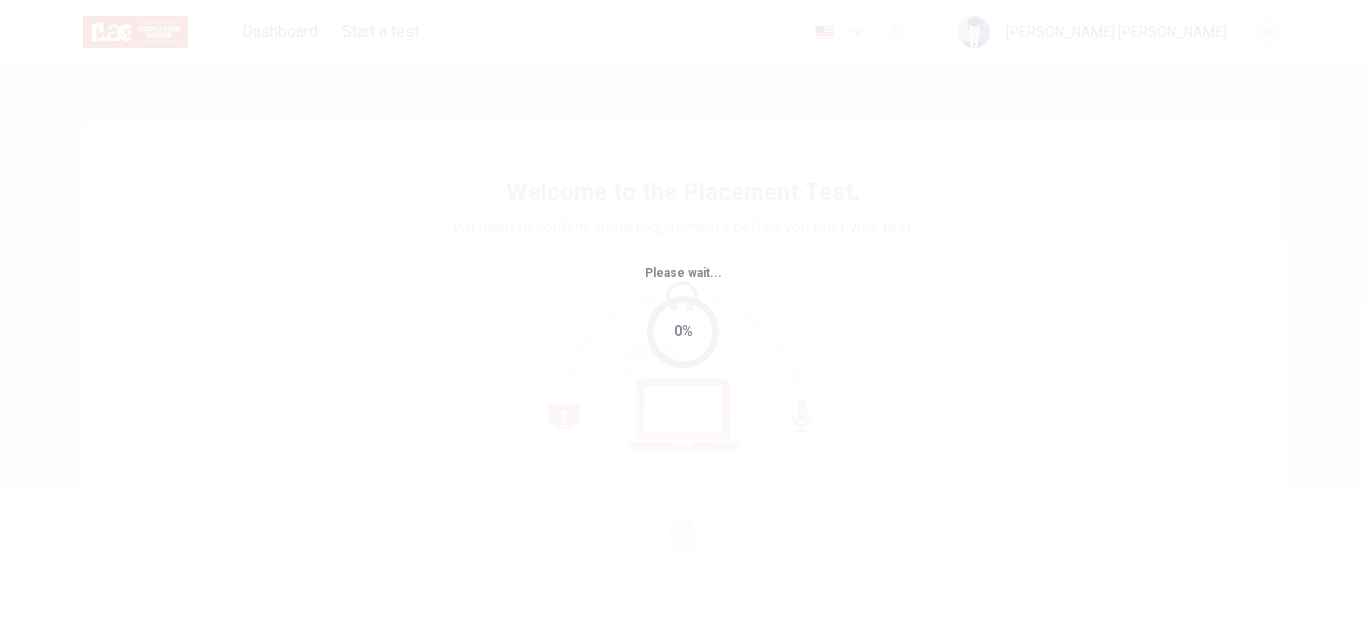 scroll, scrollTop: 0, scrollLeft: 0, axis: both 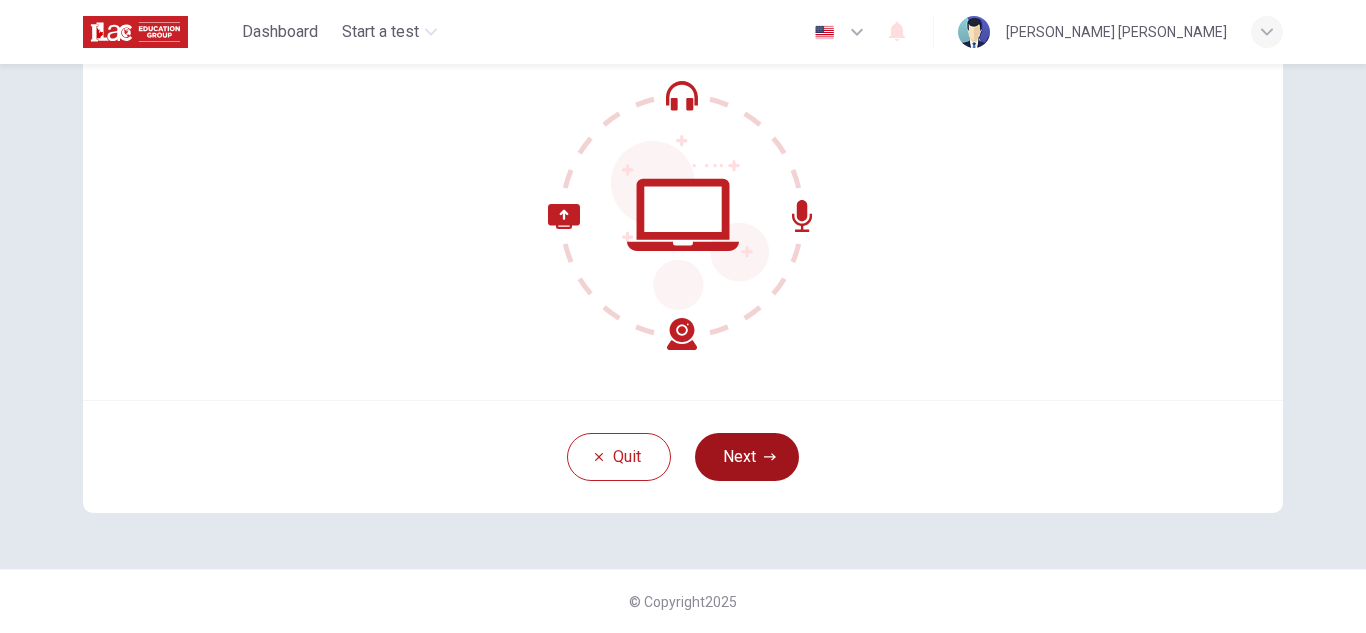 click on "Next" at bounding box center [747, 457] 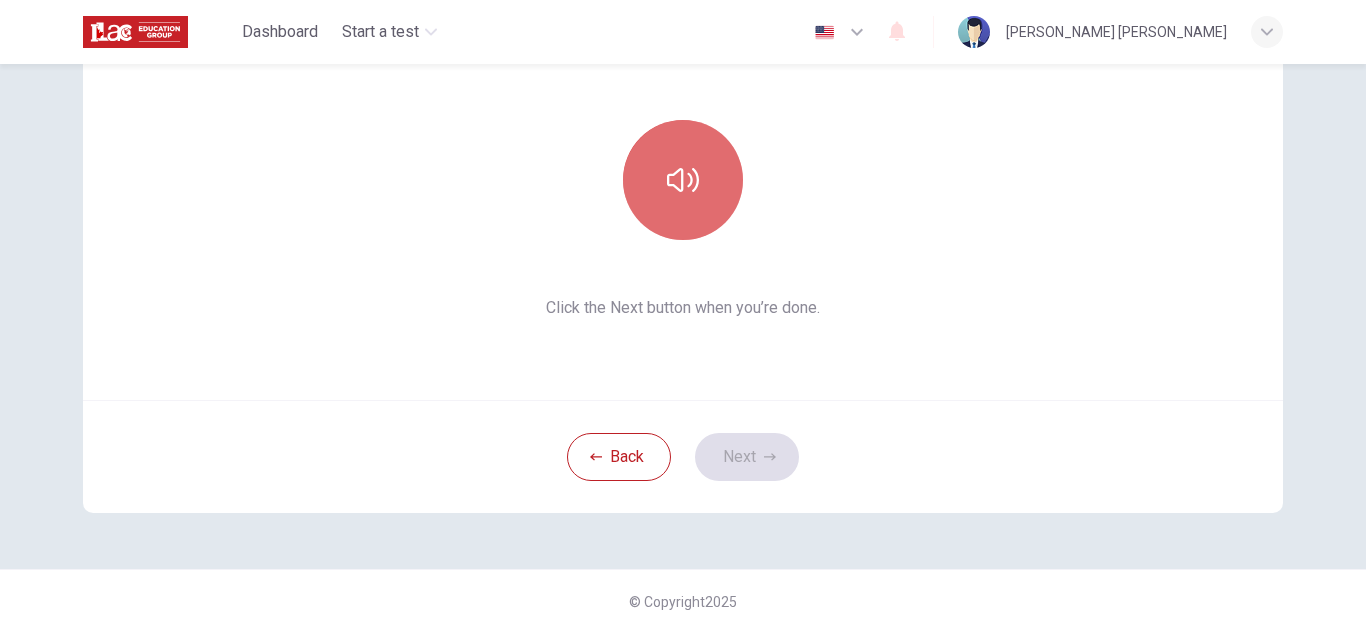 click 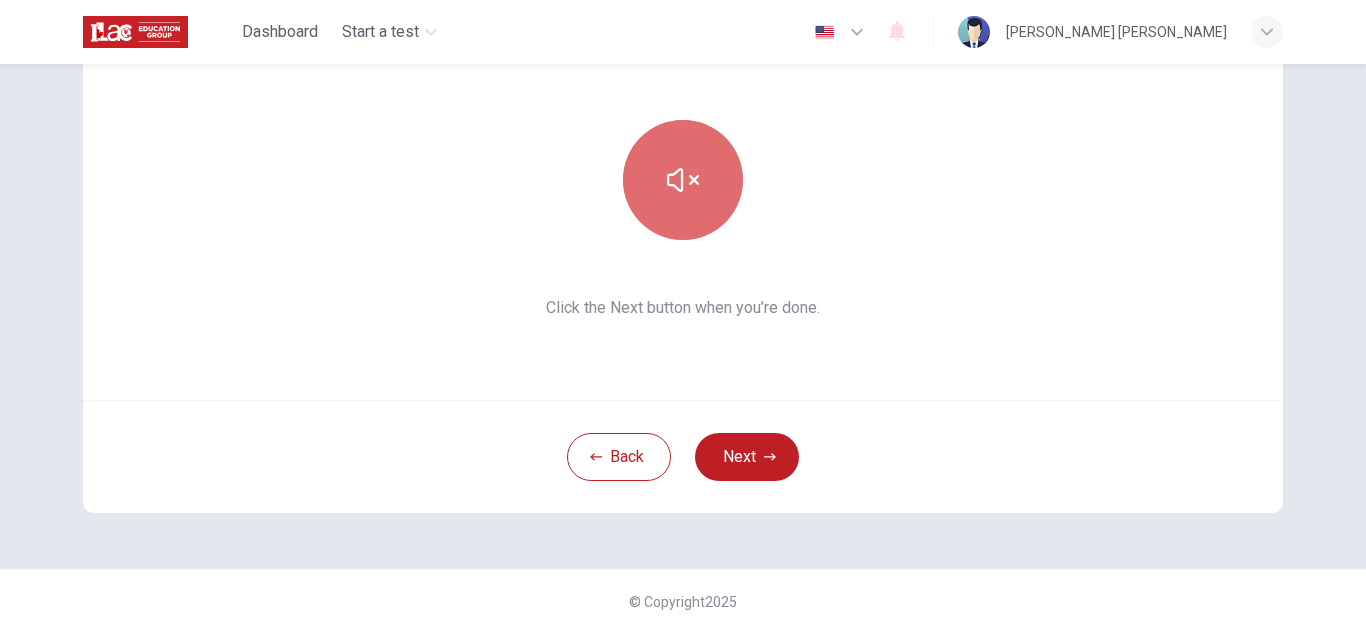 click 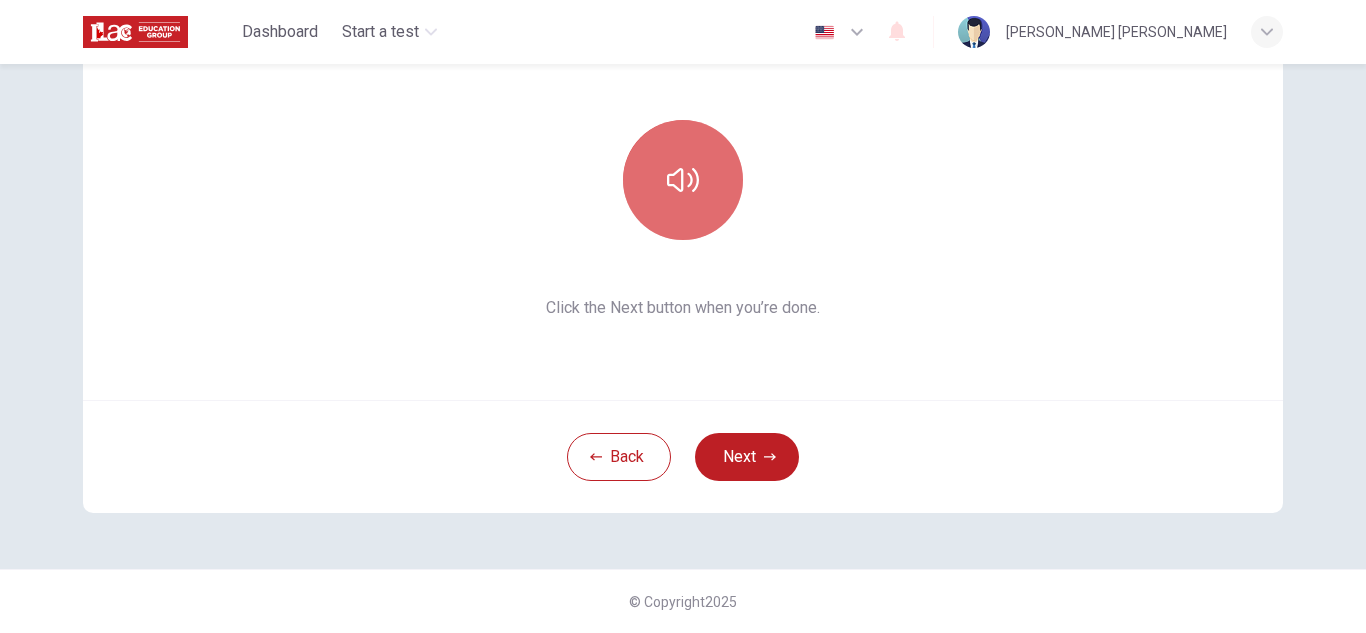 click 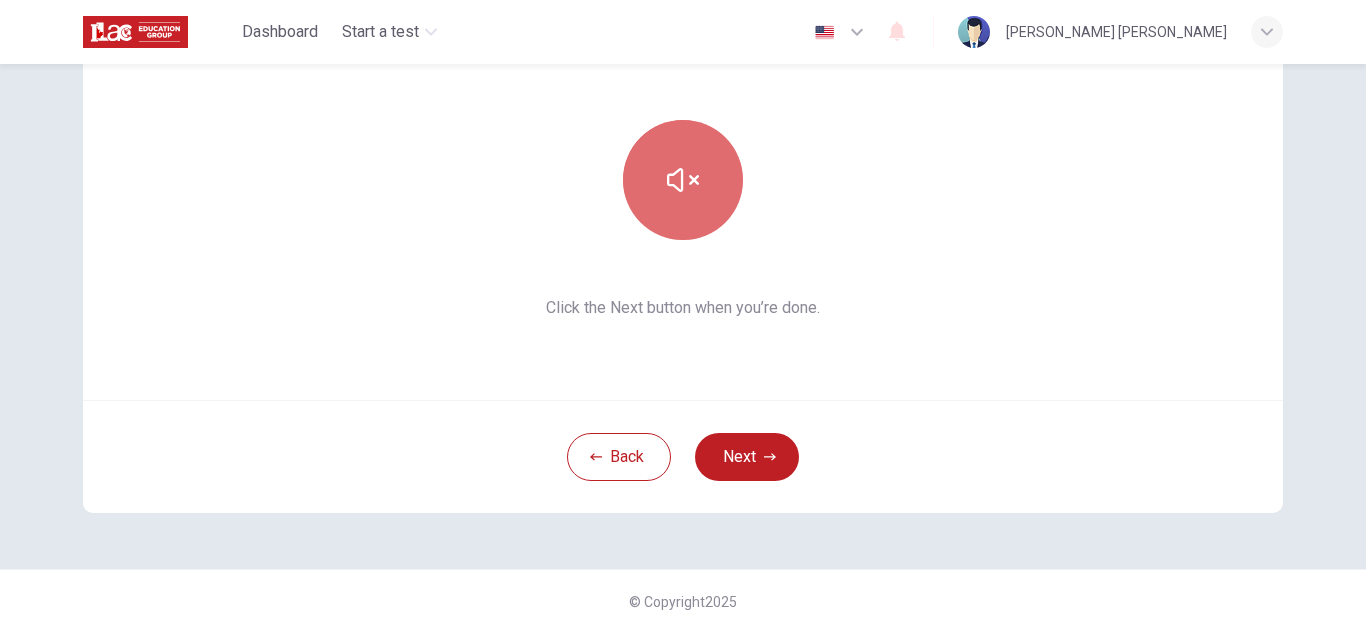 click 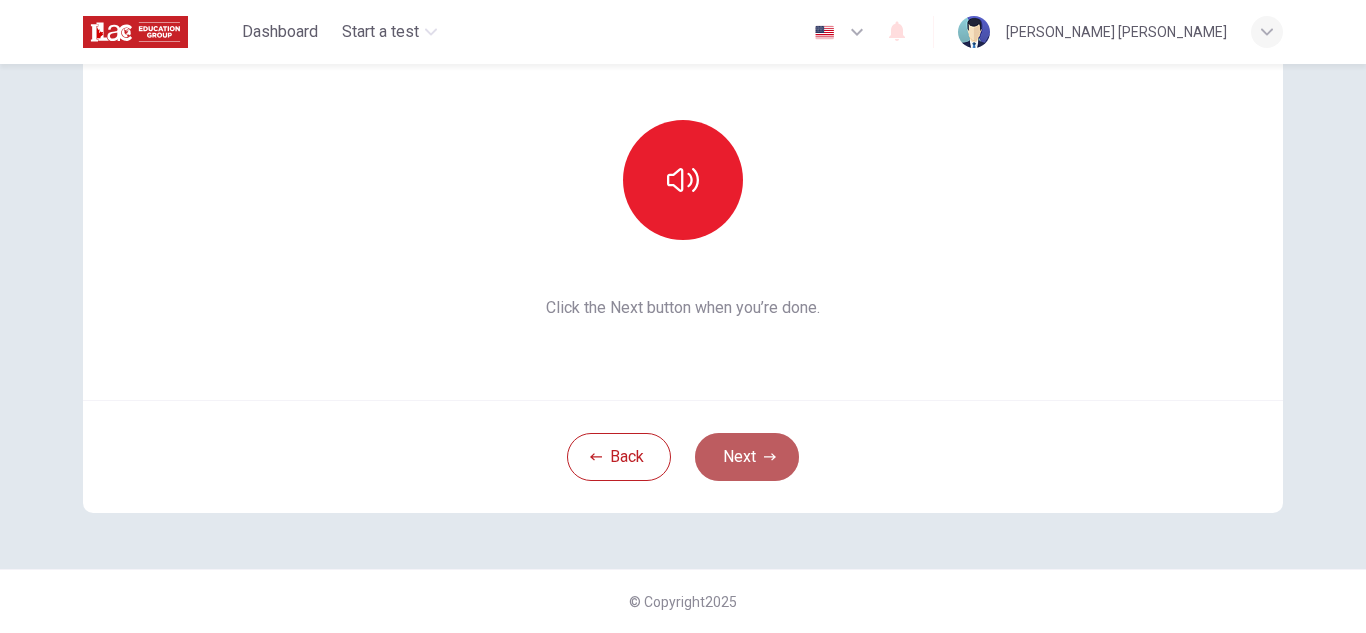 click on "Next" at bounding box center [747, 457] 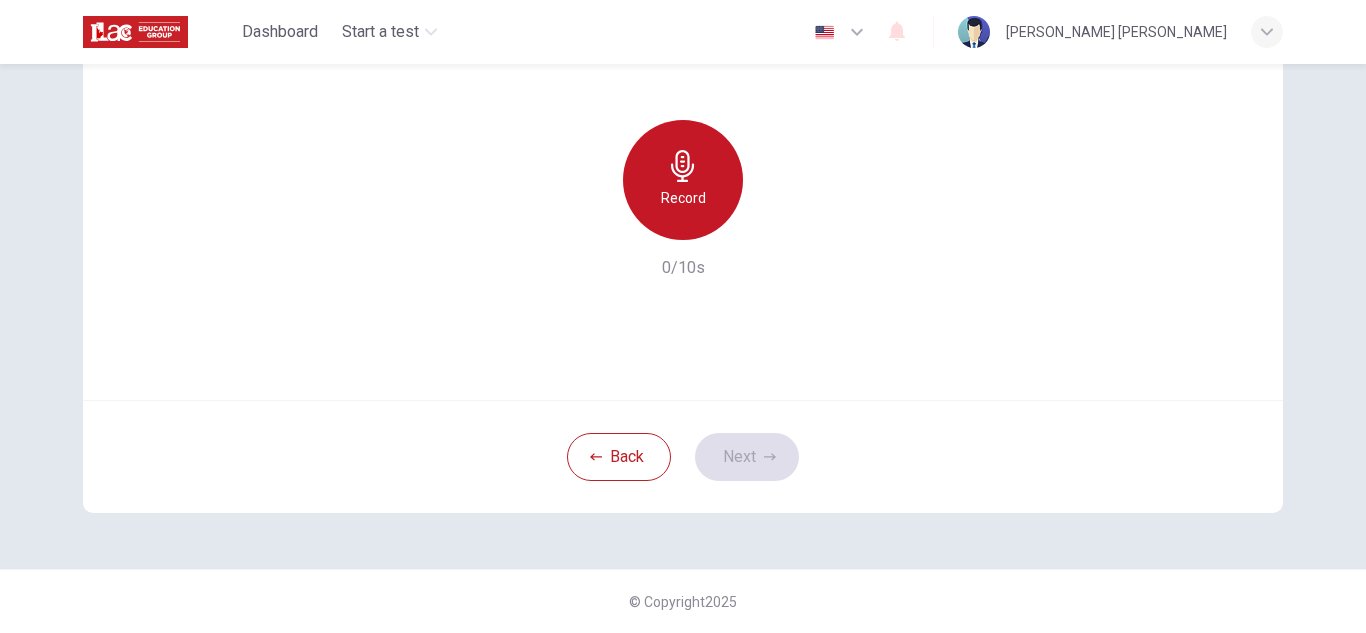 click on "Record" at bounding box center [683, 180] 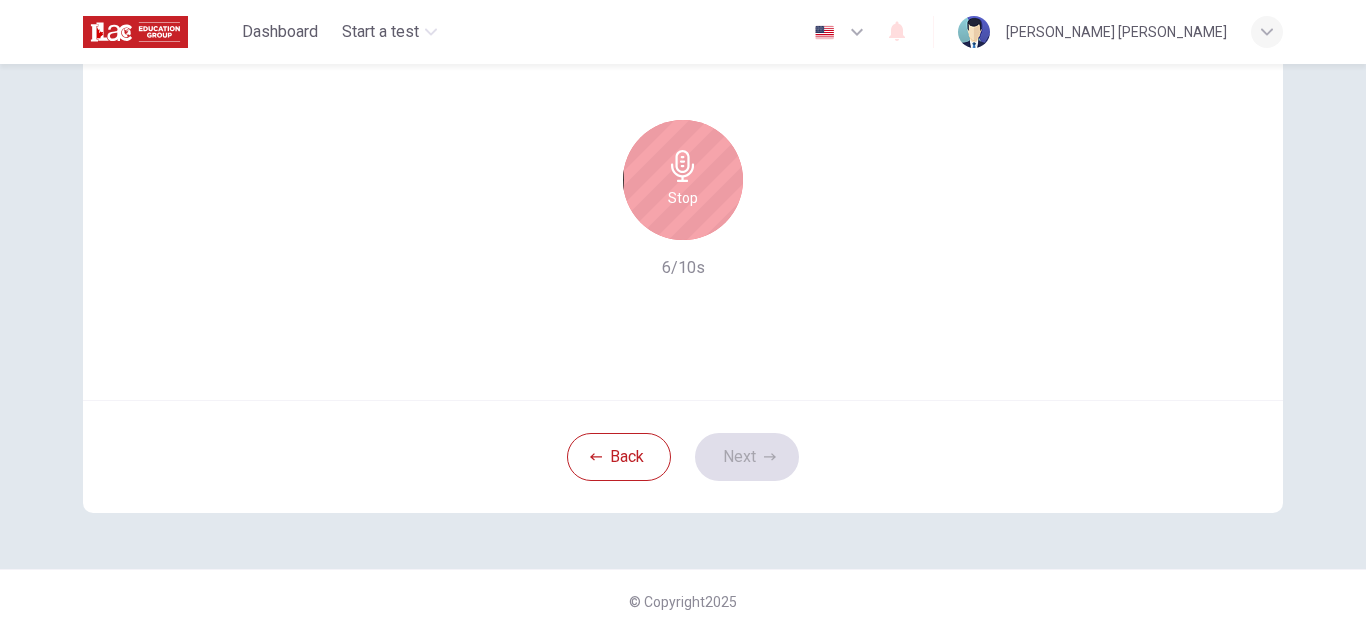 click on "Stop" at bounding box center [683, 198] 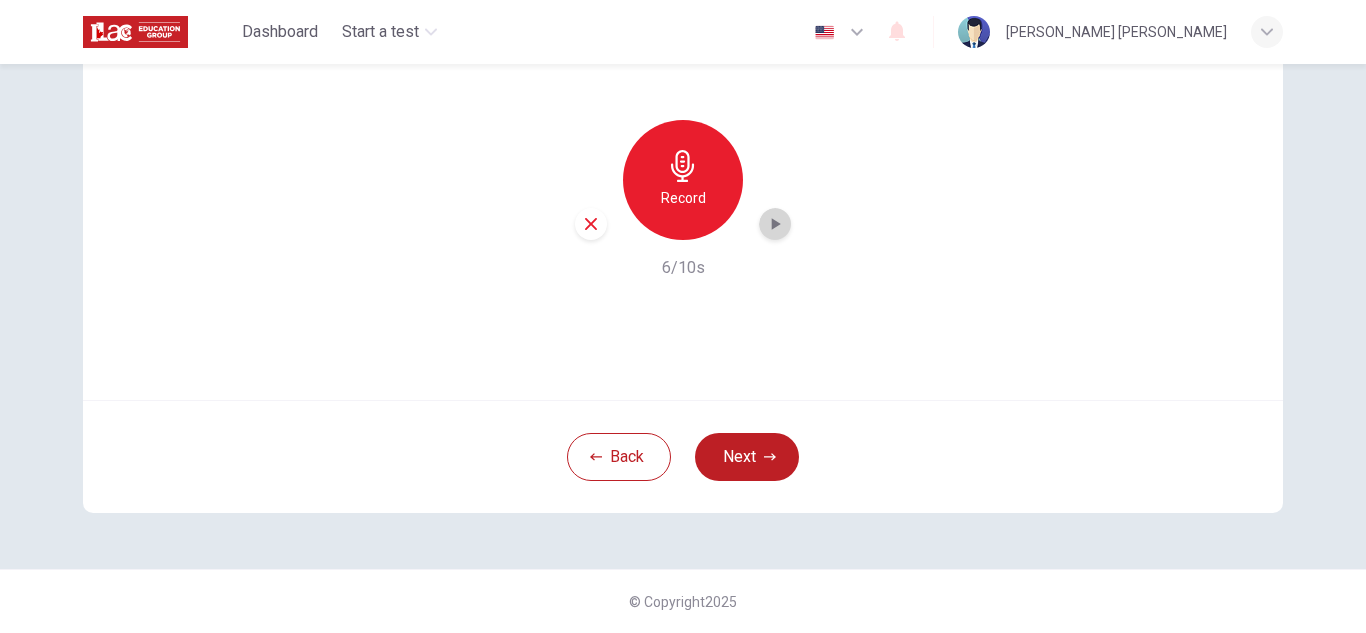 click at bounding box center [775, 224] 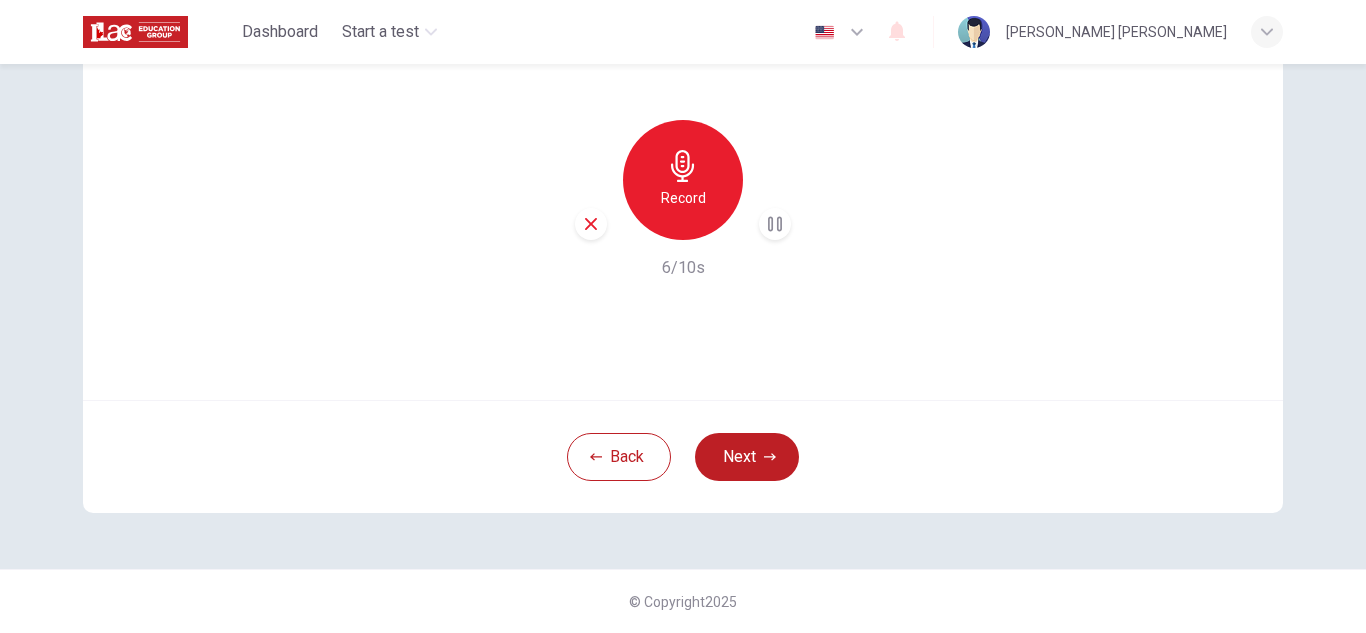 click 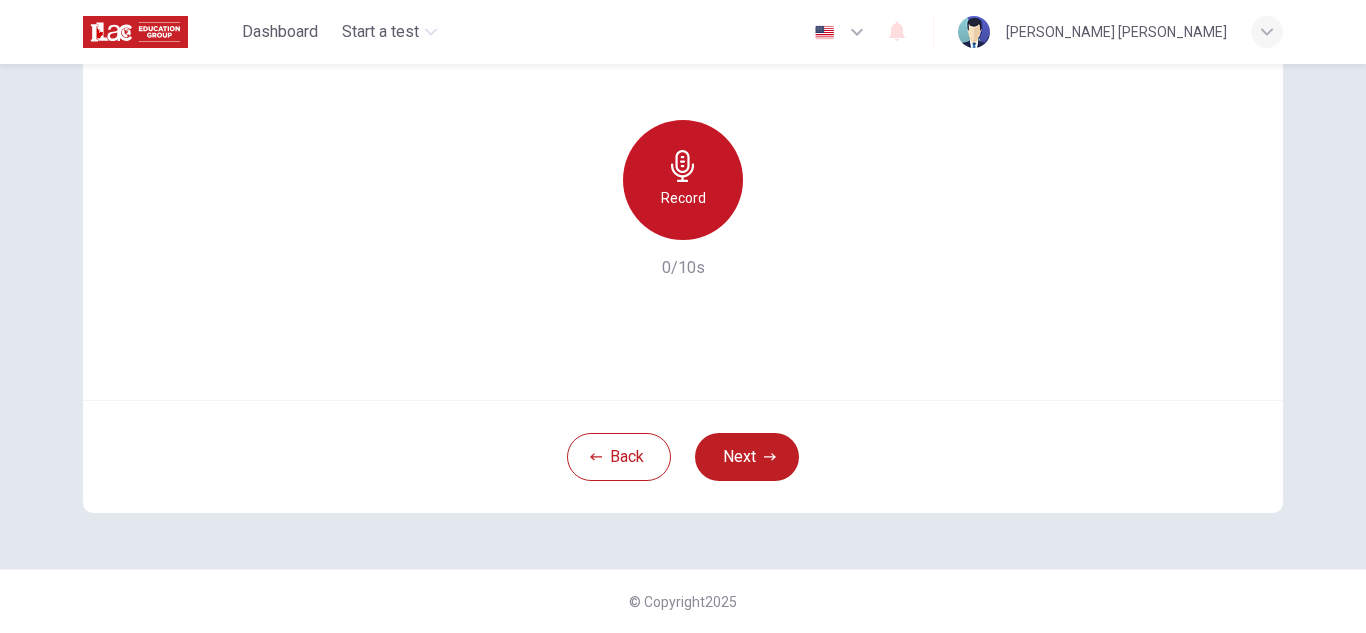 click on "Record" at bounding box center [683, 180] 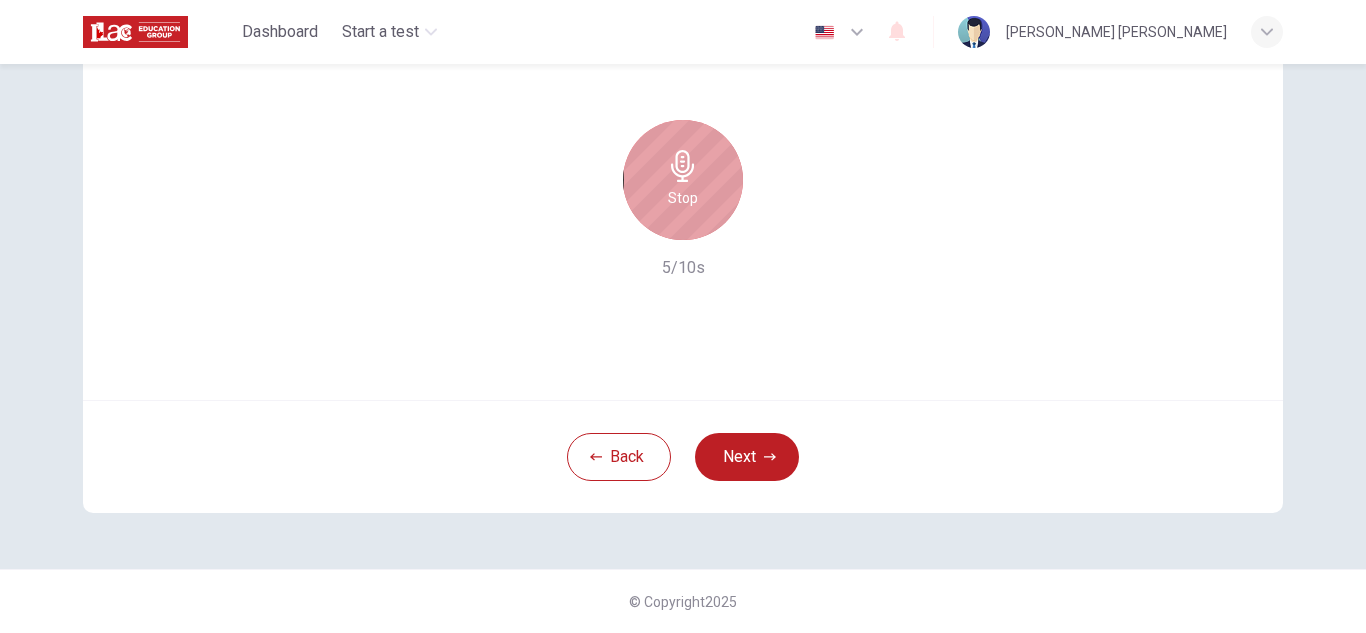 click on "Stop" at bounding box center [683, 180] 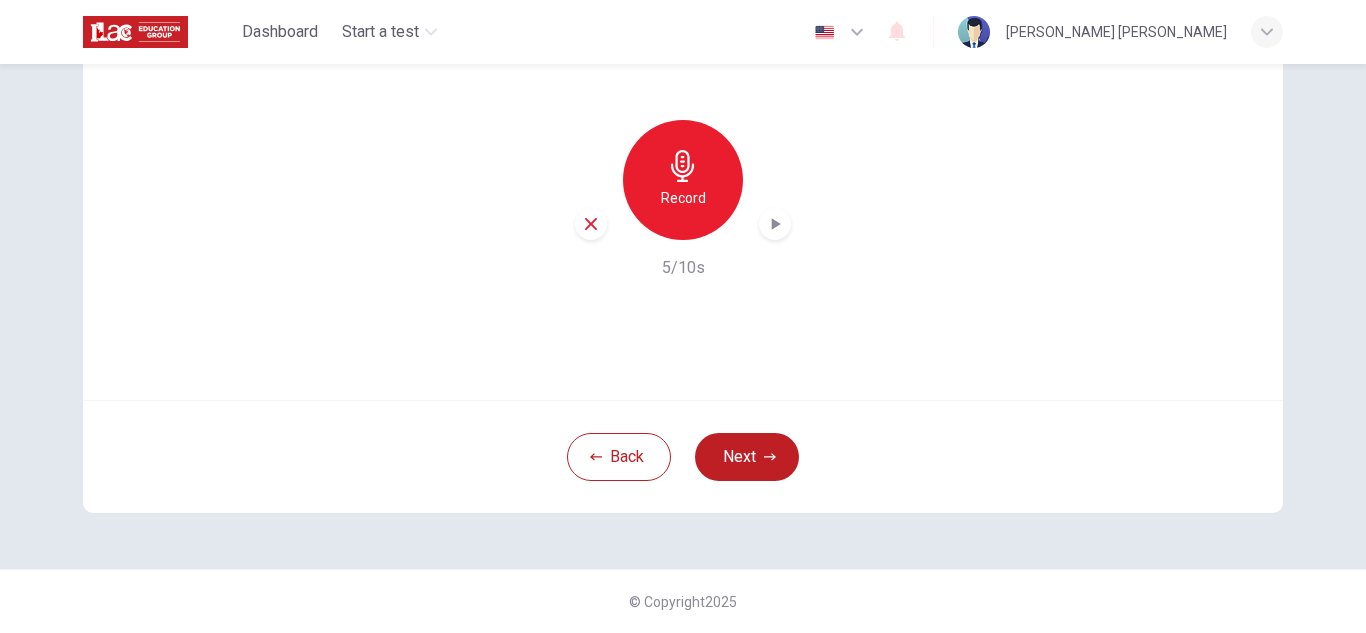 click 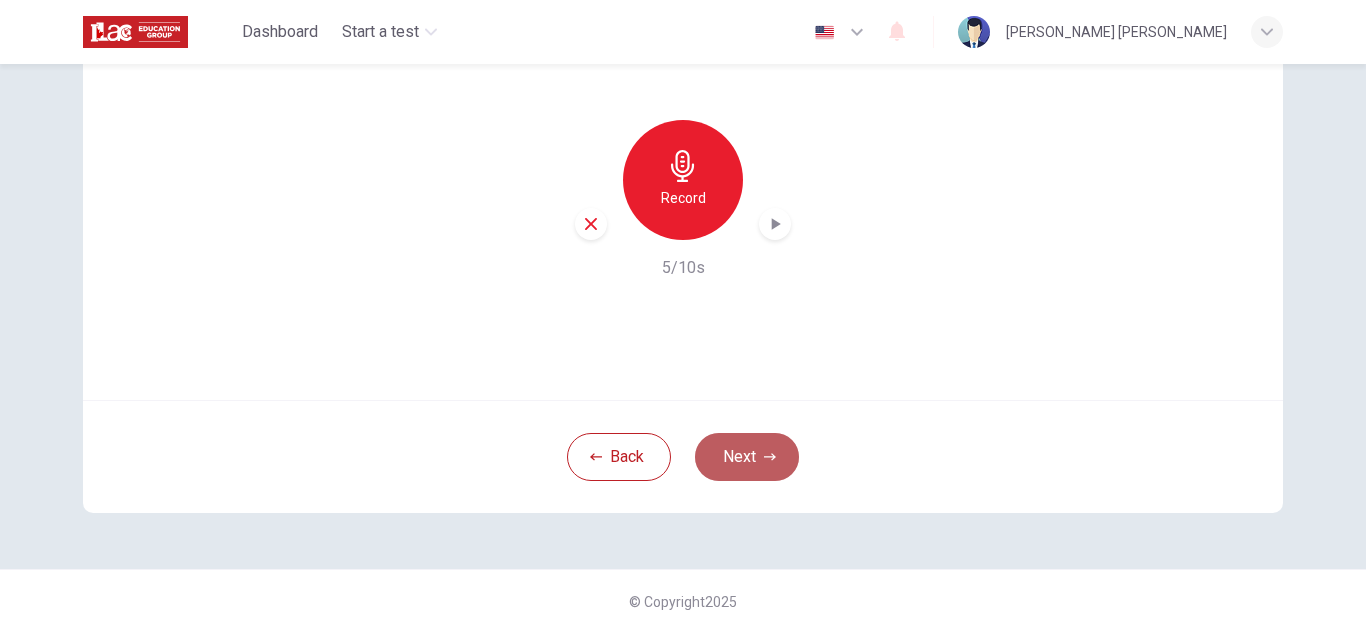 click on "Next" at bounding box center (747, 457) 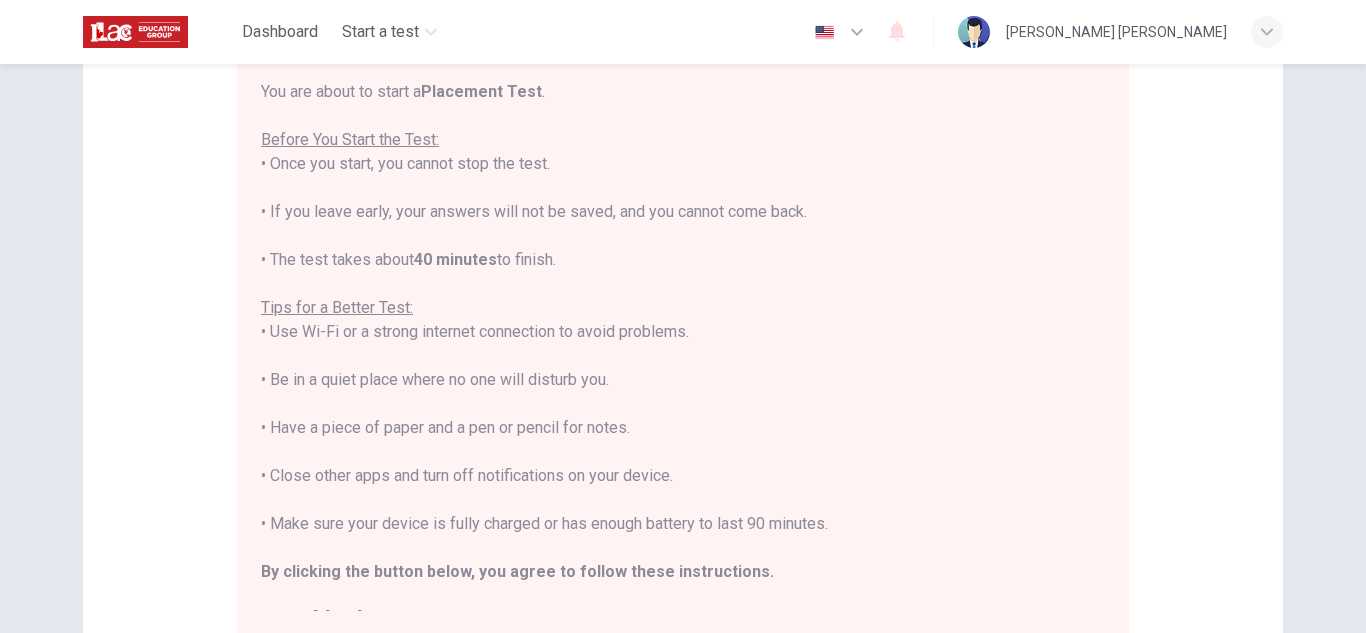 scroll, scrollTop: 0, scrollLeft: 0, axis: both 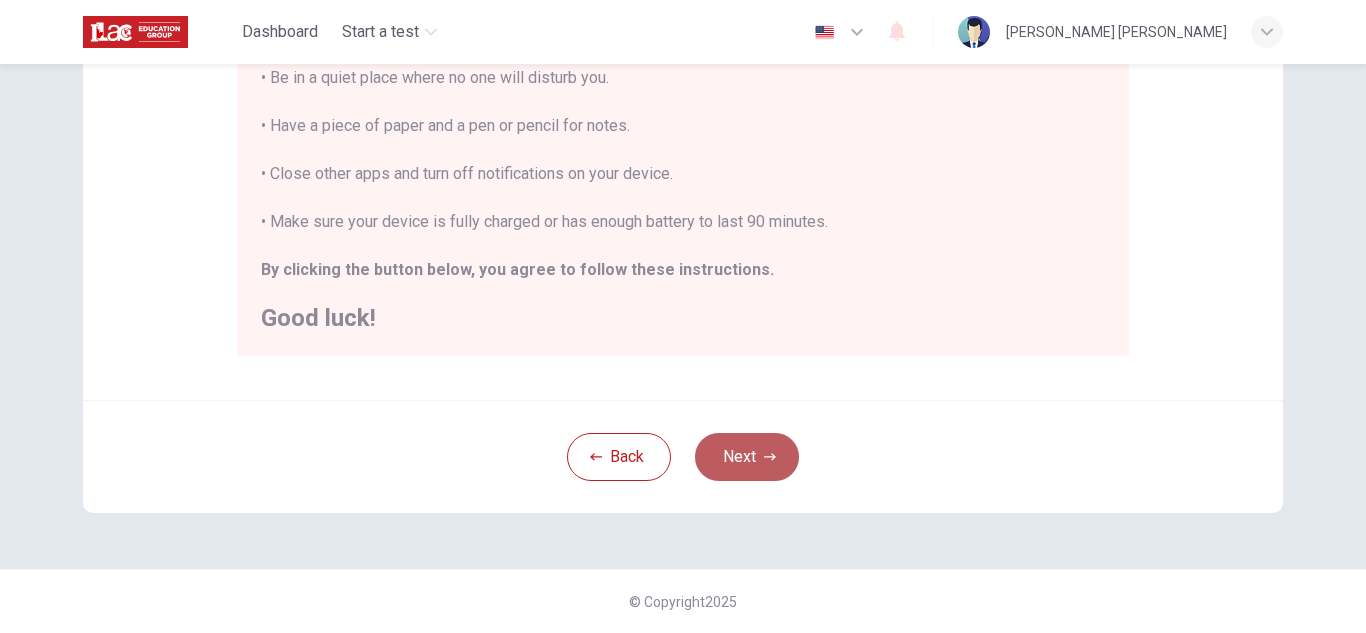 click on "Next" at bounding box center [747, 457] 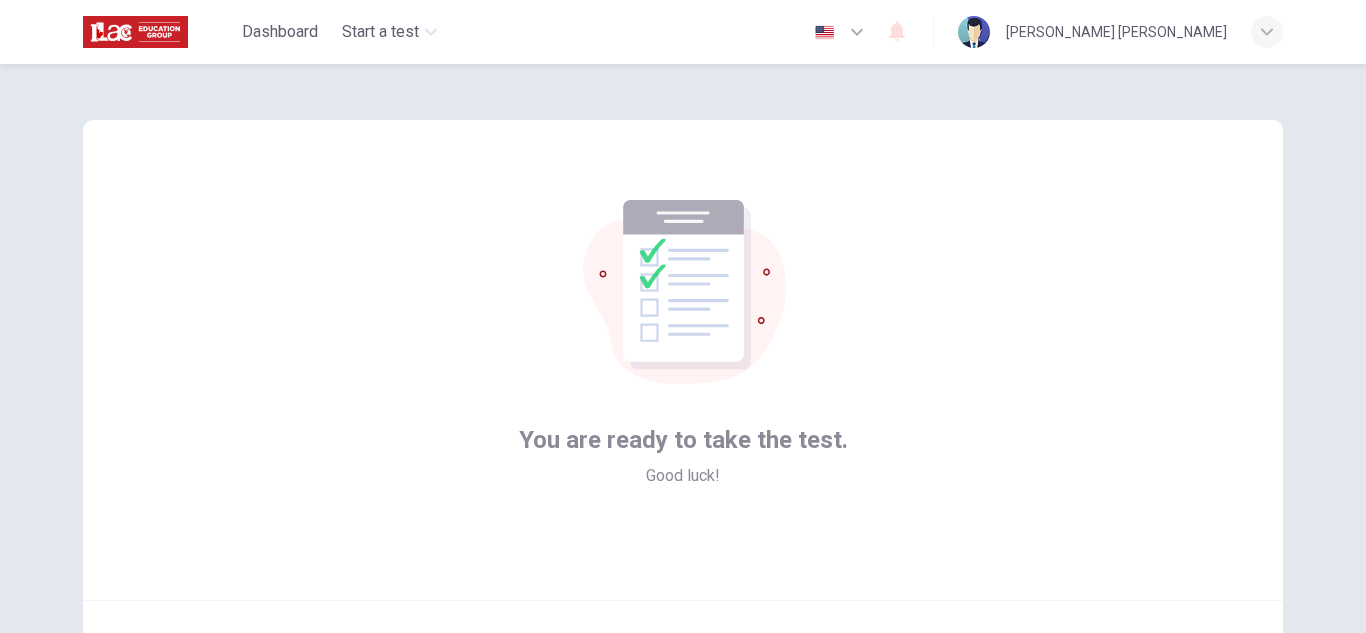 scroll, scrollTop: 200, scrollLeft: 0, axis: vertical 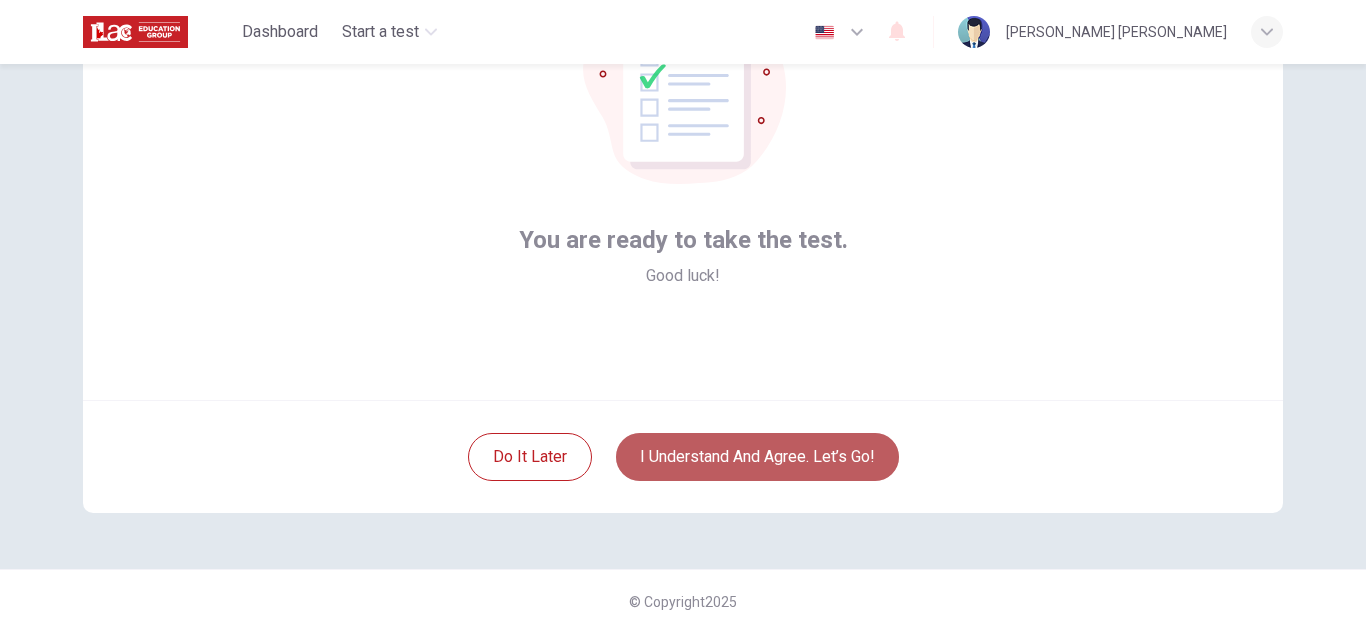 click on "I understand and agree. Let’s go!" at bounding box center [757, 457] 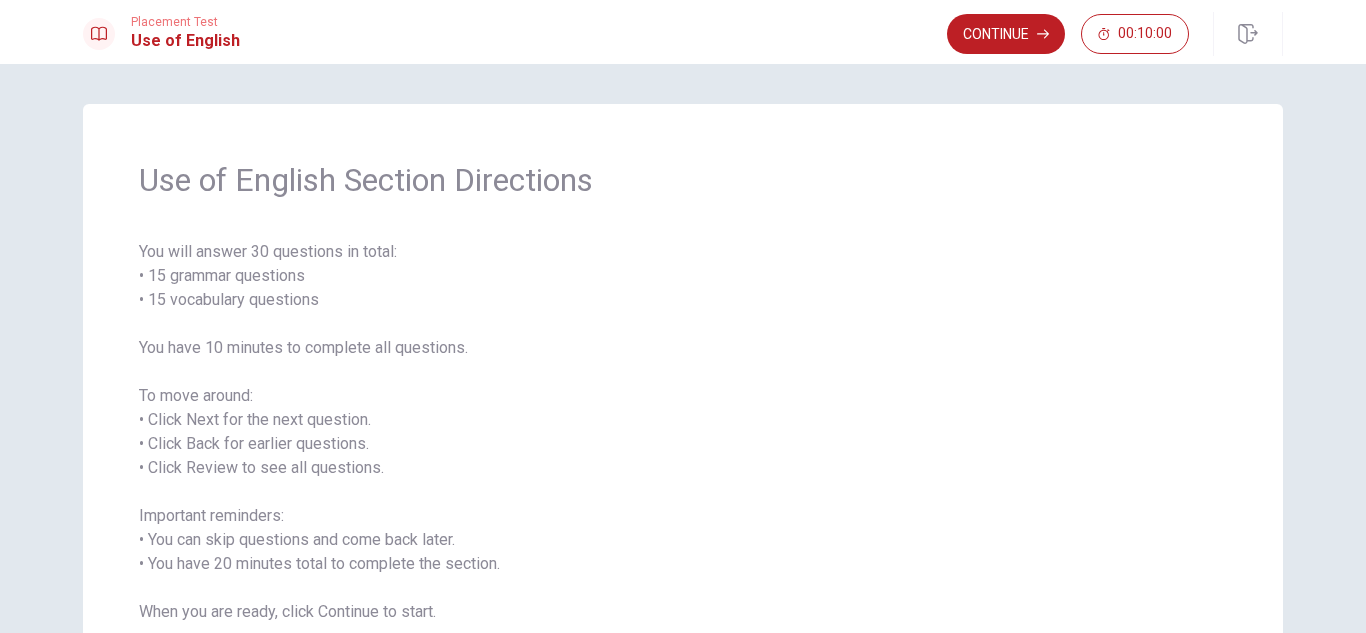 scroll, scrollTop: 151, scrollLeft: 0, axis: vertical 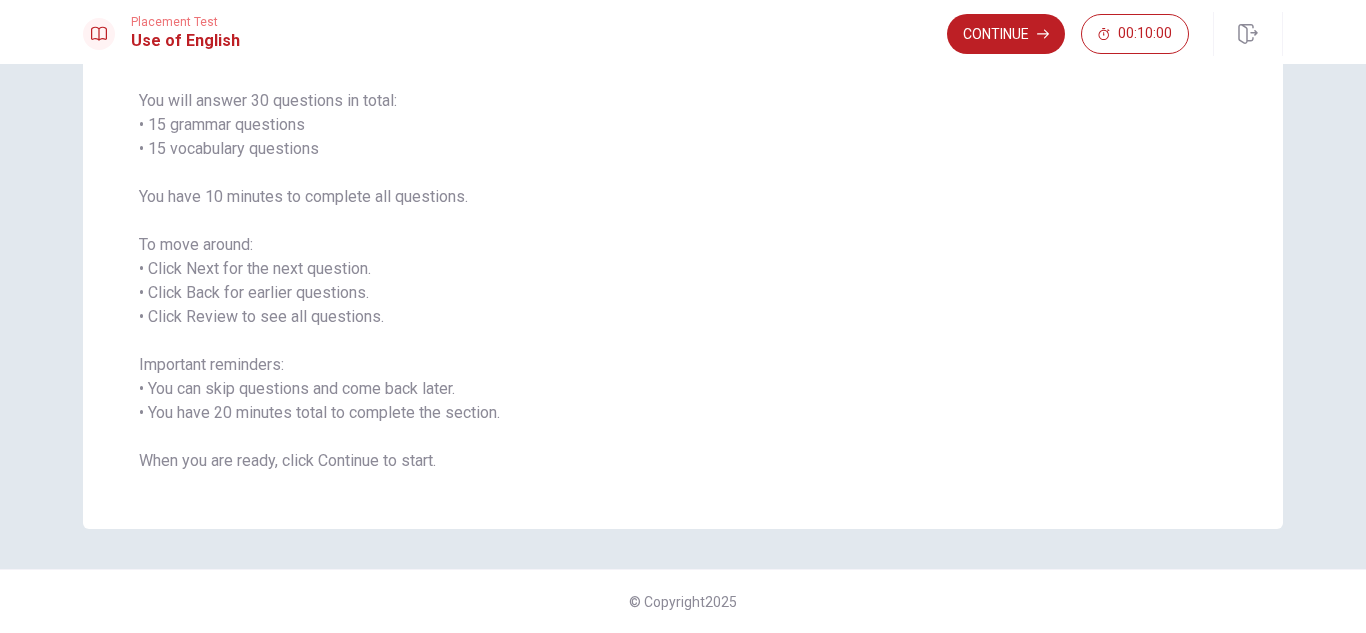 click on "Continue" at bounding box center (1006, 34) 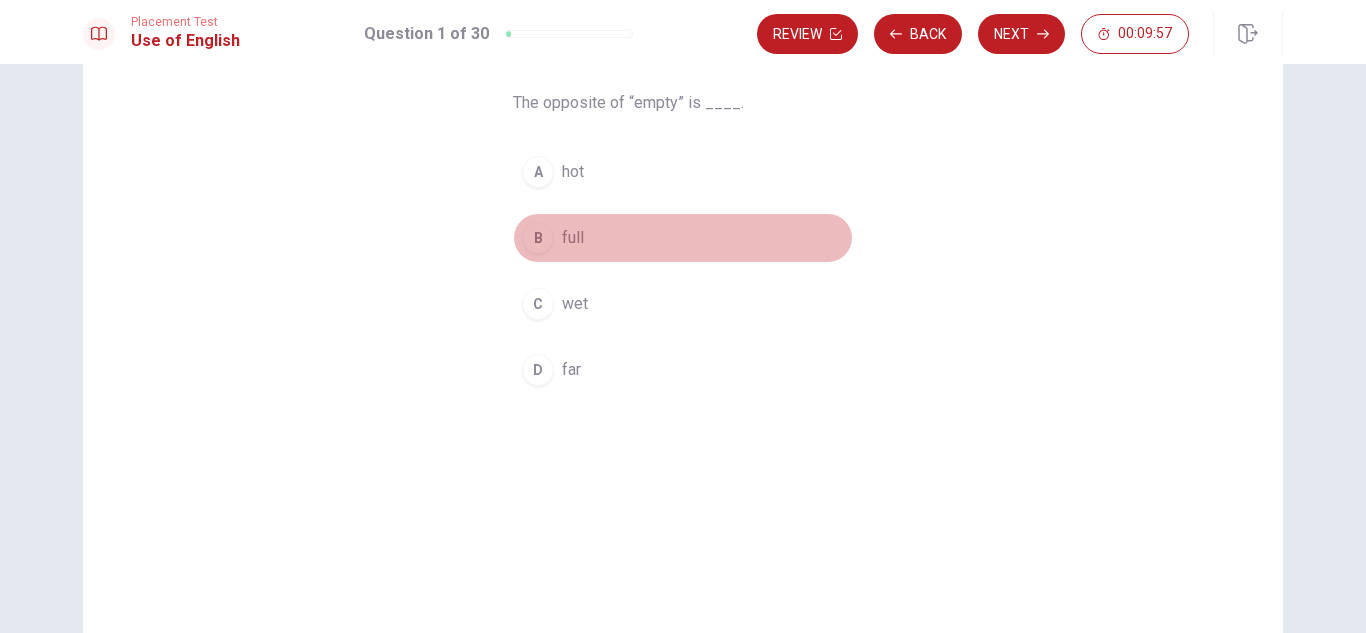 click on "B" at bounding box center [538, 238] 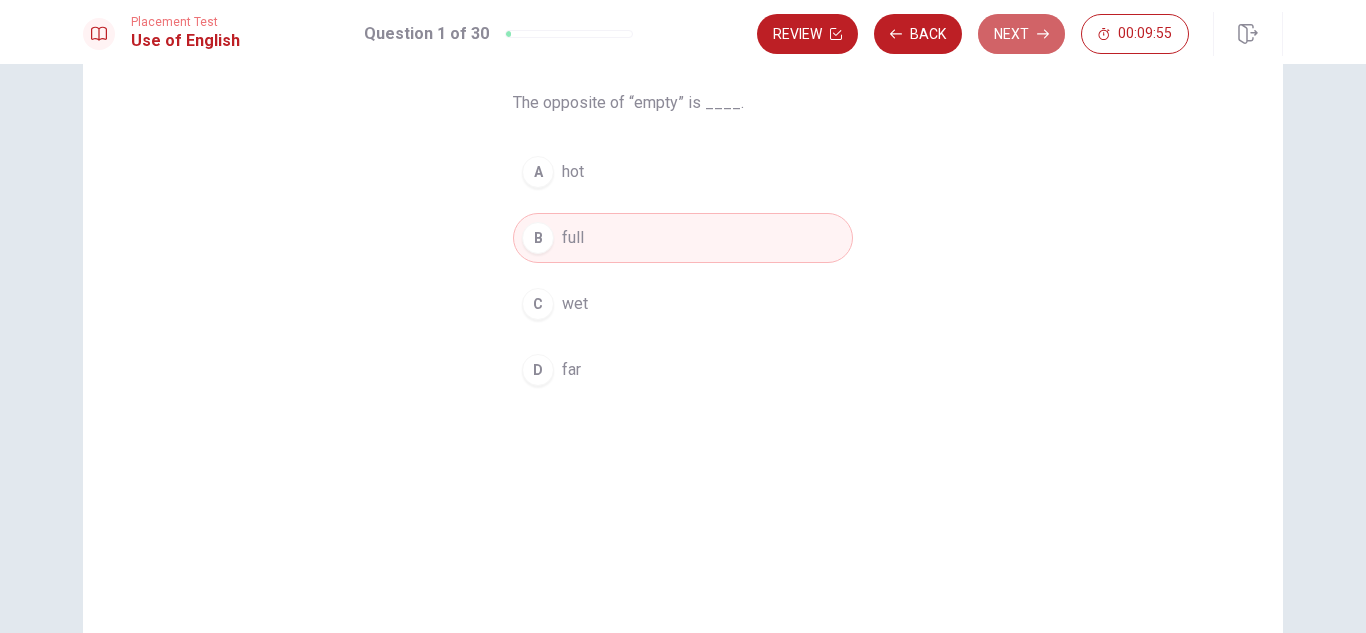 drag, startPoint x: 1007, startPoint y: 24, endPoint x: 1014, endPoint y: 36, distance: 13.892444 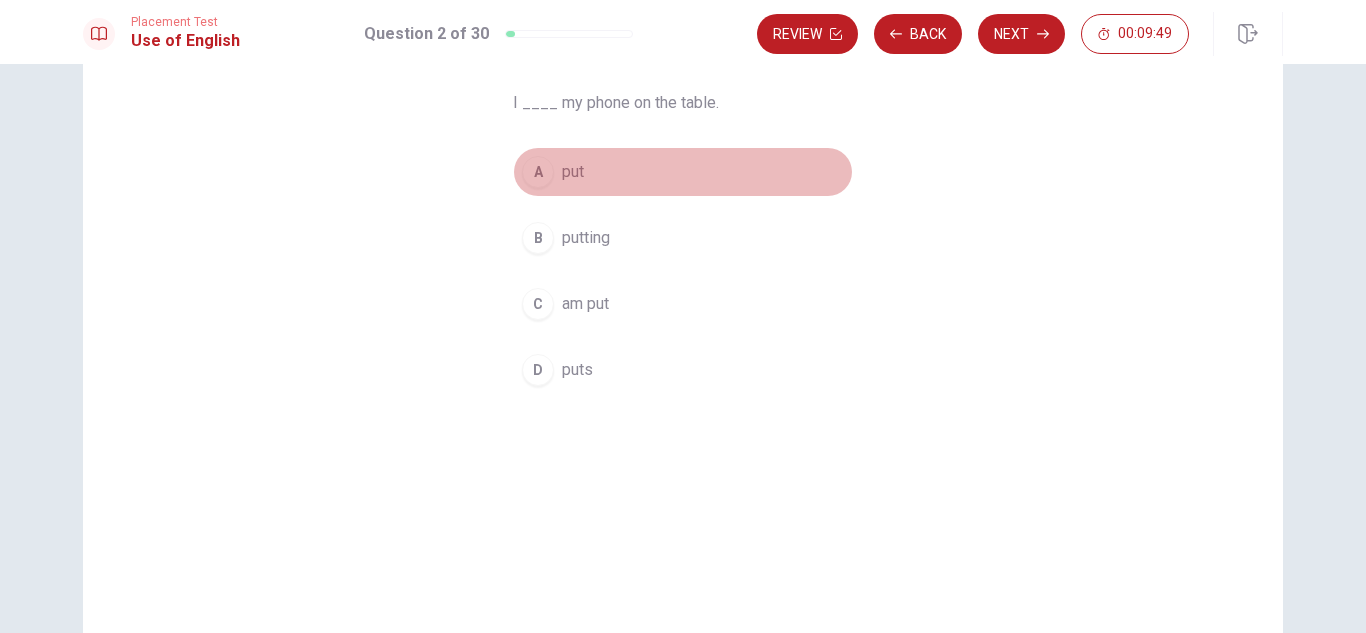 click on "A" at bounding box center (538, 172) 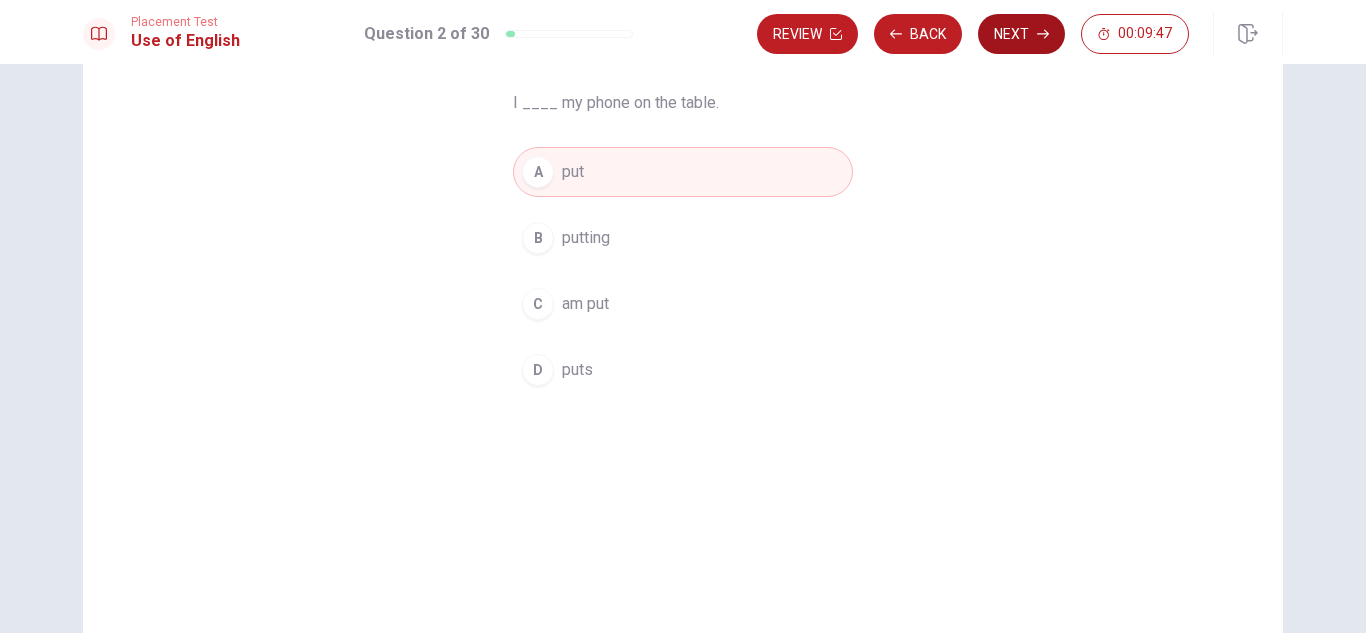 click on "Next" at bounding box center (1021, 34) 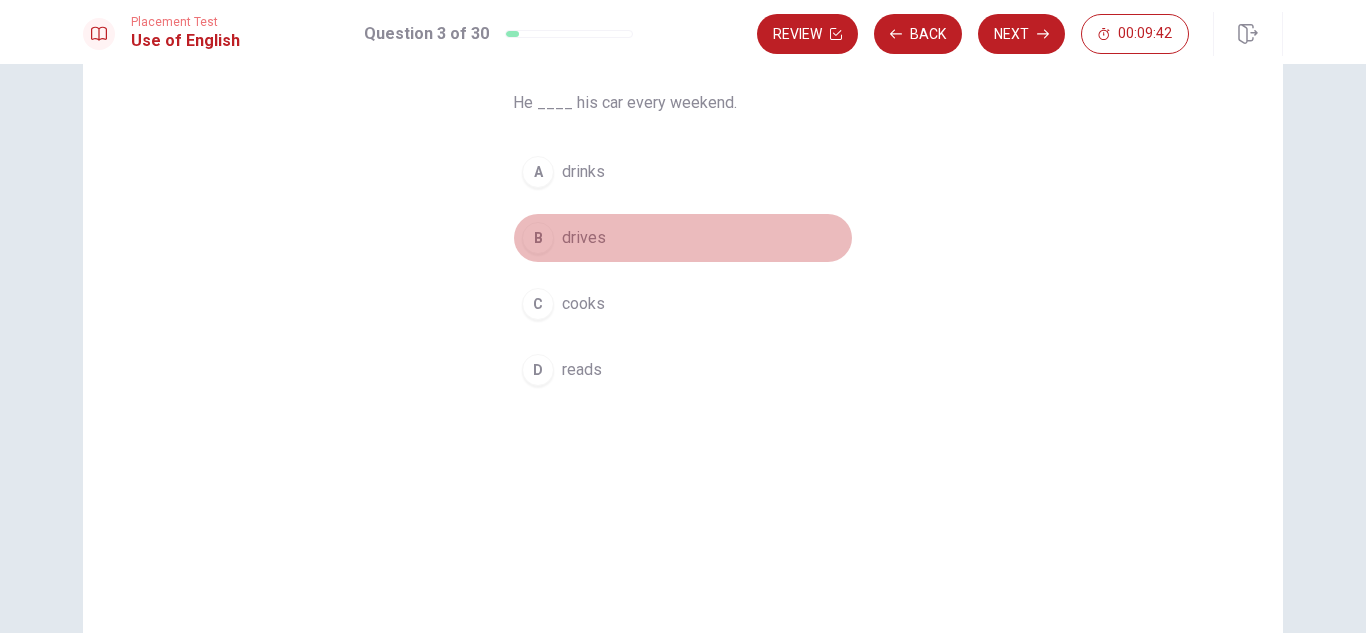 click on "B" at bounding box center [538, 238] 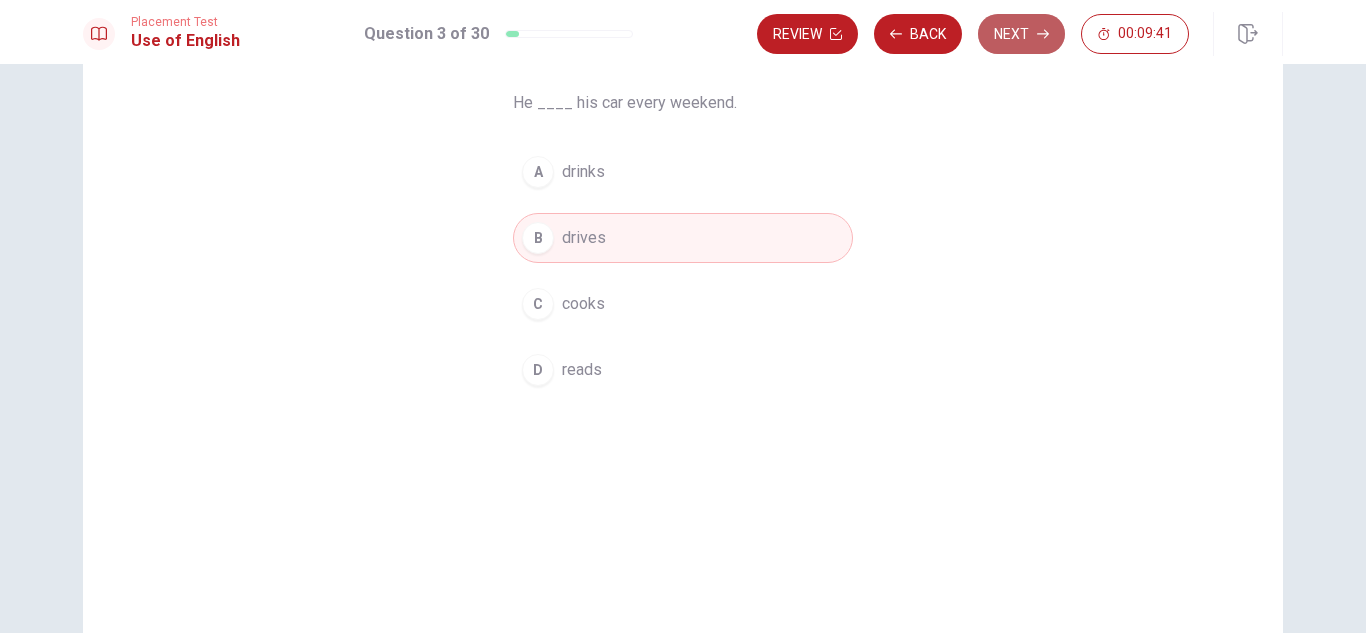 click 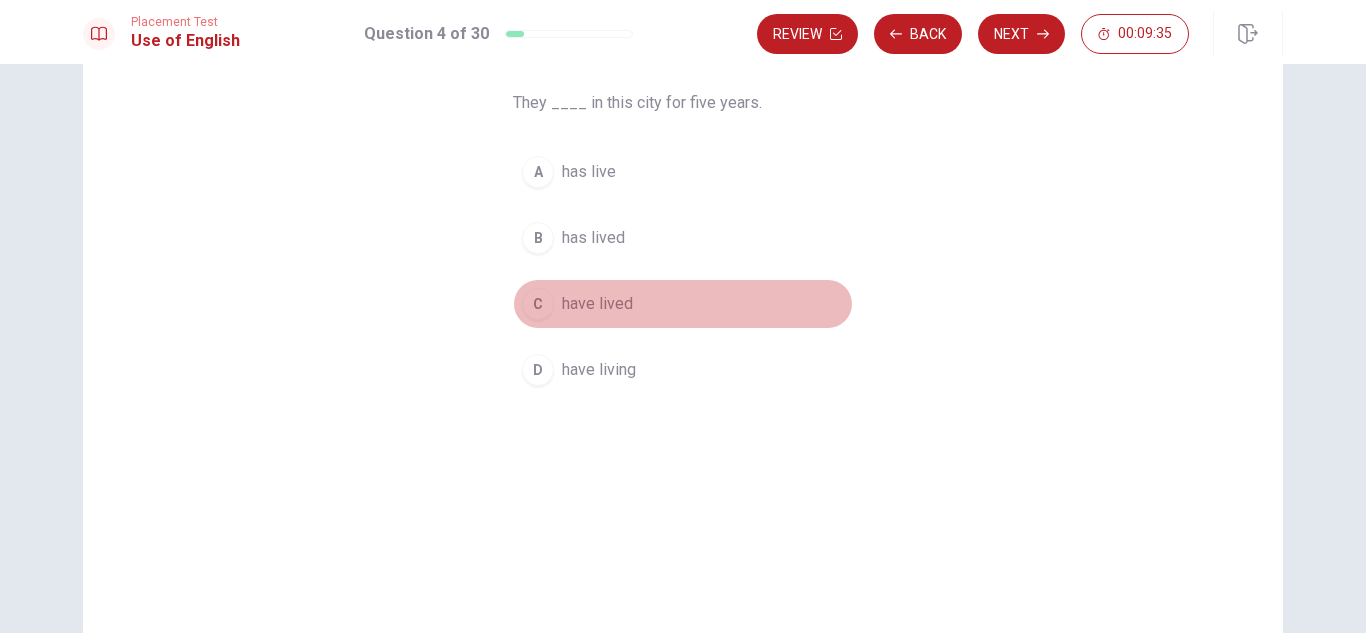 click on "C" at bounding box center [538, 304] 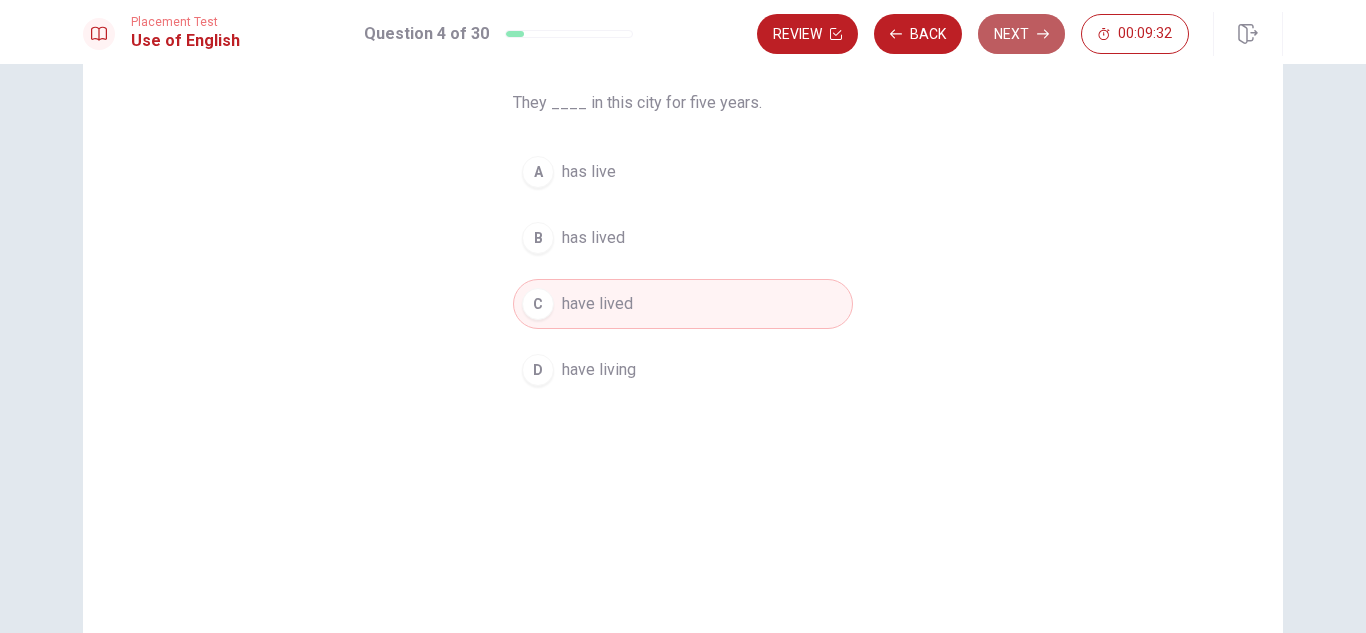 click on "Next" at bounding box center (1021, 34) 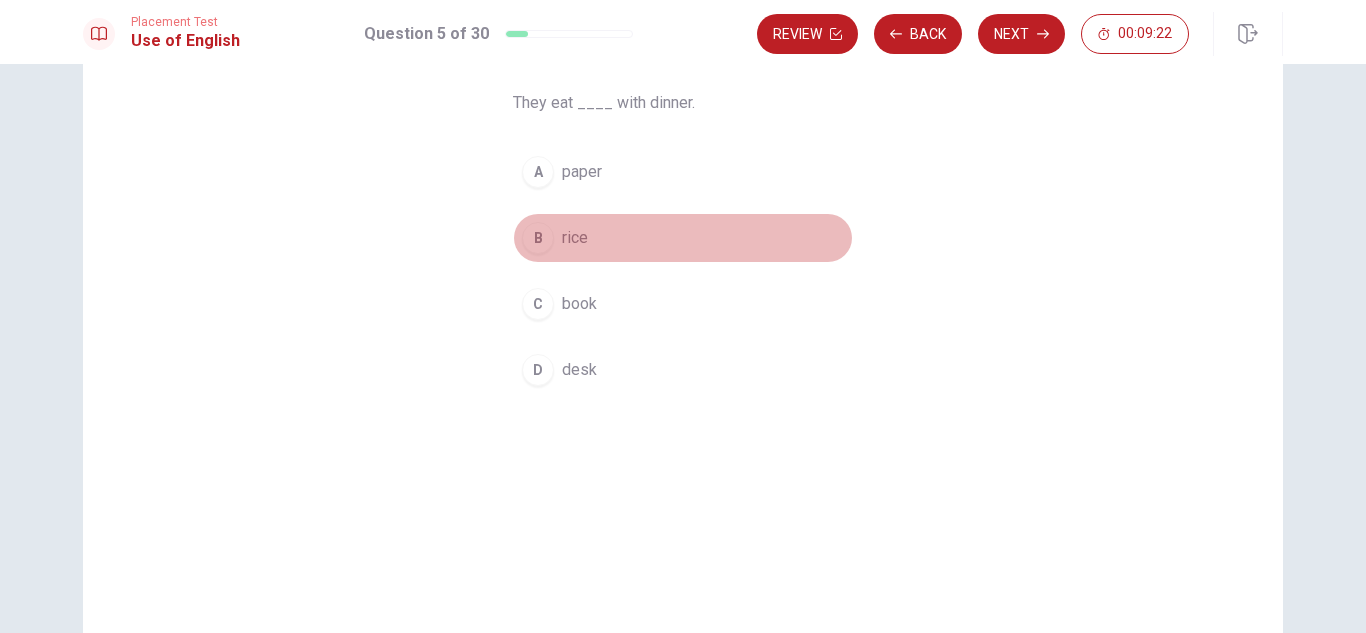click on "B" at bounding box center [538, 238] 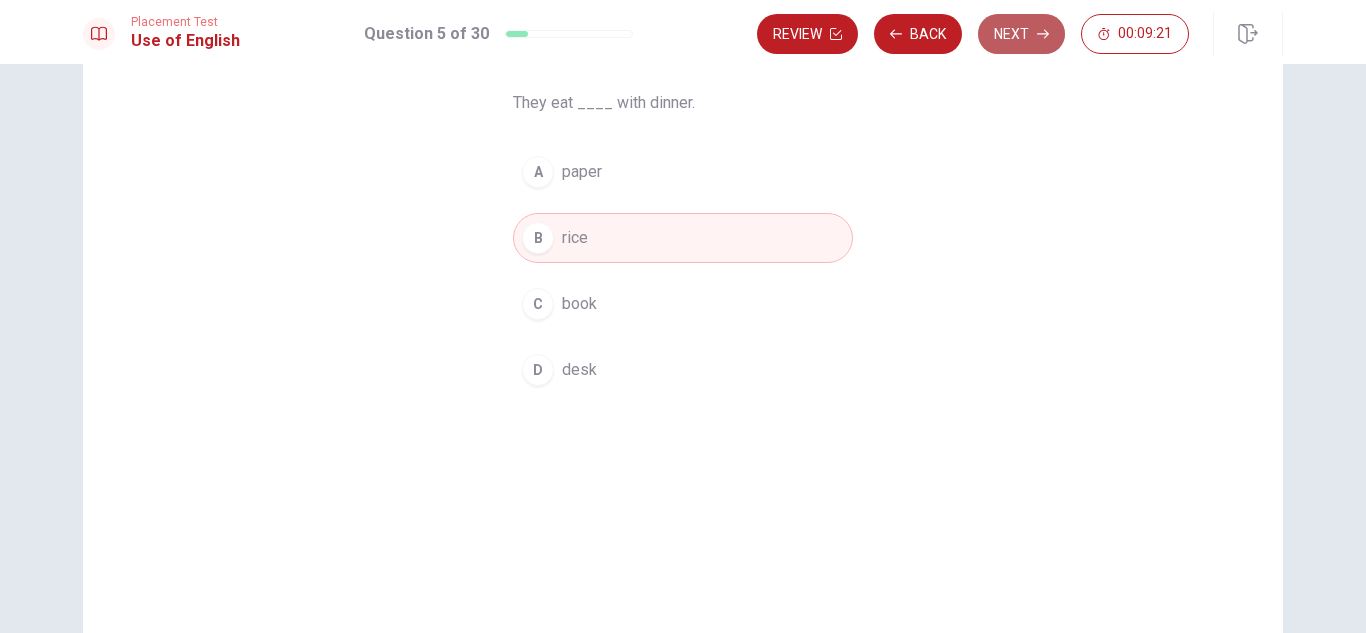 click on "Next" at bounding box center (1021, 34) 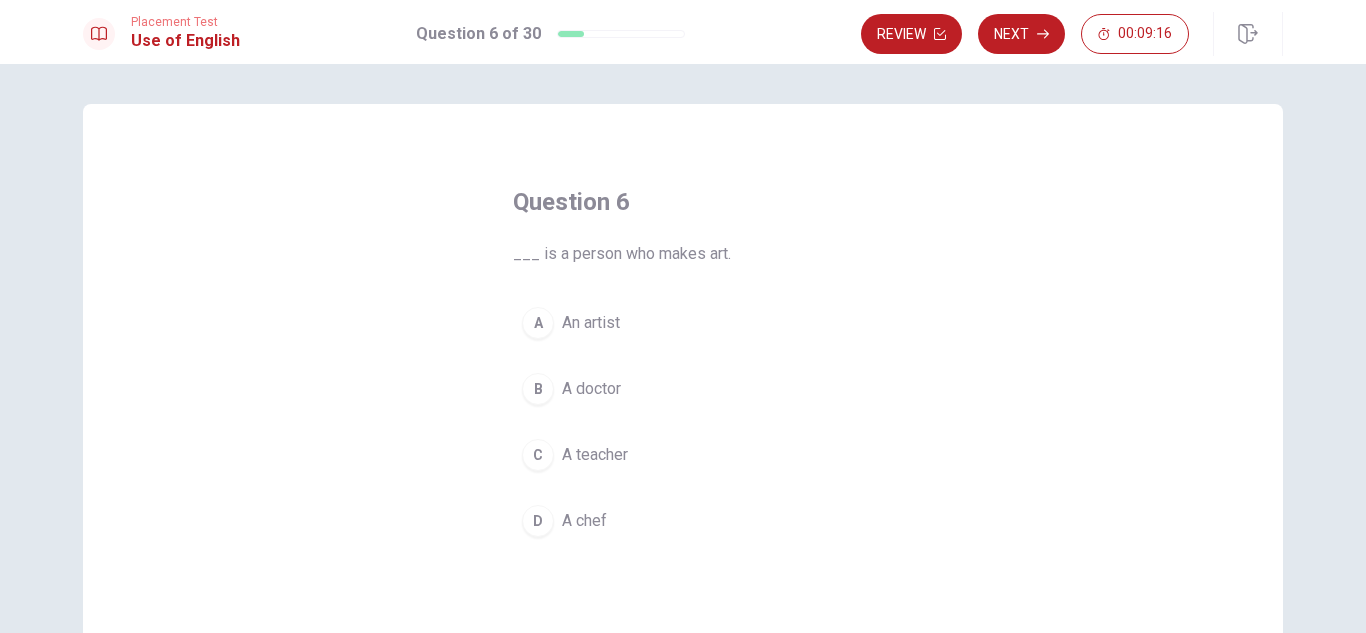 scroll, scrollTop: 100, scrollLeft: 0, axis: vertical 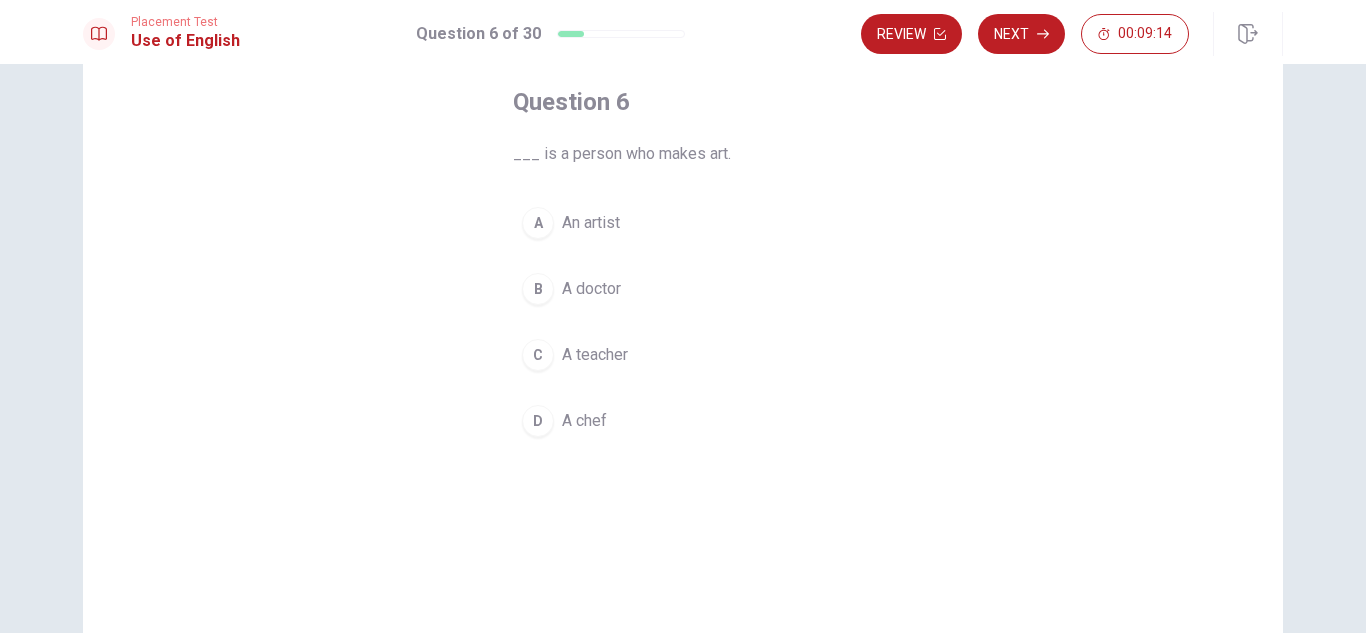 click on "An artist" at bounding box center (591, 223) 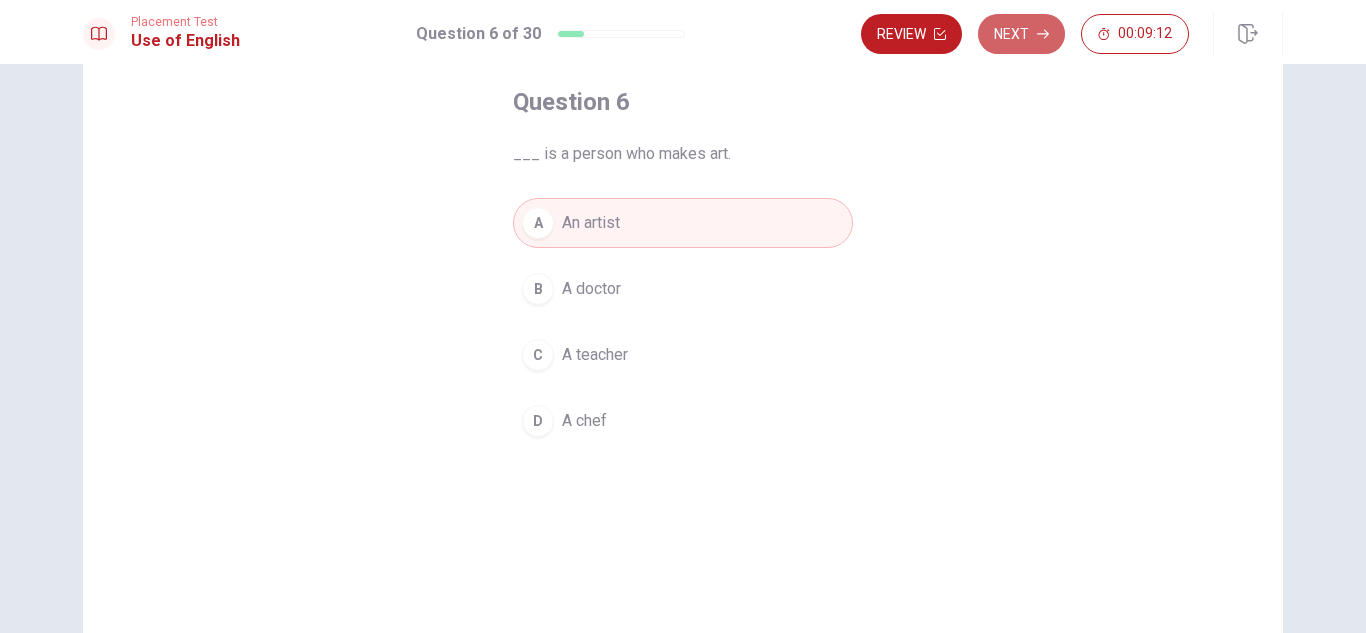 click on "Next" at bounding box center (1021, 34) 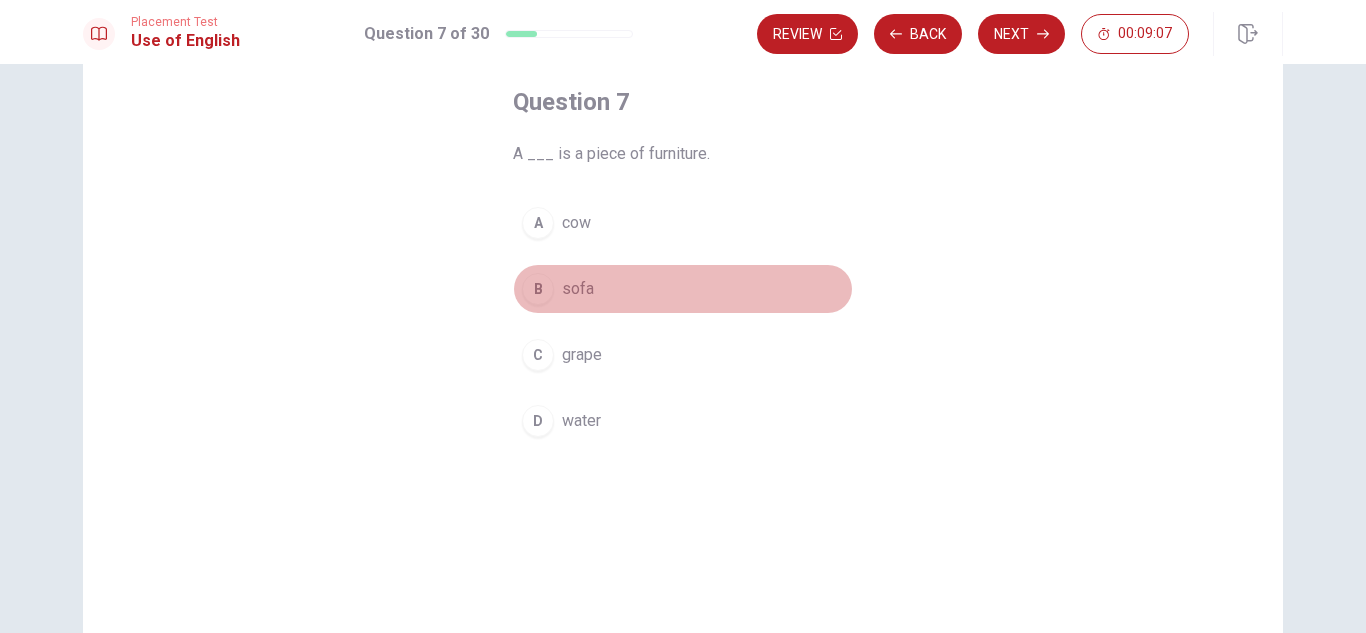 click on "B sofa" at bounding box center [683, 289] 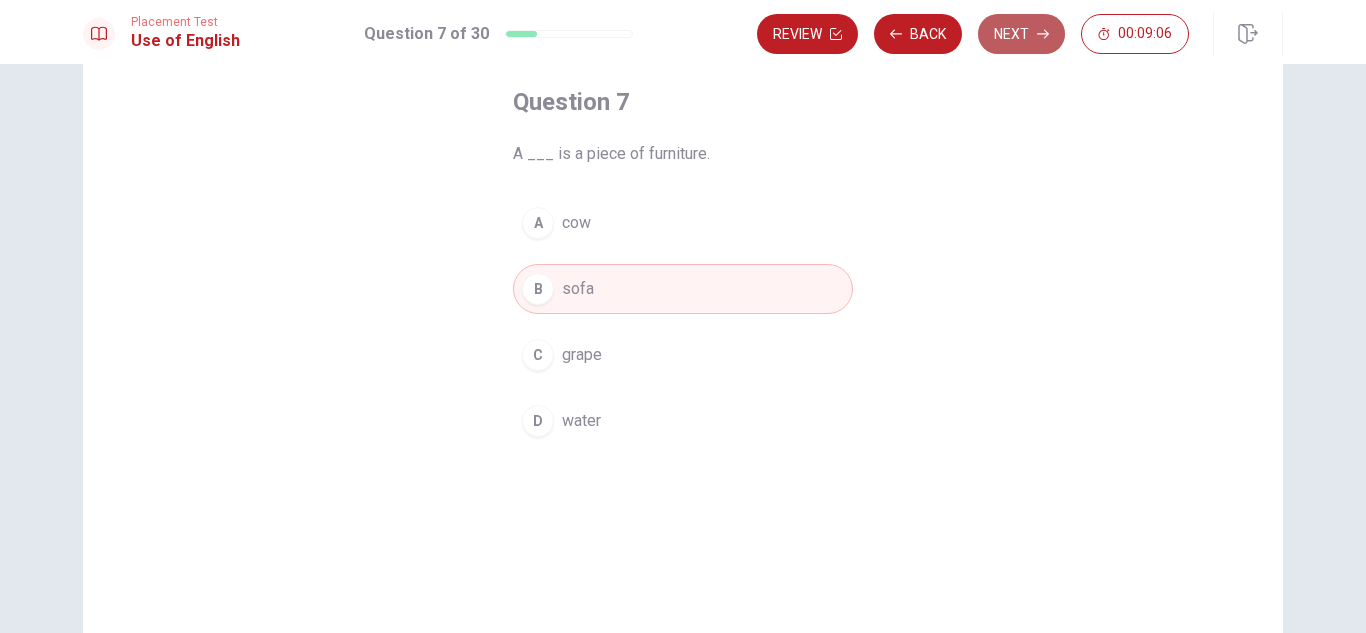 click on "Next" at bounding box center (1021, 34) 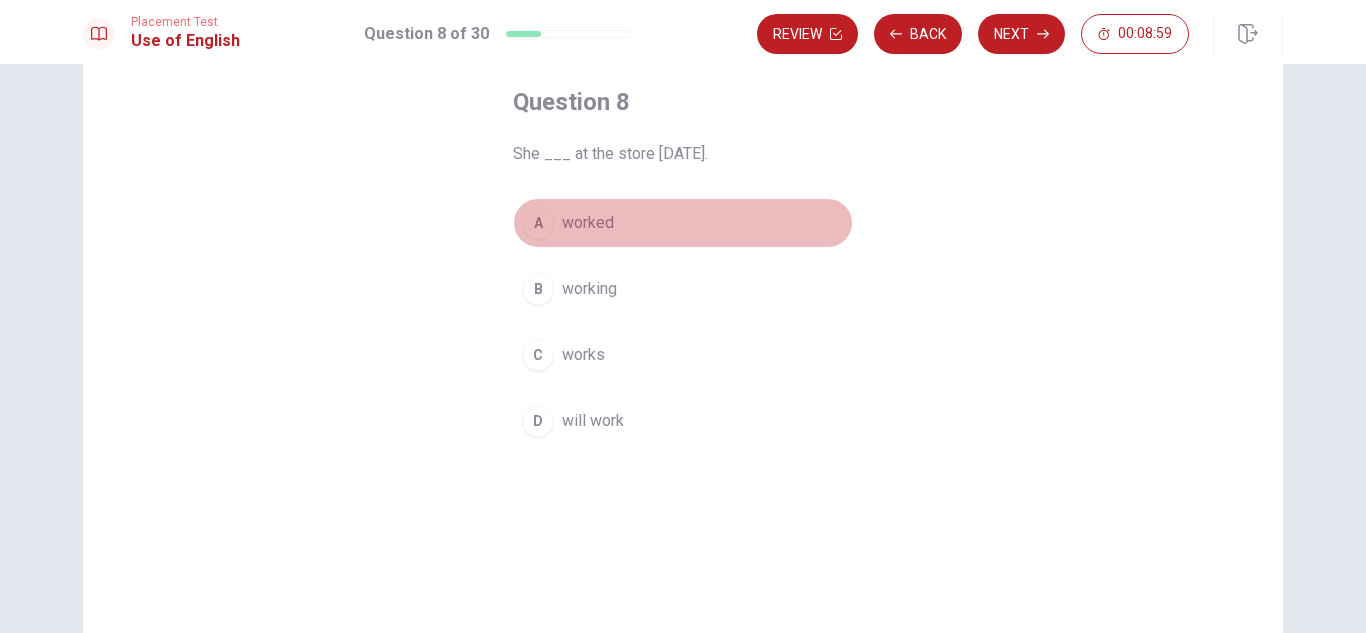 click on "A worked" at bounding box center [683, 223] 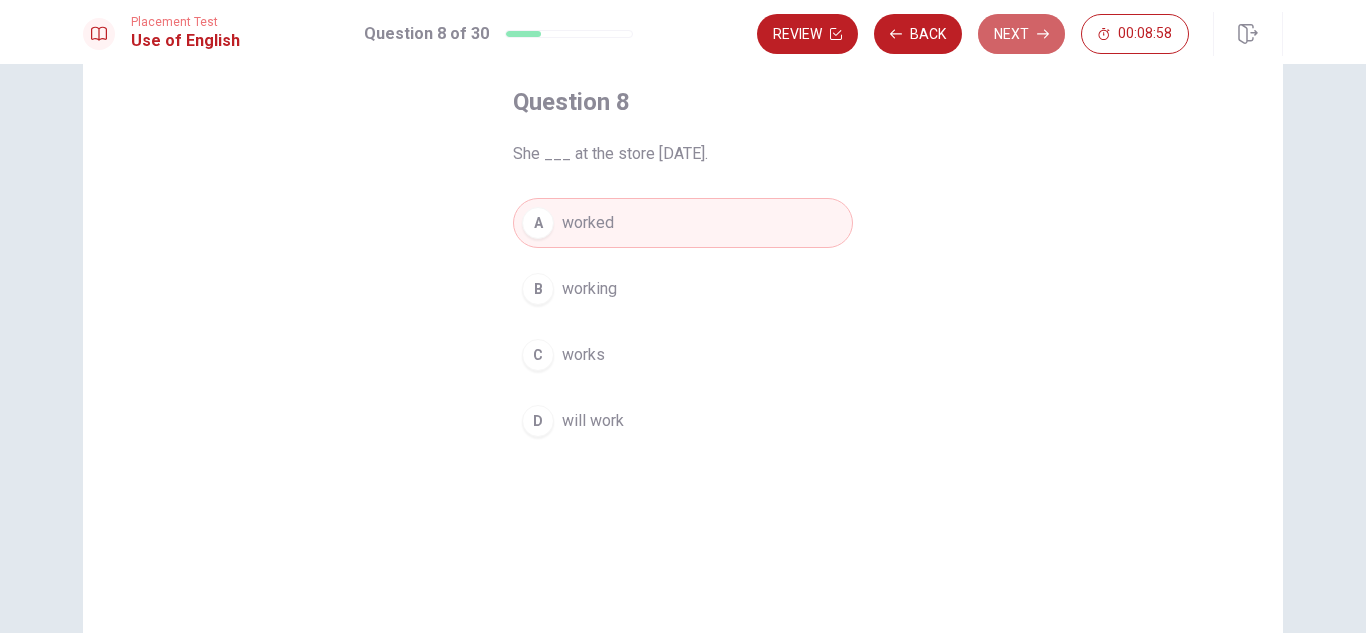 click on "Next" at bounding box center (1021, 34) 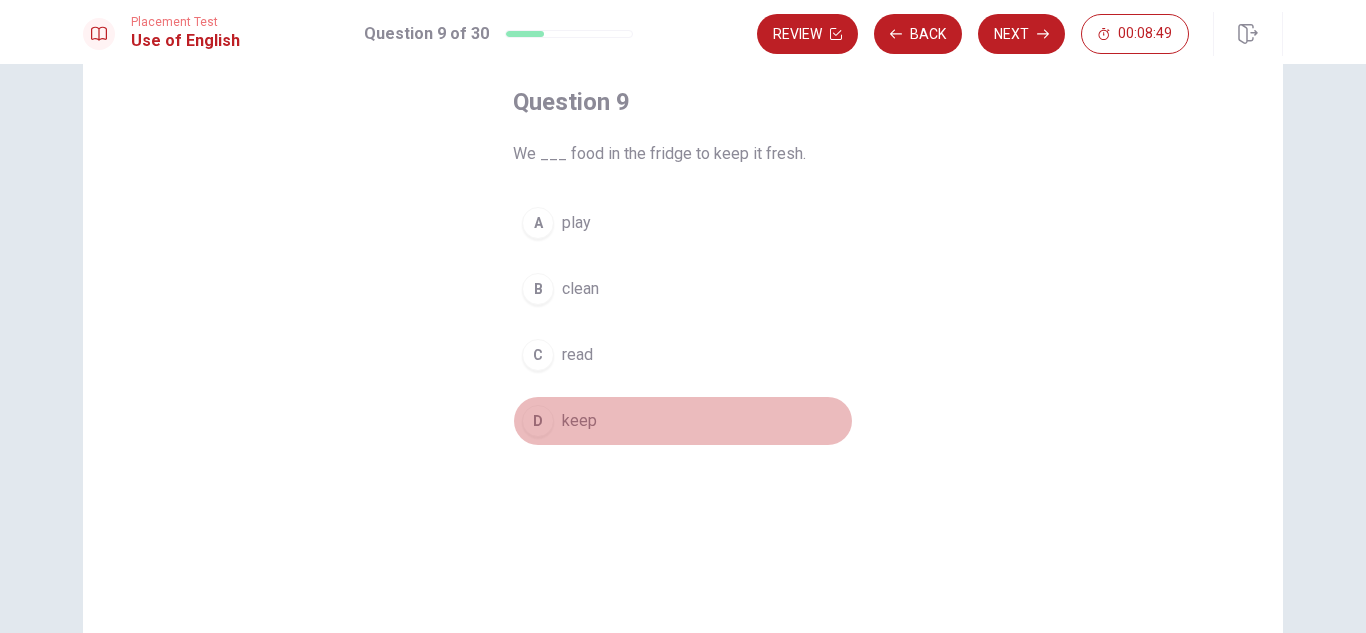 click on "keep" at bounding box center (579, 421) 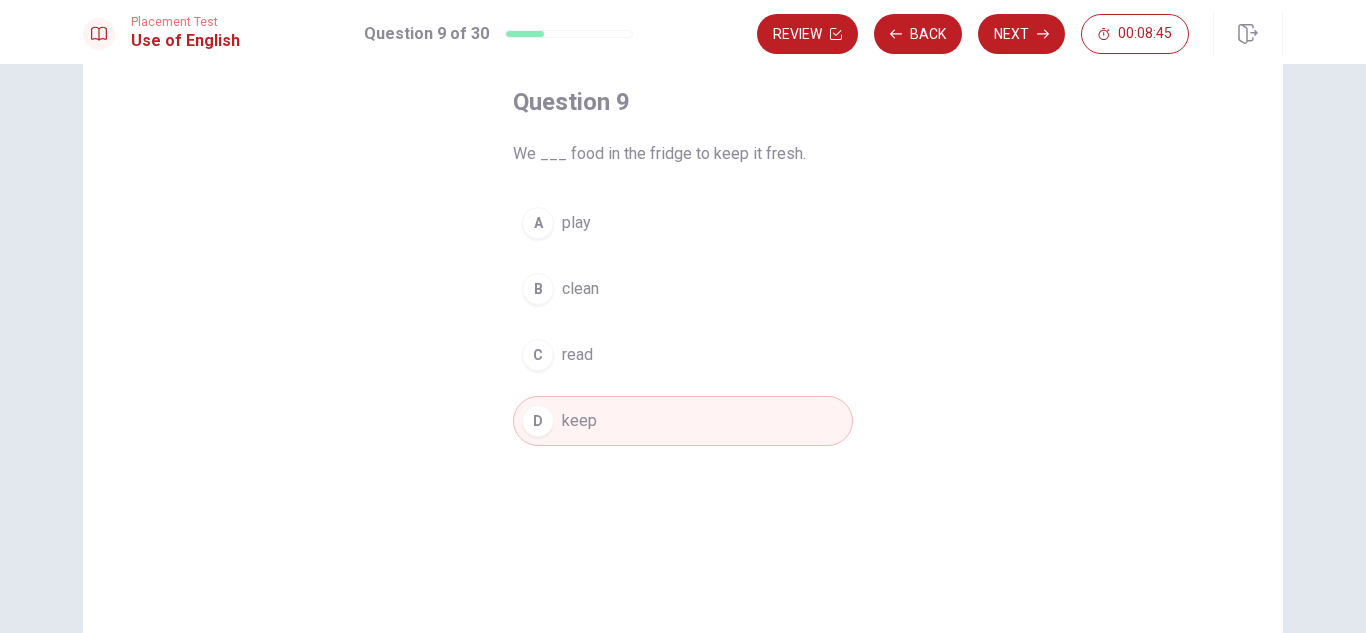 click on "Next" at bounding box center (1021, 34) 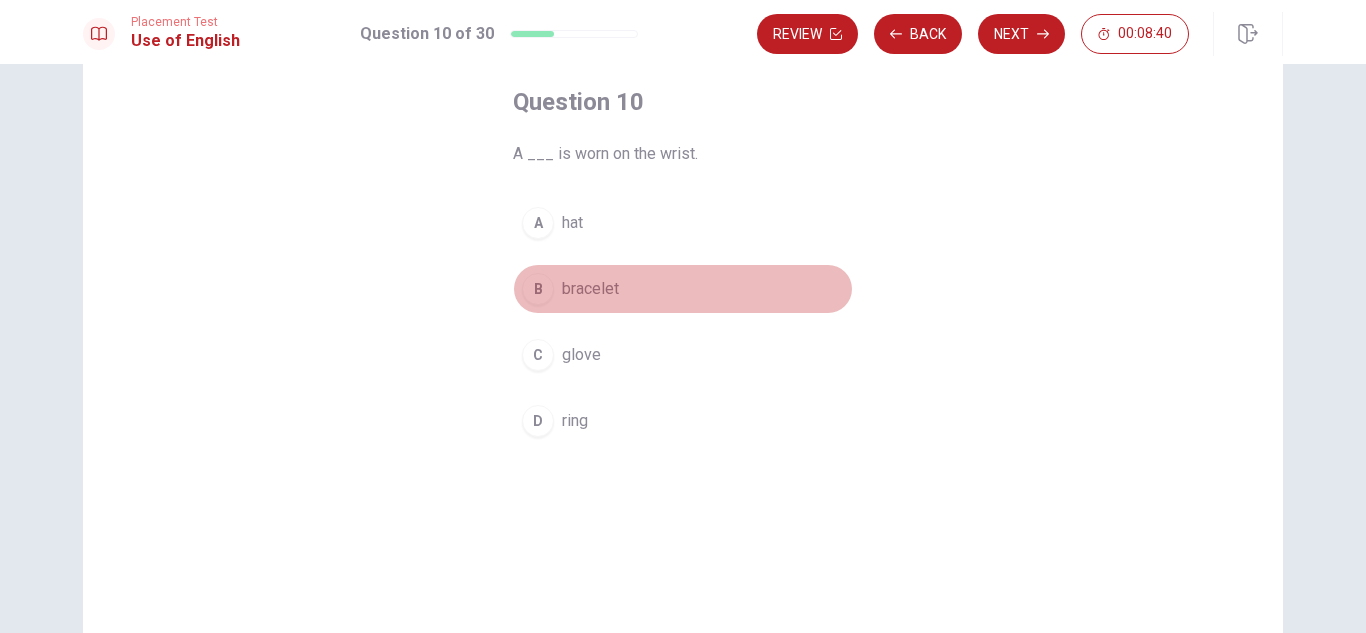 click on "bracelet" at bounding box center [590, 289] 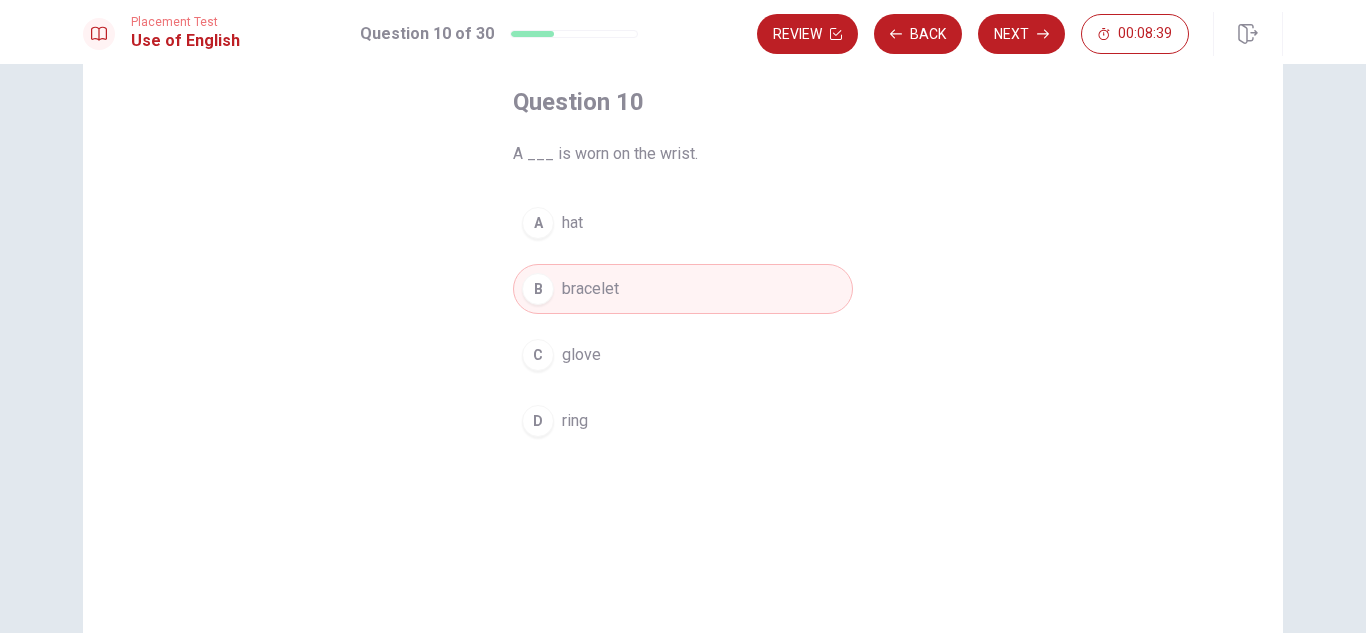 click on "Next" at bounding box center (1021, 34) 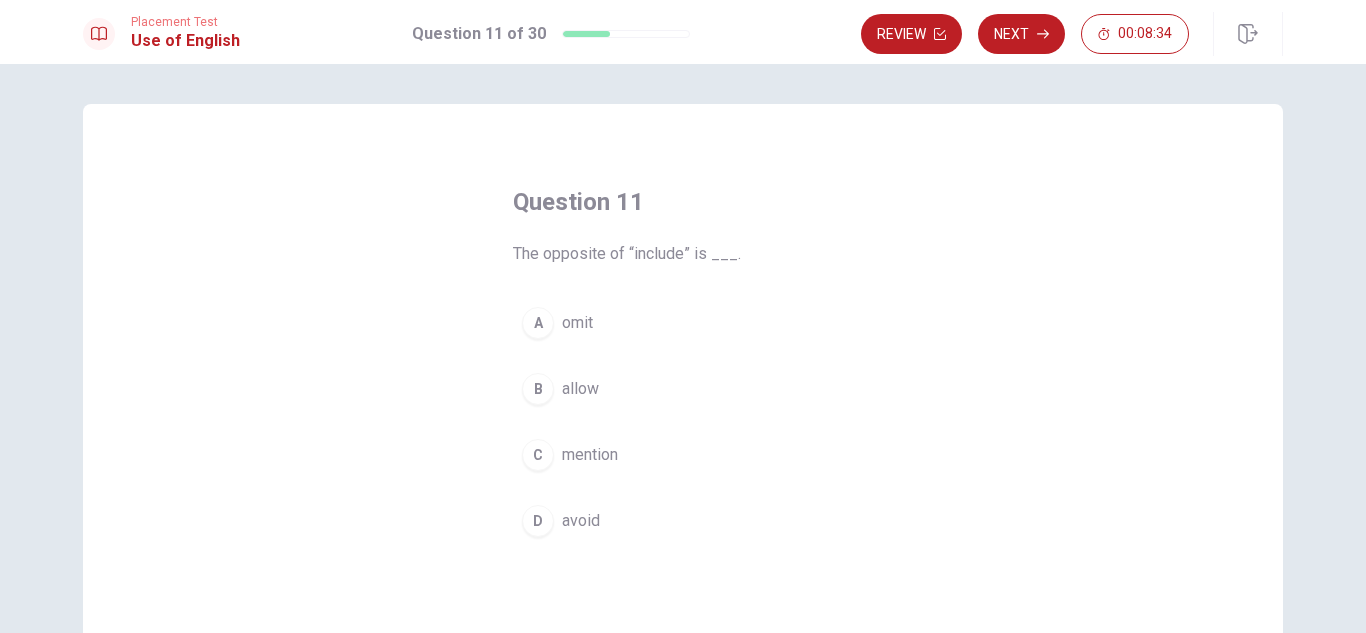 scroll, scrollTop: 100, scrollLeft: 0, axis: vertical 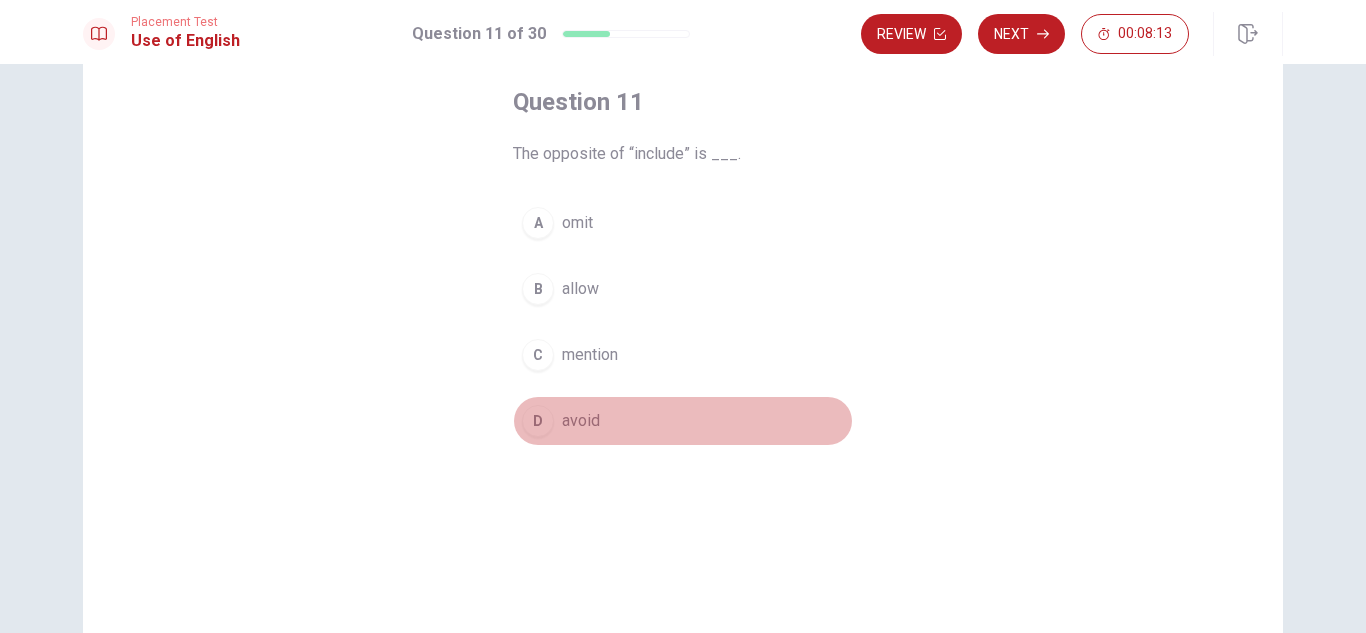 click on "avoid" at bounding box center [581, 421] 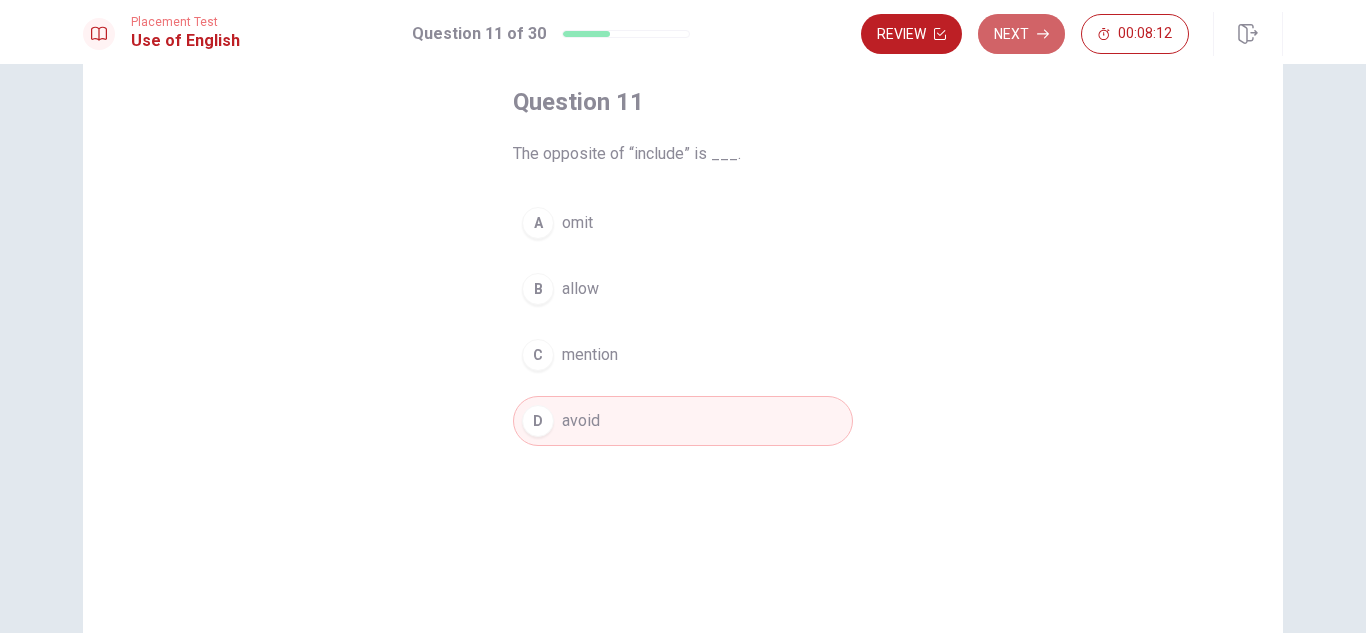 click on "Next" at bounding box center [1021, 34] 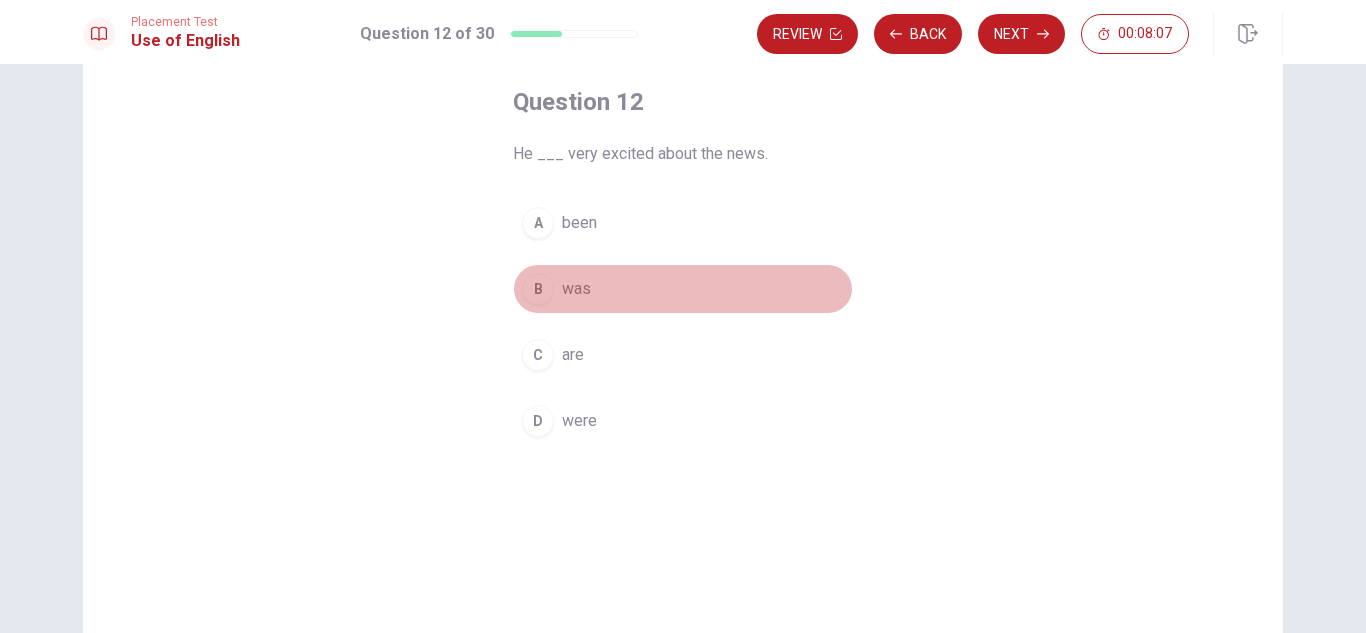 click on "was" at bounding box center (576, 289) 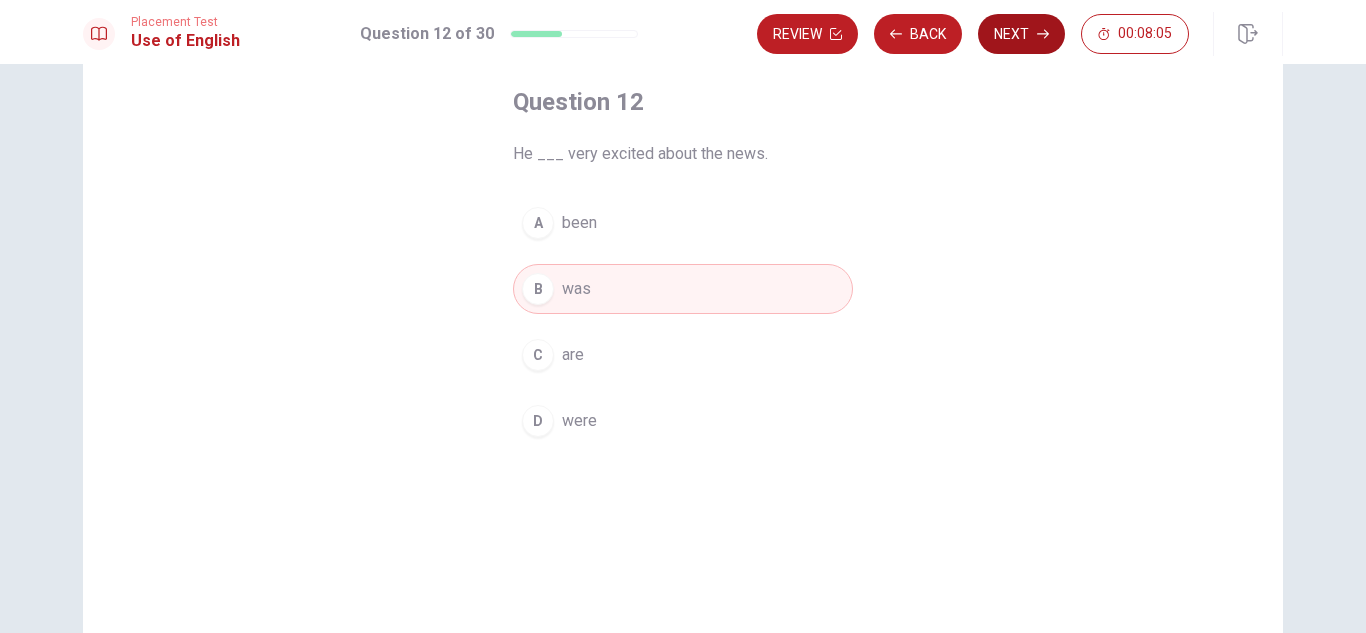 click on "Next" at bounding box center (1021, 34) 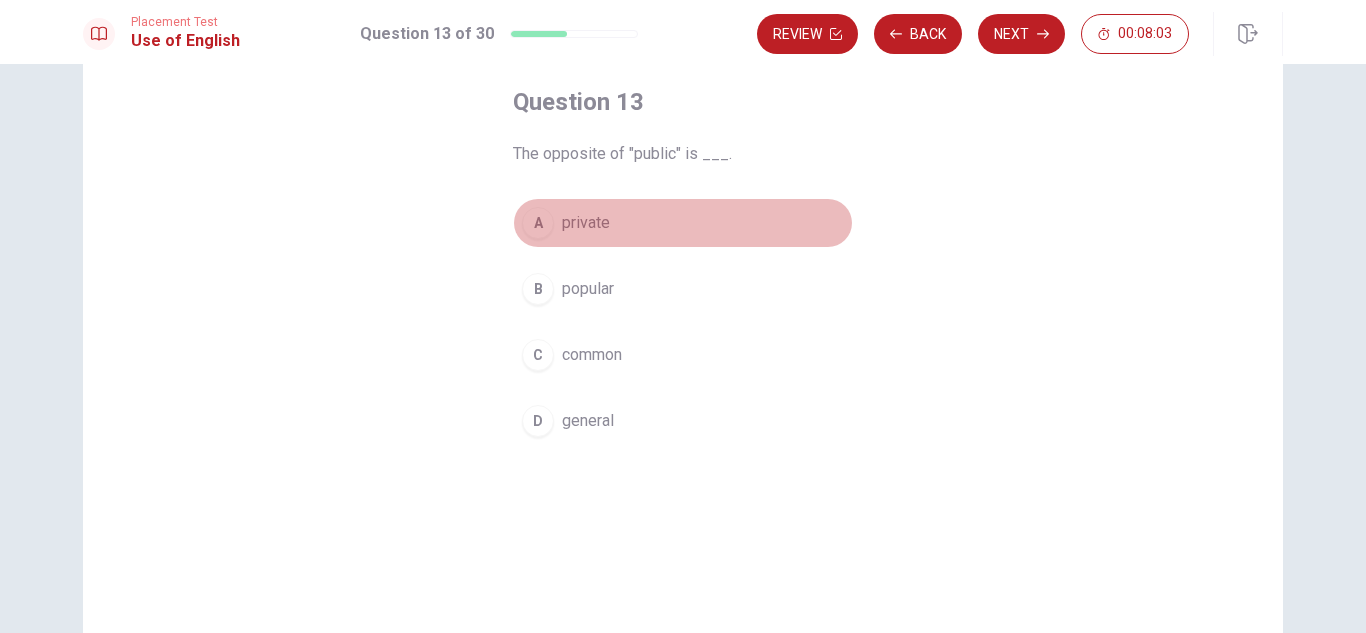 click on "A private" at bounding box center (683, 223) 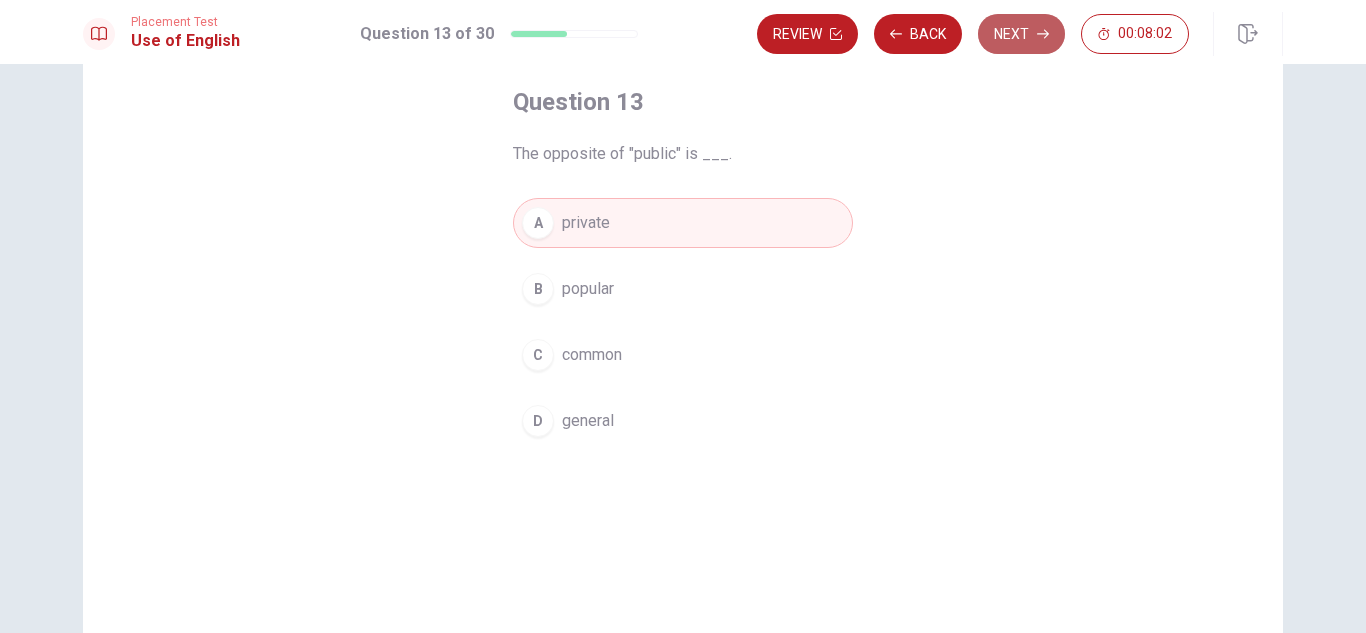 click on "Next" at bounding box center (1021, 34) 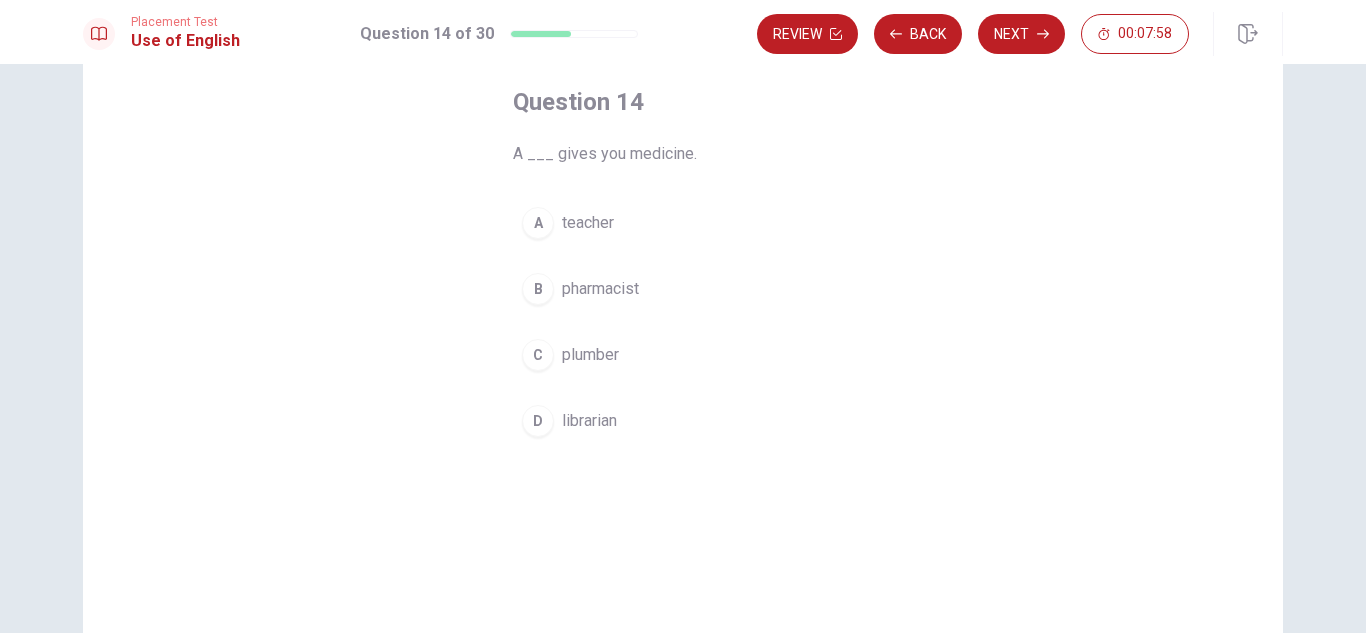 click on "pharmacist" at bounding box center [600, 289] 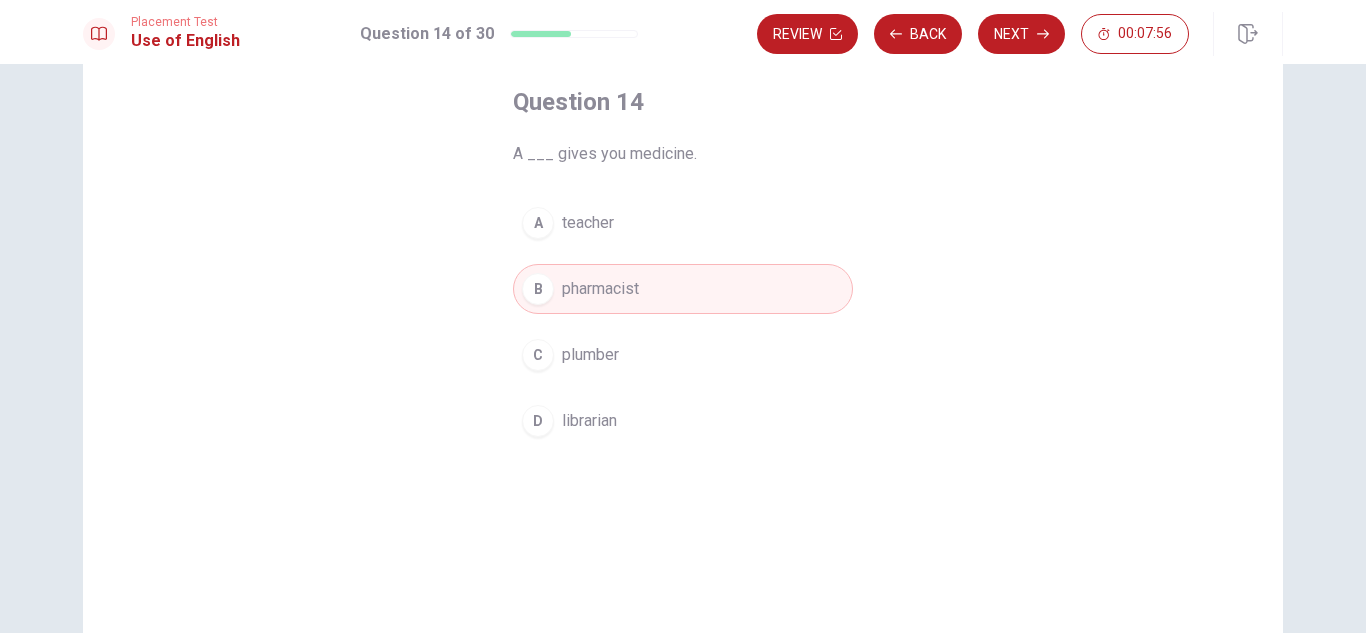 click on "Next" at bounding box center [1021, 34] 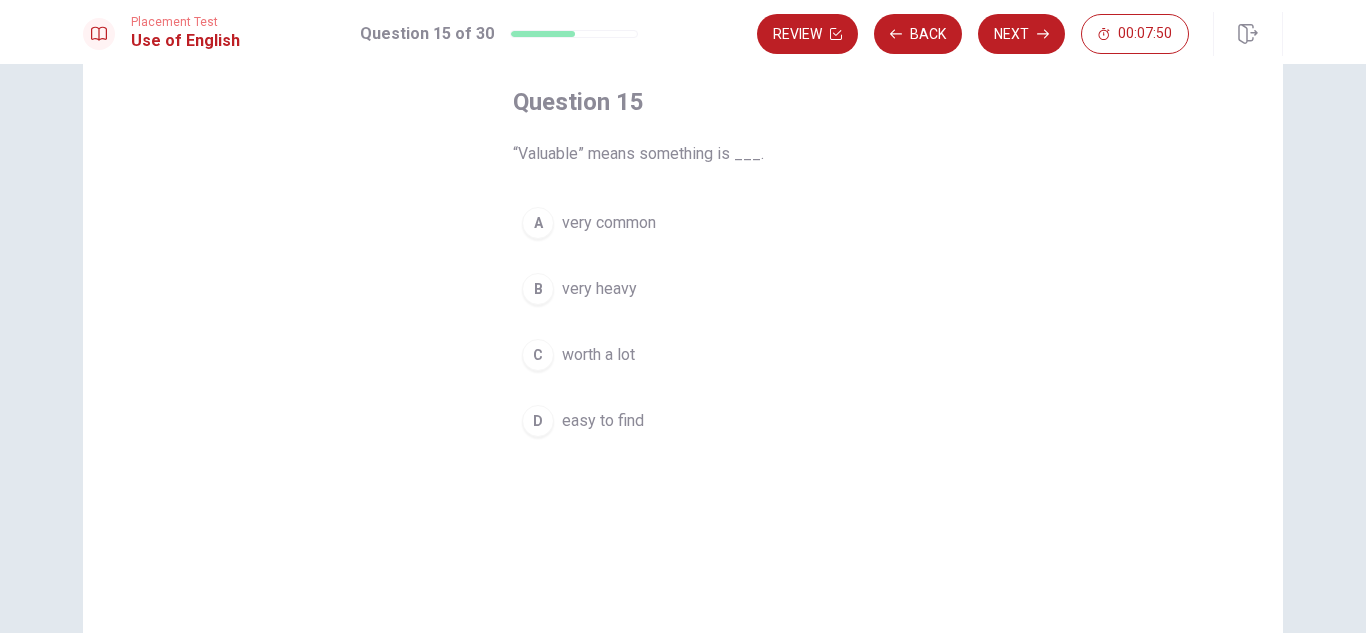 click on "worth a lot" at bounding box center (598, 355) 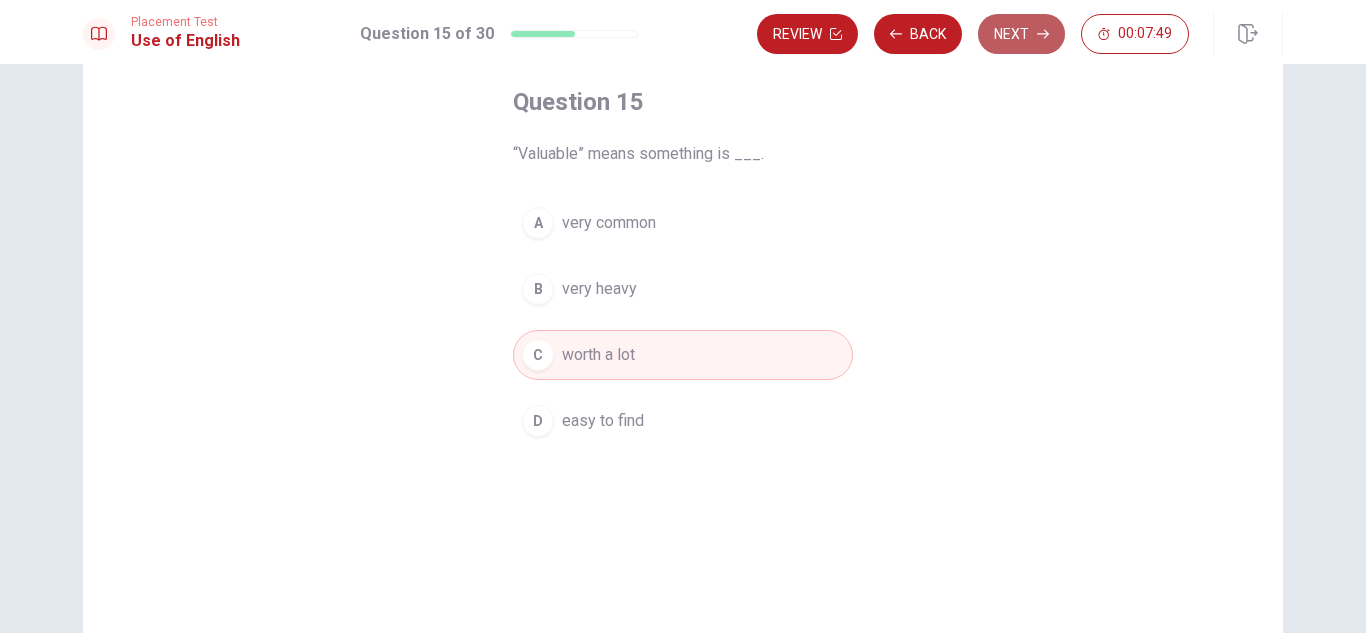 click on "Next" at bounding box center (1021, 34) 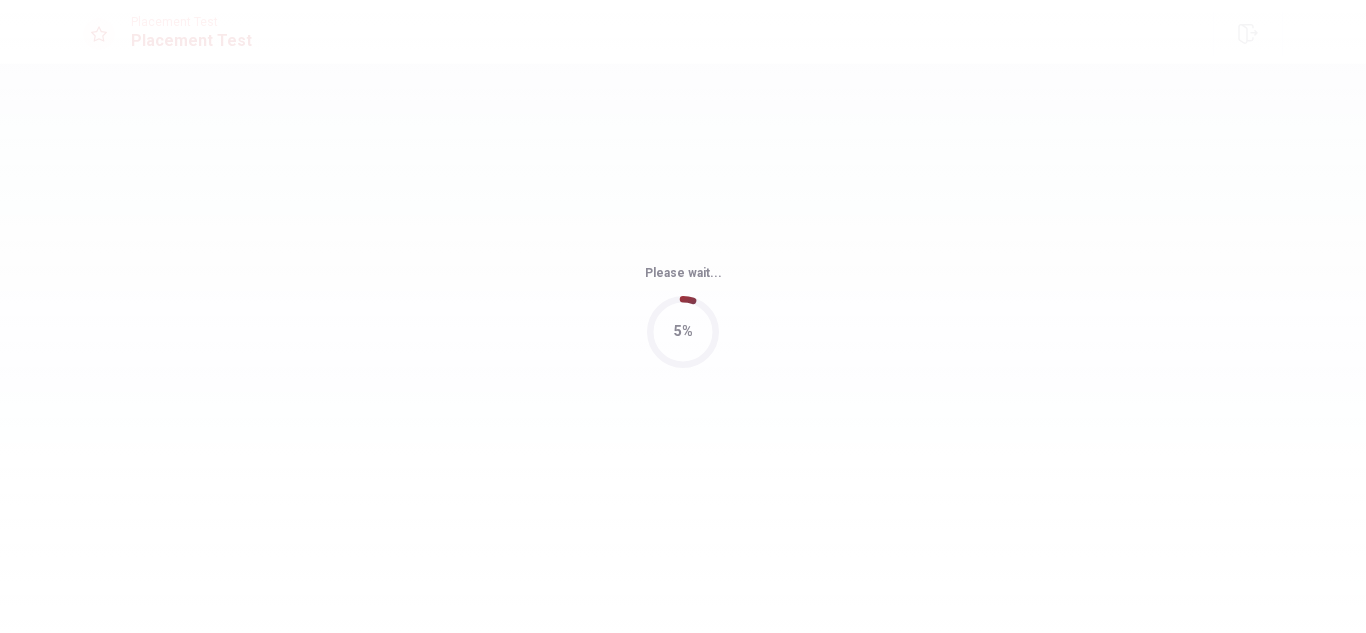 scroll, scrollTop: 0, scrollLeft: 0, axis: both 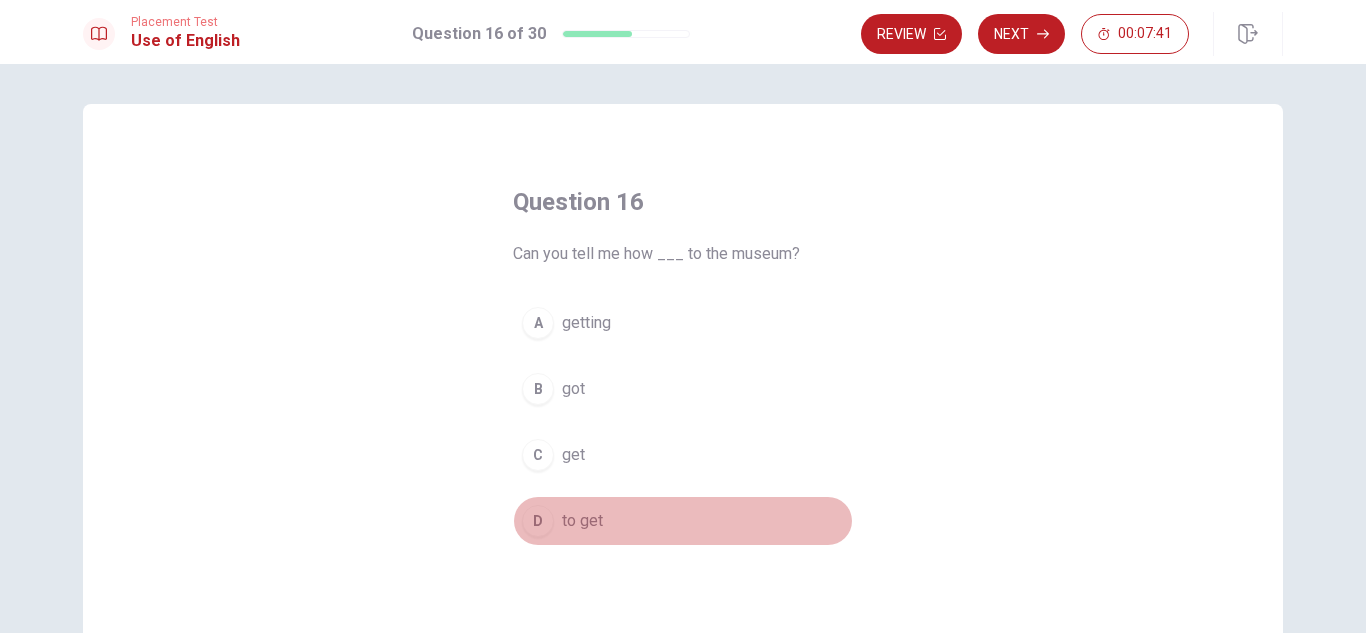 click on "D to get" at bounding box center (683, 521) 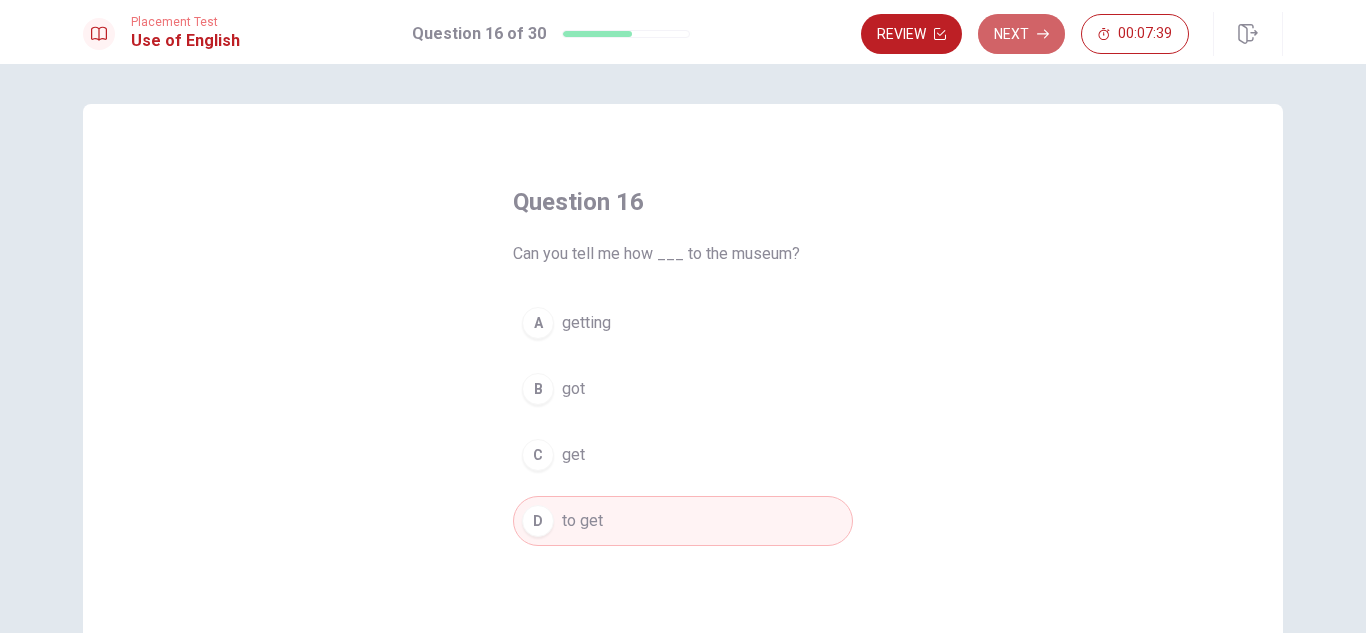 click on "Next" at bounding box center [1021, 34] 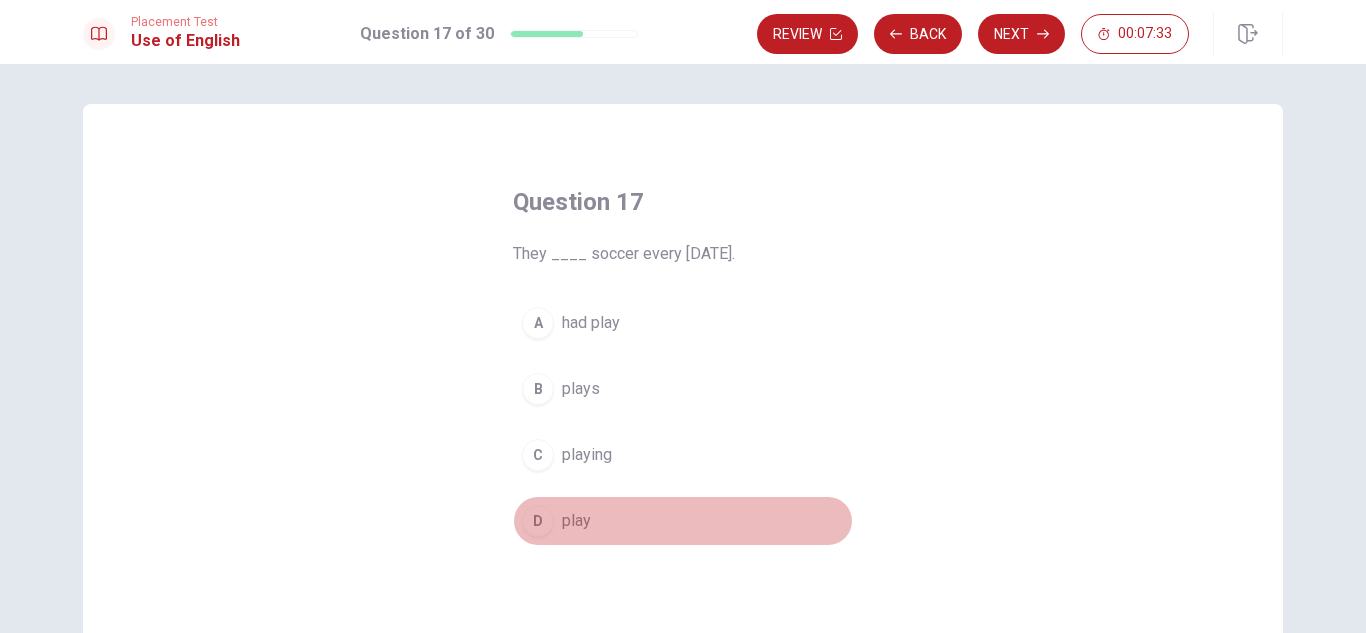 click on "play" at bounding box center [576, 521] 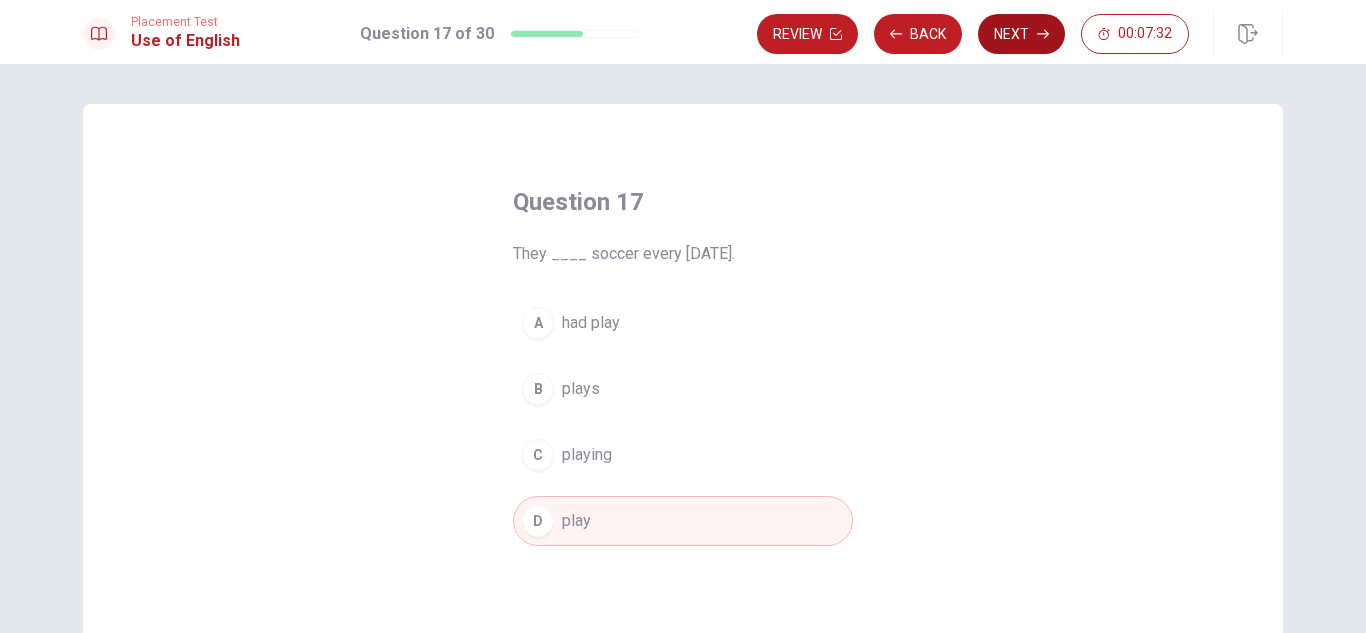click on "Next" at bounding box center [1021, 34] 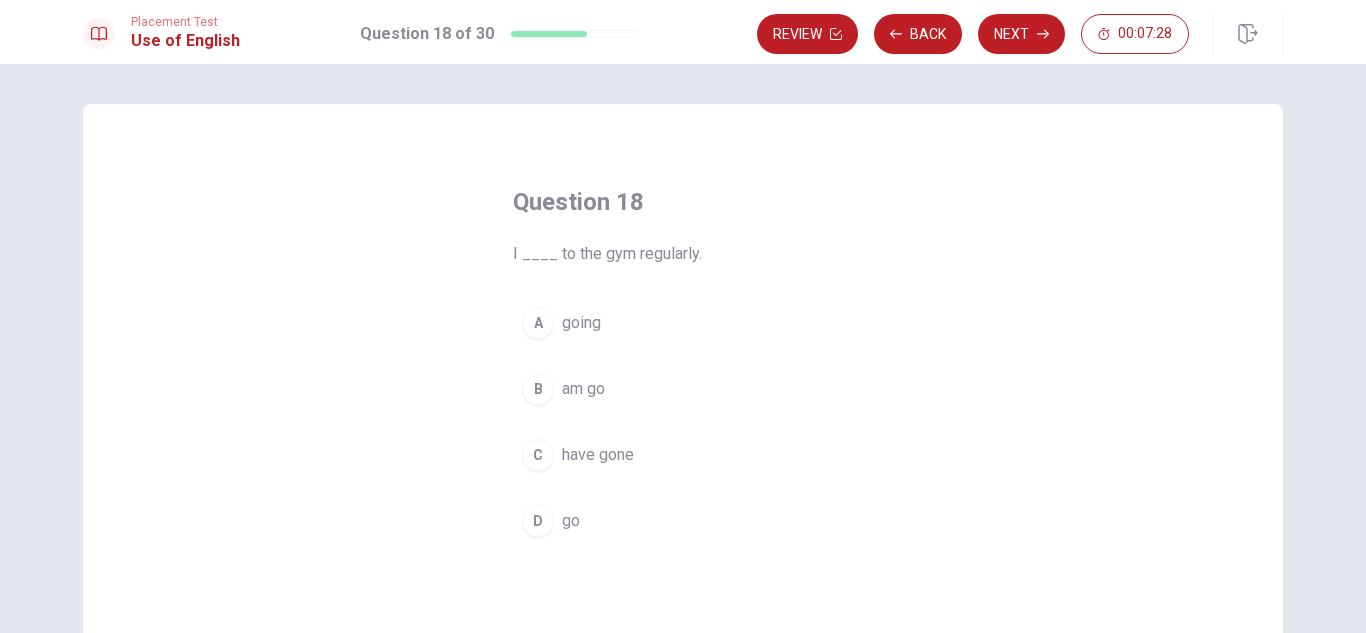 click on "D" at bounding box center (538, 521) 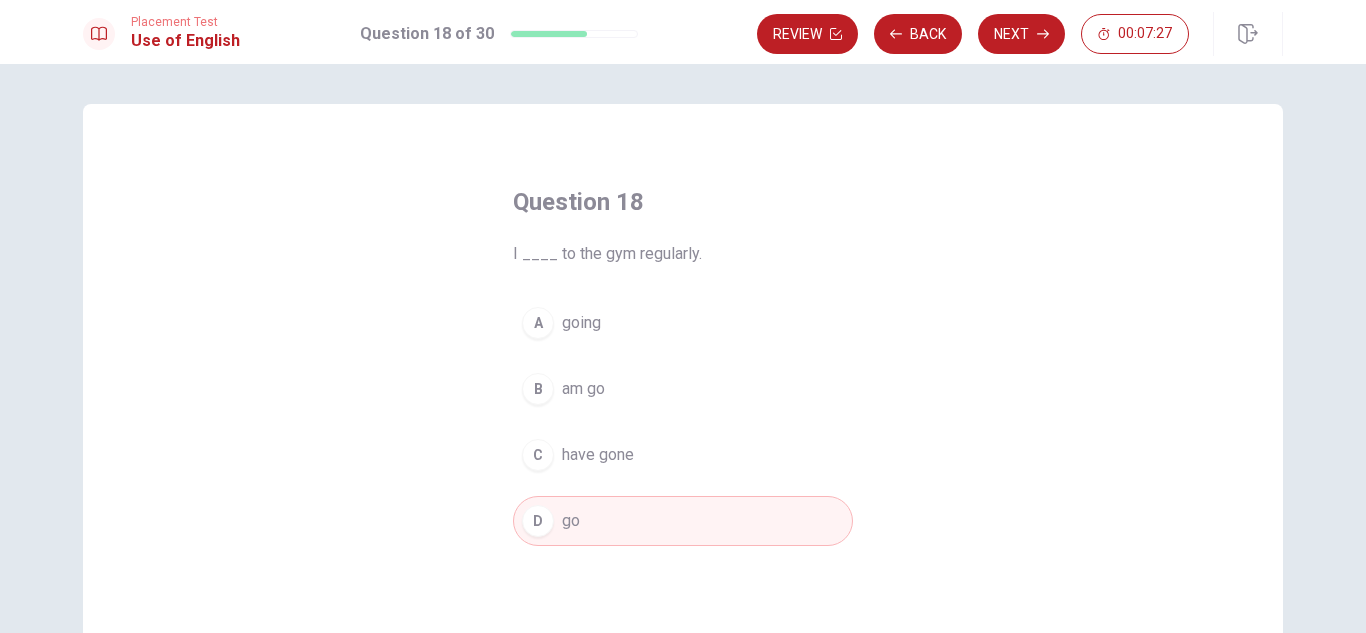 click on "Next" at bounding box center [1021, 34] 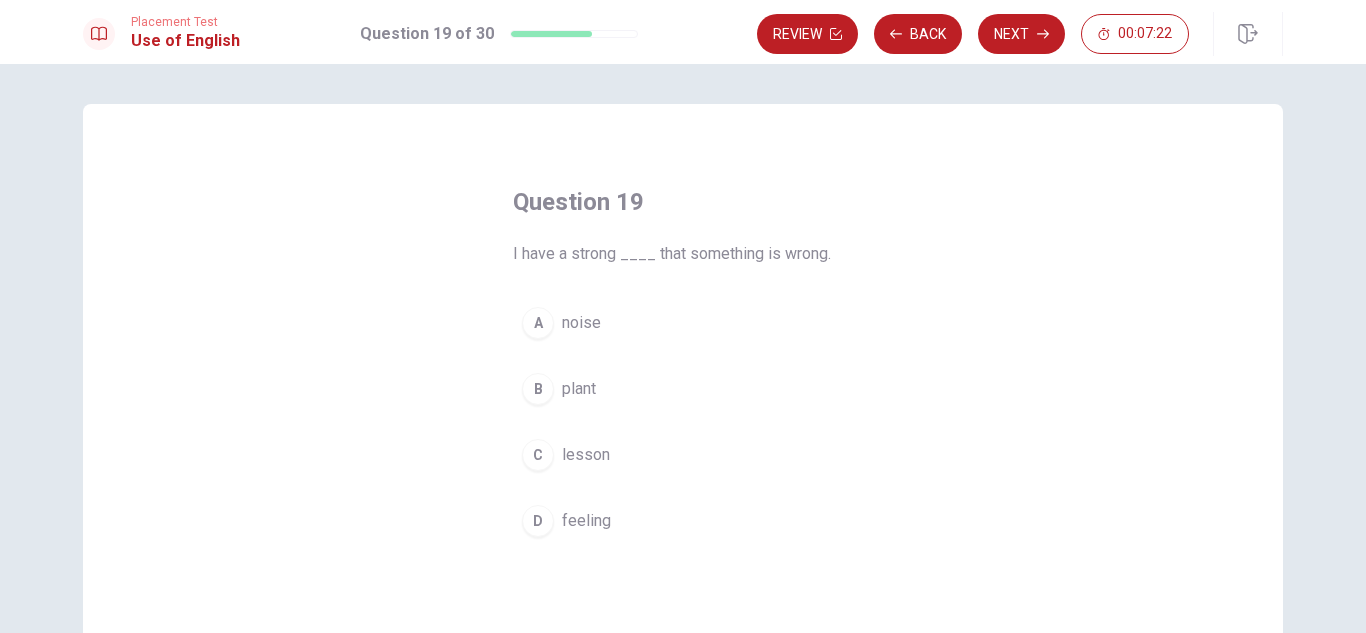 click on "feeling" at bounding box center (586, 521) 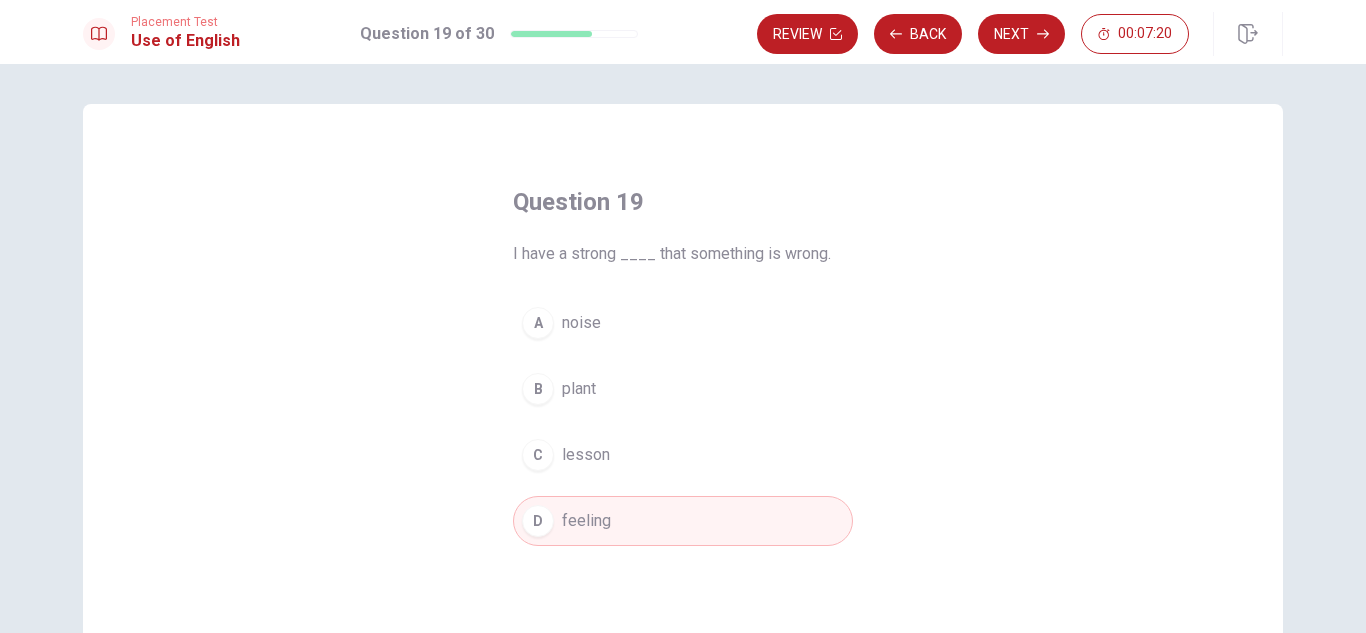 click on "Next" at bounding box center (1021, 34) 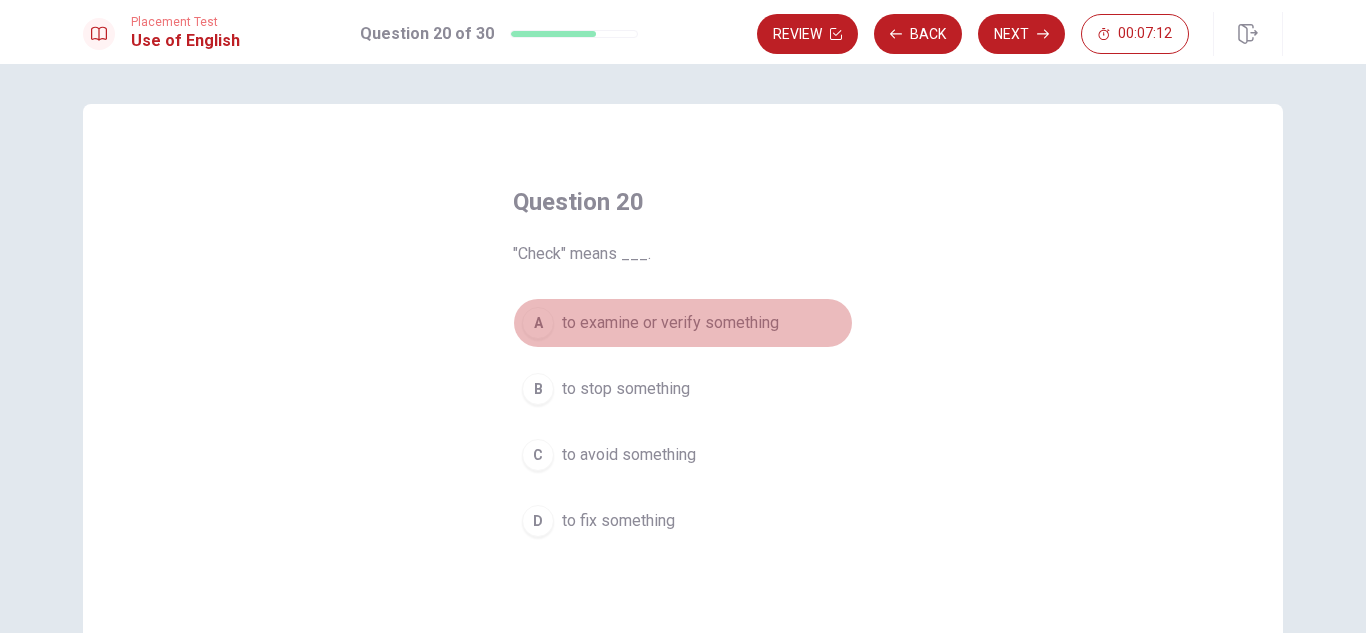 click on "to examine or verify something" at bounding box center (670, 323) 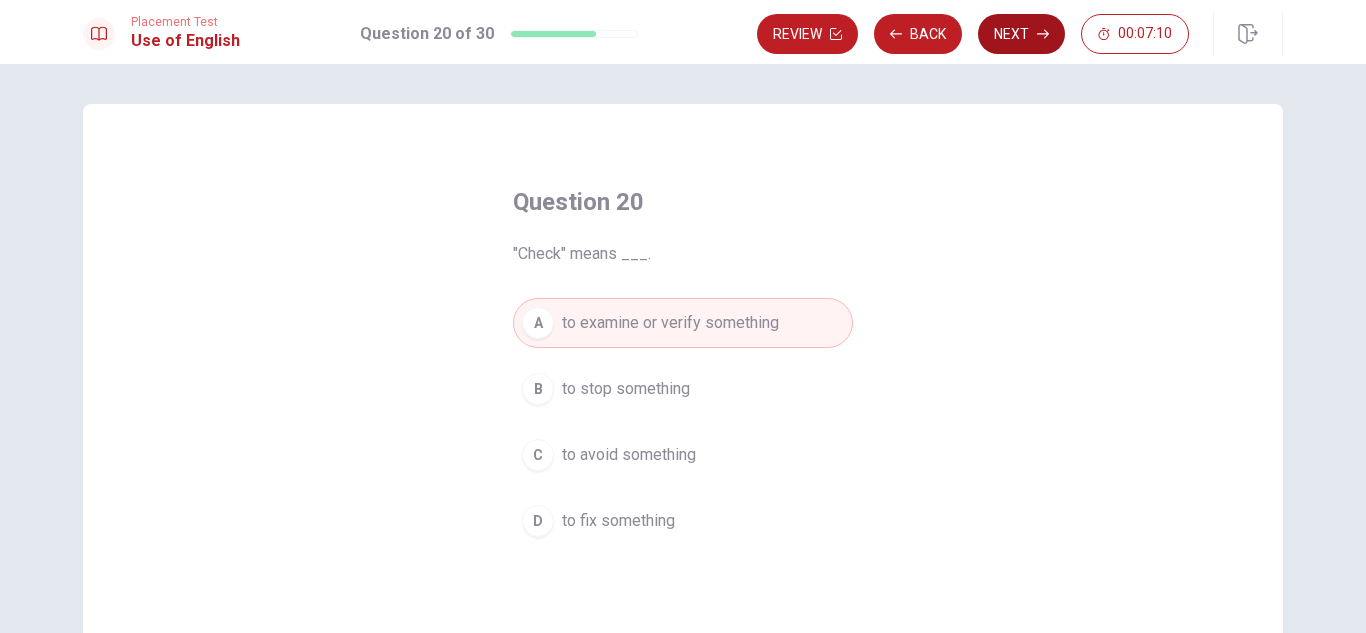 click on "Next" at bounding box center (1021, 34) 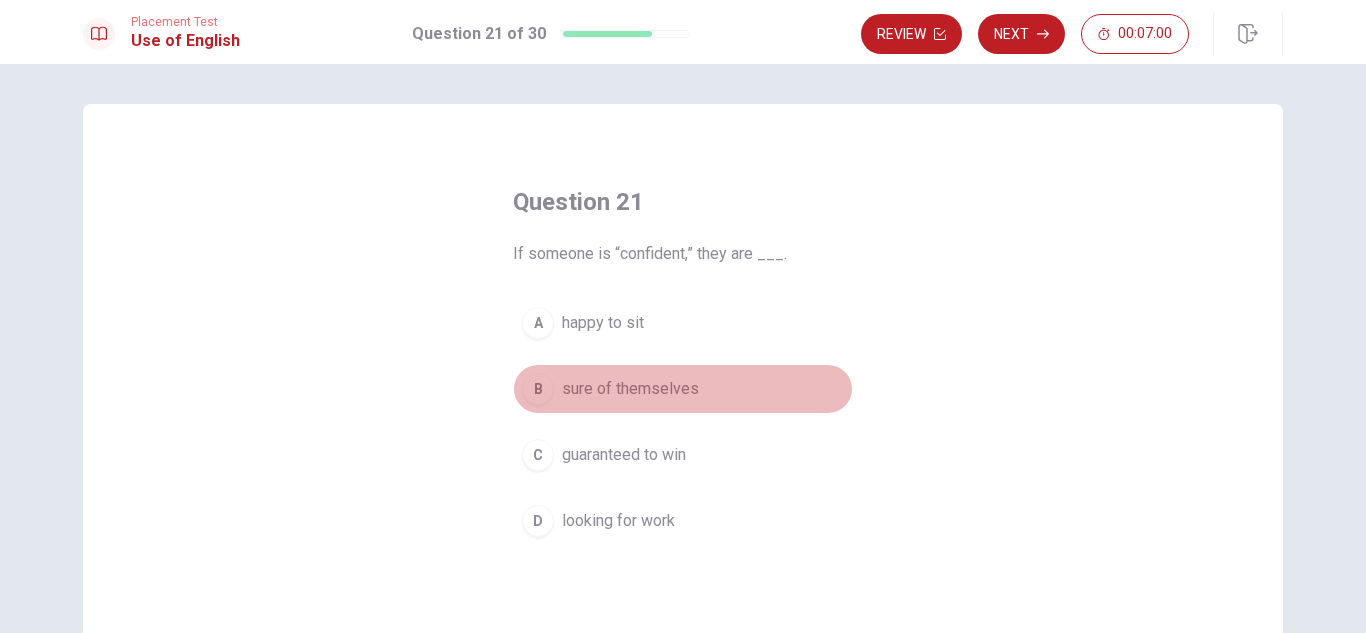 click on "sure of themselves" at bounding box center [630, 389] 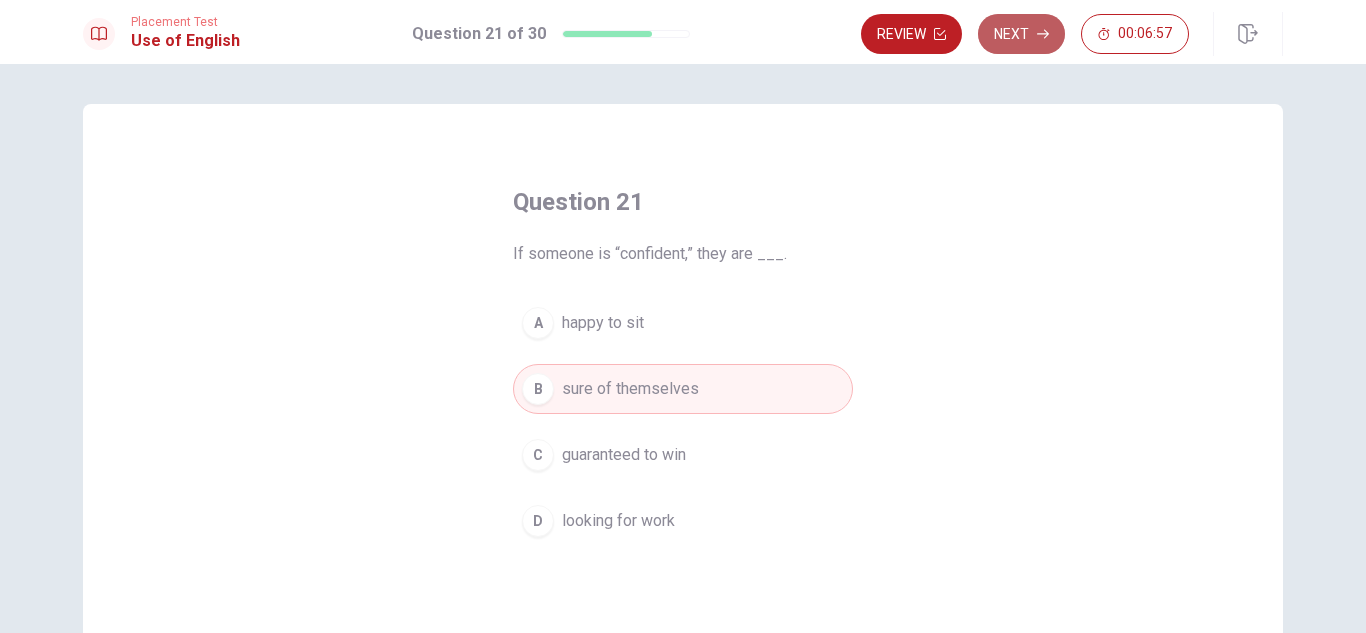 click on "Next" at bounding box center [1021, 34] 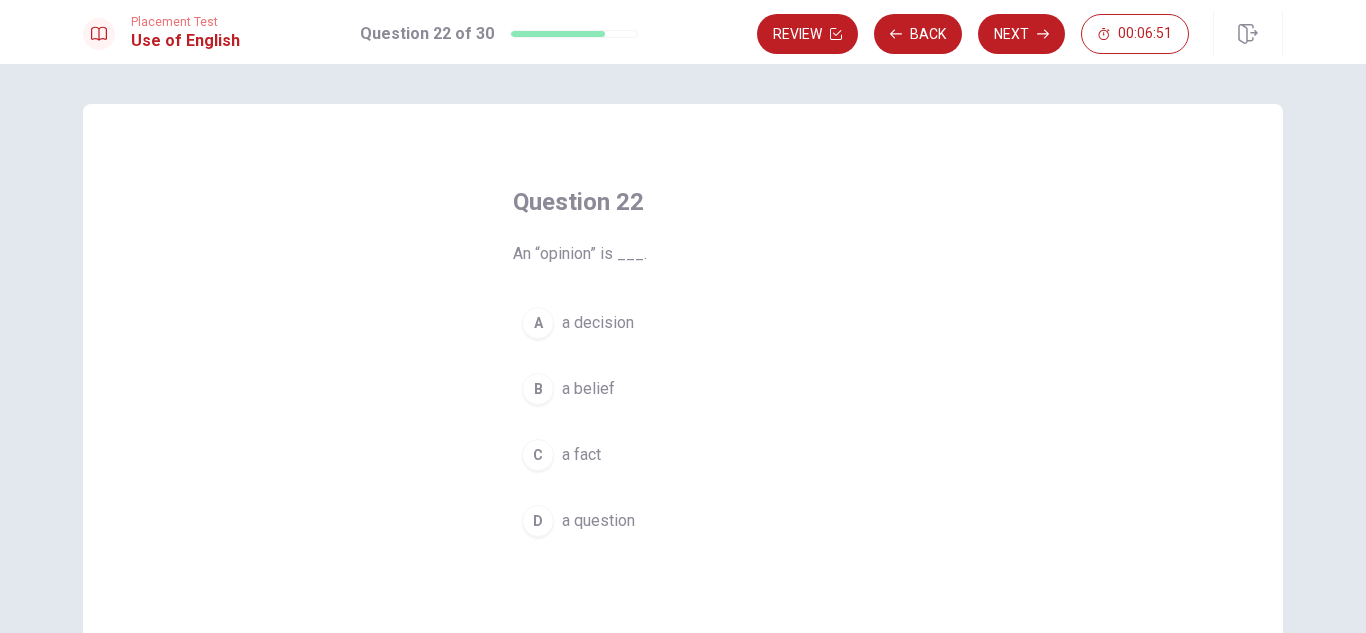 click on "B" at bounding box center [538, 389] 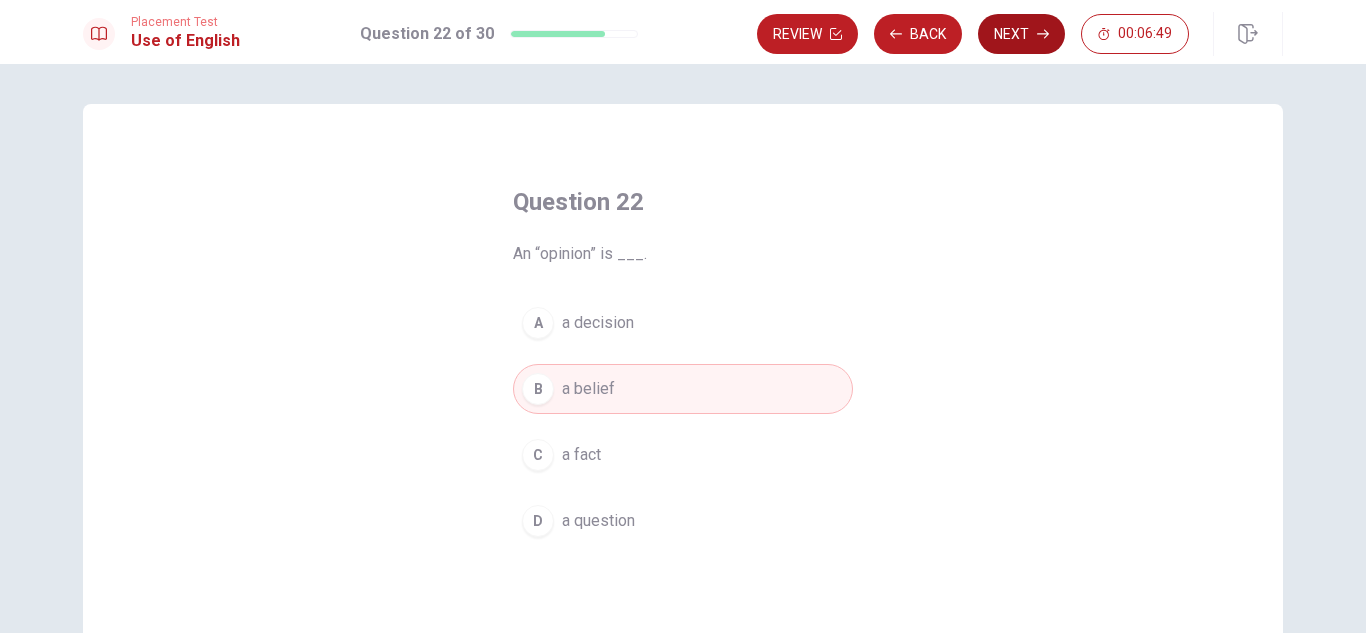 click on "Next" at bounding box center (1021, 34) 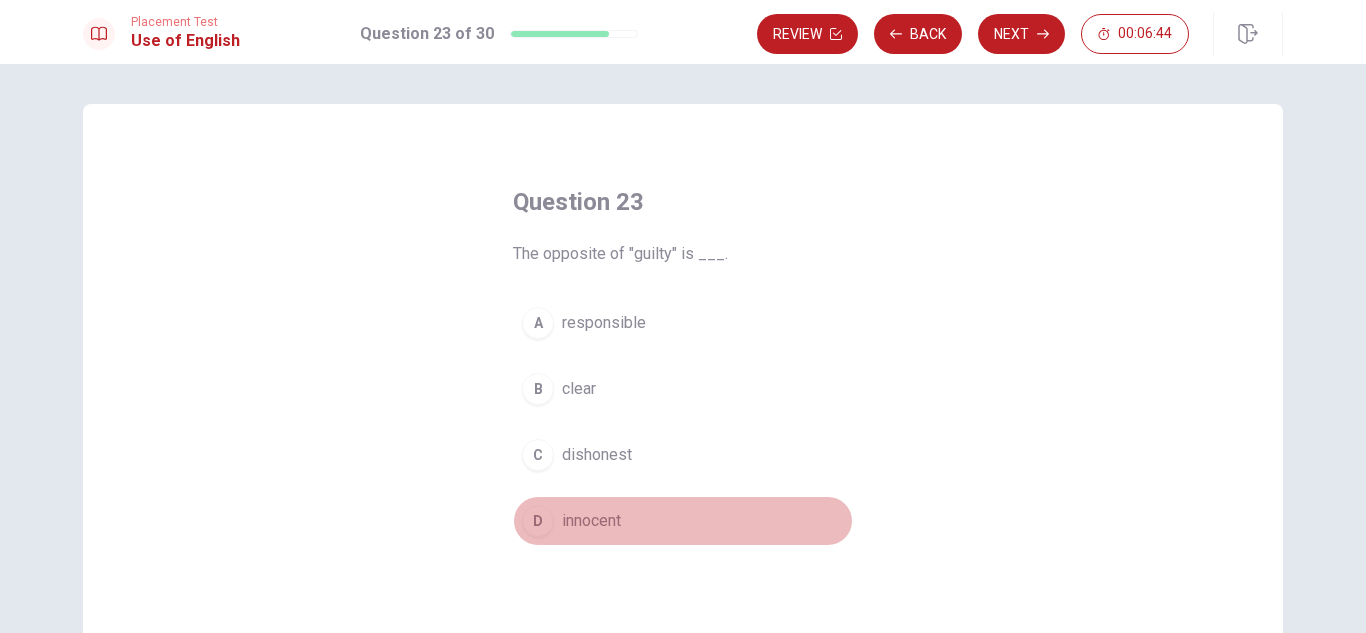 click on "innocent" at bounding box center [591, 521] 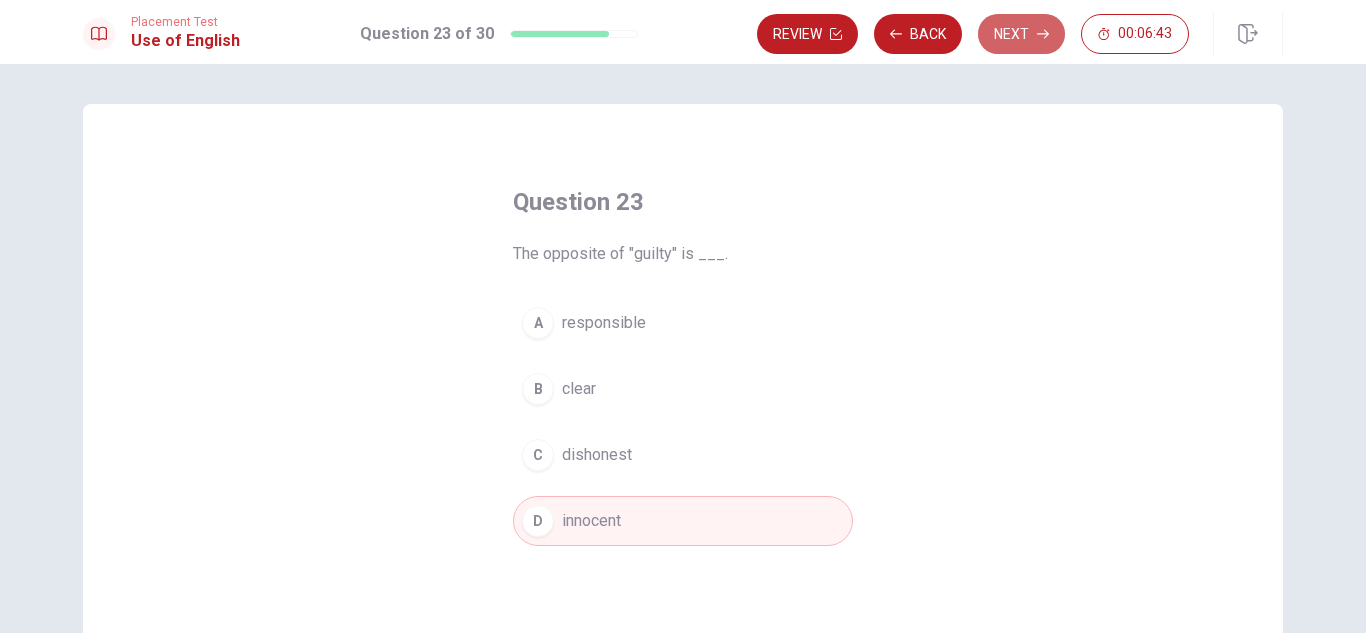 drag, startPoint x: 1017, startPoint y: 28, endPoint x: 1010, endPoint y: 37, distance: 11.401754 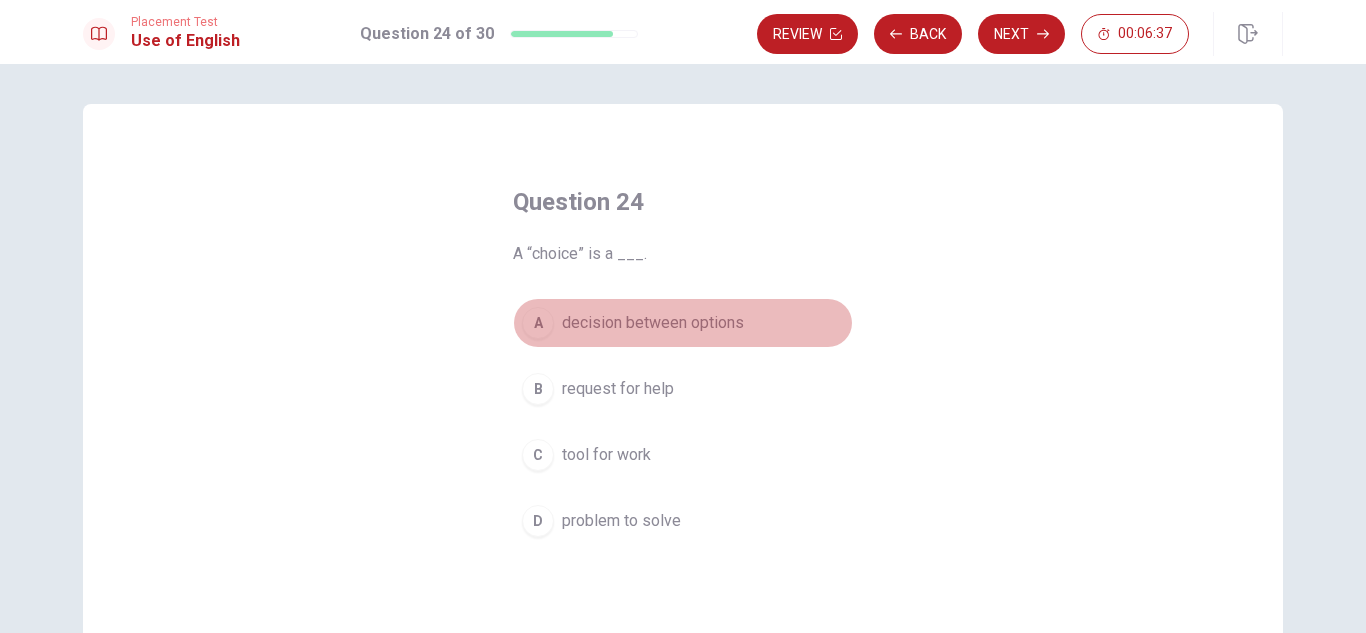 click on "decision between options" at bounding box center (653, 323) 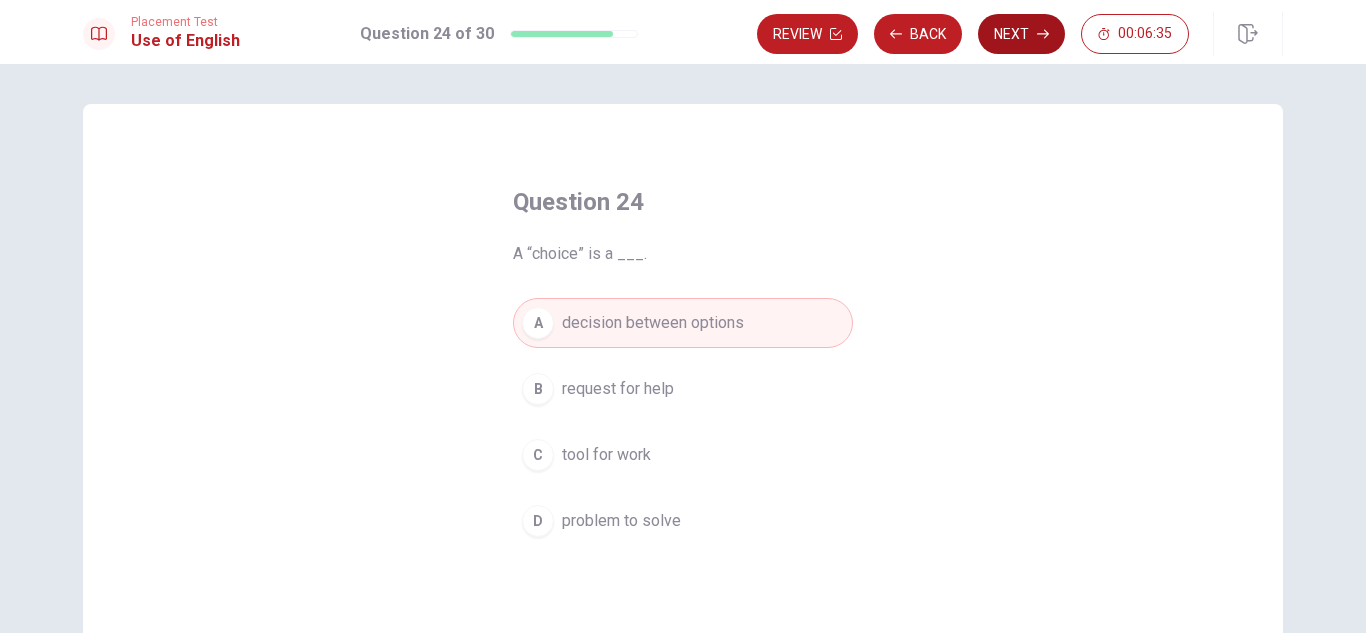 click on "Next" at bounding box center [1021, 34] 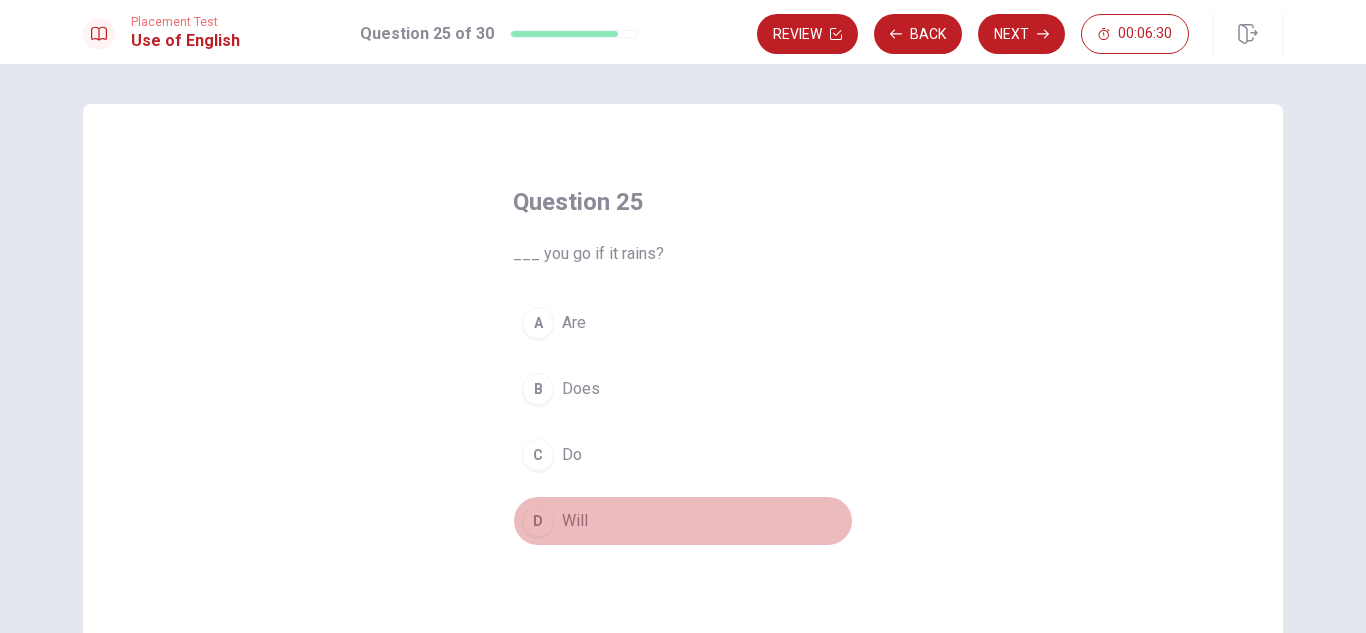 click on "D Will" at bounding box center [683, 521] 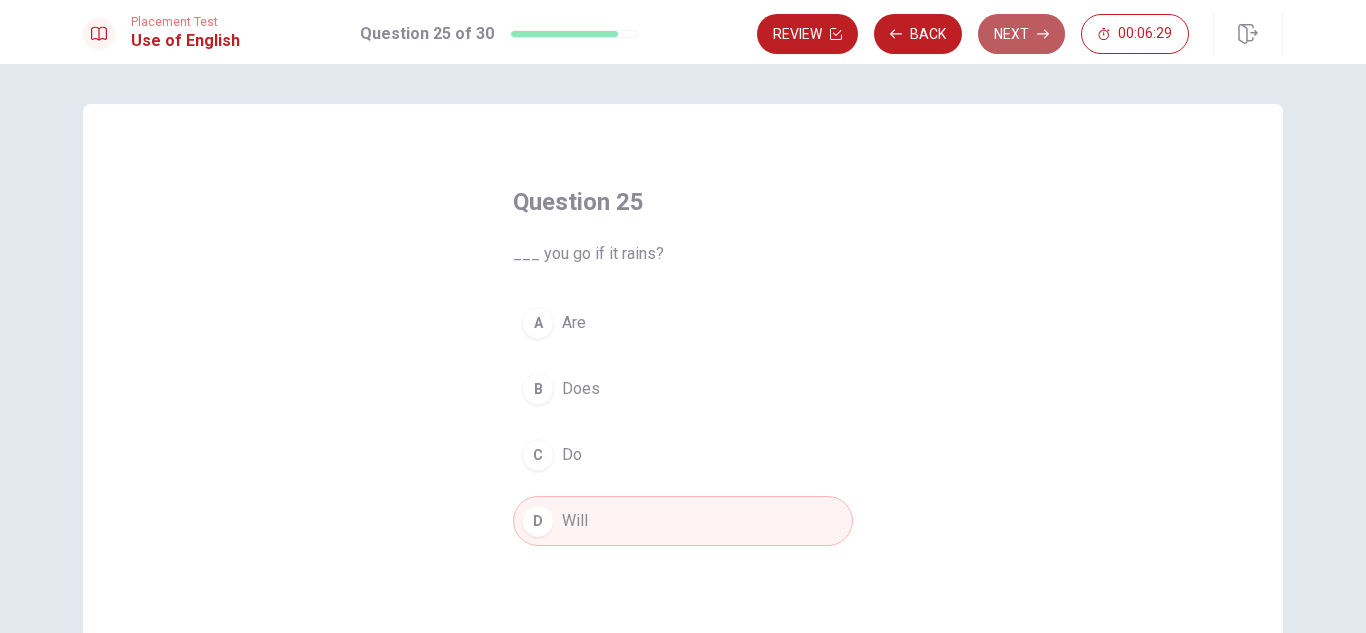 click on "Next" at bounding box center [1021, 34] 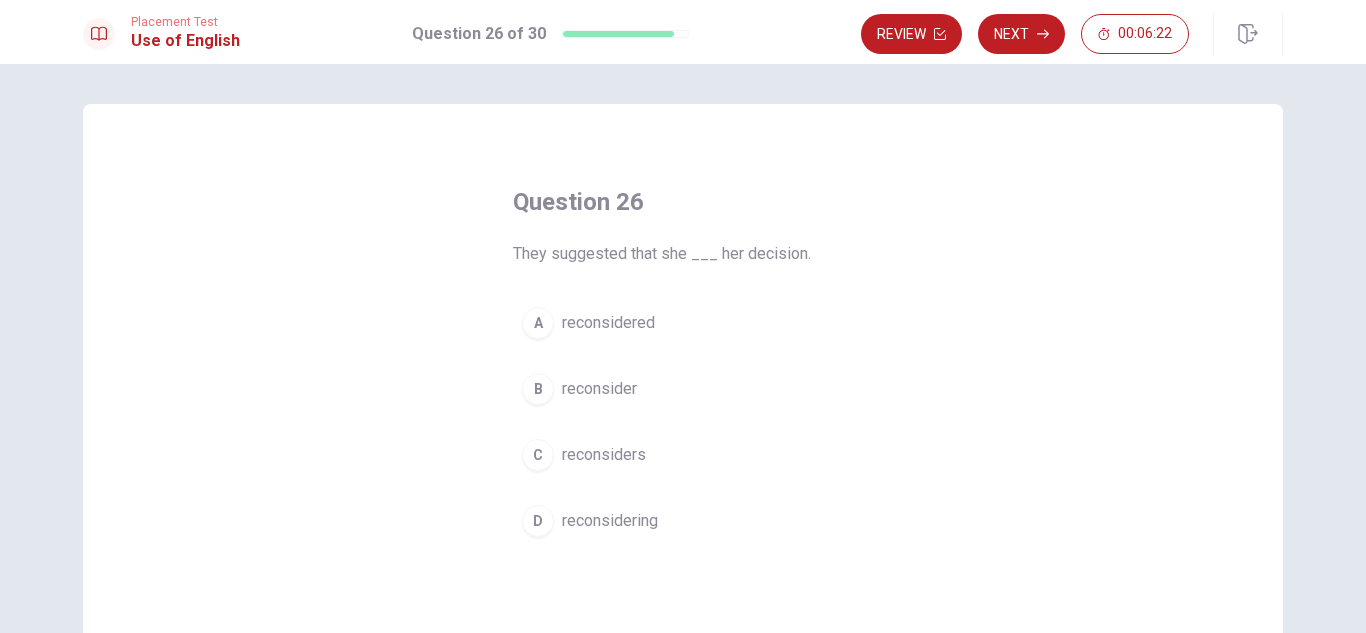 scroll, scrollTop: 100, scrollLeft: 0, axis: vertical 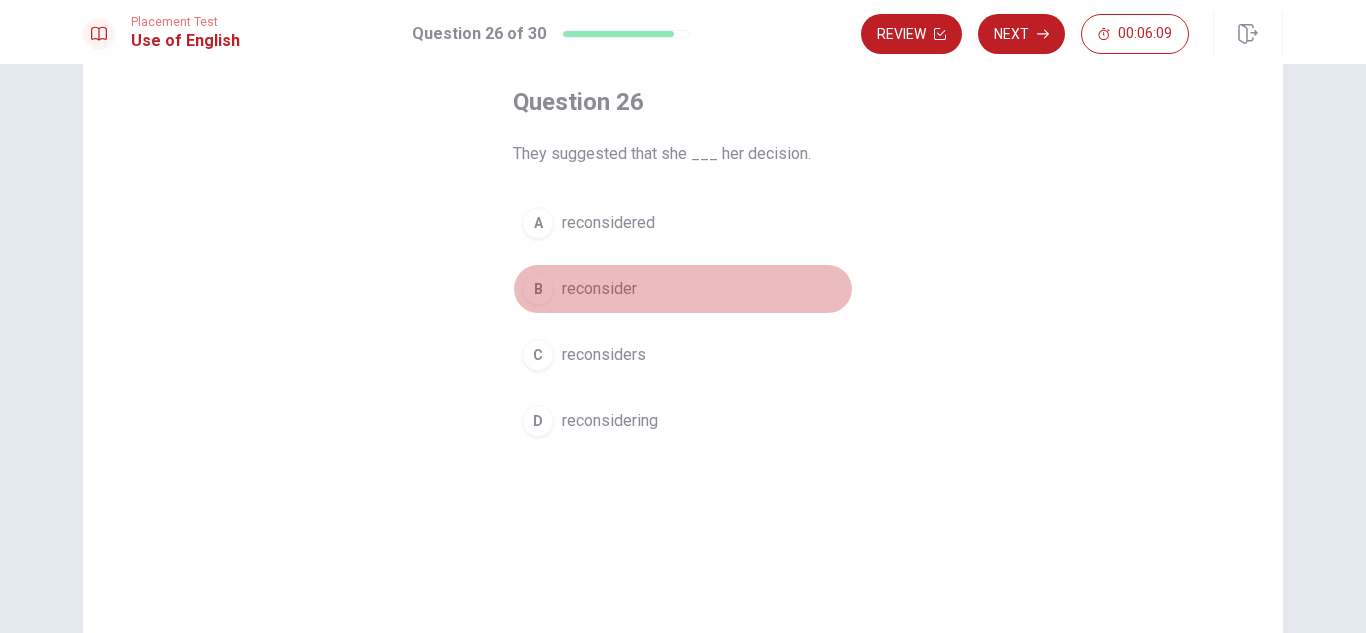 click on "reconsider" at bounding box center [599, 289] 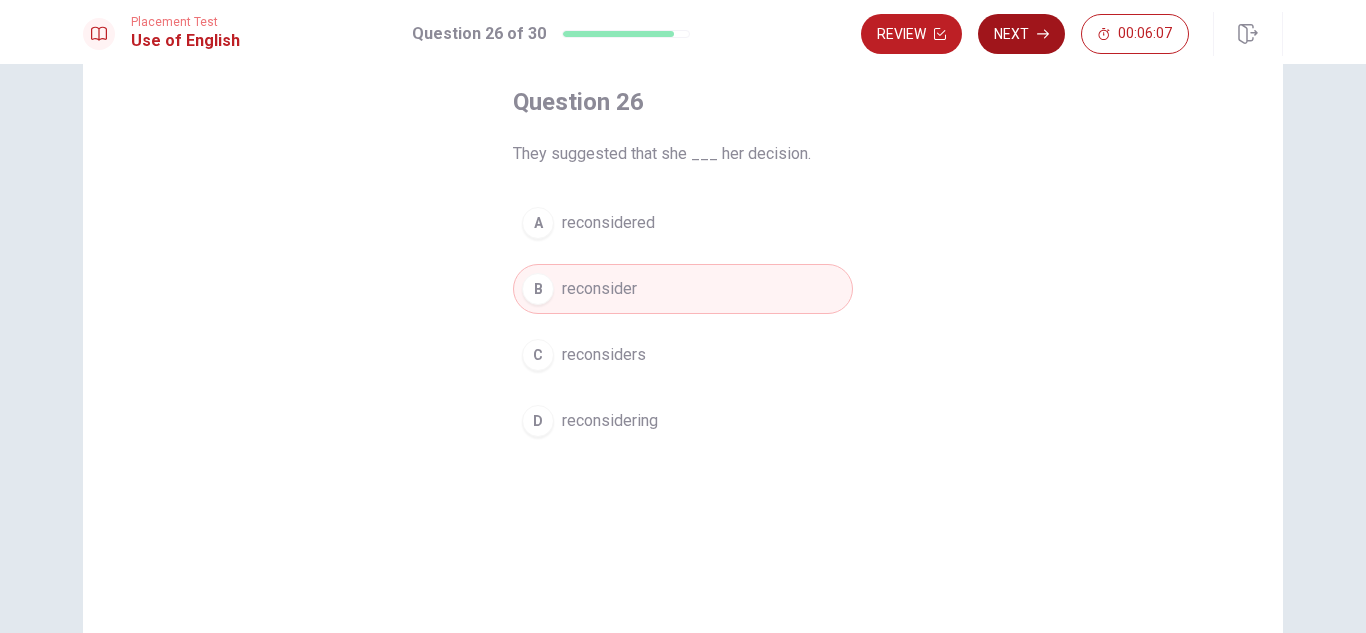 click on "Next" at bounding box center (1021, 34) 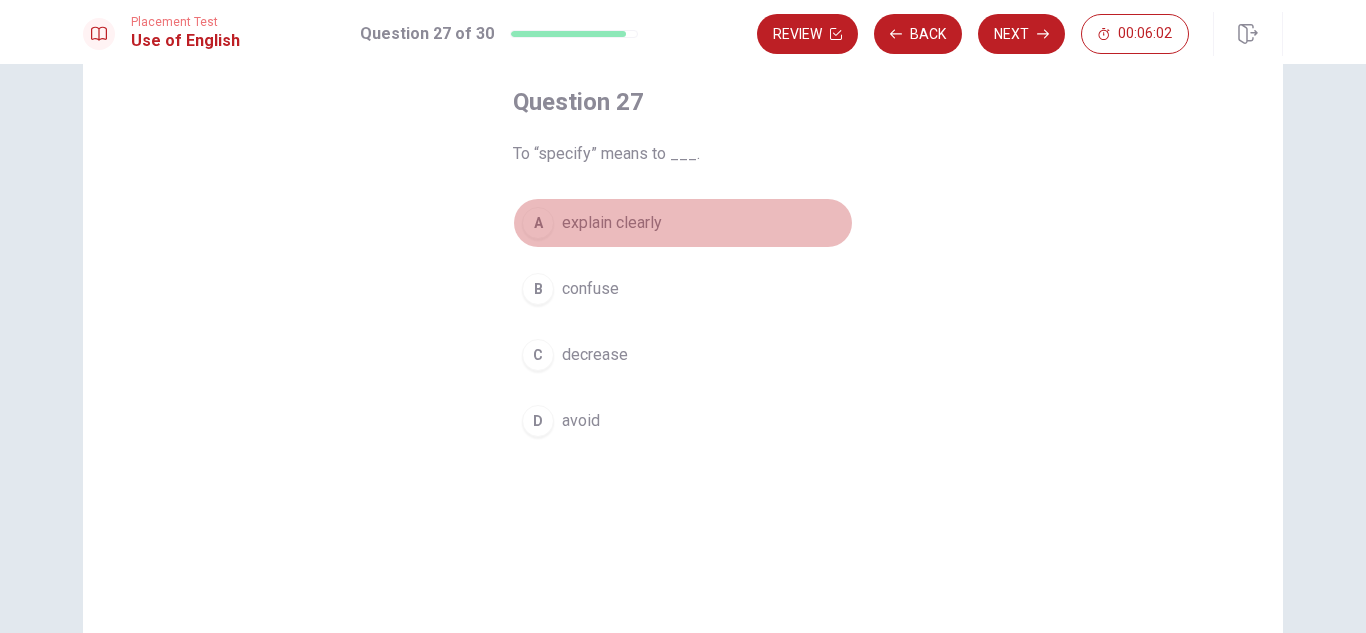 click on "A explain clearly" at bounding box center [683, 223] 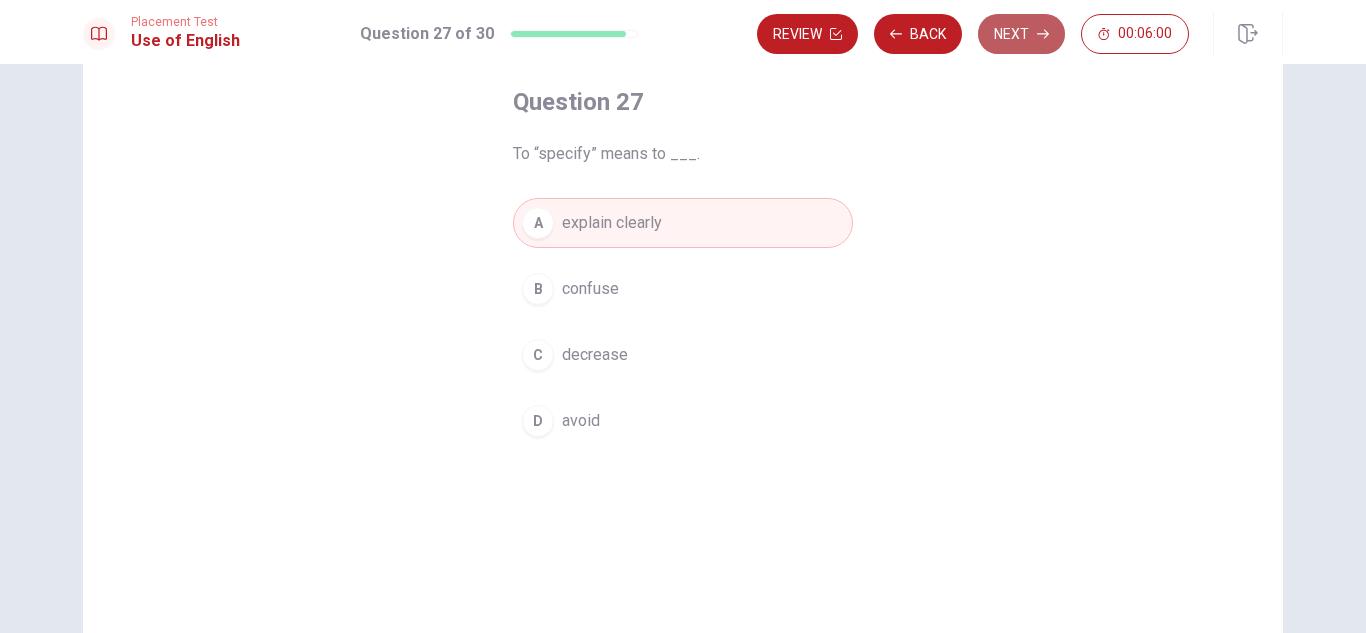 click on "Next" at bounding box center [1021, 34] 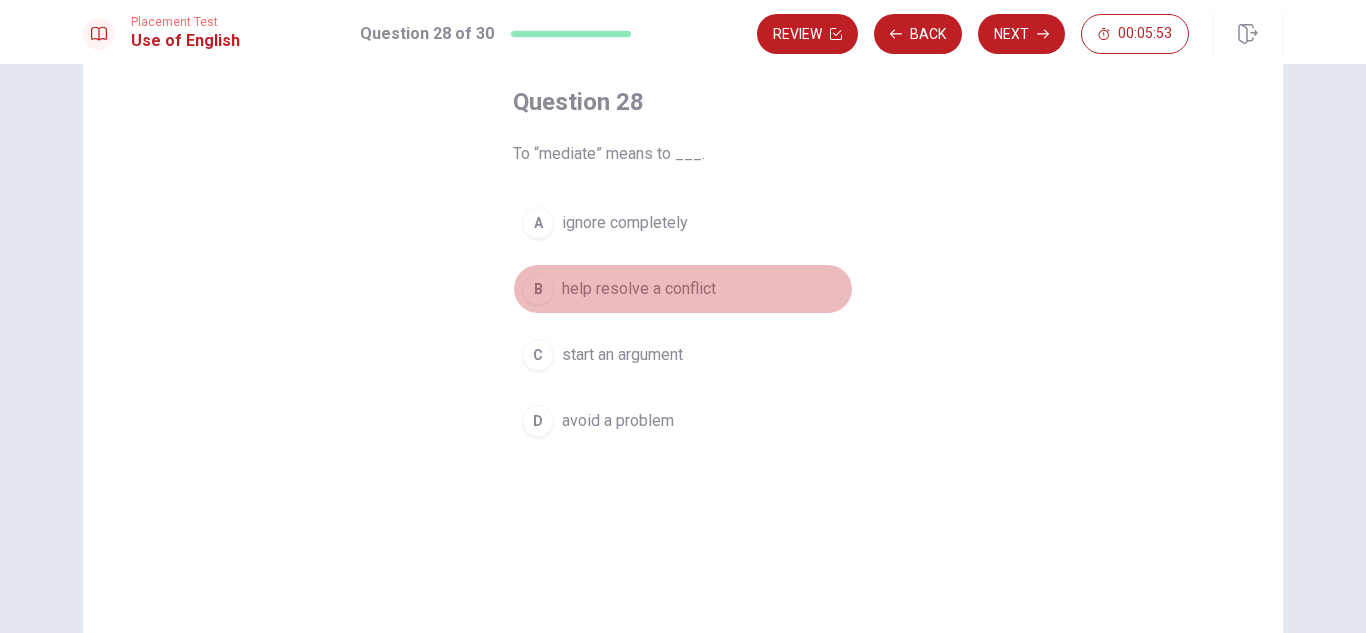 click on "help resolve a conflict" at bounding box center [639, 289] 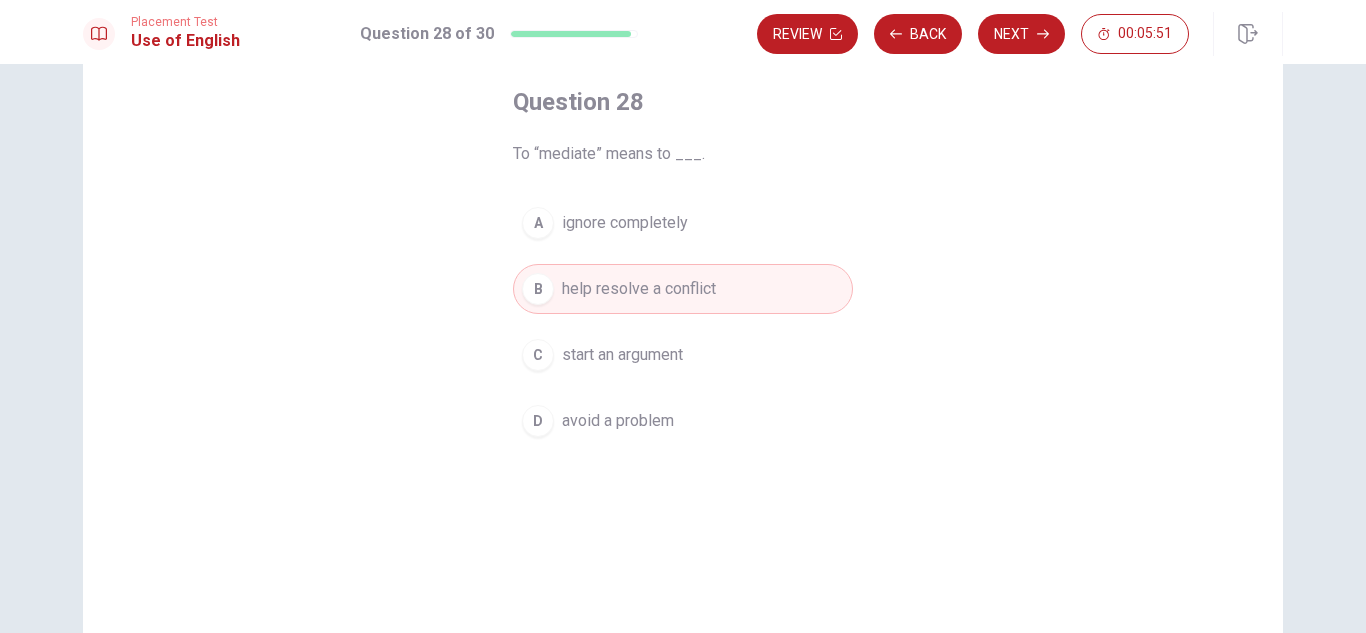 click 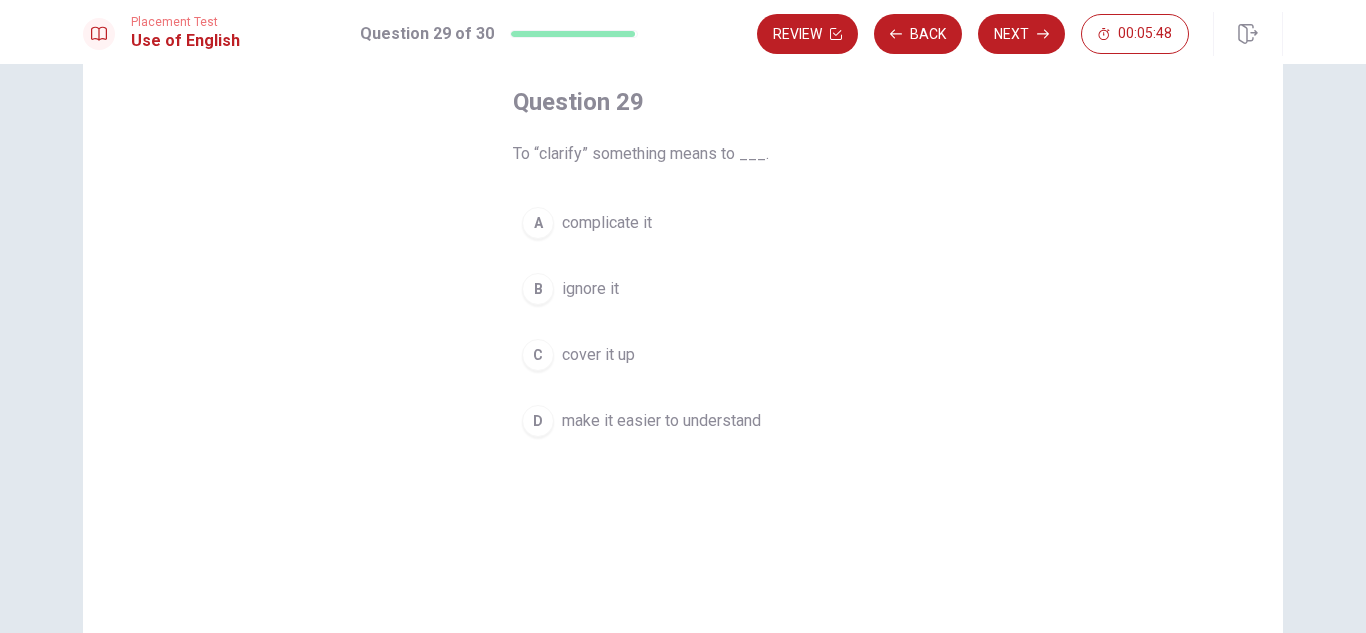 click on "make it easier to understand" at bounding box center (661, 421) 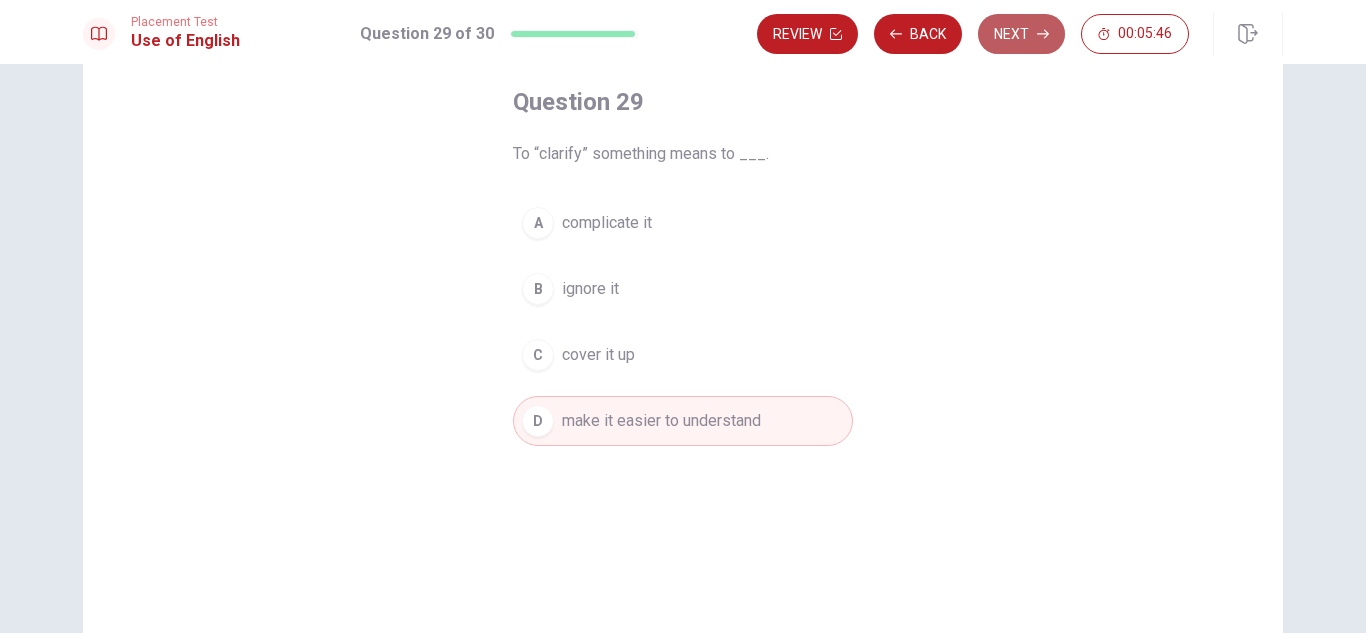 click on "Next" at bounding box center (1021, 34) 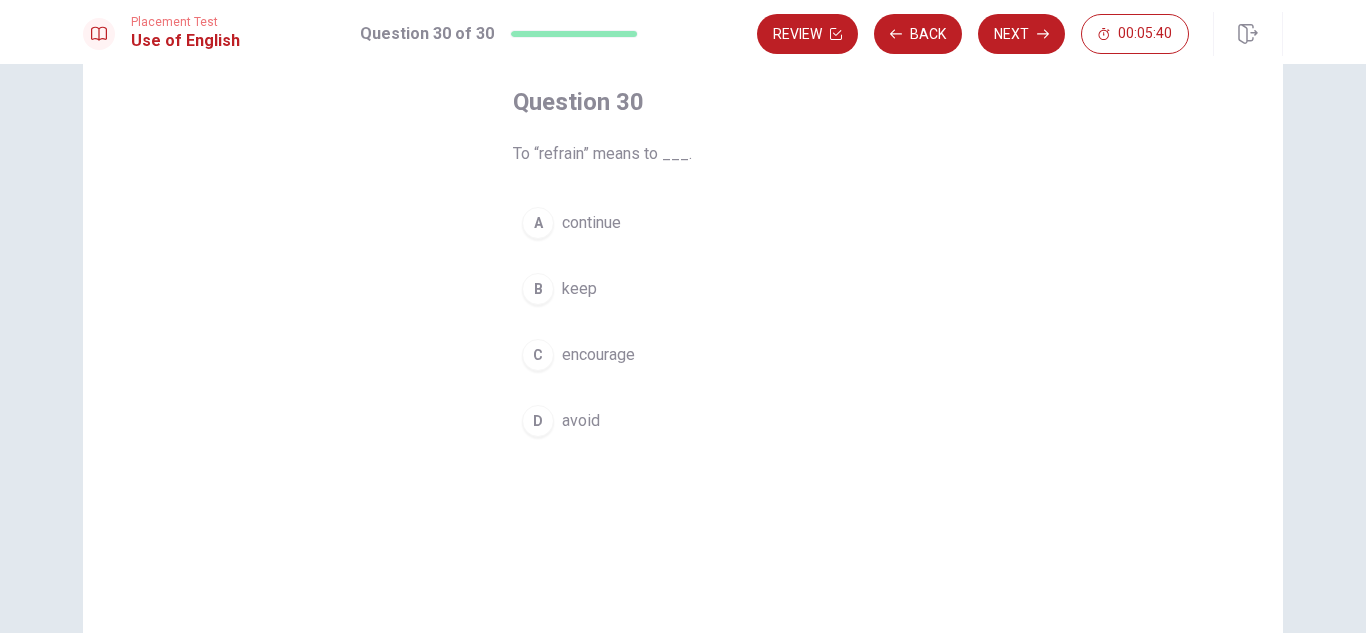 click on "D avoid" at bounding box center (683, 421) 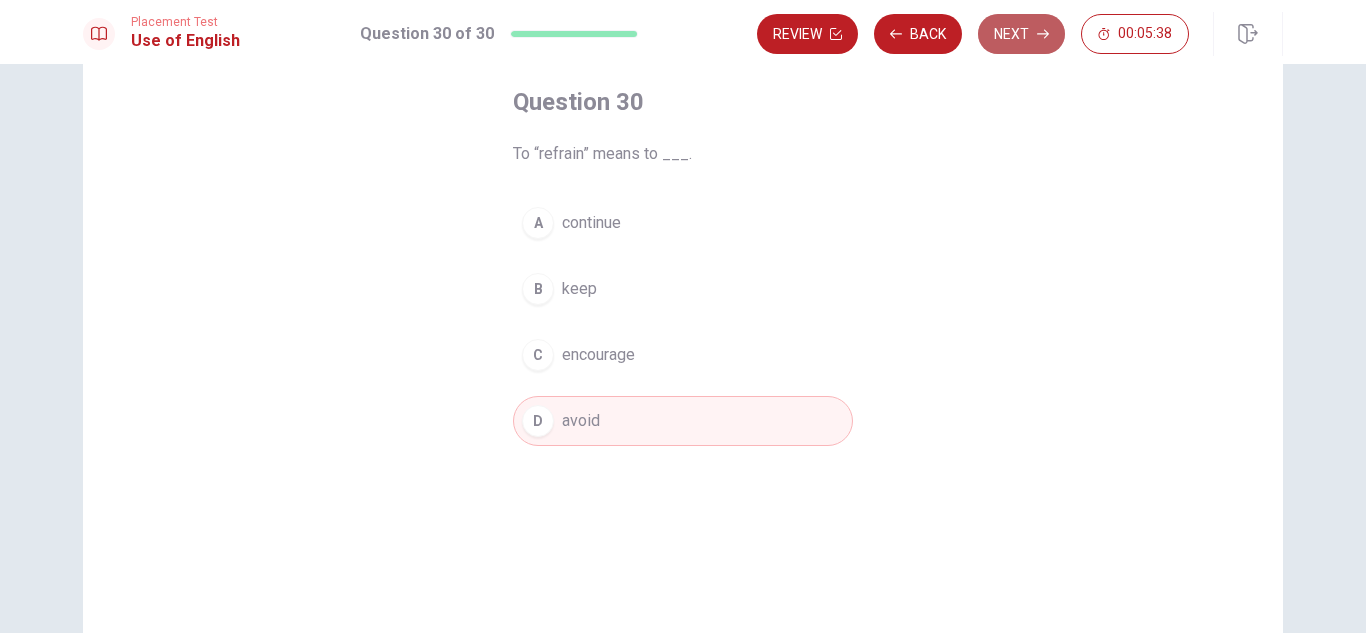 click on "Next" at bounding box center (1021, 34) 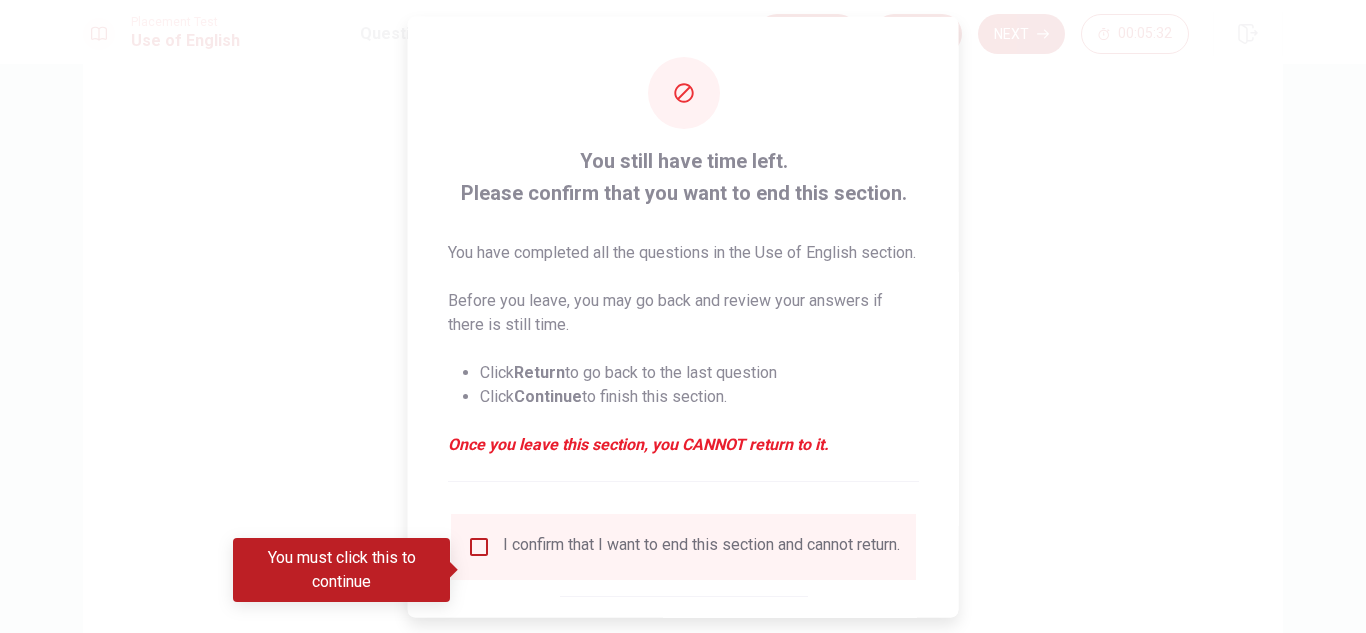 click at bounding box center [479, 546] 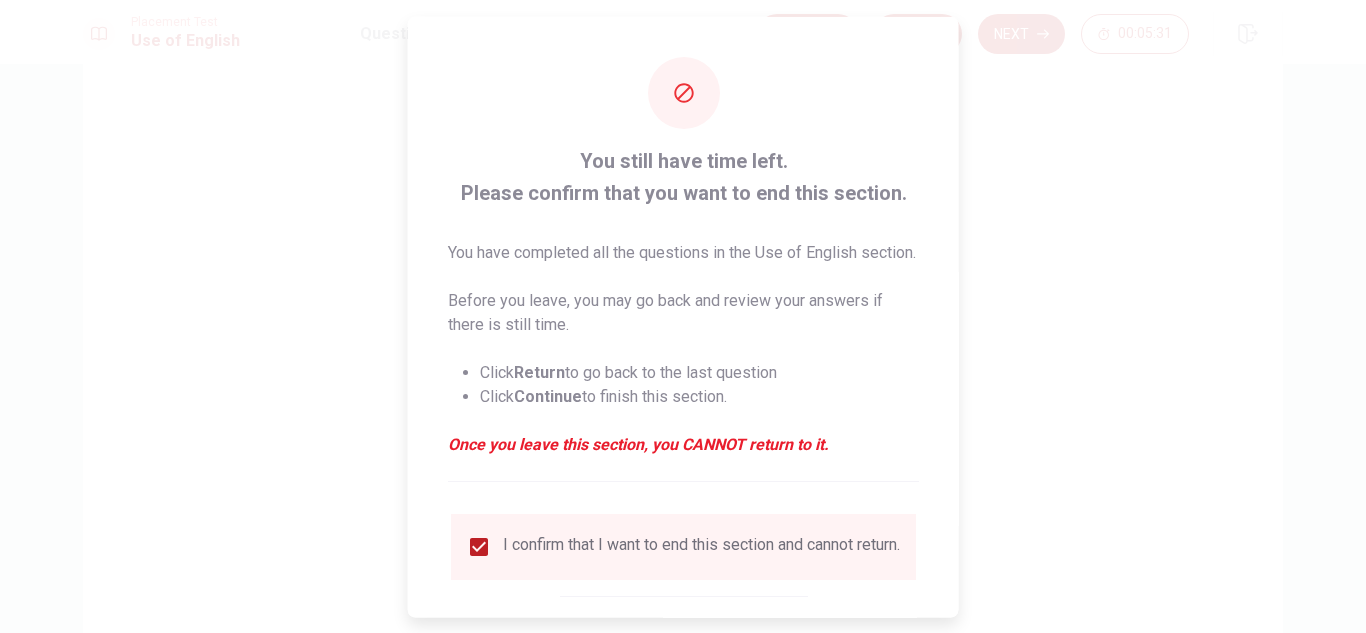 scroll, scrollTop: 137, scrollLeft: 0, axis: vertical 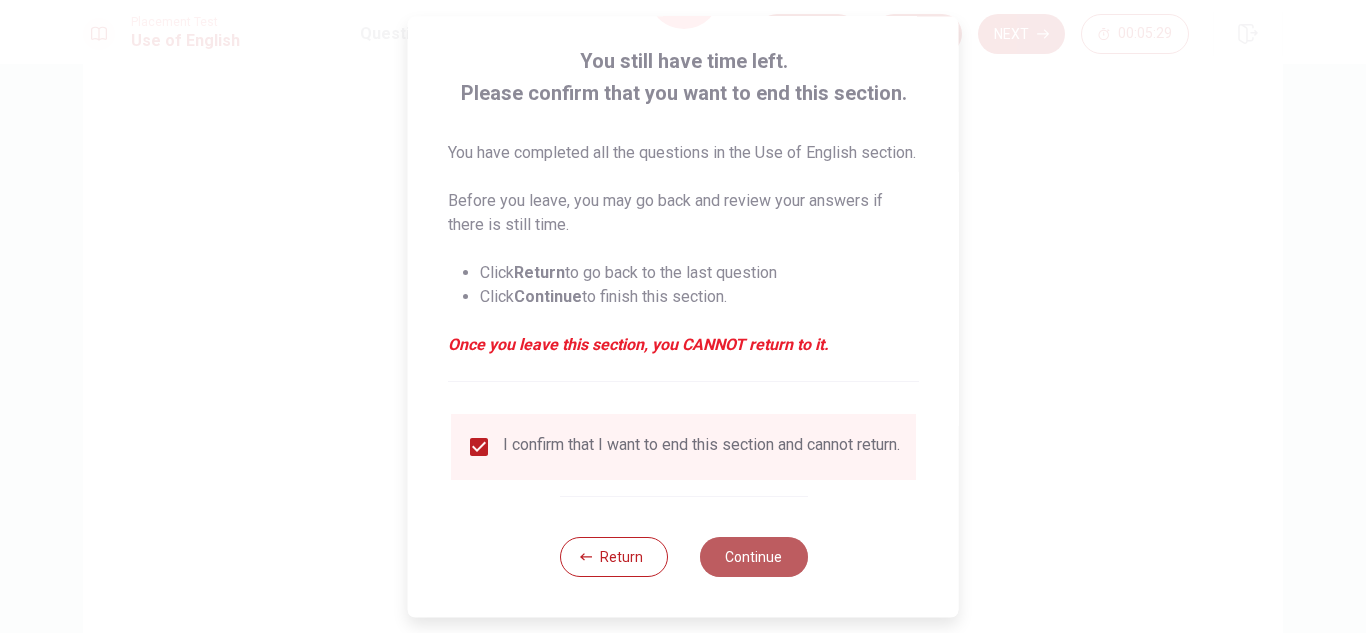 click on "Continue" at bounding box center (753, 557) 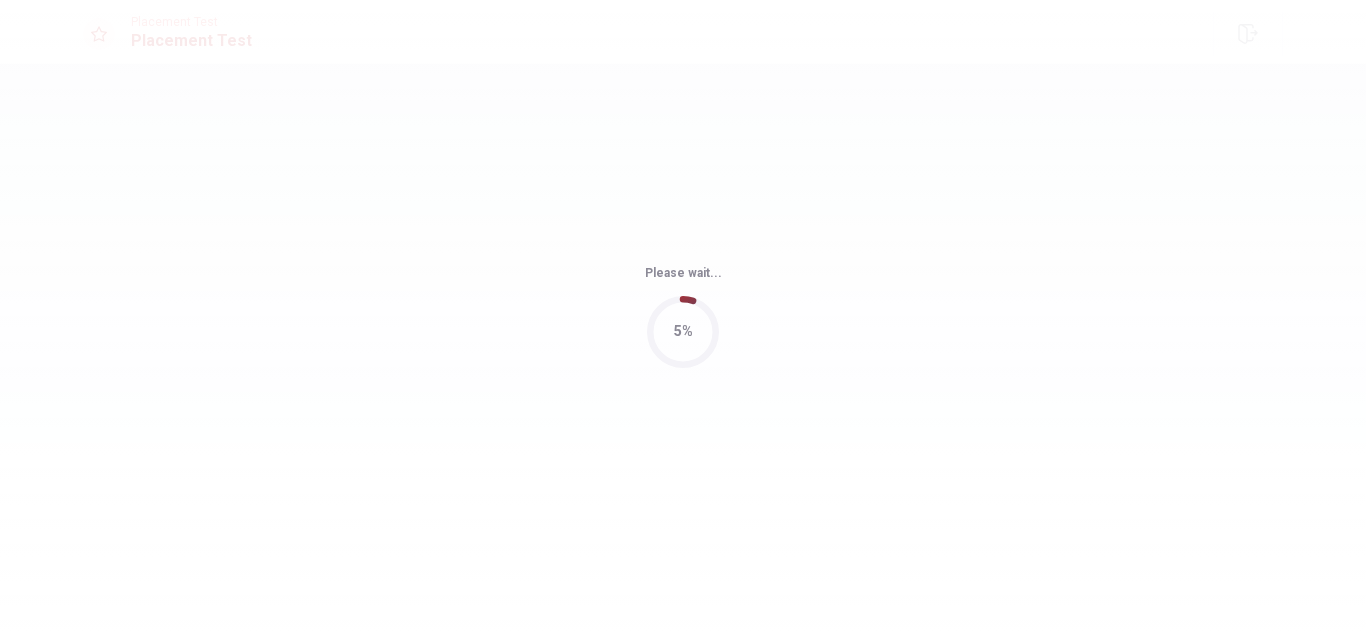 scroll, scrollTop: 0, scrollLeft: 0, axis: both 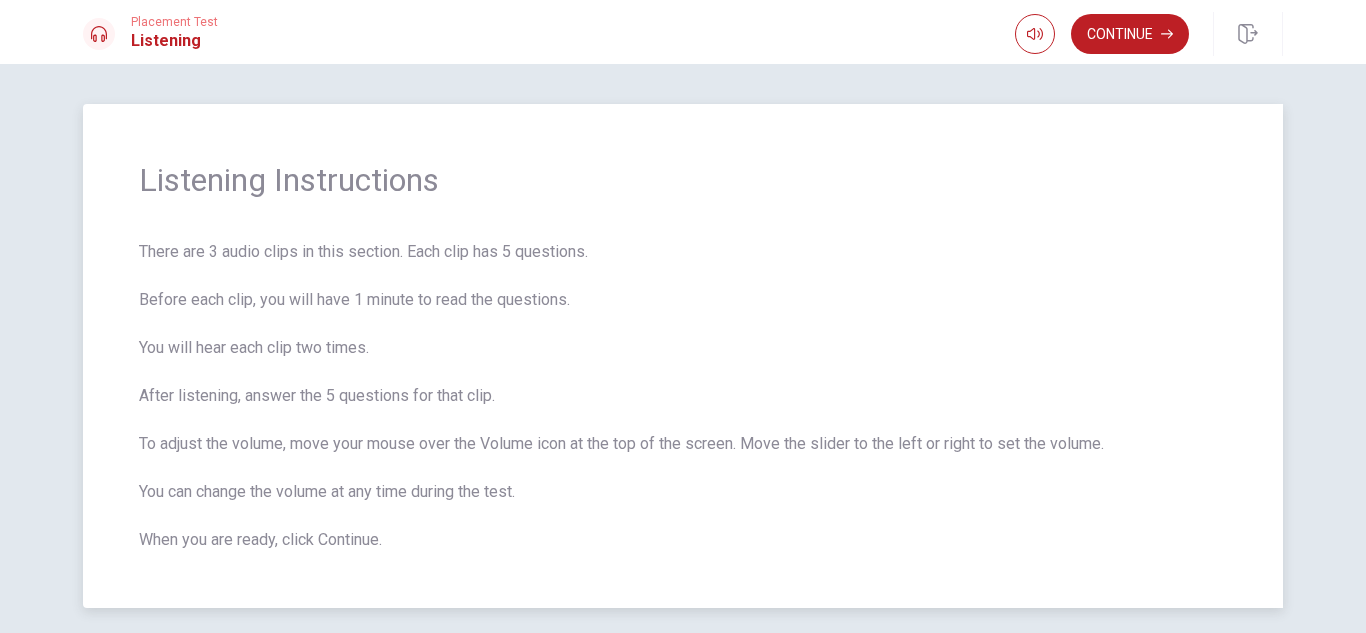 click on "There are 3 audio clips in this section. Each clip has 5 questions.
Before each clip, you will have 1 minute to read the questions.
You will hear each clip two times.
After listening, answer the 5 questions for that clip.
To adjust the volume, move your mouse over the Volume icon at the top of the screen. Move the slider to the left or right to set the volume.
You can change the volume at any time during the test.
When you are ready, click Continue." at bounding box center [683, 396] 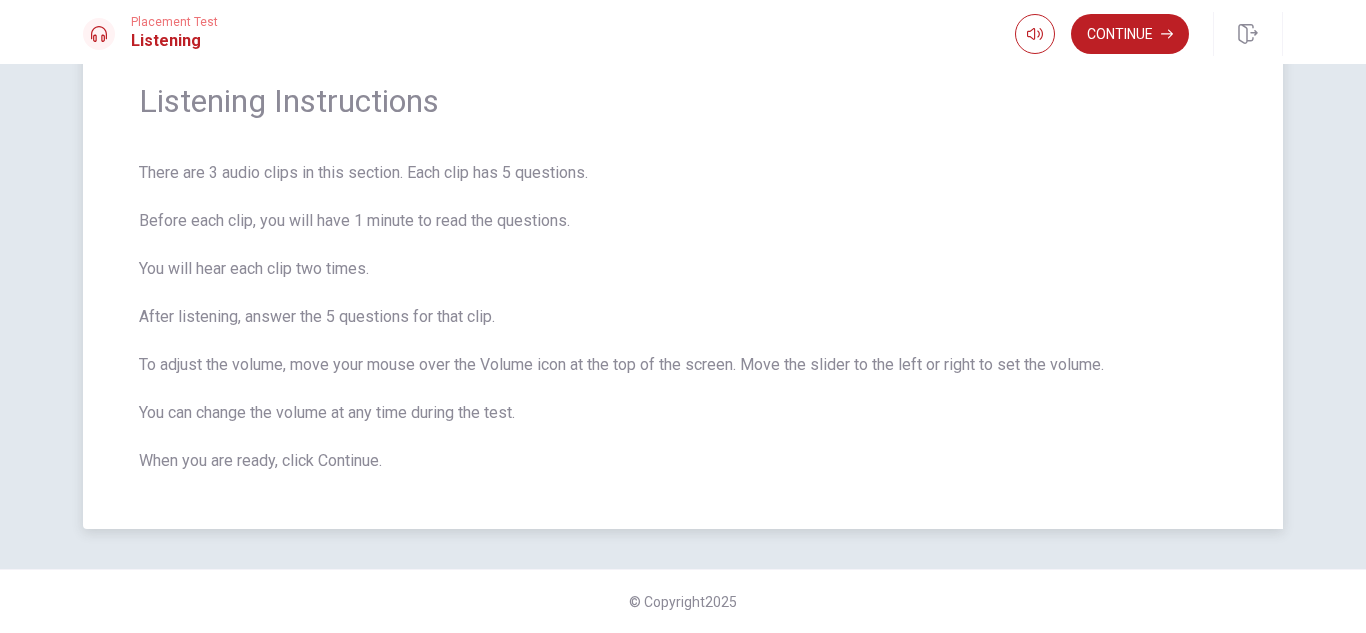 scroll, scrollTop: 0, scrollLeft: 0, axis: both 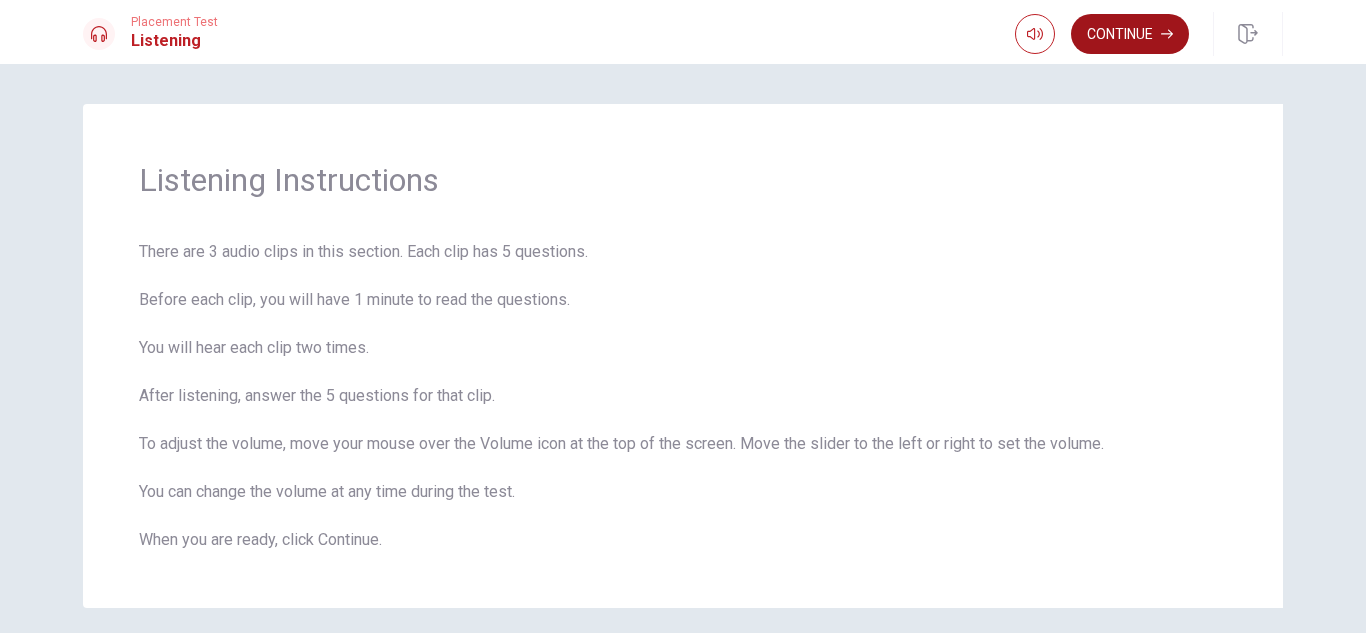 click on "Continue" at bounding box center (1130, 34) 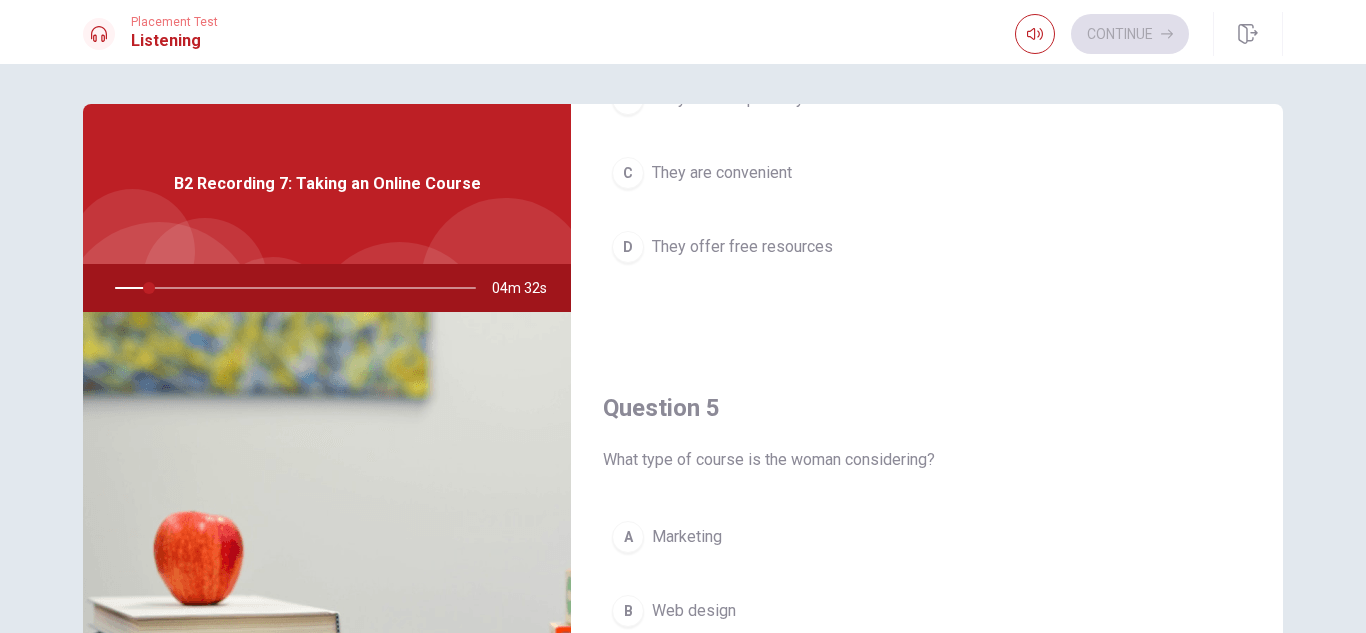scroll, scrollTop: 1865, scrollLeft: 0, axis: vertical 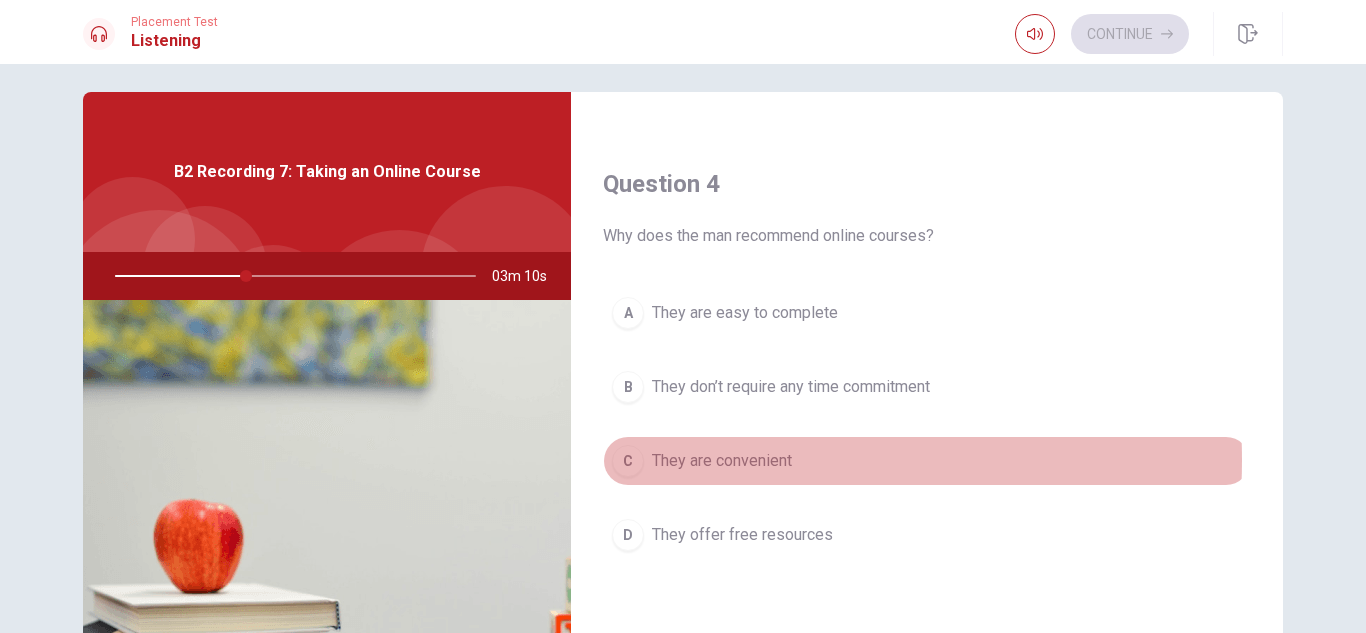 click on "They are convenient" at bounding box center (722, 461) 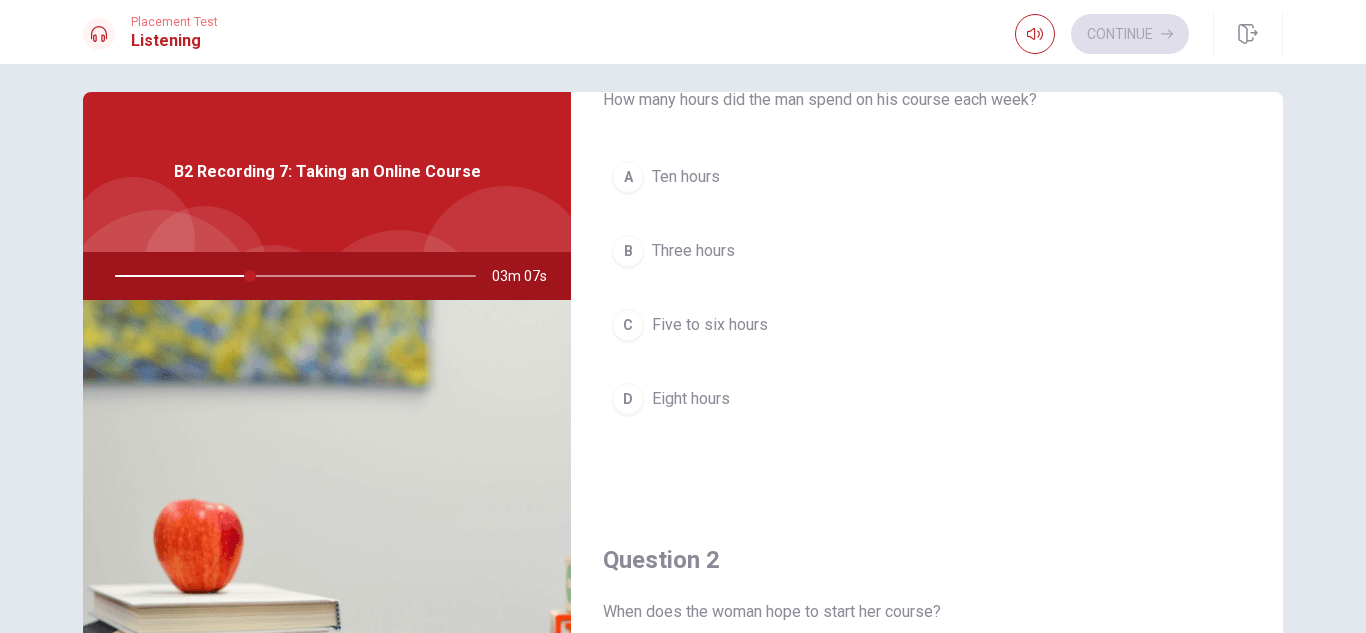 scroll, scrollTop: 0, scrollLeft: 0, axis: both 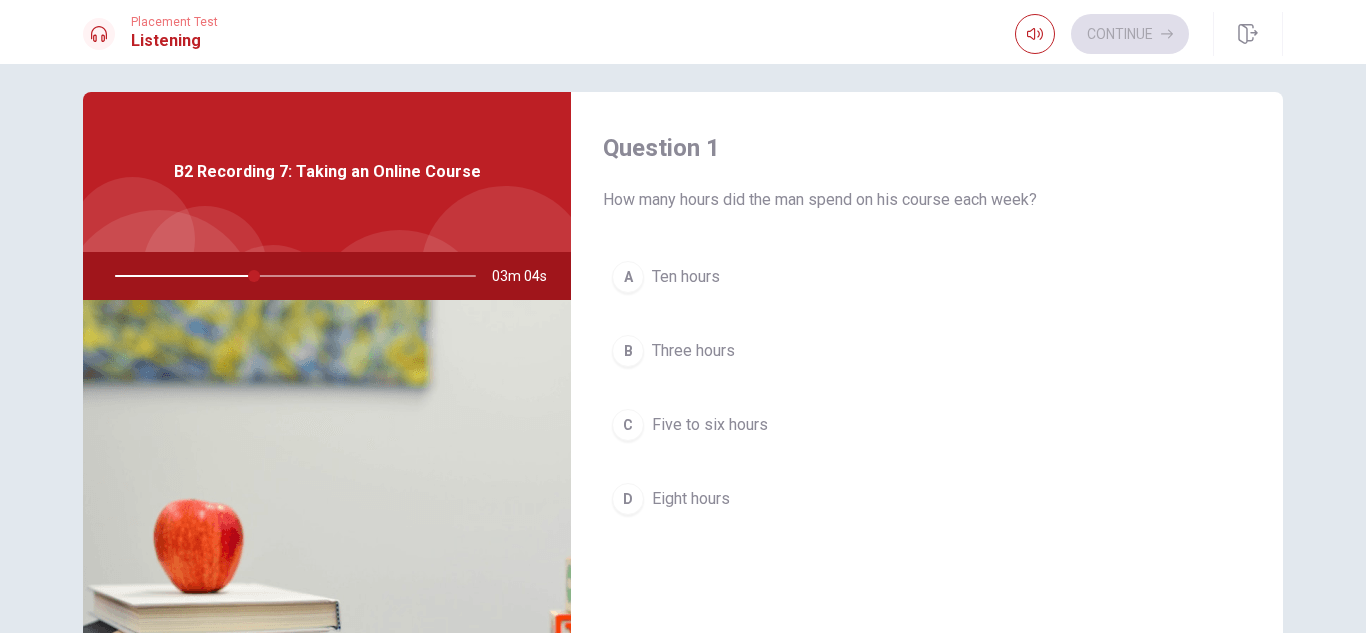 click on "C" at bounding box center [628, 425] 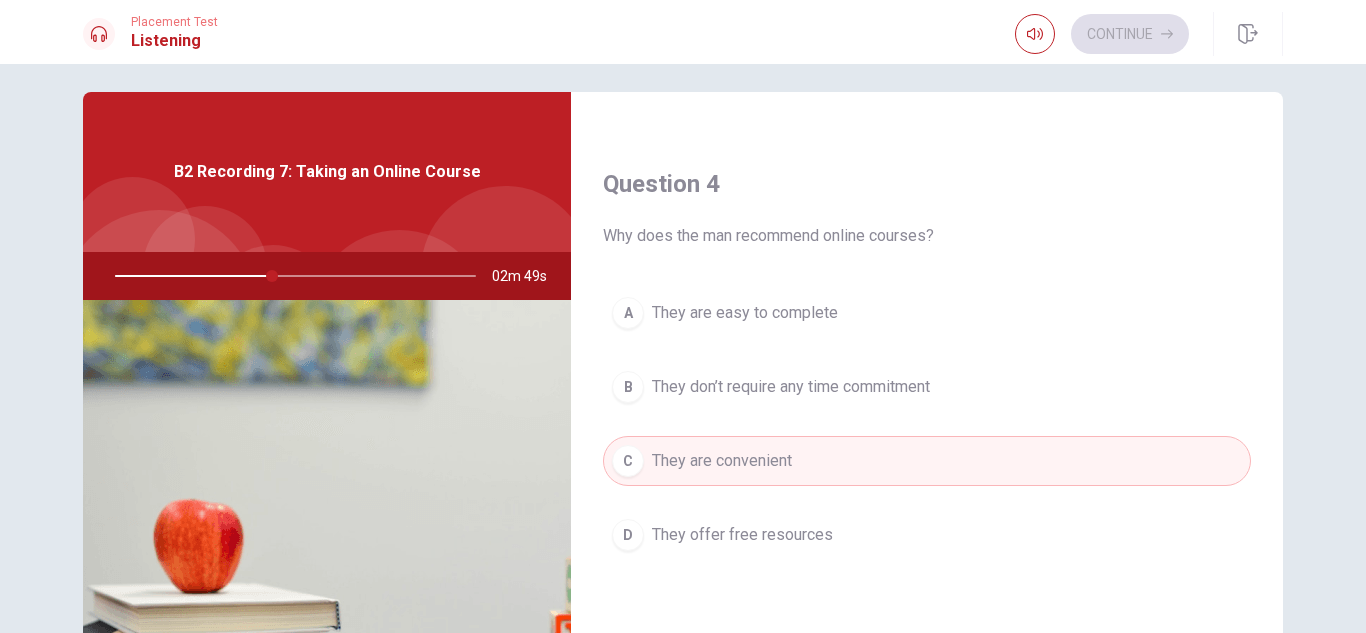 scroll, scrollTop: 1865, scrollLeft: 0, axis: vertical 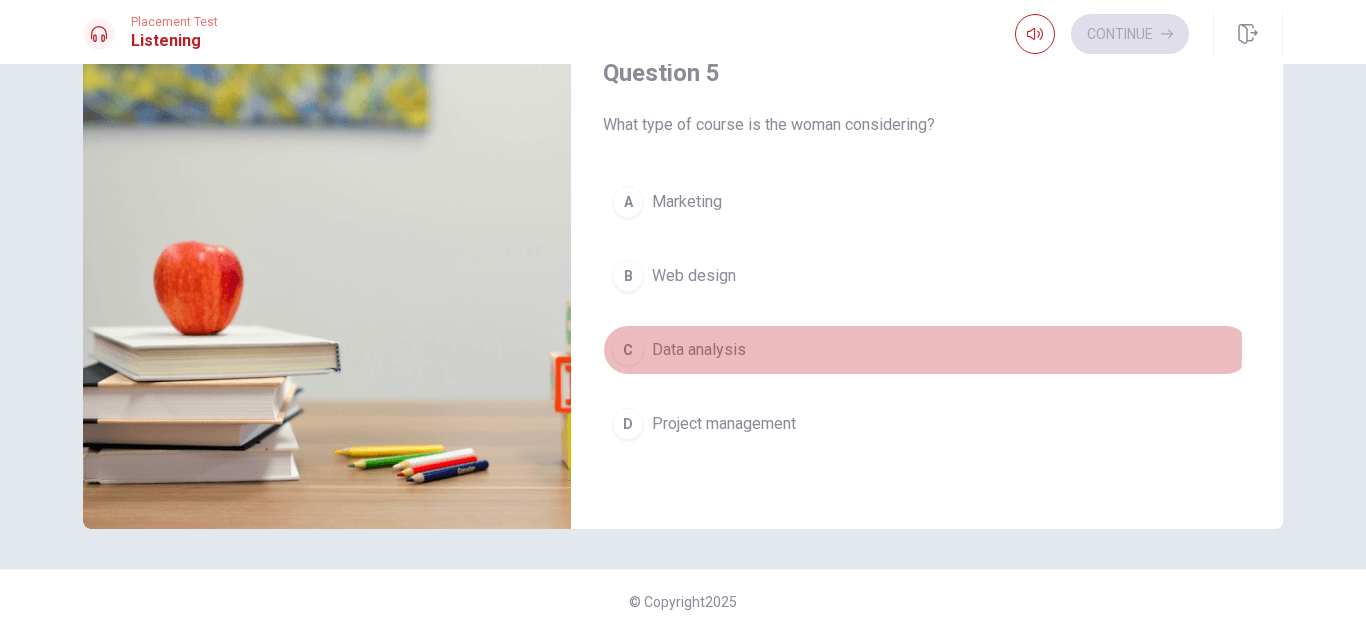 click on "Data analysis" at bounding box center (699, 350) 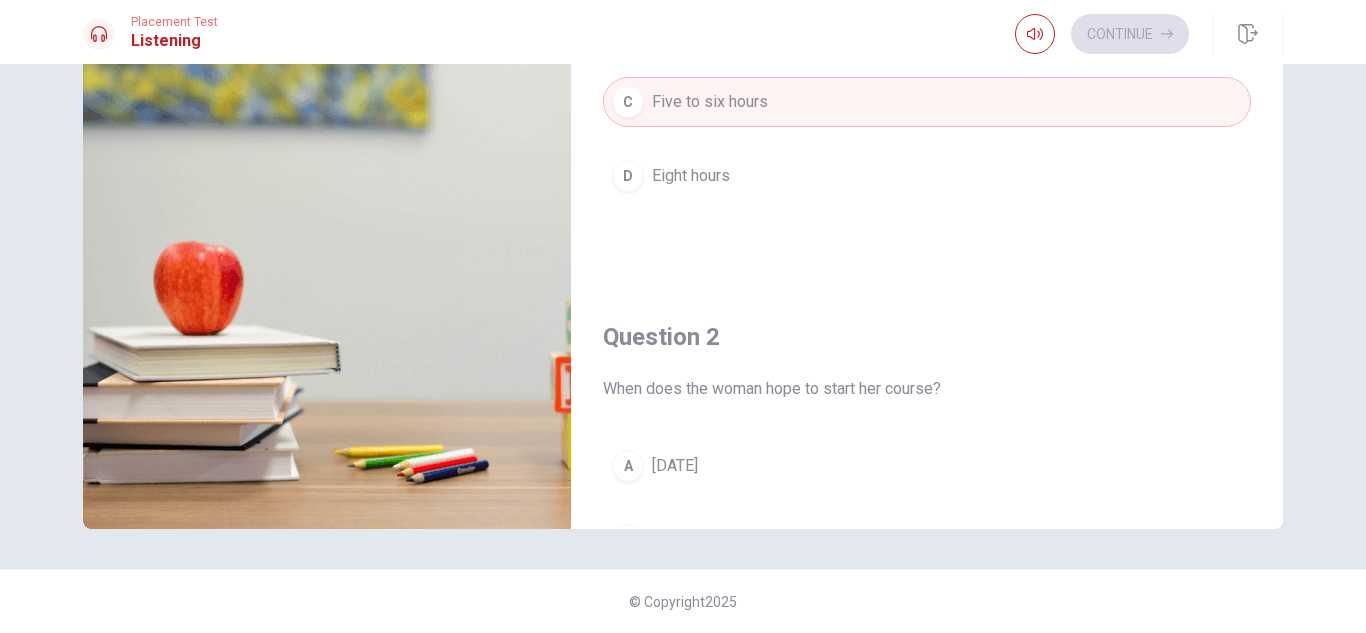 scroll, scrollTop: 0, scrollLeft: 0, axis: both 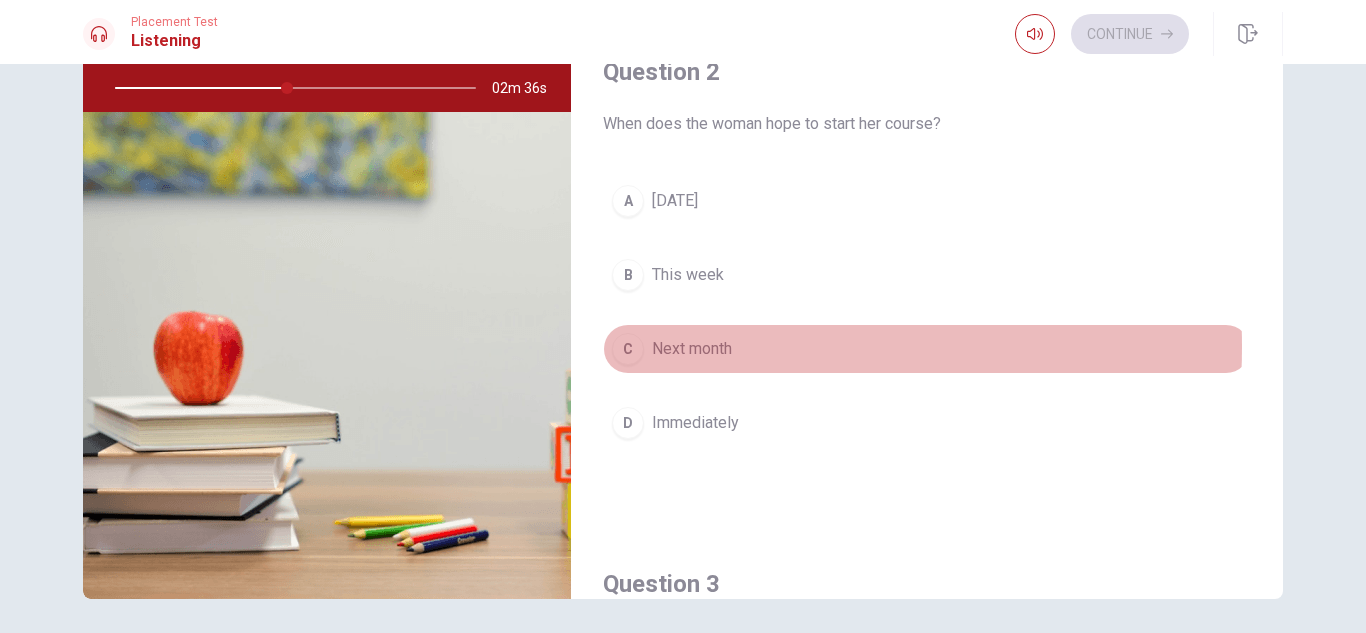 click on "Next month" at bounding box center [692, 349] 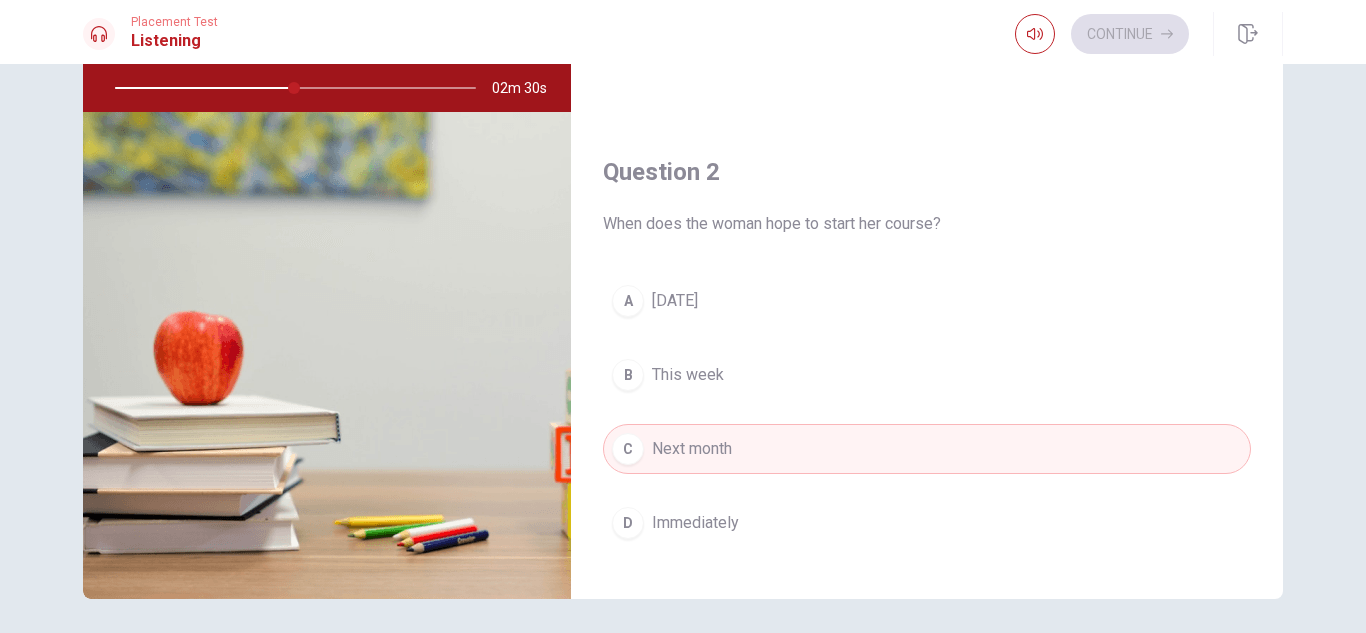 scroll, scrollTop: 0, scrollLeft: 0, axis: both 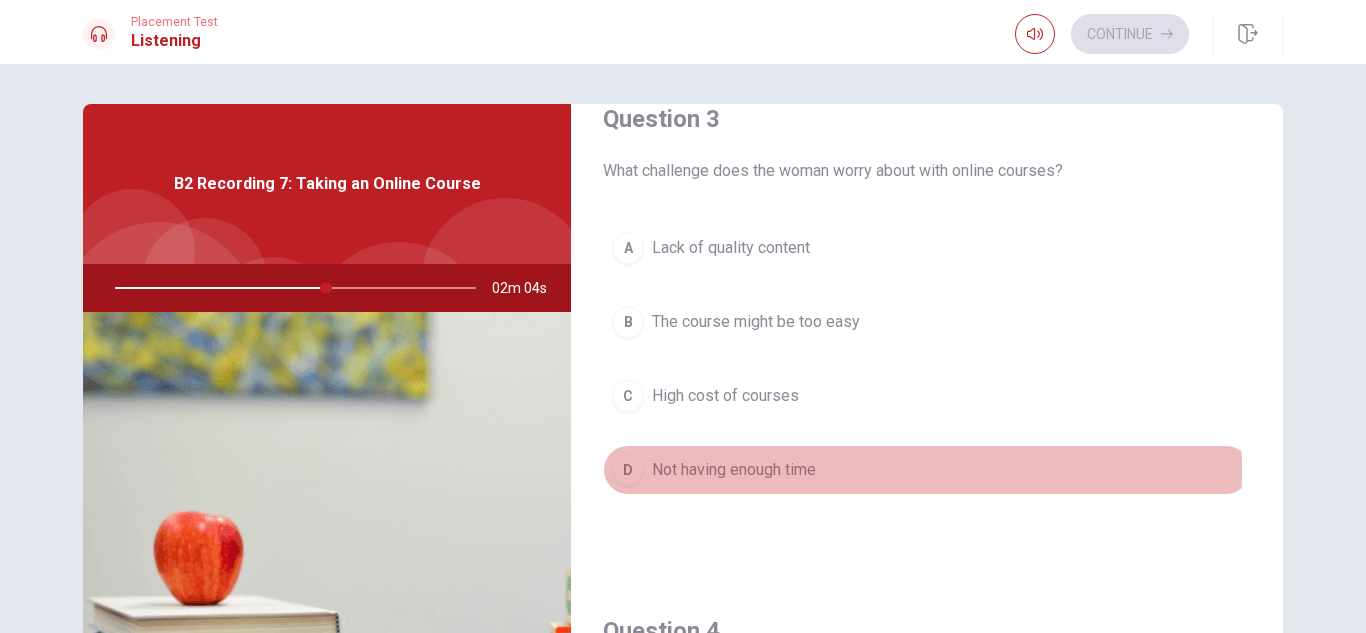 click on "Not having enough time" at bounding box center (734, 470) 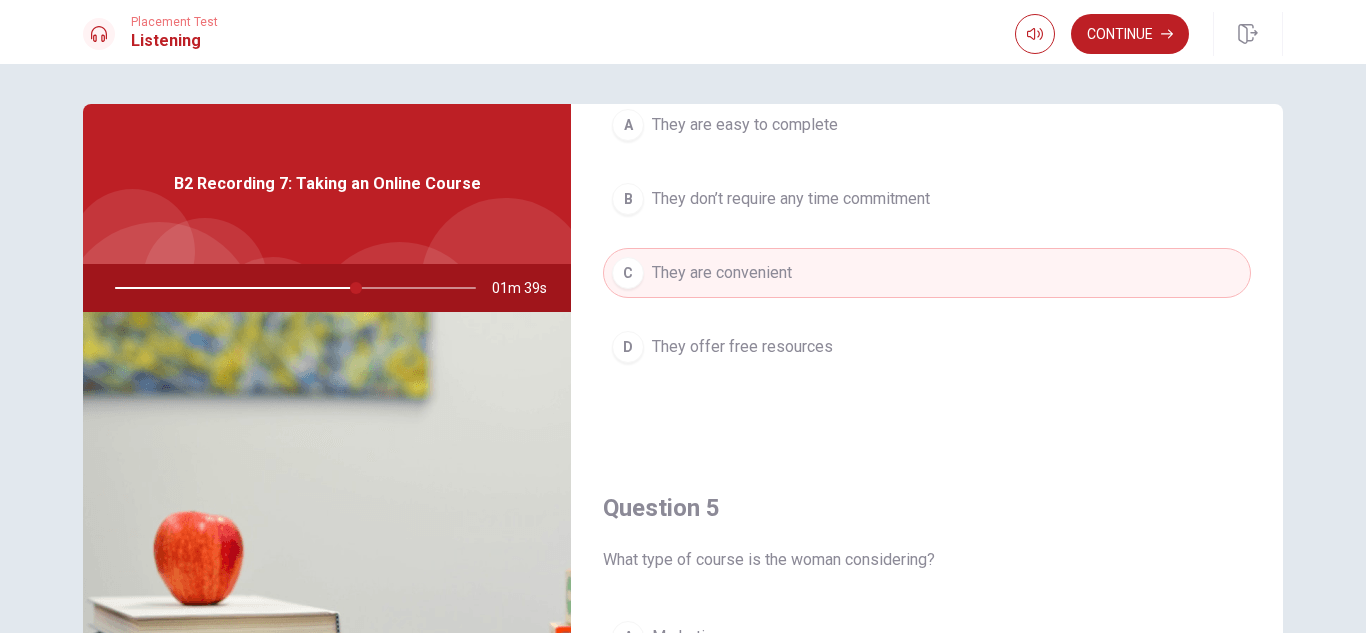 scroll, scrollTop: 1865, scrollLeft: 0, axis: vertical 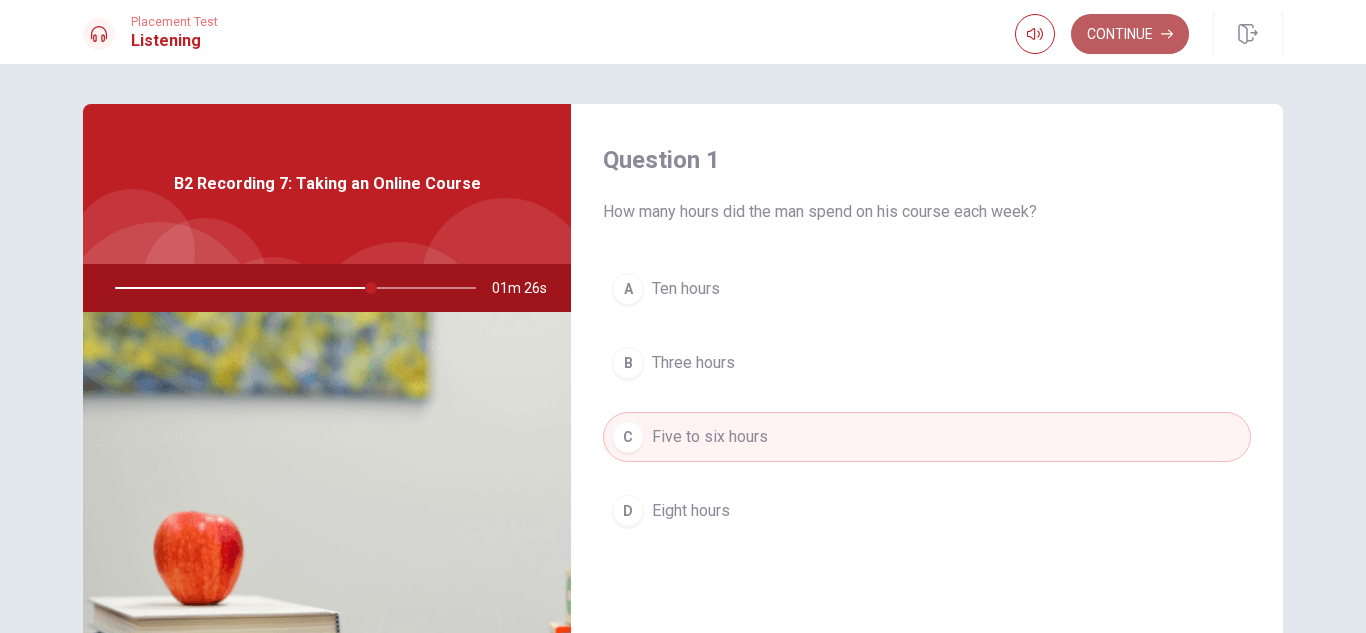 click on "Continue" at bounding box center [1130, 34] 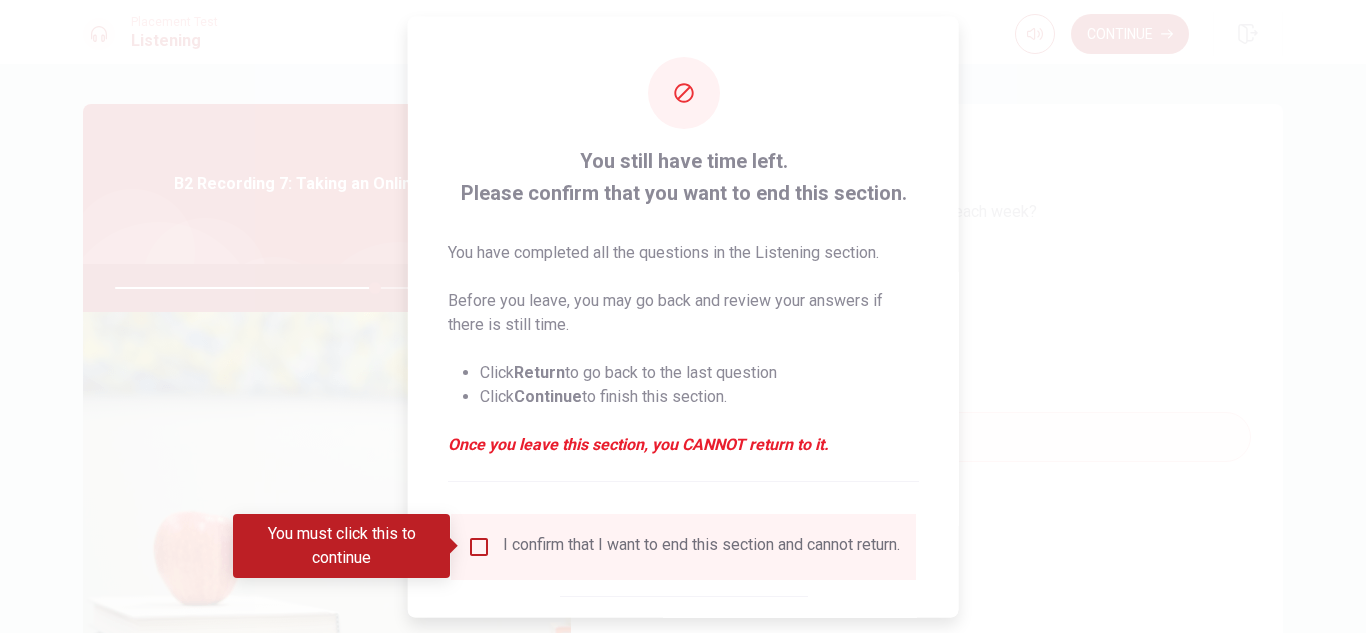 click at bounding box center [683, 316] 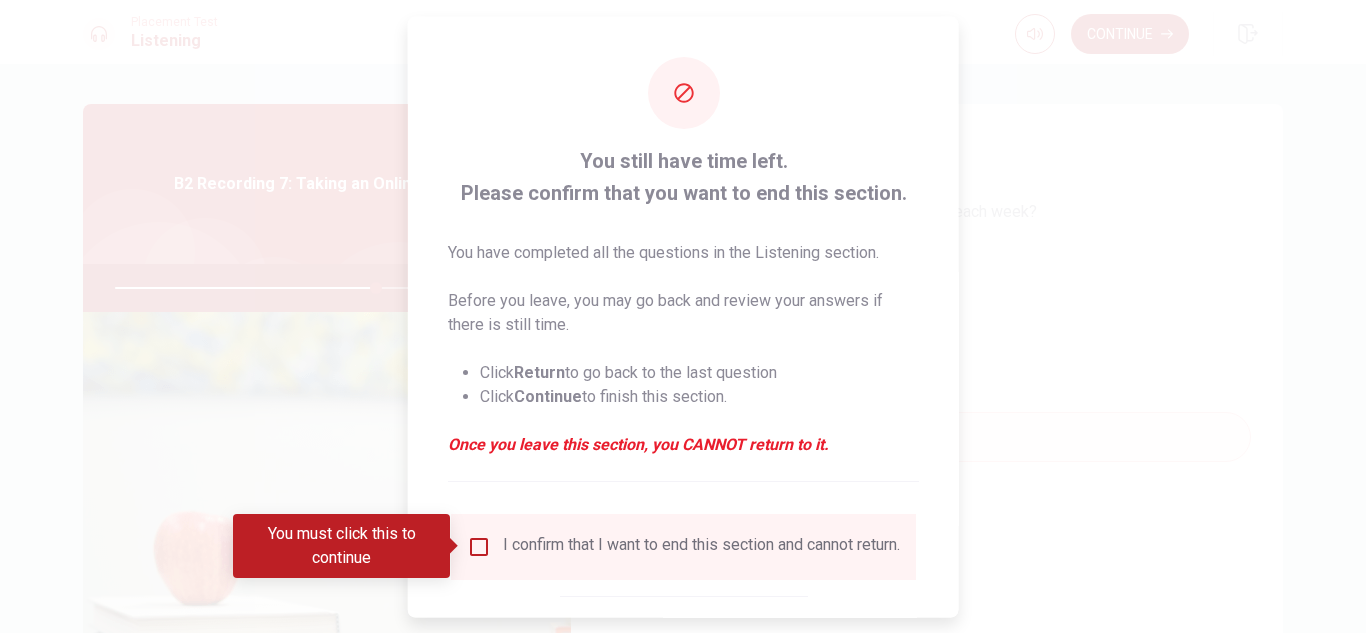 click at bounding box center [683, 316] 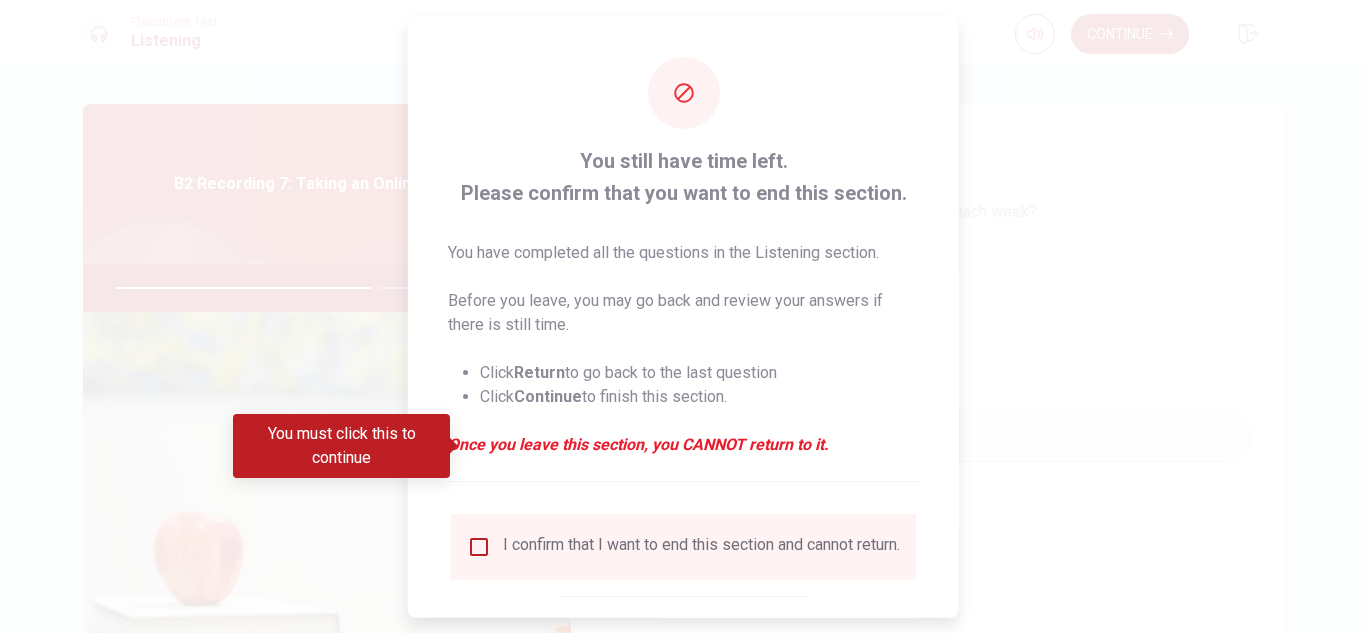 scroll, scrollTop: 113, scrollLeft: 0, axis: vertical 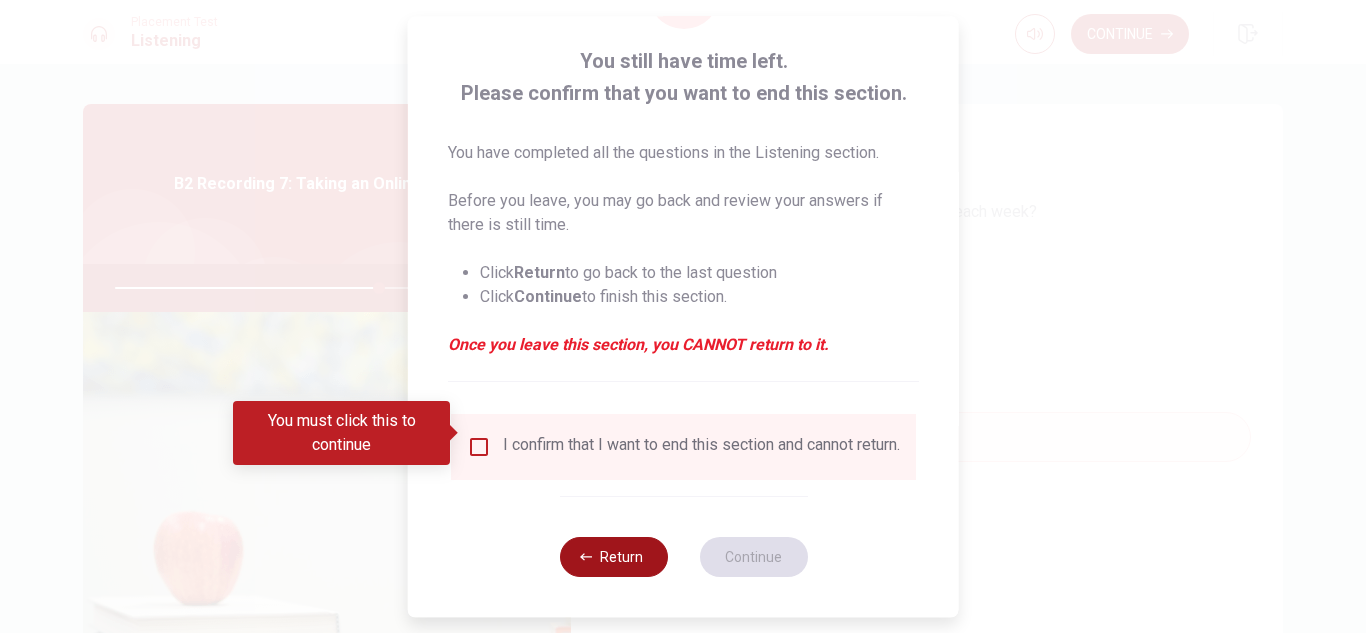 click on "Return" at bounding box center (613, 557) 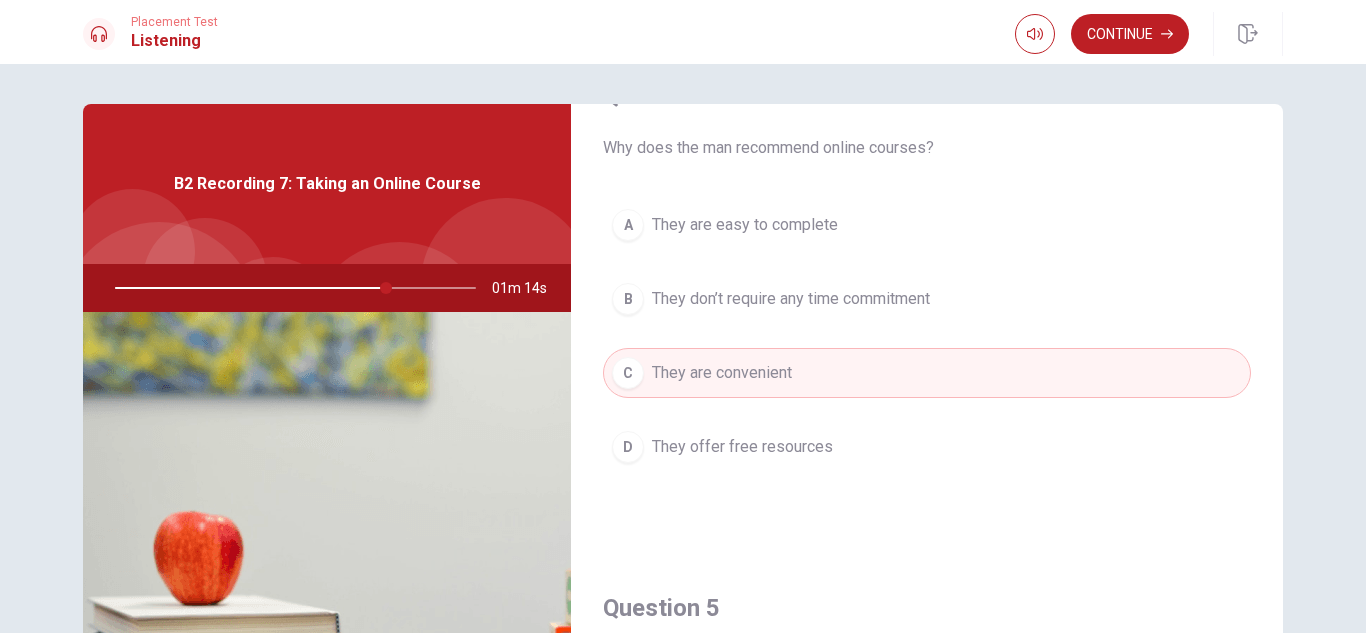 scroll, scrollTop: 1865, scrollLeft: 0, axis: vertical 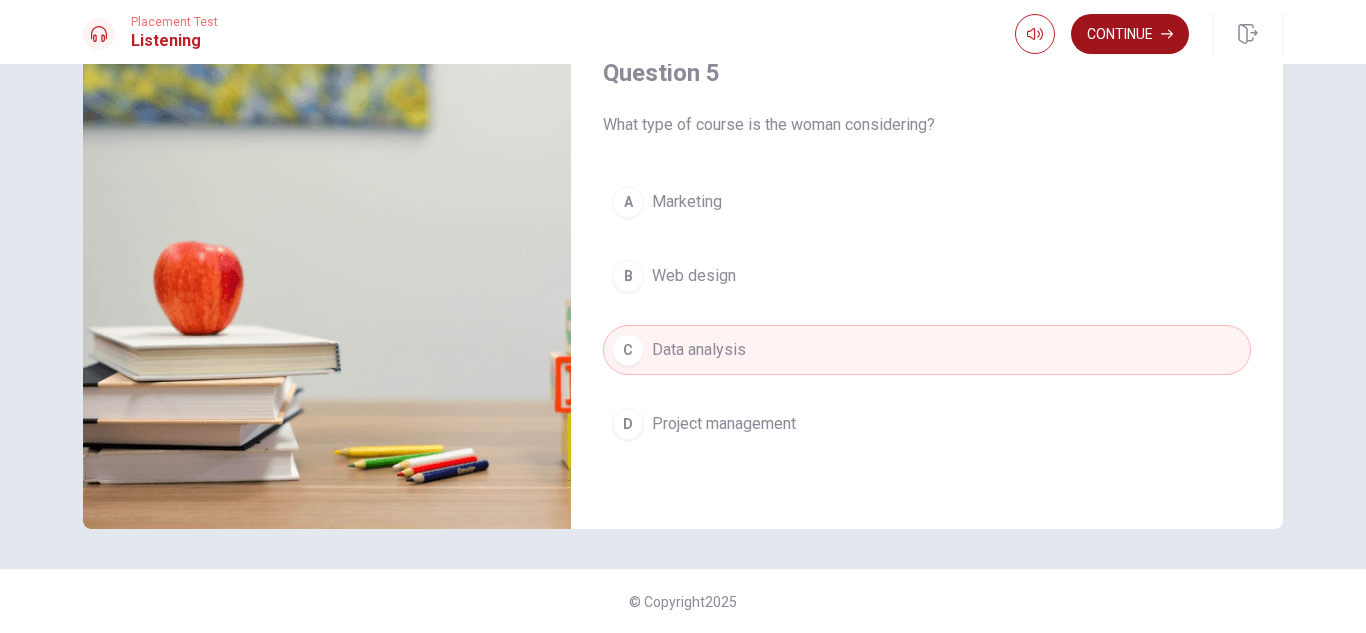click on "Continue" at bounding box center [1130, 34] 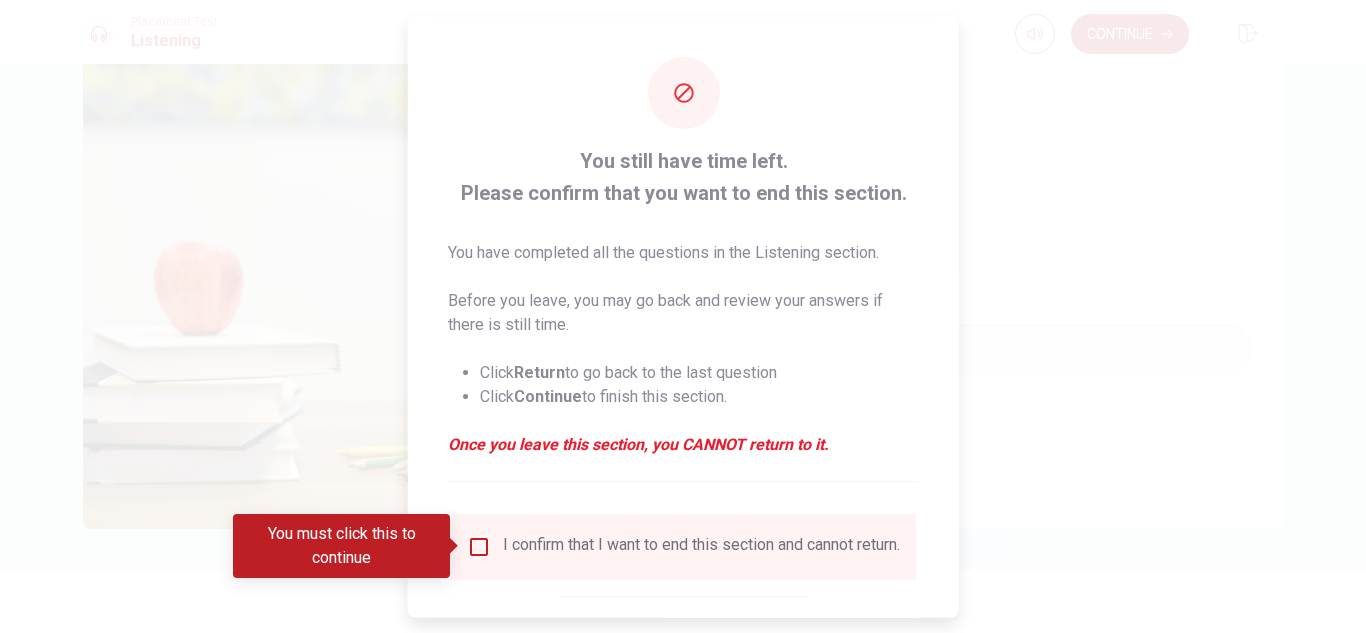 click at bounding box center (479, 546) 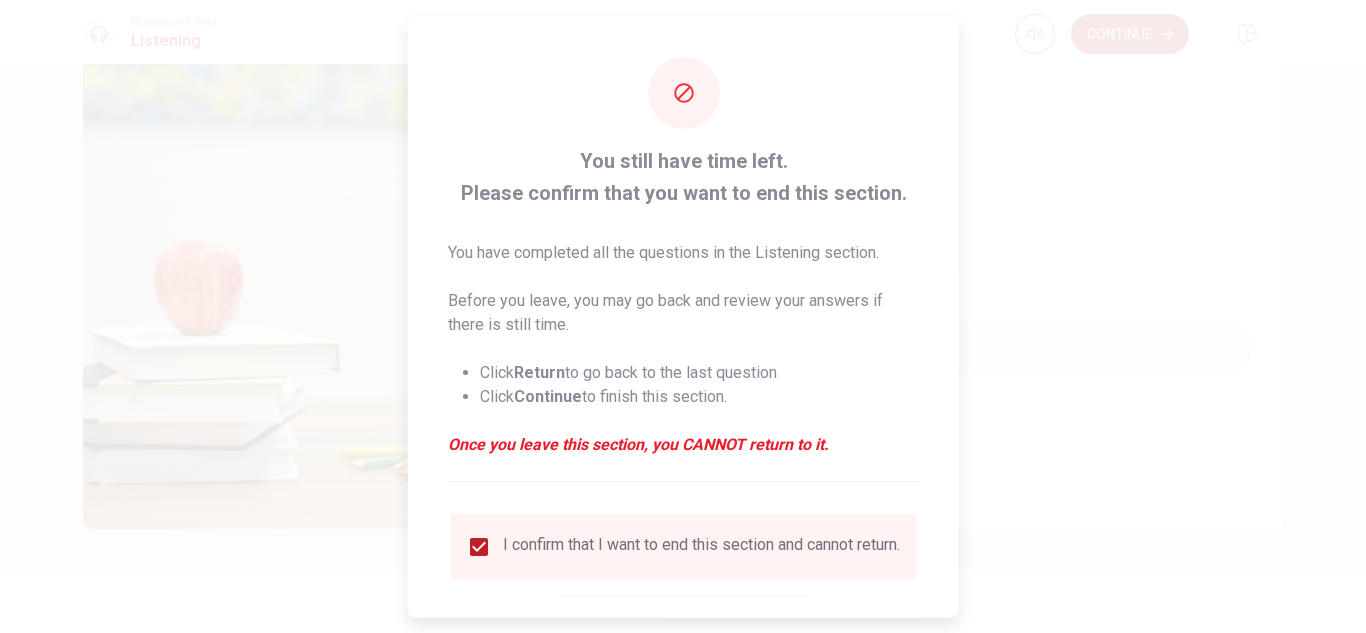 scroll, scrollTop: 113, scrollLeft: 0, axis: vertical 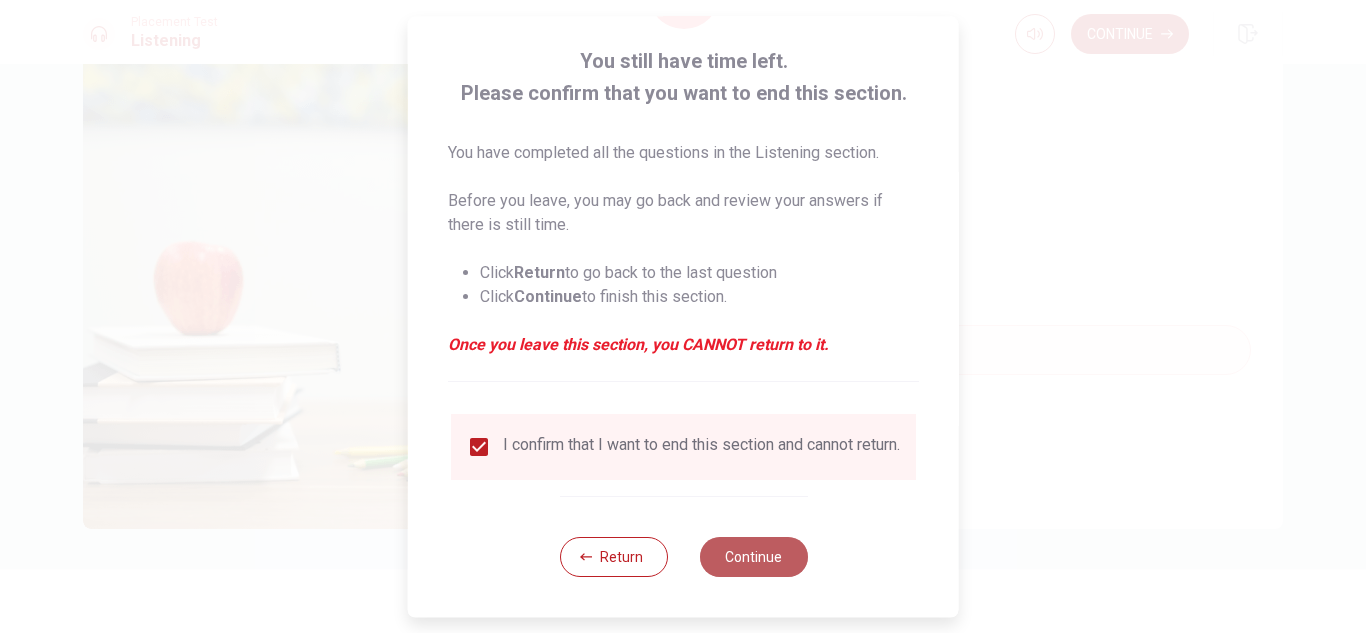 click on "Continue" at bounding box center [753, 557] 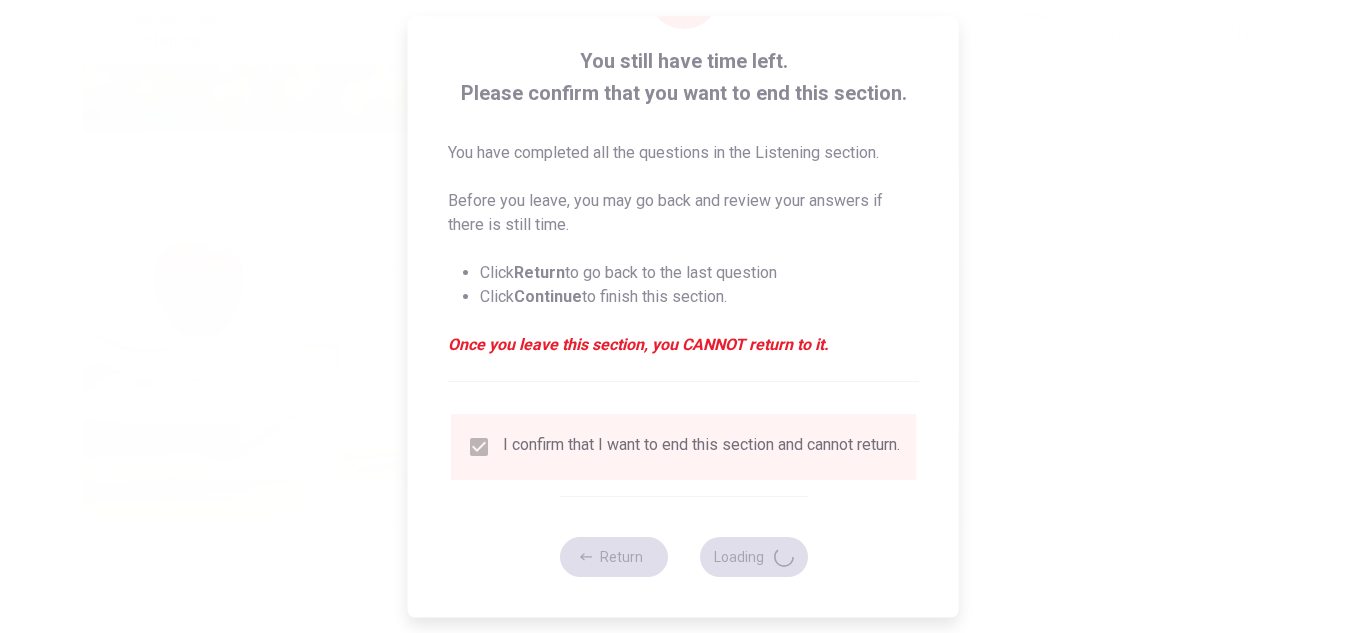 type on "78" 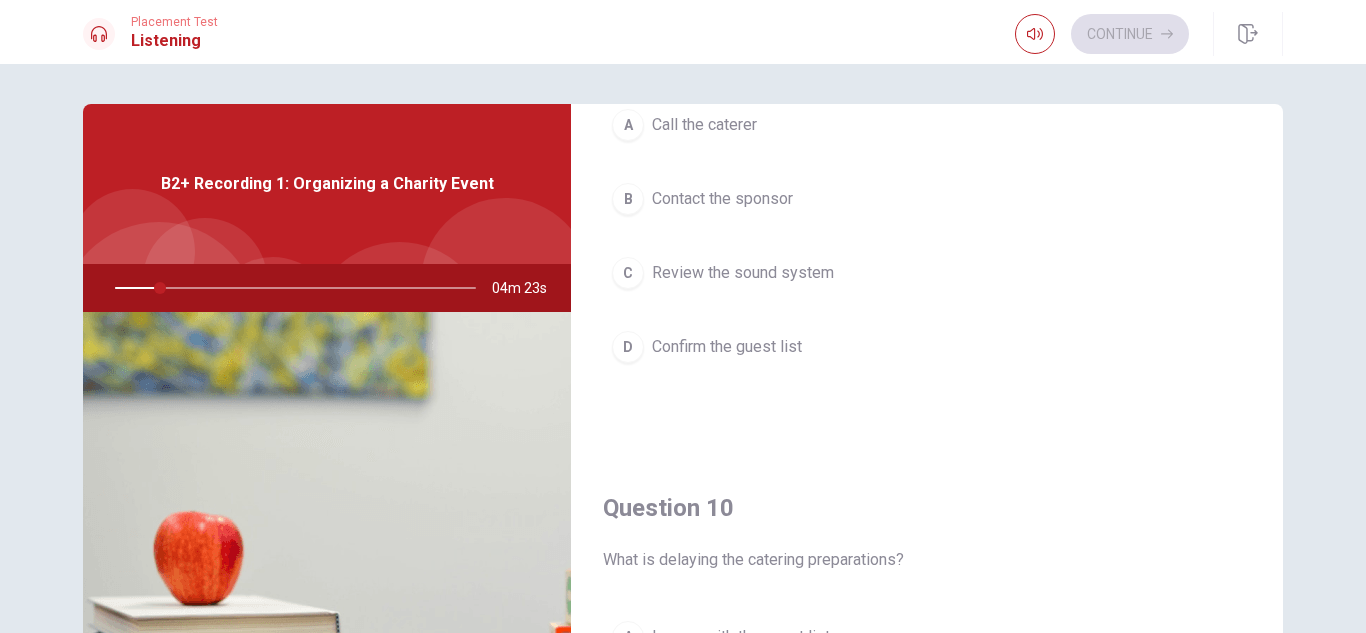 scroll, scrollTop: 1865, scrollLeft: 0, axis: vertical 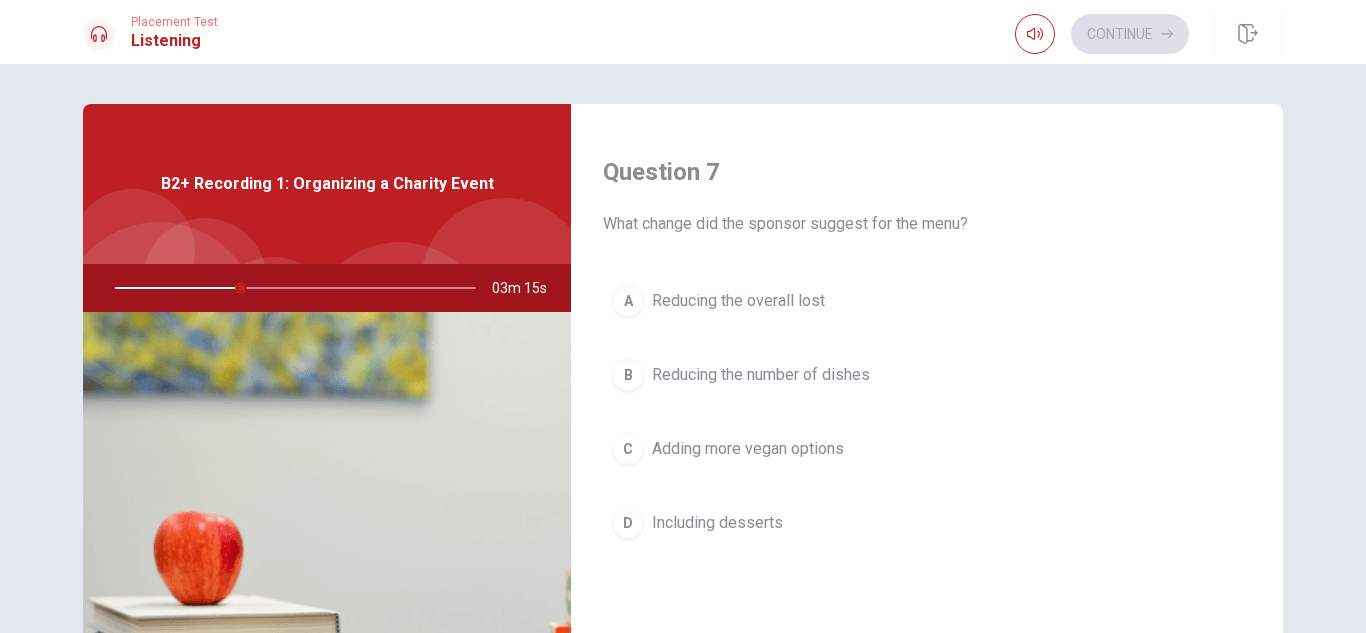 click on "C Adding more vegan options" at bounding box center (927, 449) 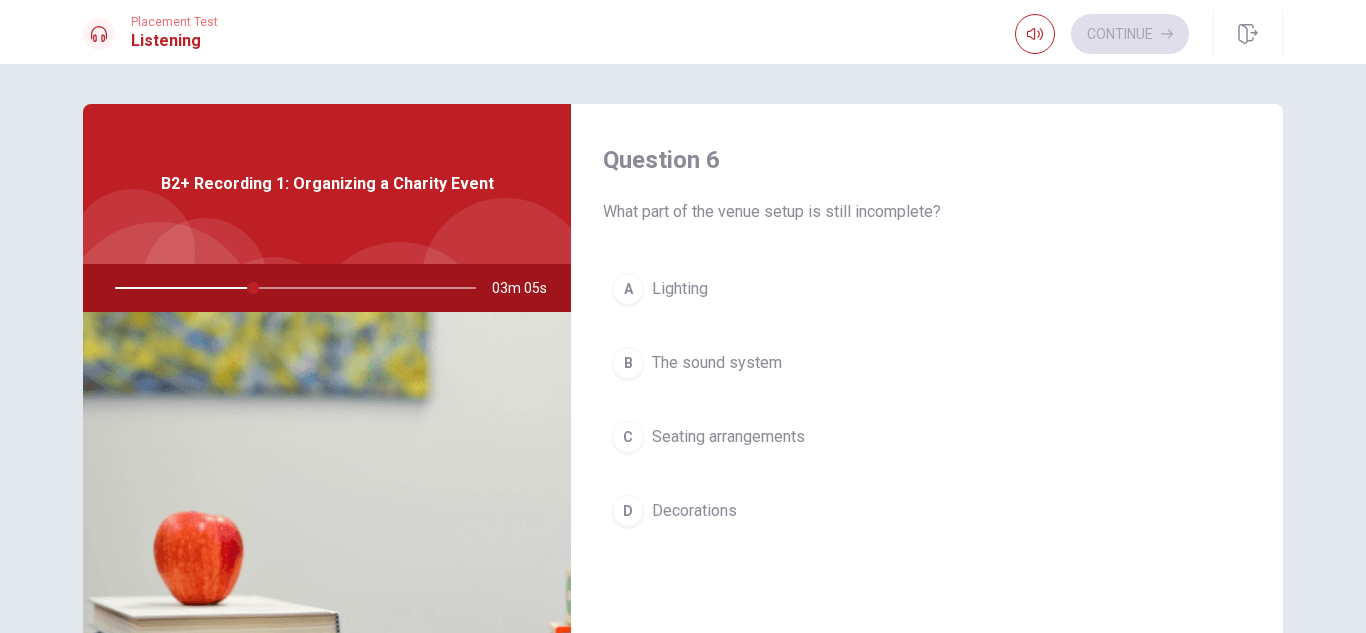 scroll, scrollTop: 100, scrollLeft: 0, axis: vertical 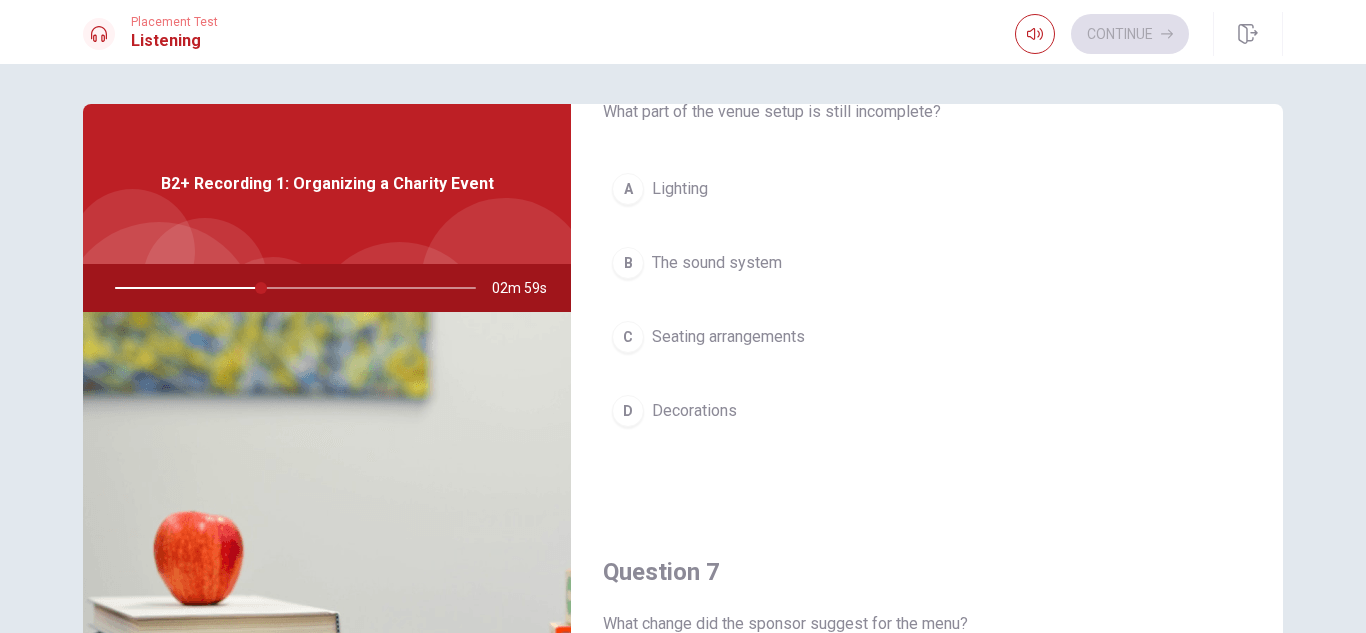 click on "The sound system" at bounding box center (717, 263) 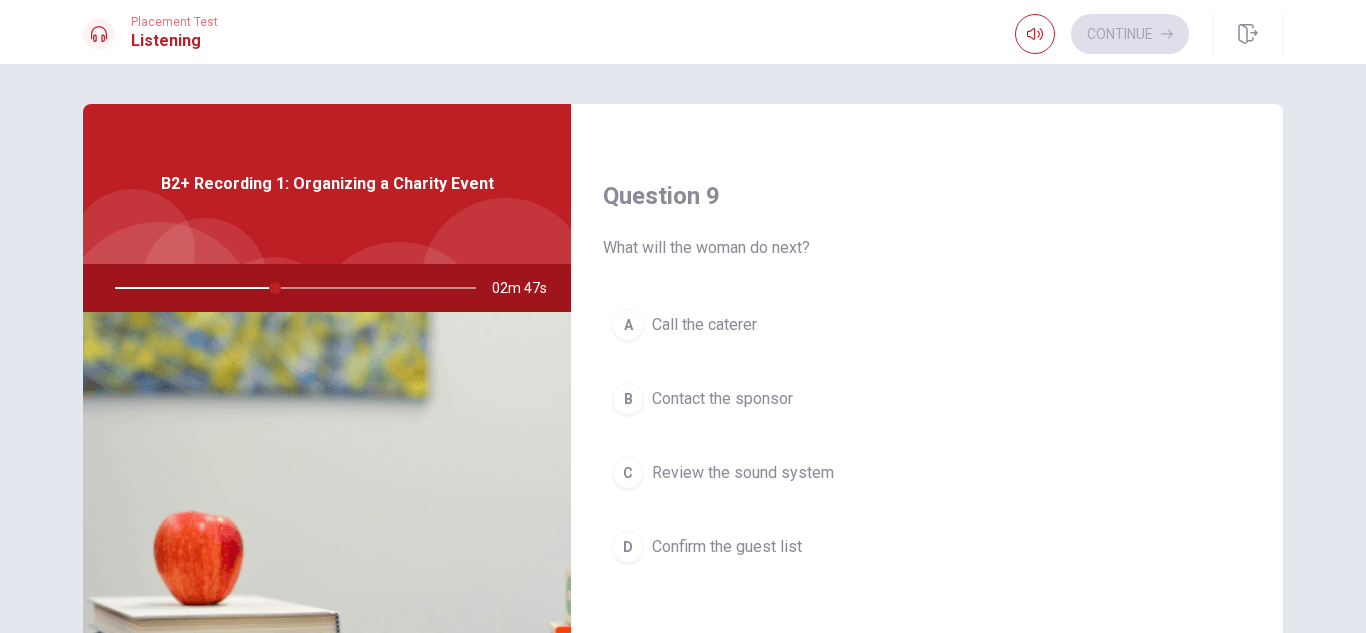 scroll, scrollTop: 1600, scrollLeft: 0, axis: vertical 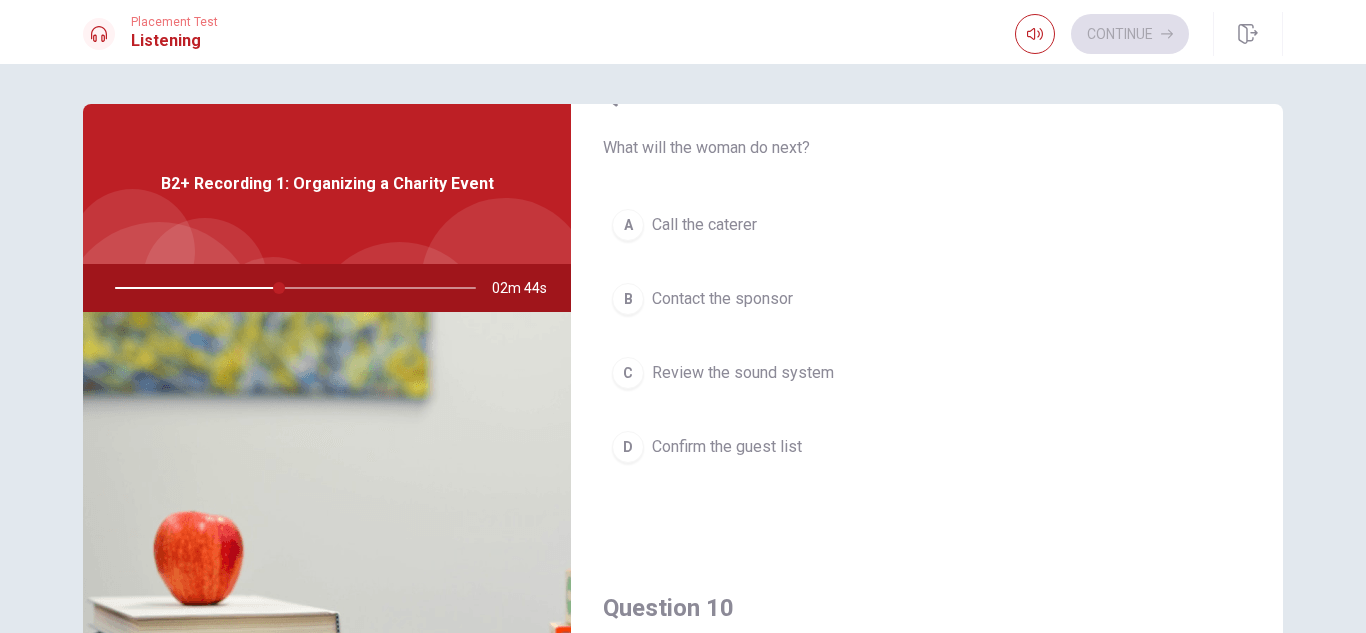 click on "Call the caterer" at bounding box center [704, 225] 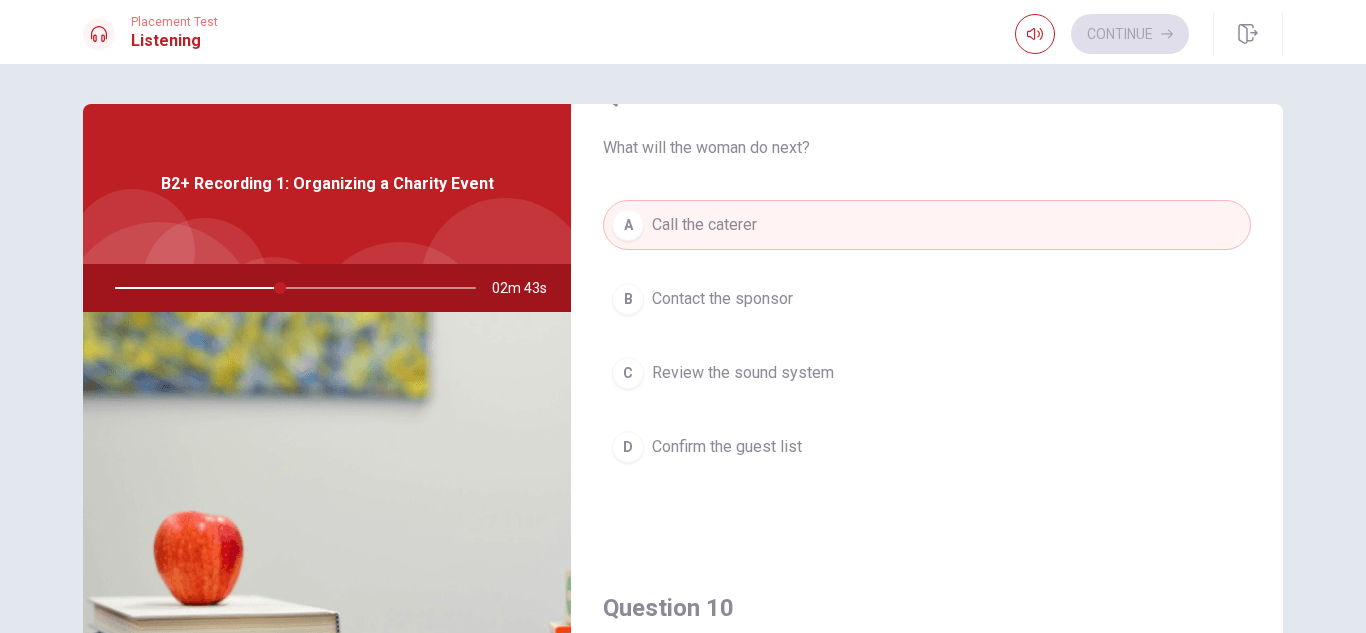scroll, scrollTop: 100, scrollLeft: 0, axis: vertical 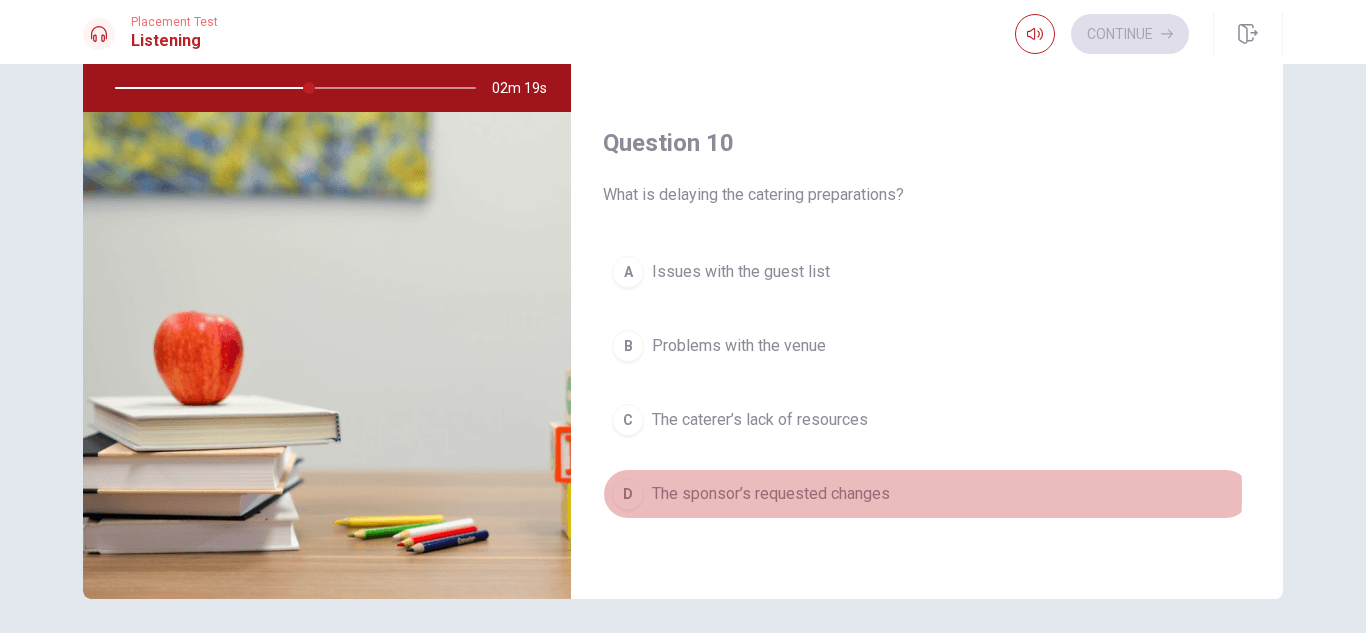 click on "The sponsor’s requested changes" at bounding box center [771, 494] 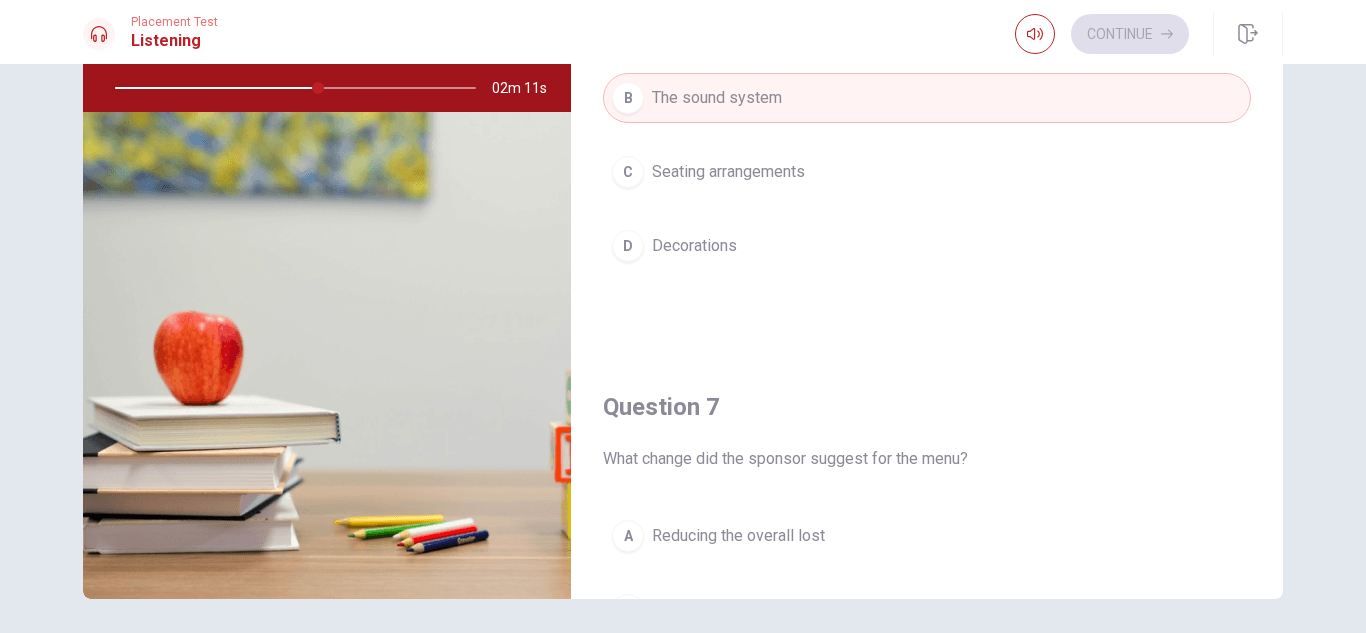 scroll, scrollTop: 0, scrollLeft: 0, axis: both 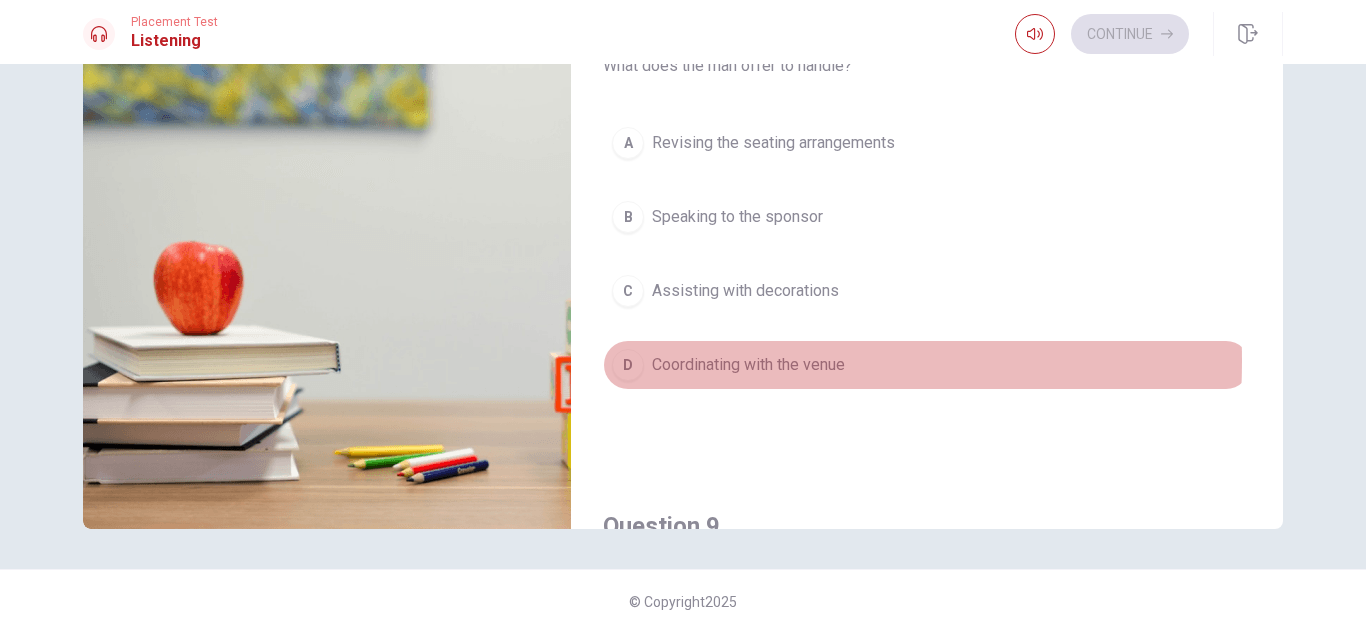 click on "D Coordinating with the venue" at bounding box center (927, 365) 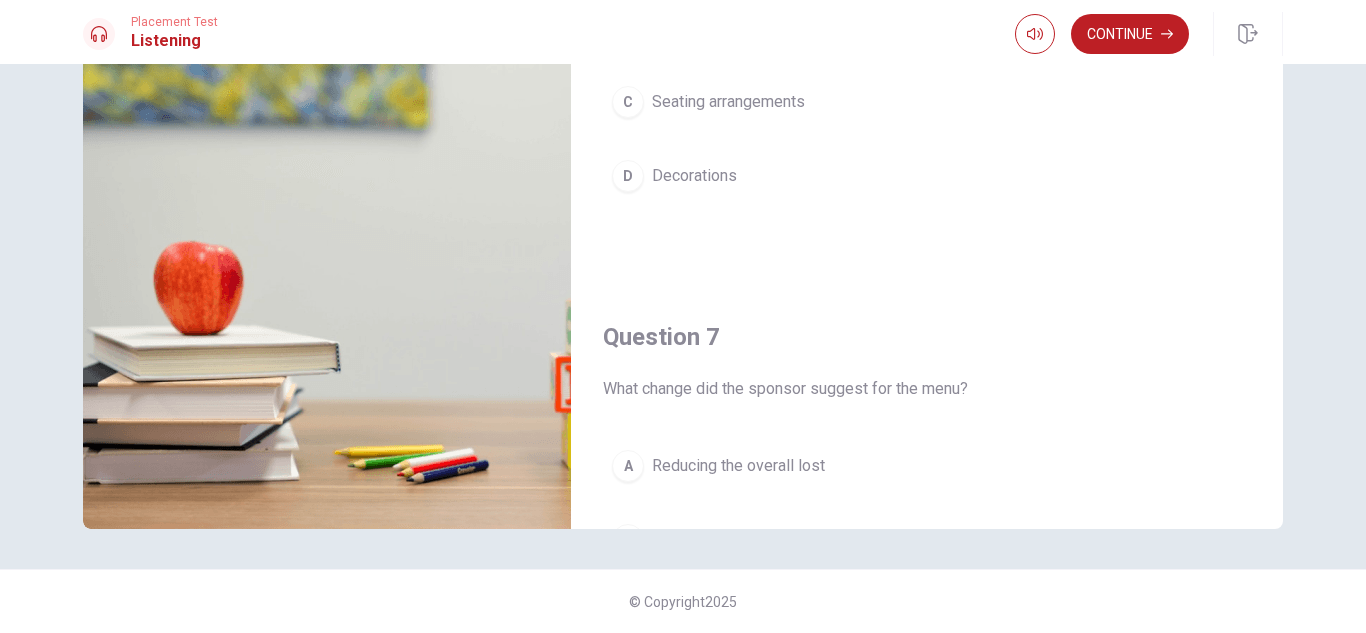 scroll, scrollTop: 0, scrollLeft: 0, axis: both 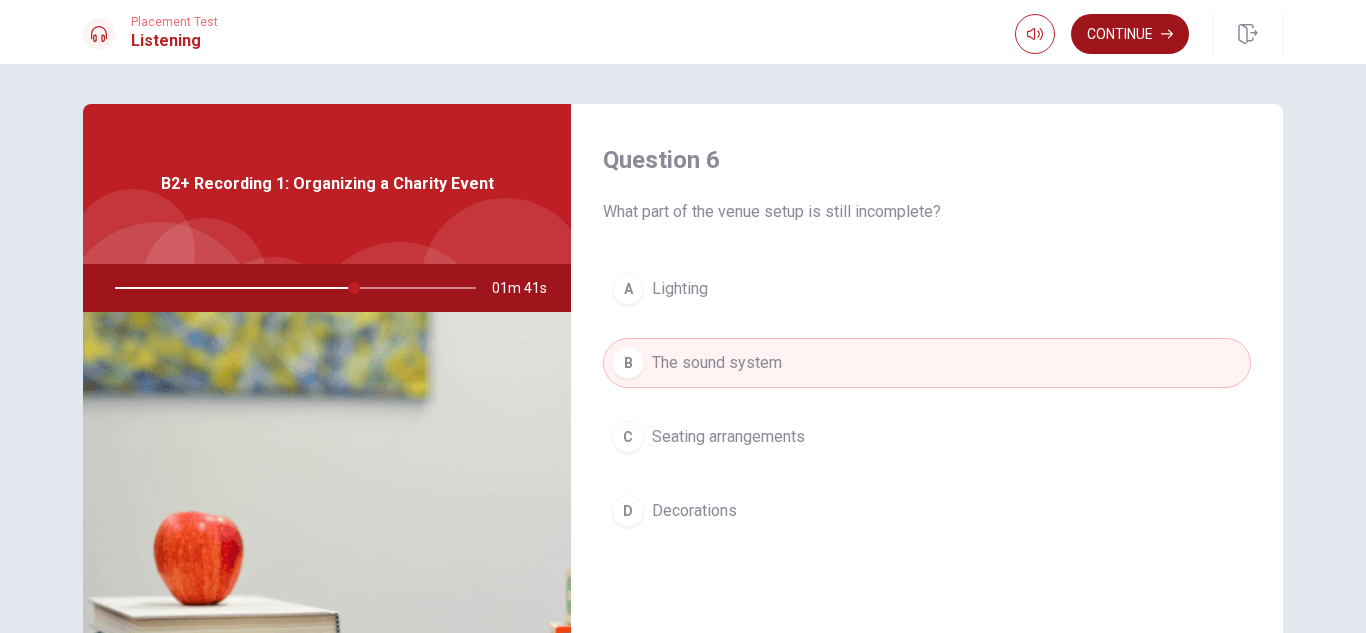 click on "Continue" at bounding box center [1130, 34] 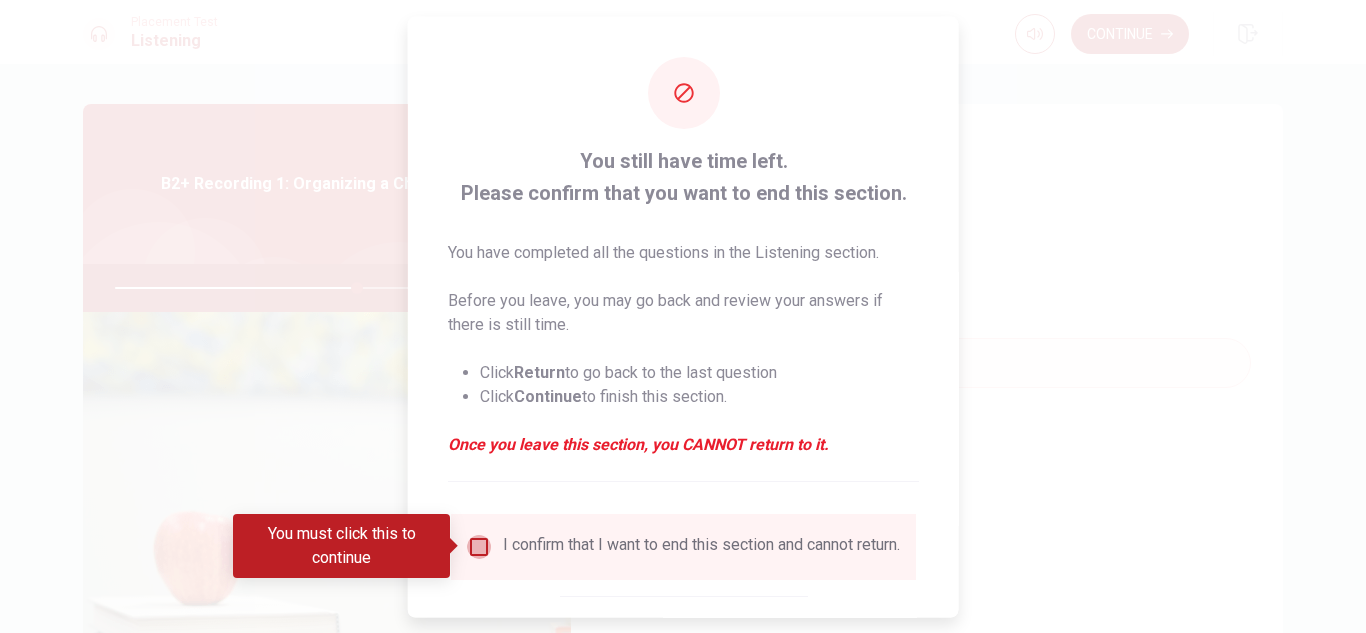 click at bounding box center [479, 546] 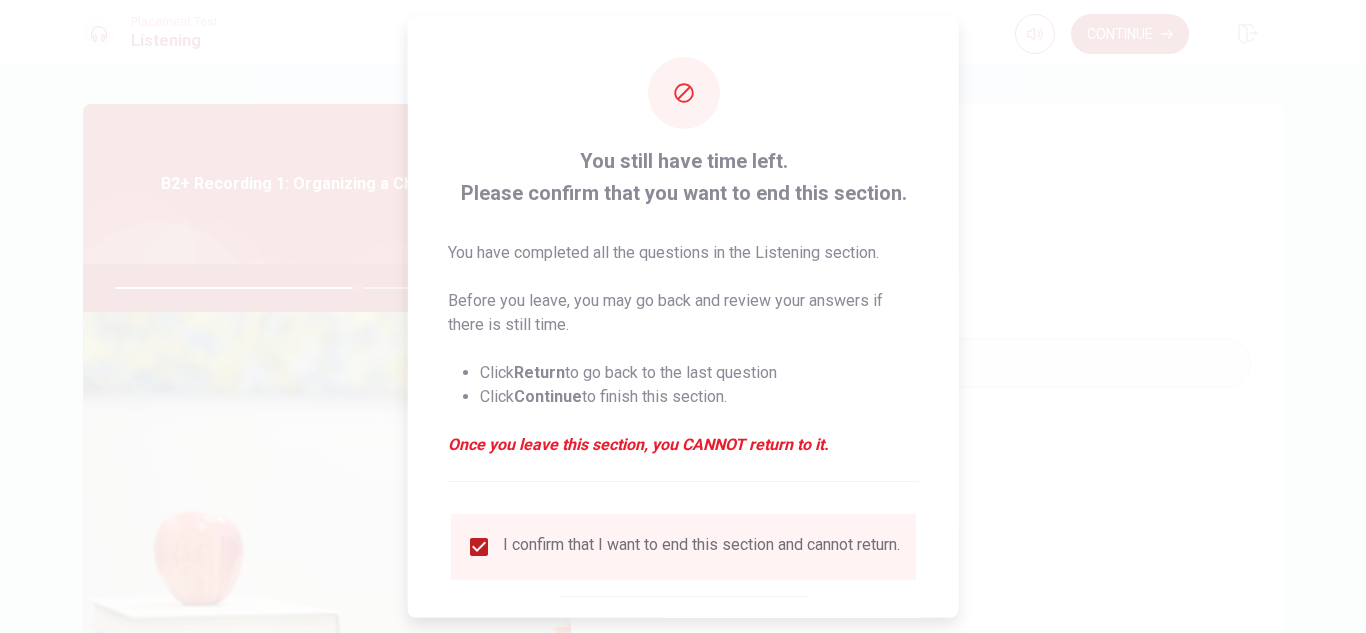 scroll, scrollTop: 113, scrollLeft: 0, axis: vertical 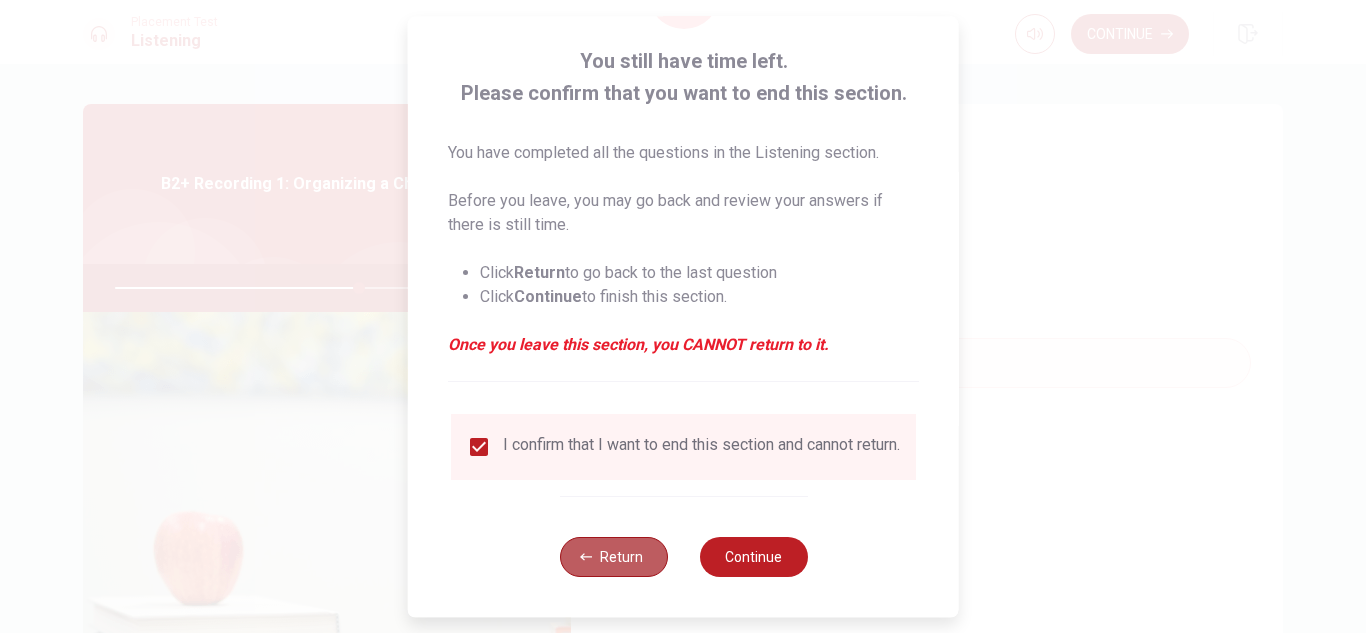 click on "Return" at bounding box center [613, 557] 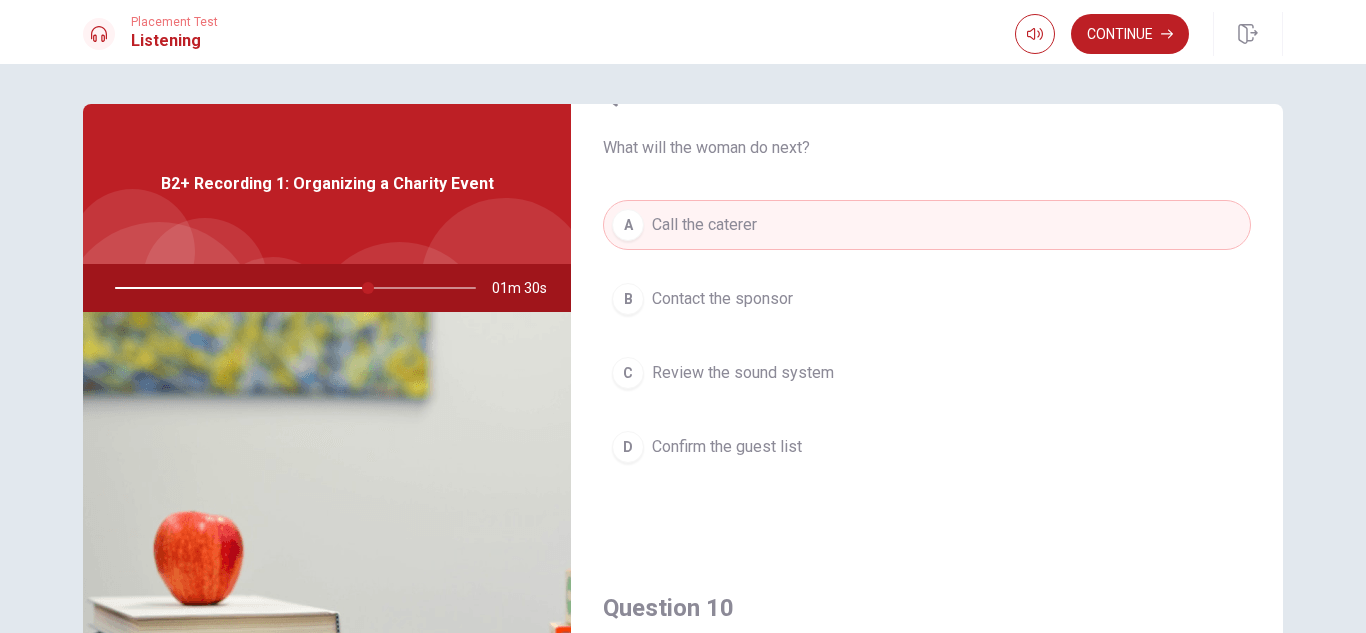 scroll, scrollTop: 1865, scrollLeft: 0, axis: vertical 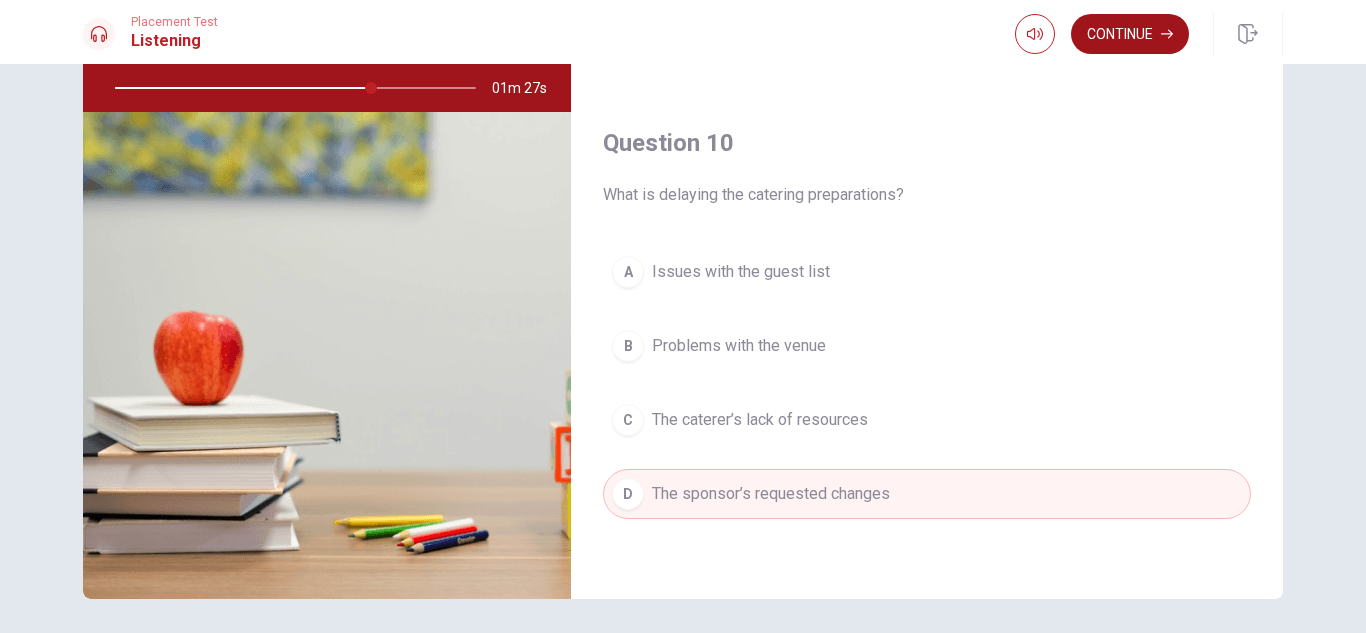 click on "Continue" at bounding box center [1130, 34] 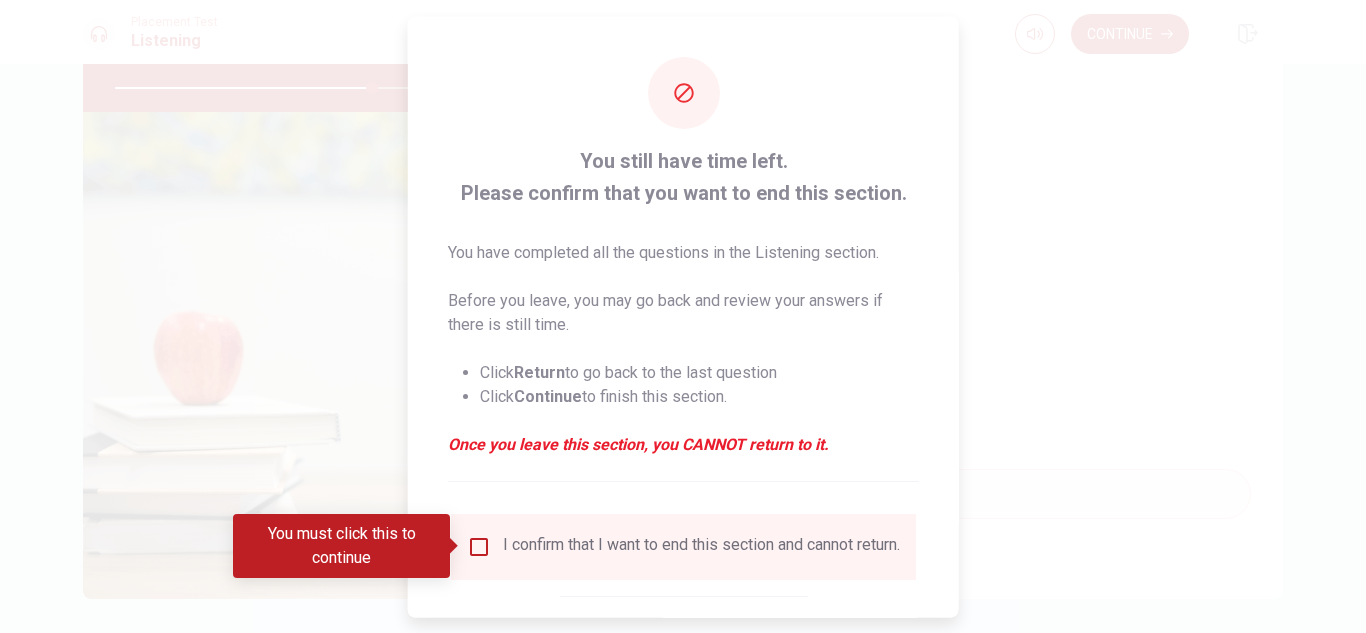 click at bounding box center (479, 546) 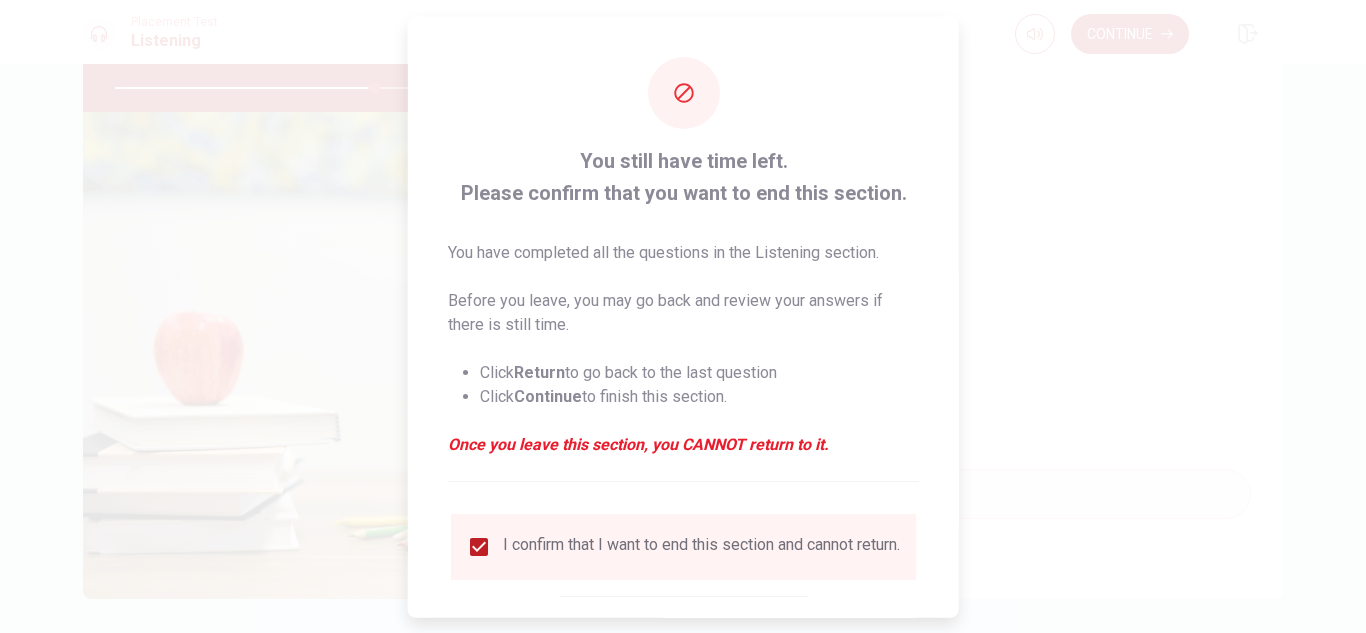 scroll, scrollTop: 113, scrollLeft: 0, axis: vertical 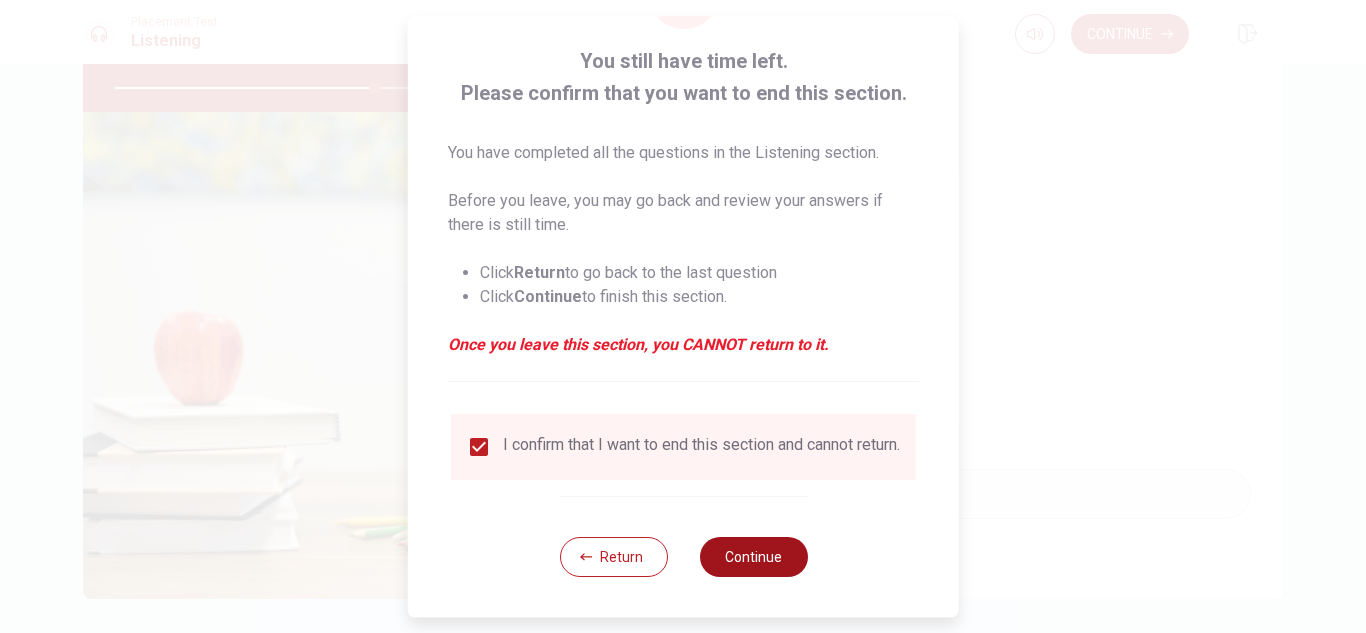 click on "Continue" at bounding box center (753, 557) 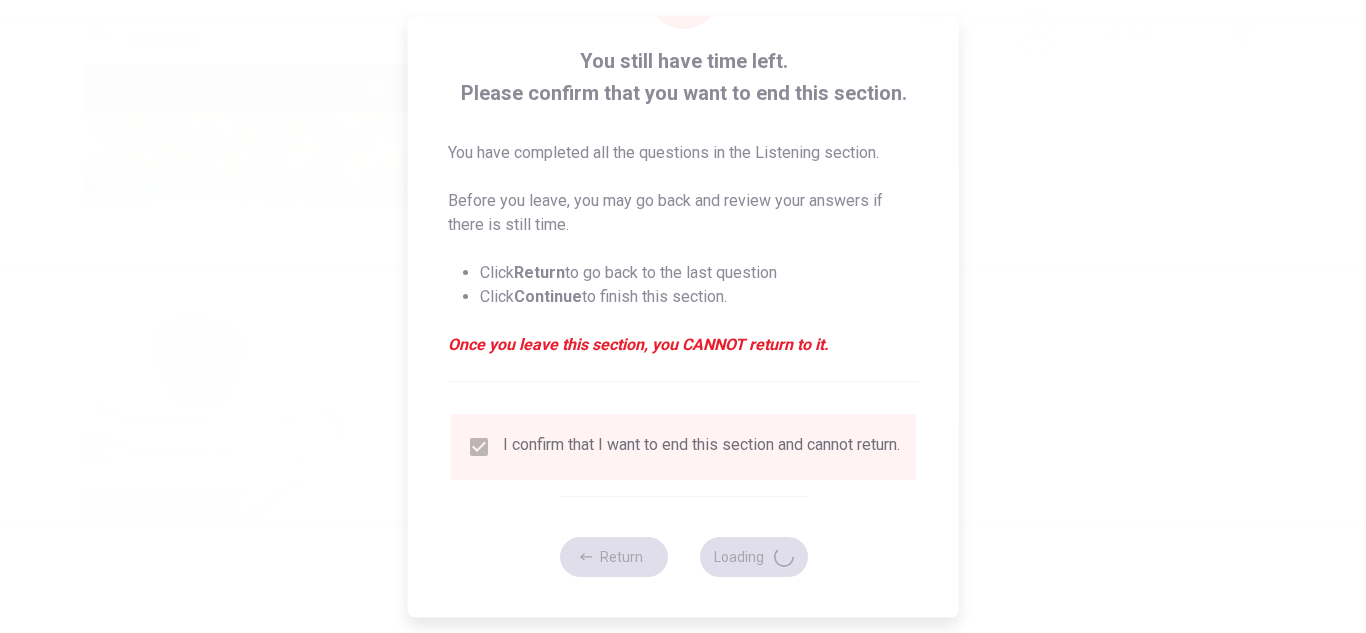 type on "73" 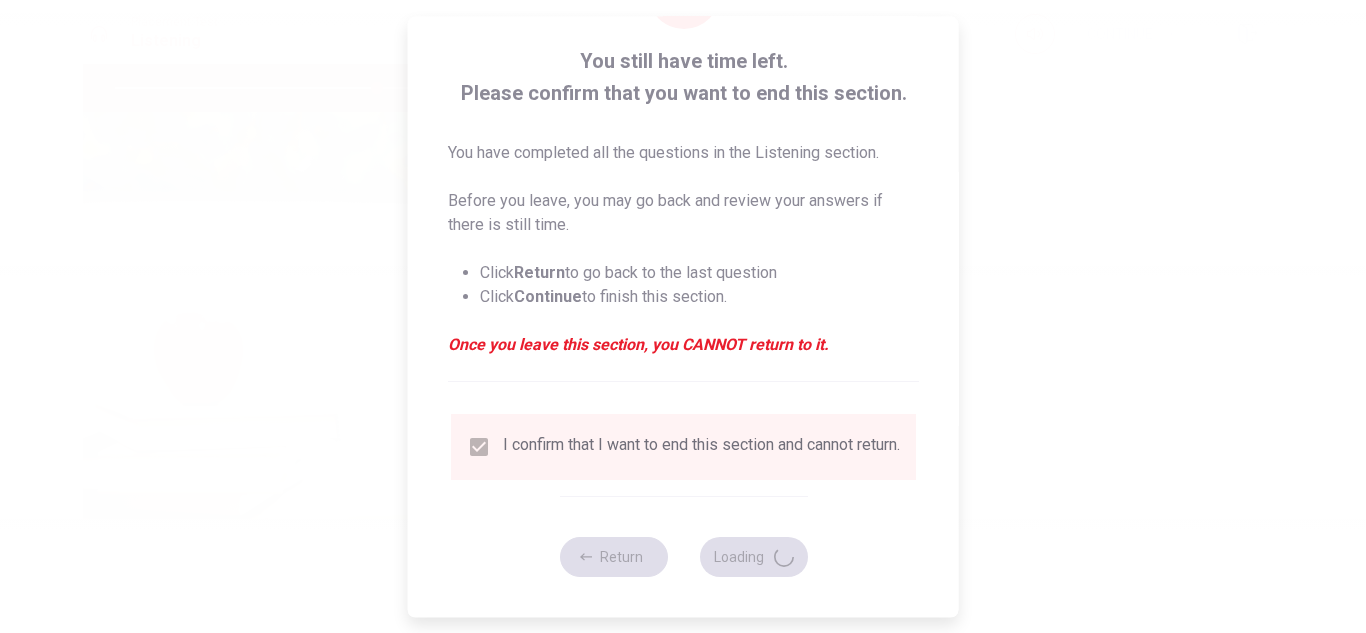 scroll, scrollTop: 0, scrollLeft: 0, axis: both 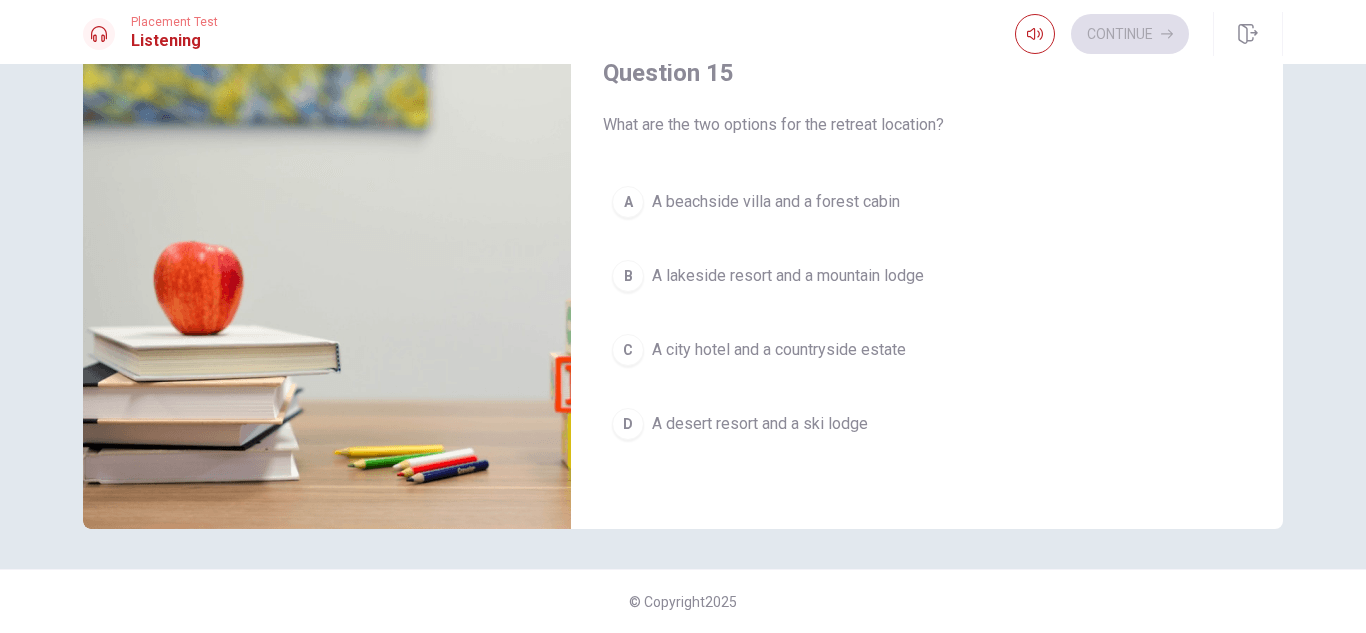 click on "A lakeside resort and a mountain lodge" at bounding box center [788, 276] 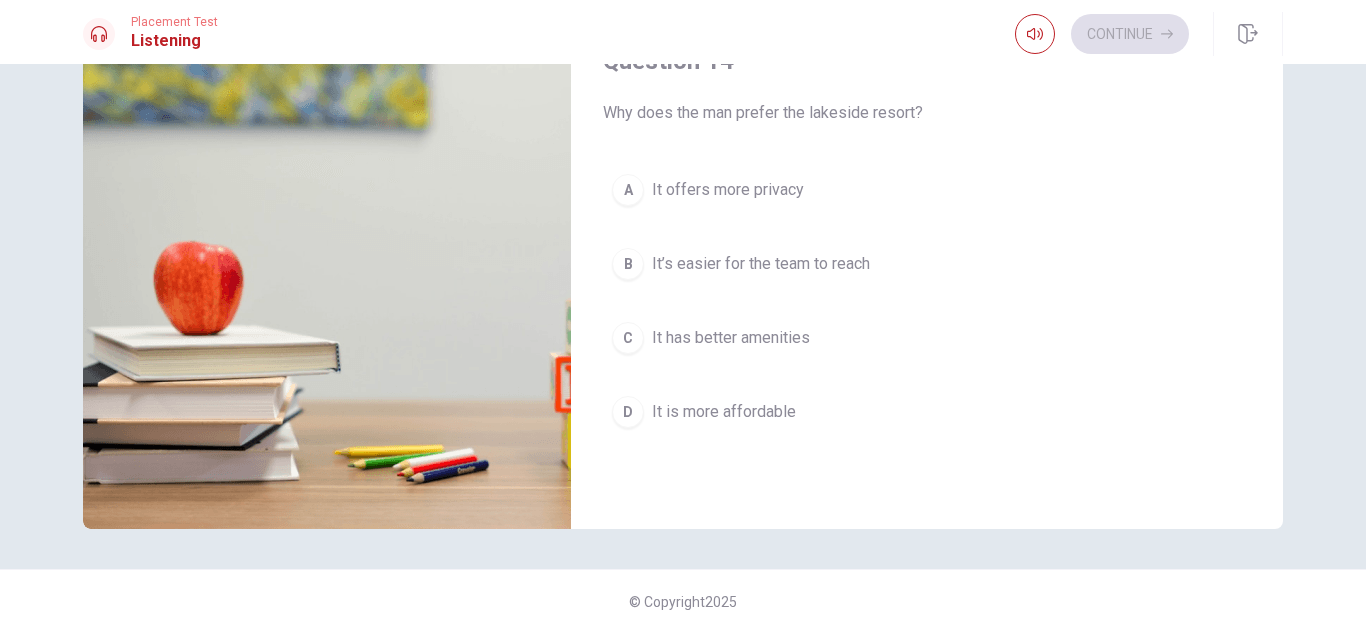 scroll, scrollTop: 1265, scrollLeft: 0, axis: vertical 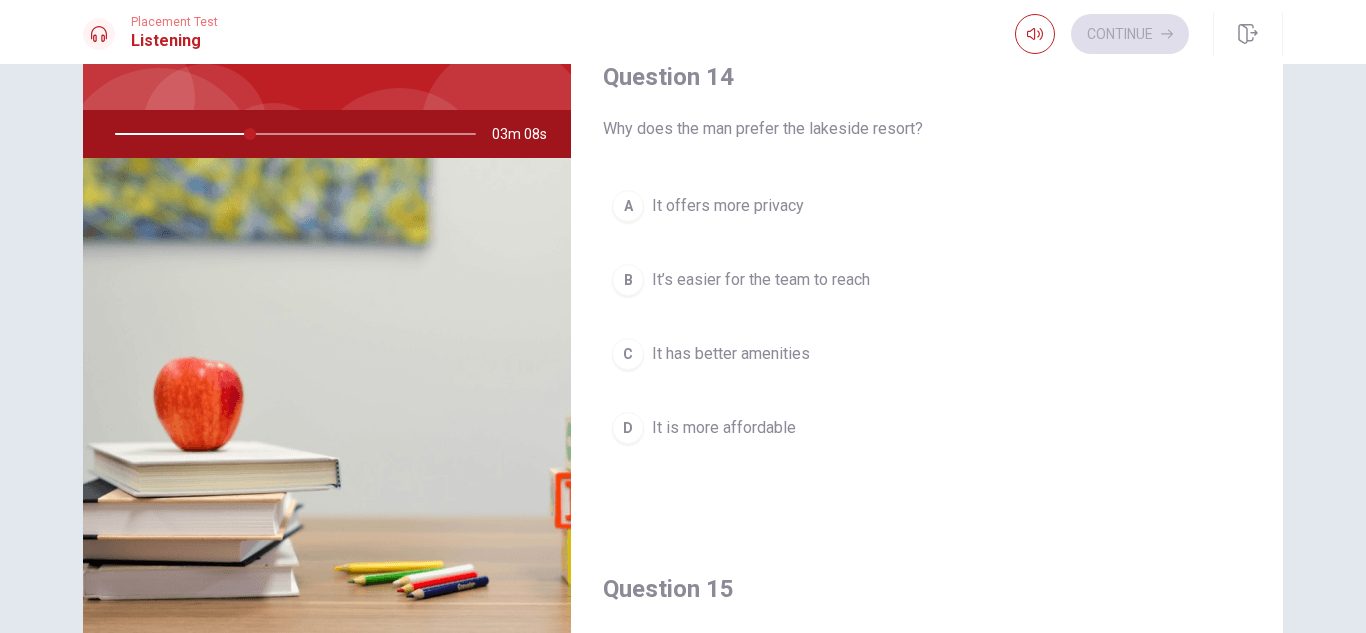click on "It’s easier for the team to reach" at bounding box center (761, 280) 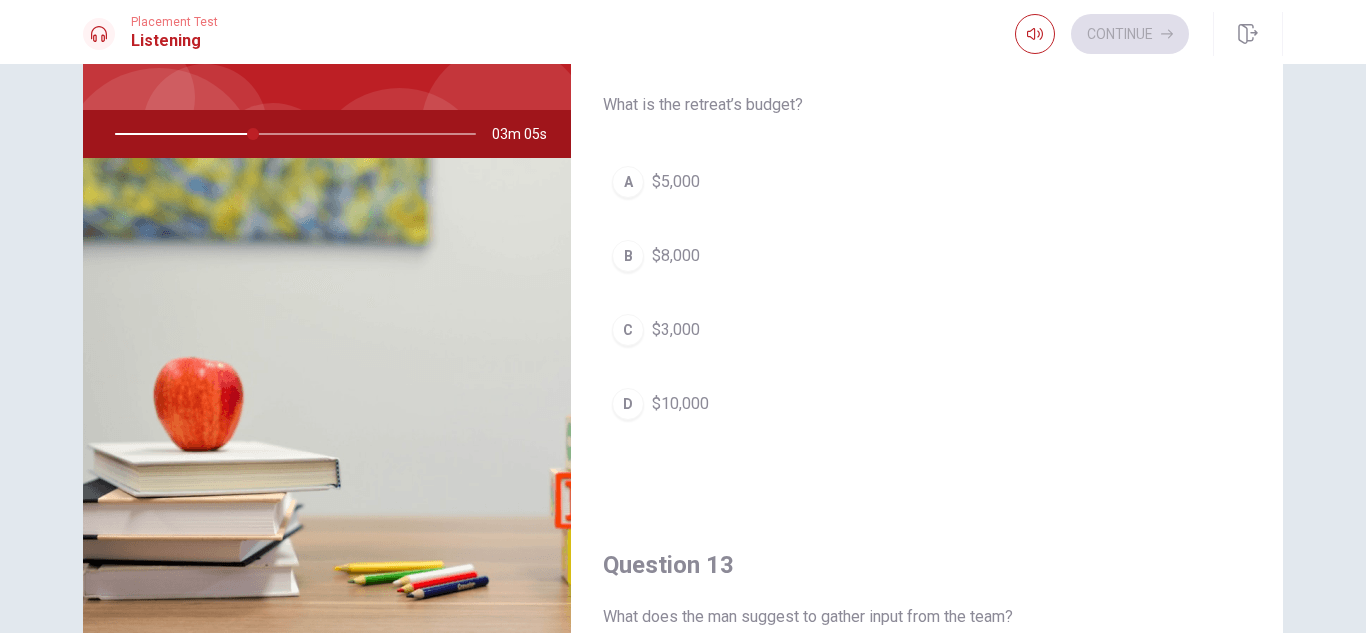 scroll, scrollTop: 0, scrollLeft: 0, axis: both 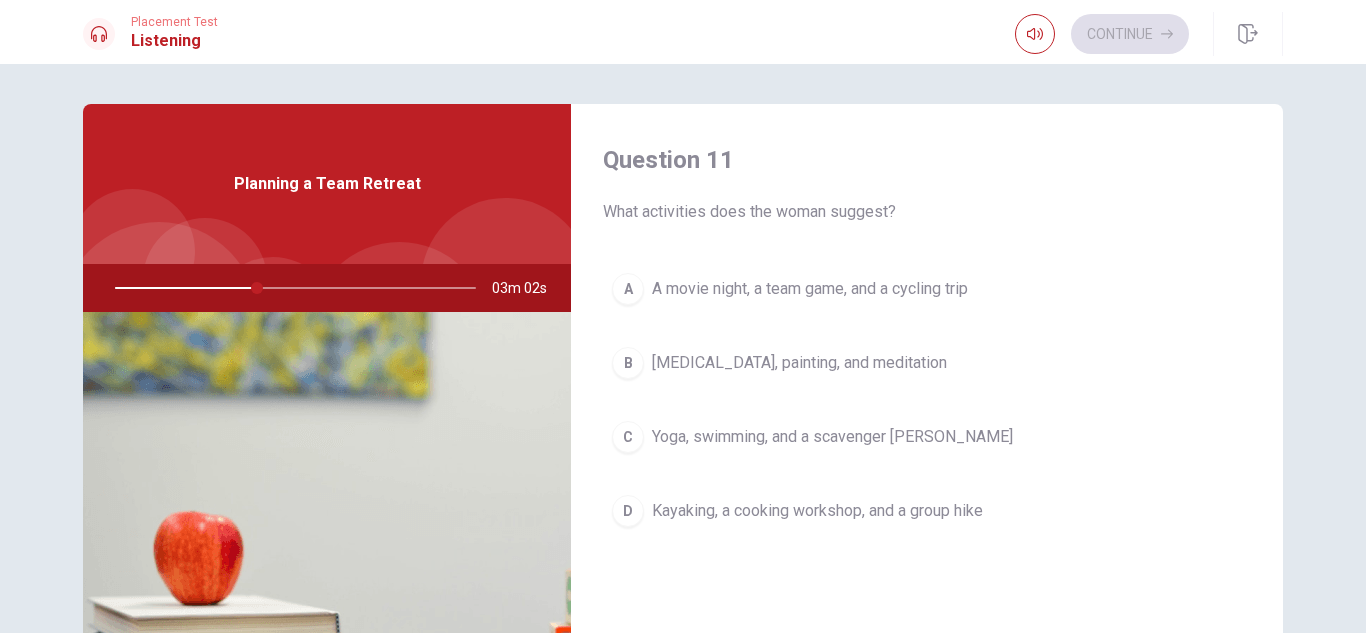 click on "Kayaking, a cooking workshop, and a group hike" at bounding box center [817, 511] 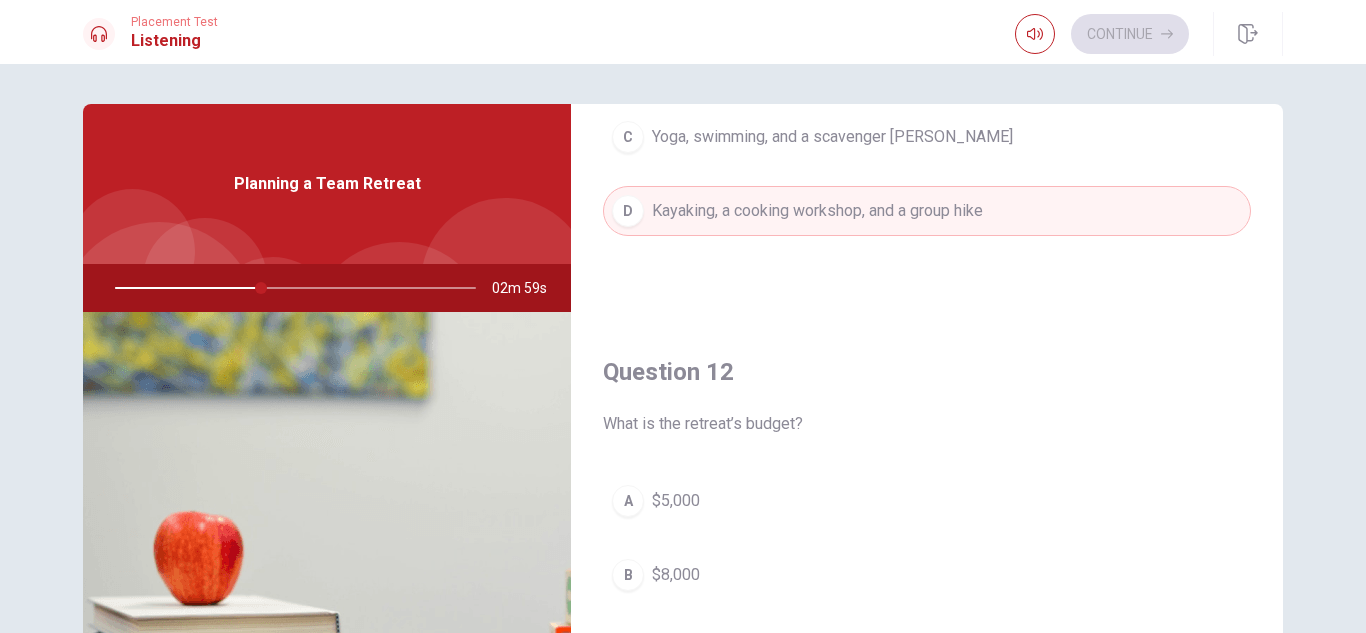 scroll, scrollTop: 500, scrollLeft: 0, axis: vertical 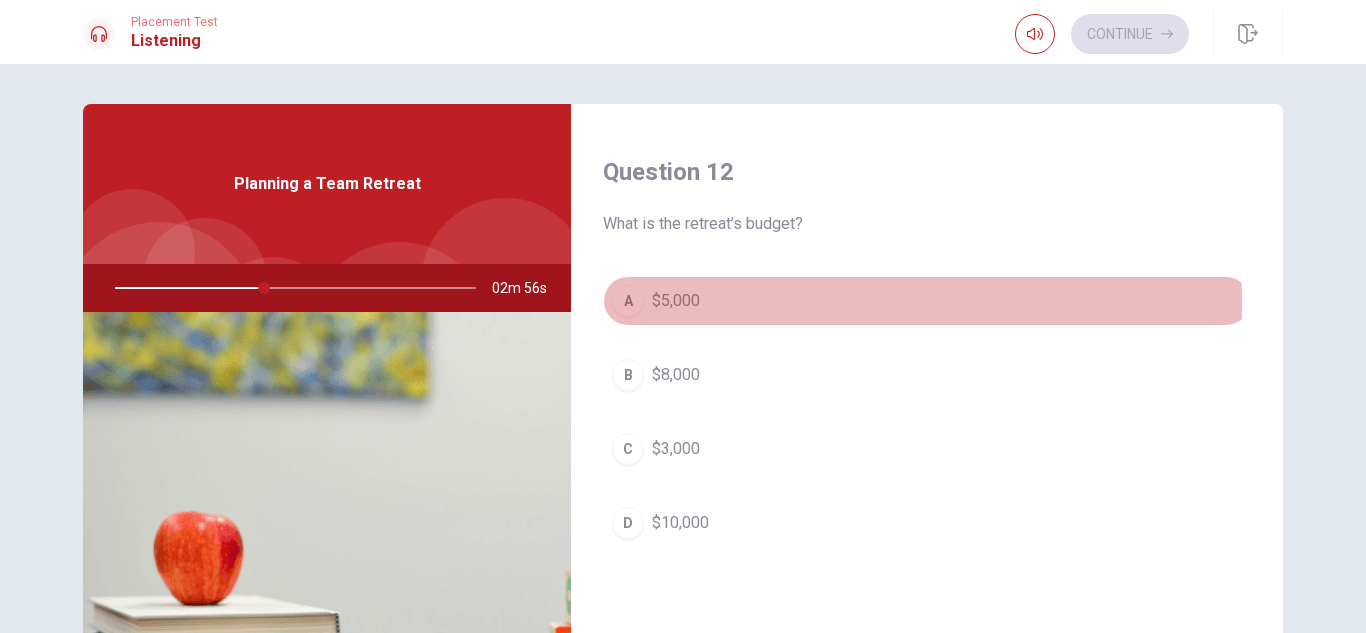 click on "A $5,000" at bounding box center [927, 301] 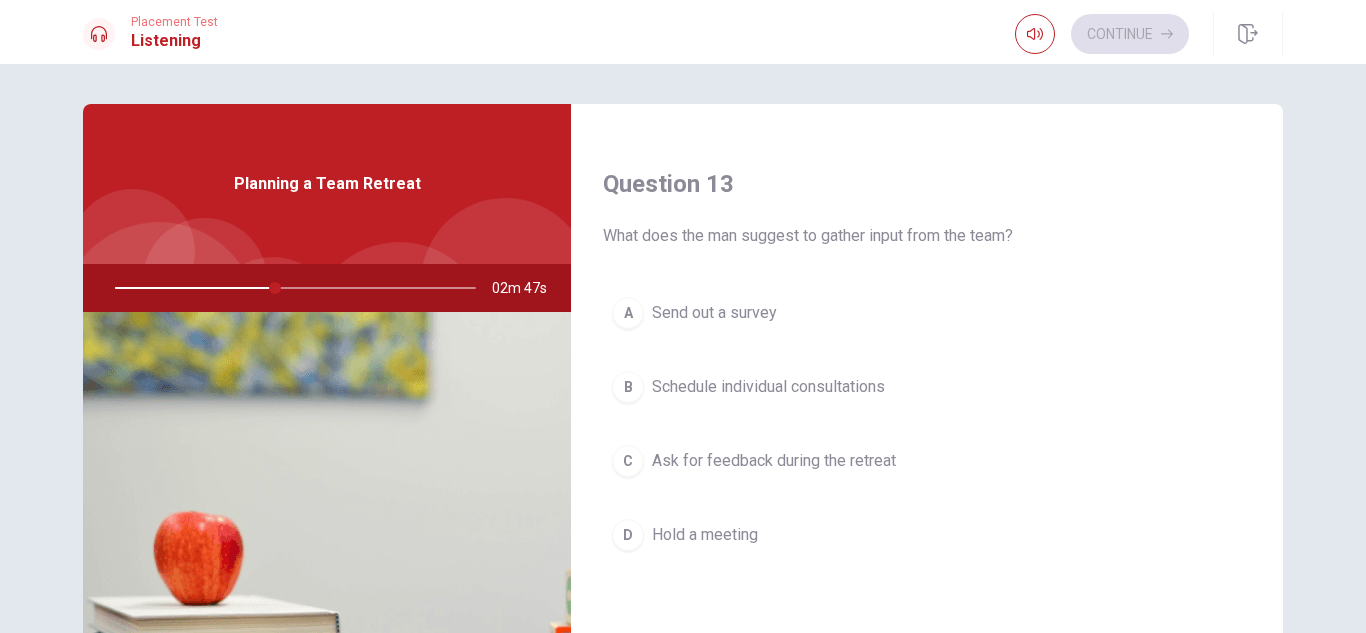 scroll, scrollTop: 1100, scrollLeft: 0, axis: vertical 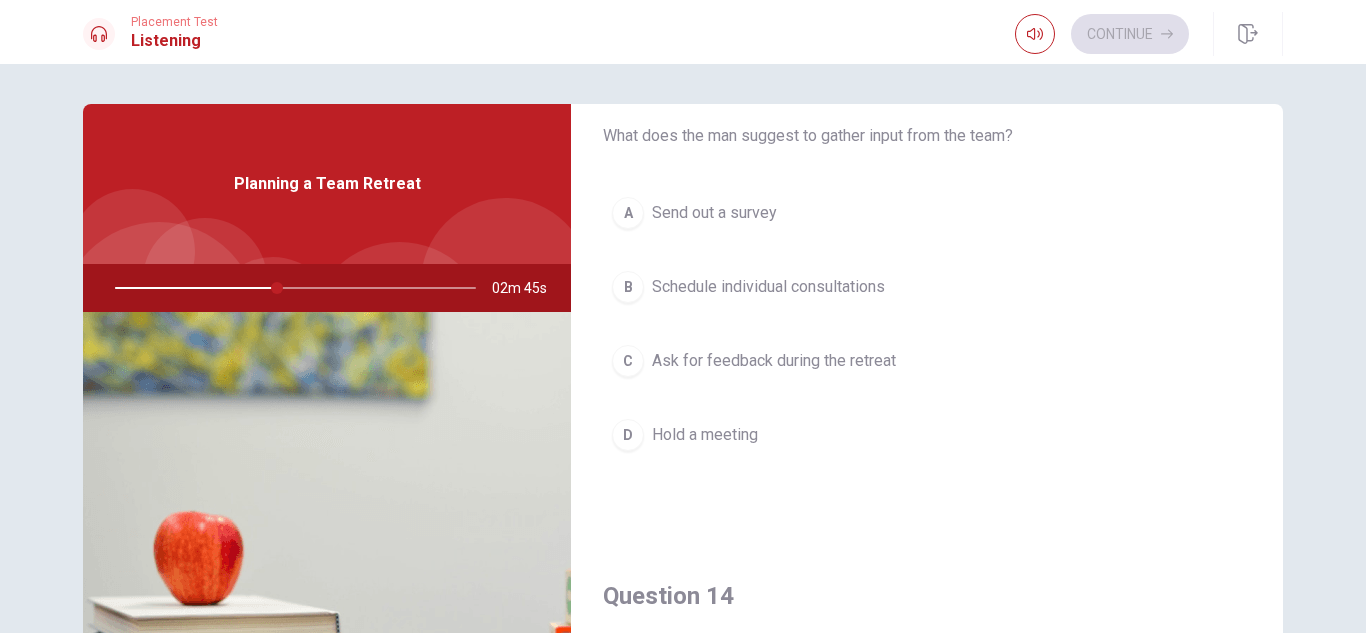 click on "Send out a survey" at bounding box center [714, 213] 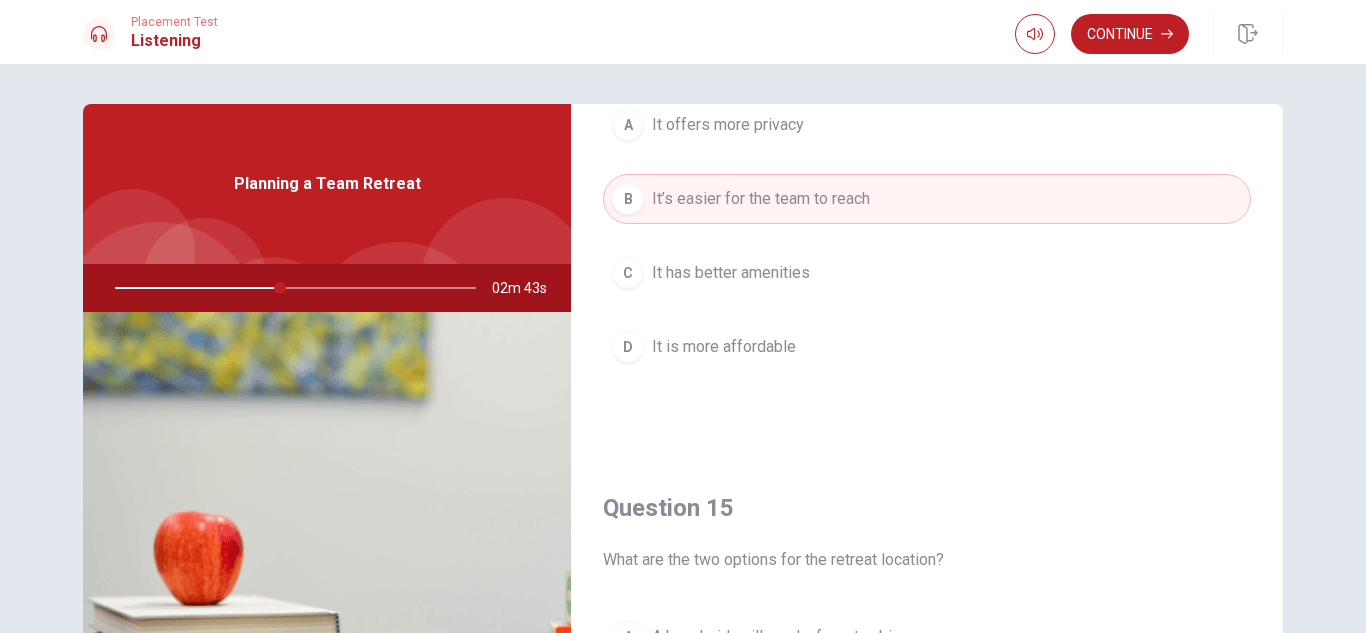 scroll, scrollTop: 1865, scrollLeft: 0, axis: vertical 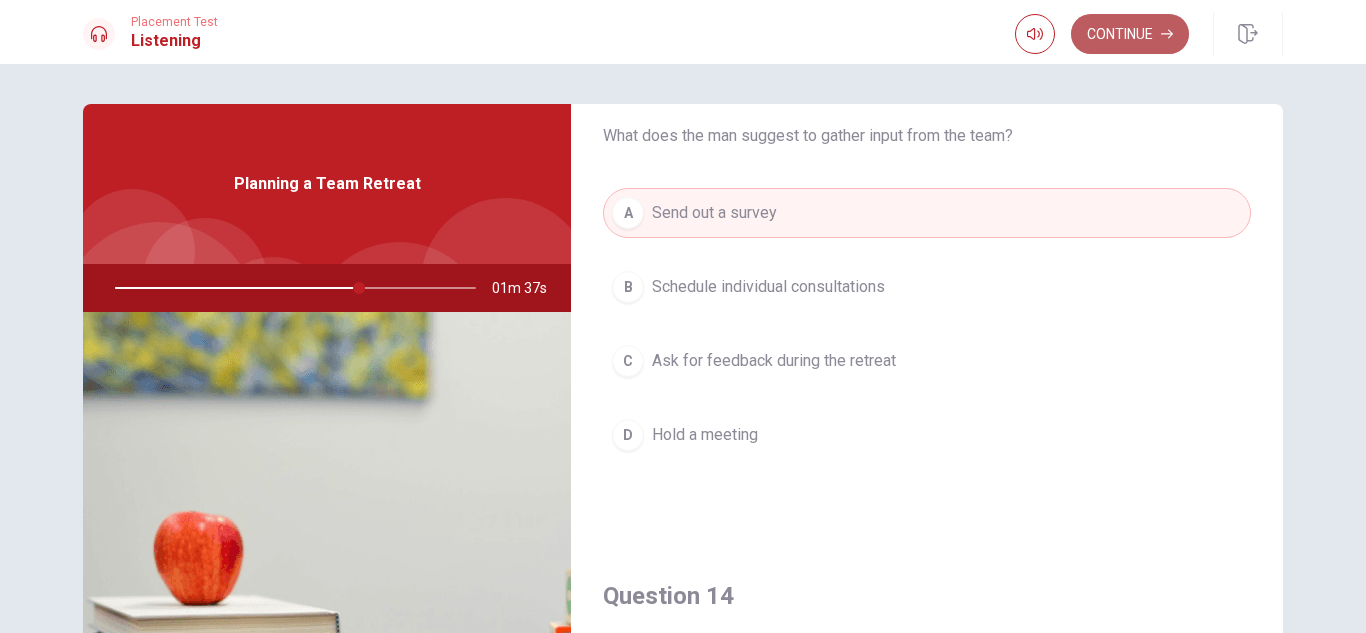 click on "Continue" at bounding box center (1130, 34) 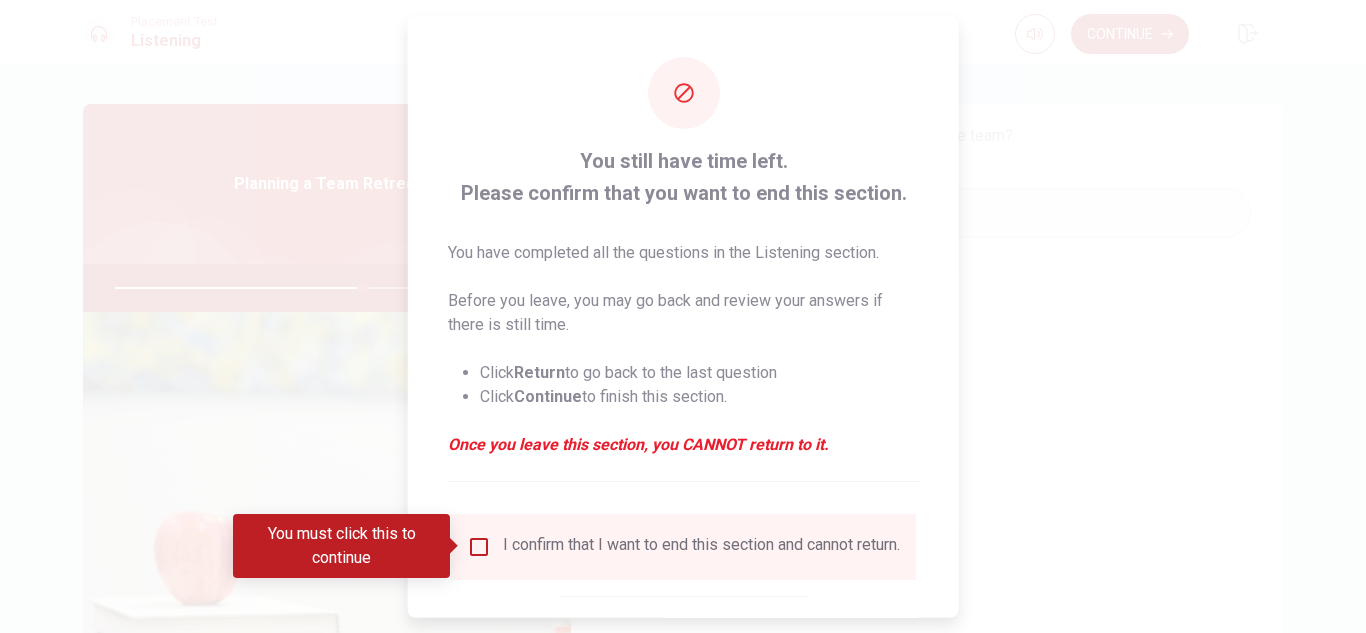 click at bounding box center [683, 316] 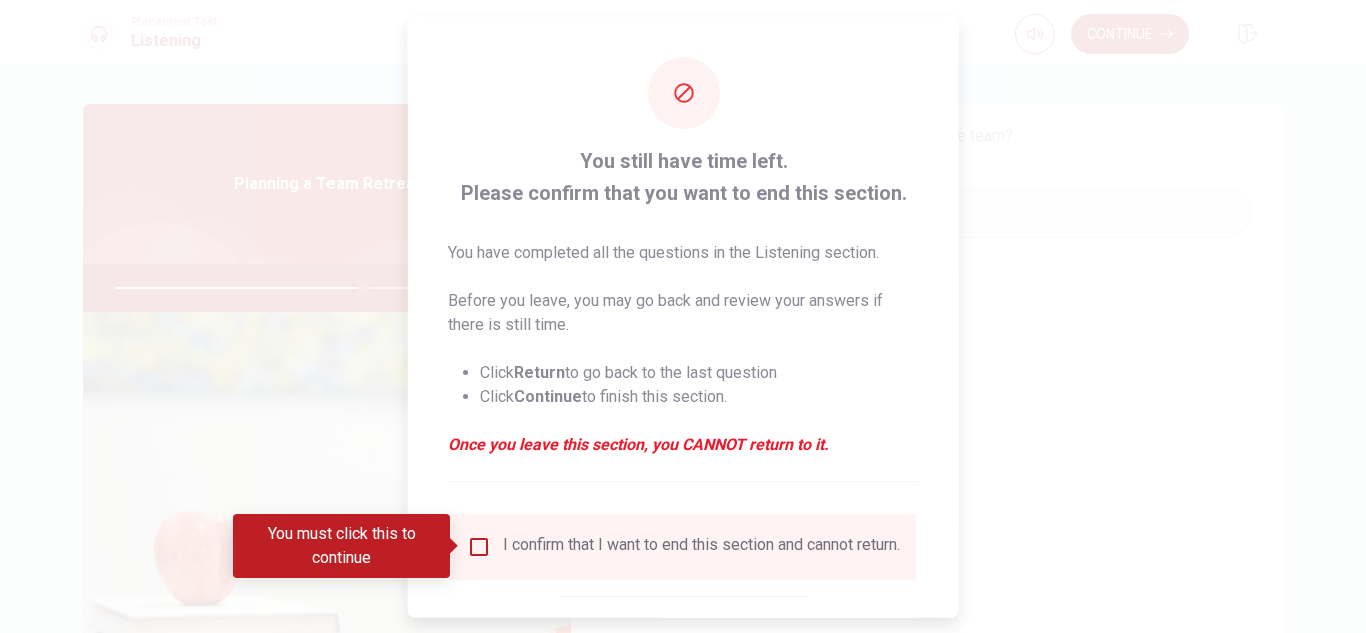 click at bounding box center (479, 546) 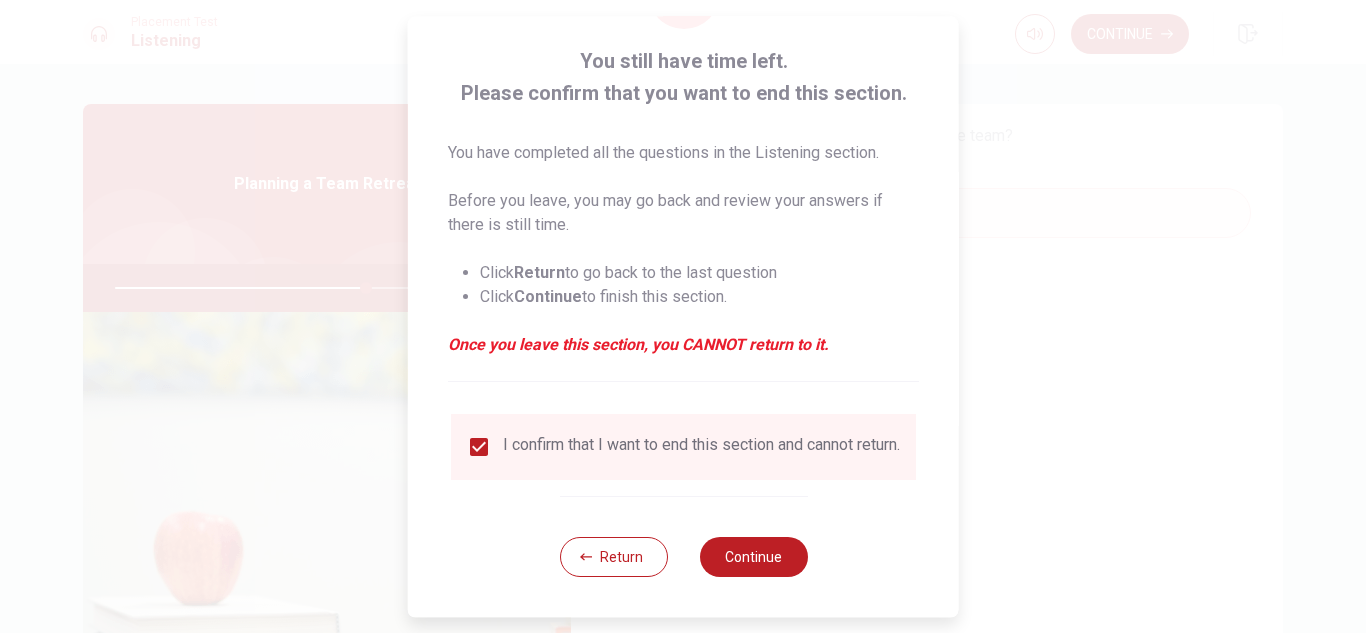scroll, scrollTop: 113, scrollLeft: 0, axis: vertical 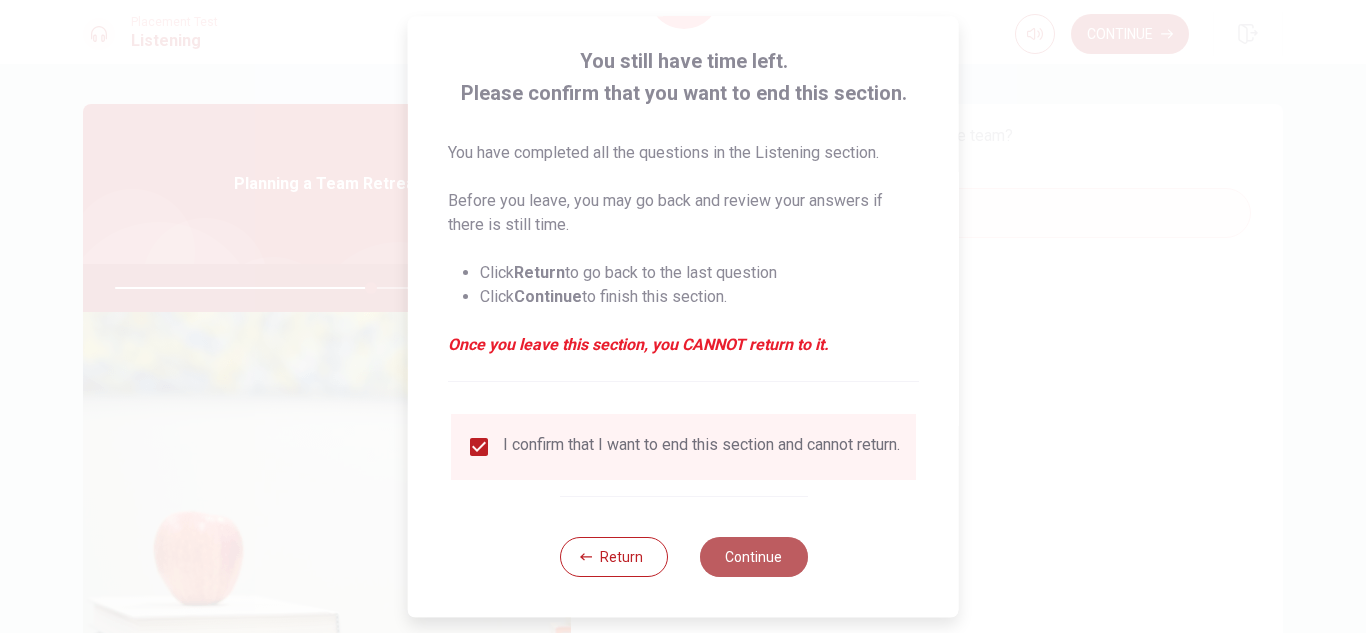 click on "Continue" at bounding box center [753, 557] 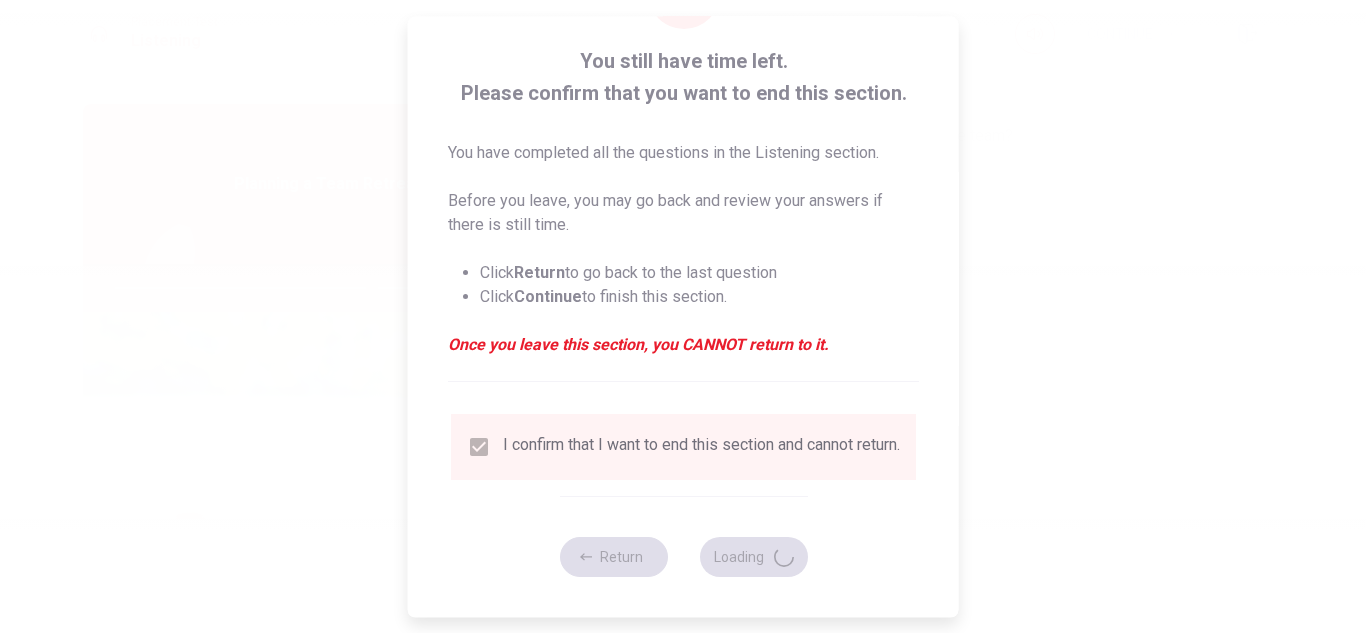 type on "72" 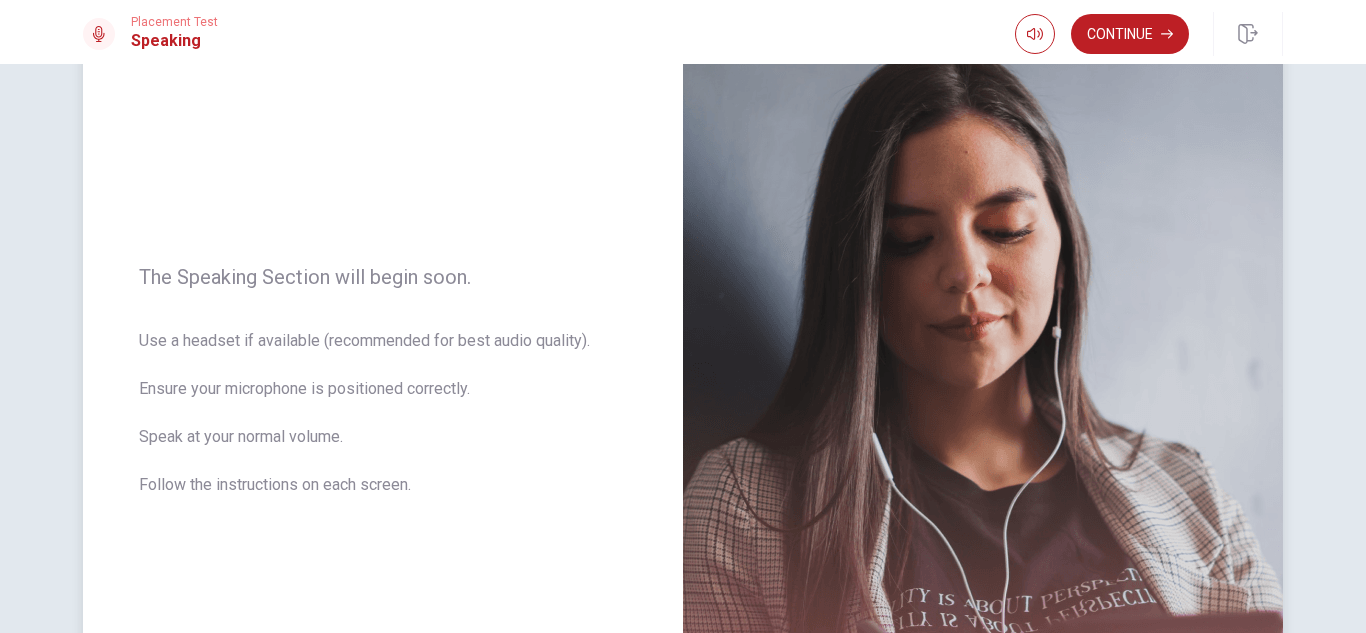 scroll, scrollTop: 0, scrollLeft: 0, axis: both 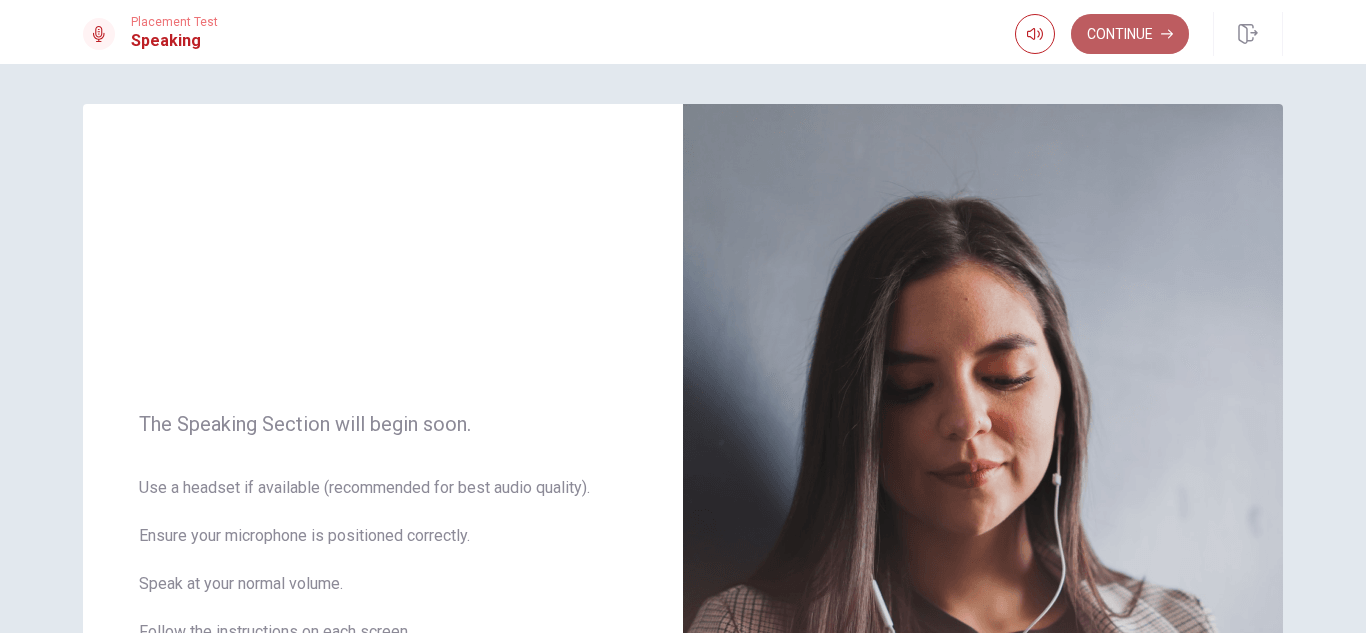 click on "Continue" at bounding box center [1130, 34] 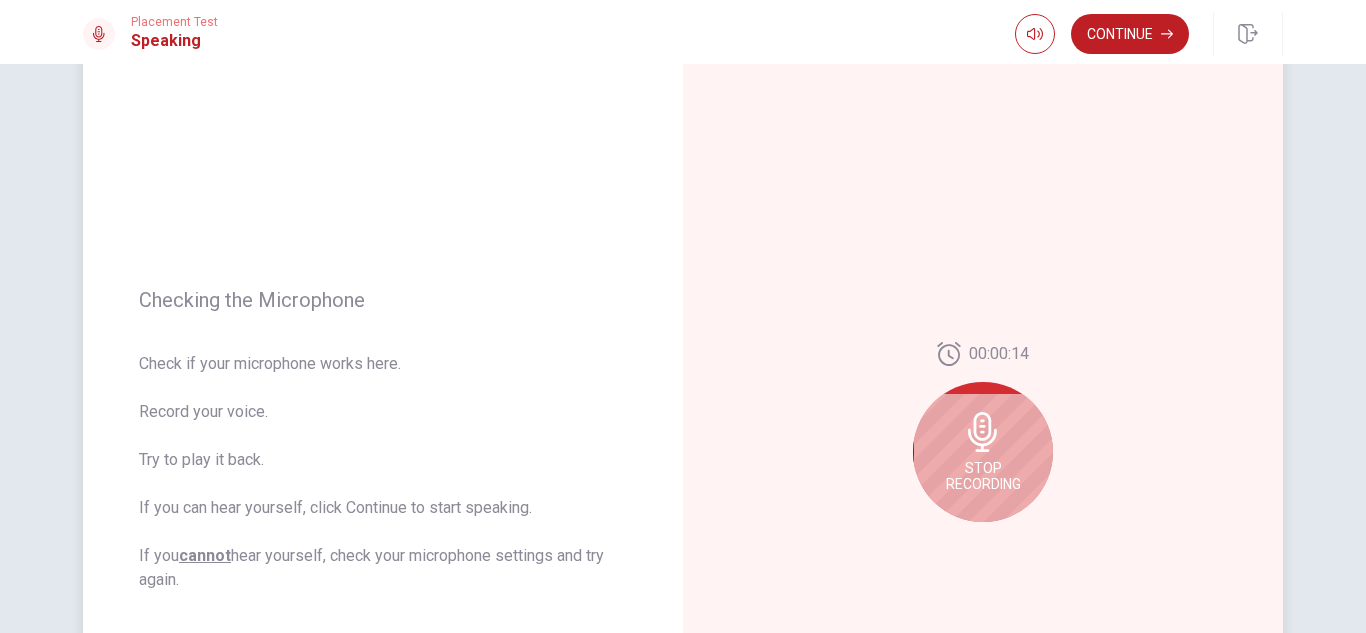 scroll, scrollTop: 200, scrollLeft: 0, axis: vertical 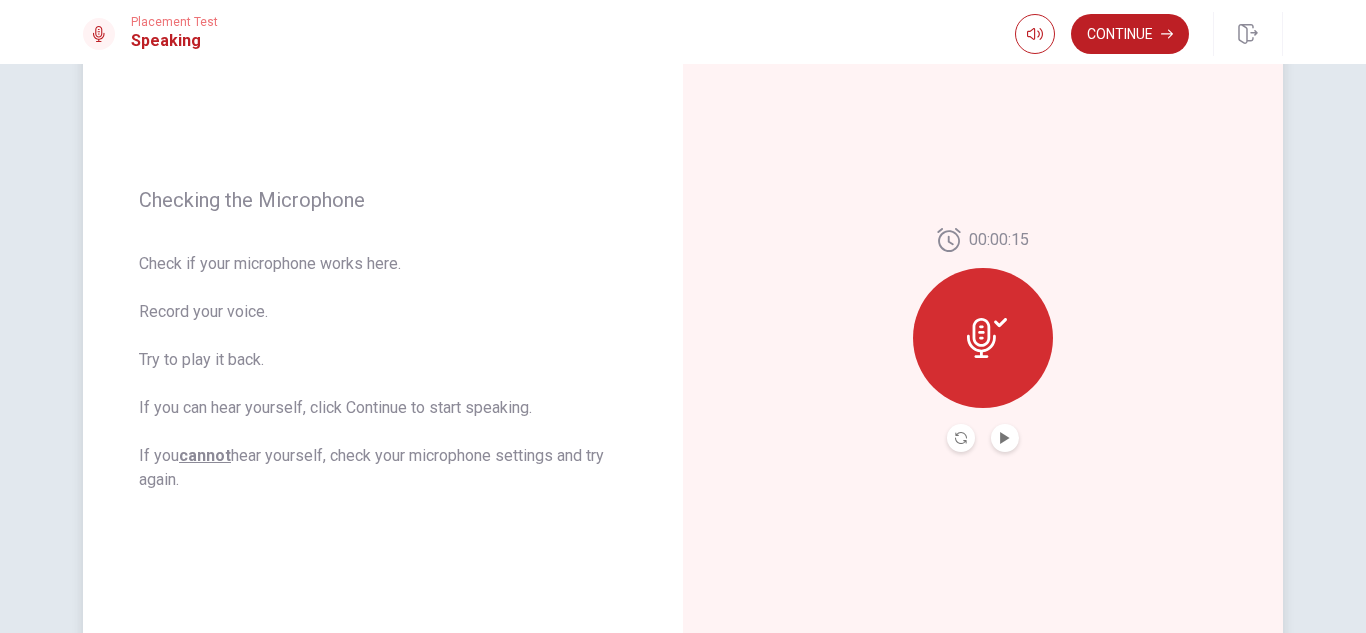 click at bounding box center [983, 338] 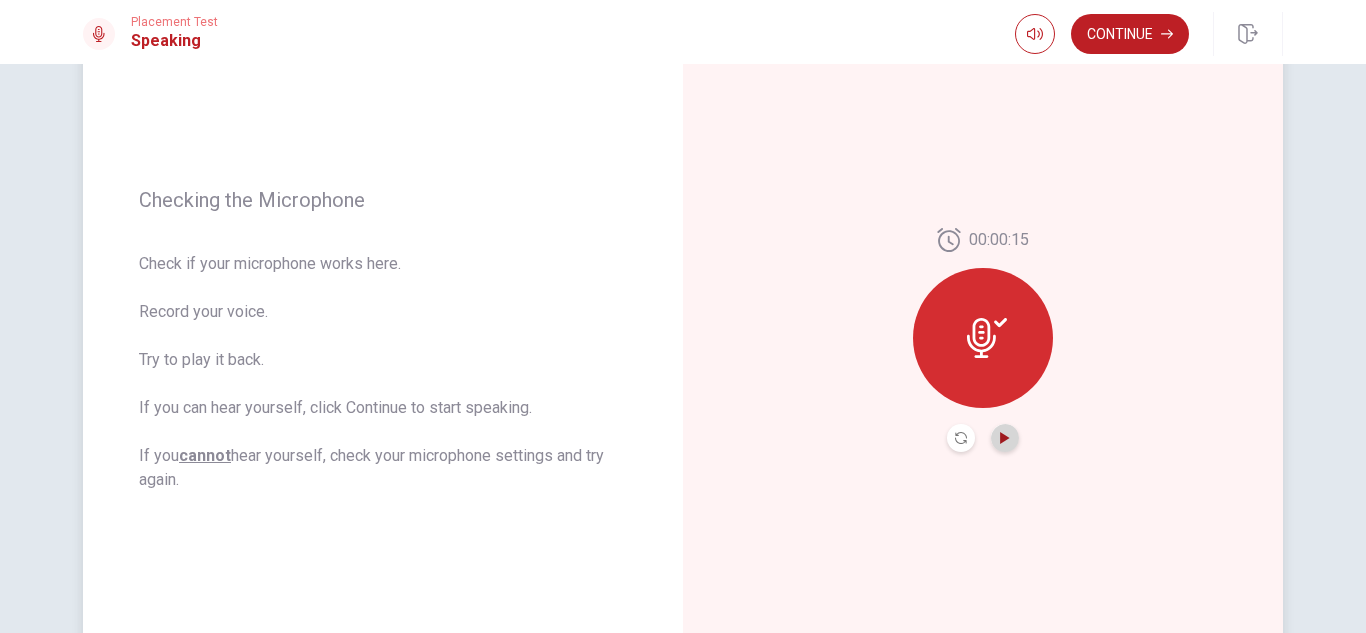click 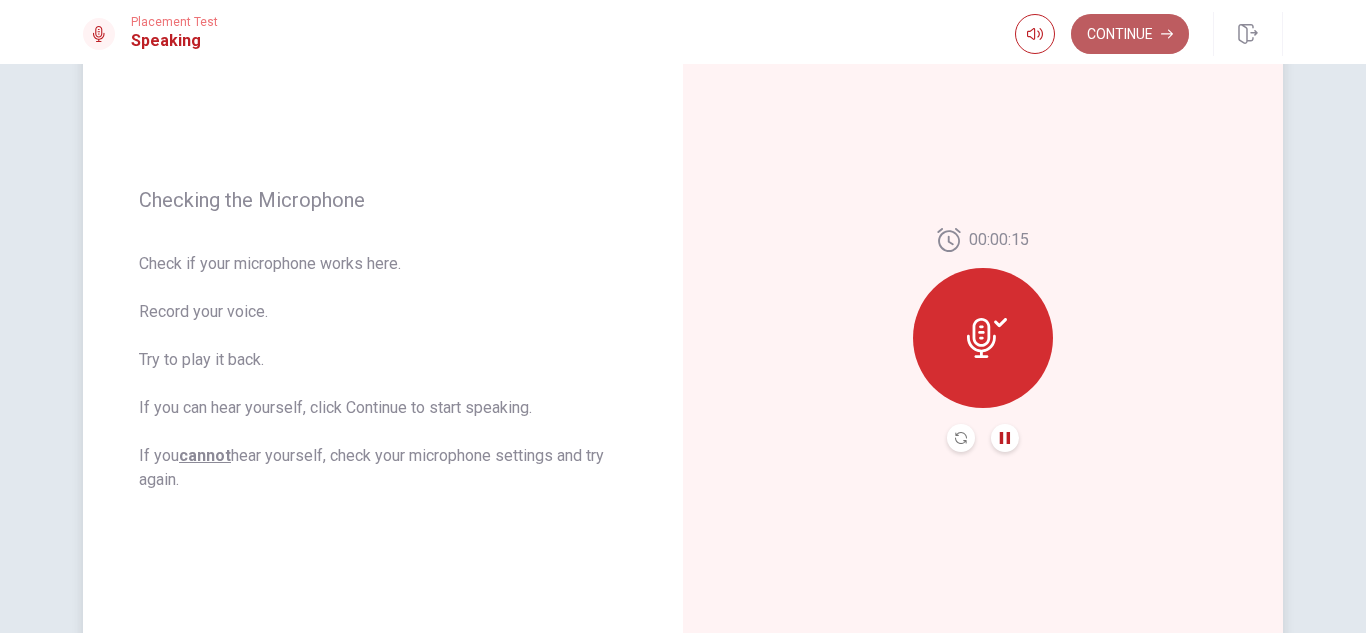 click on "Continue" at bounding box center [1130, 34] 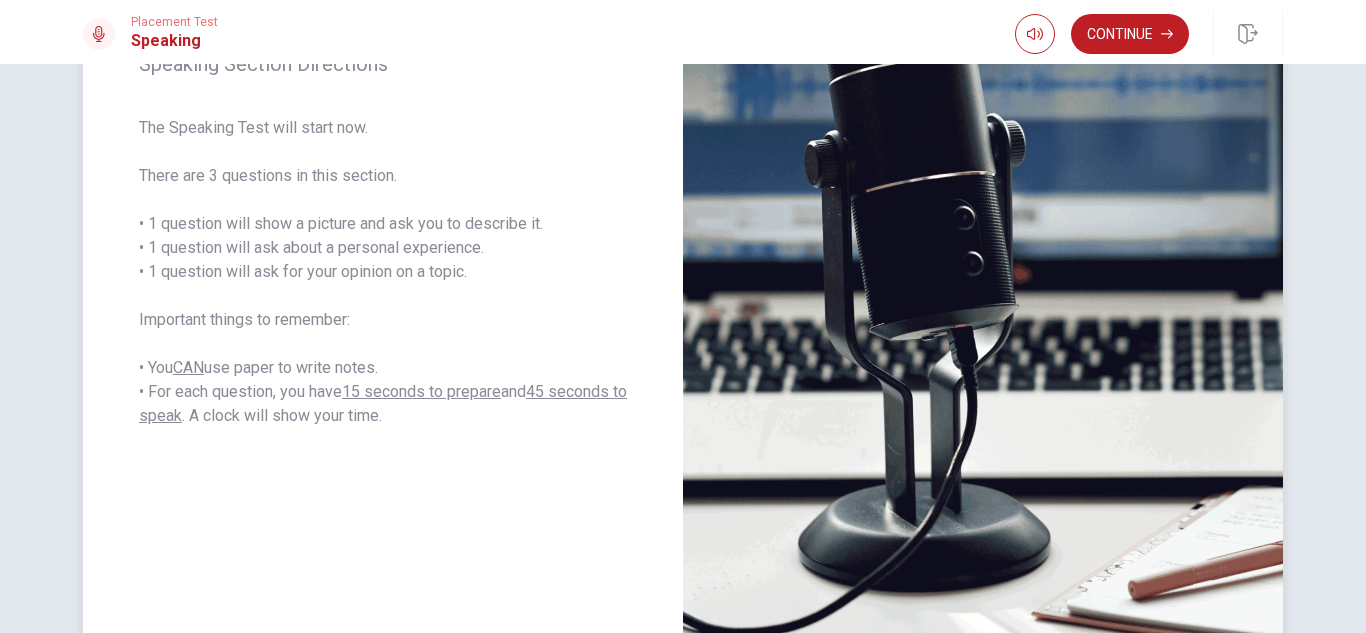 scroll, scrollTop: 200, scrollLeft: 0, axis: vertical 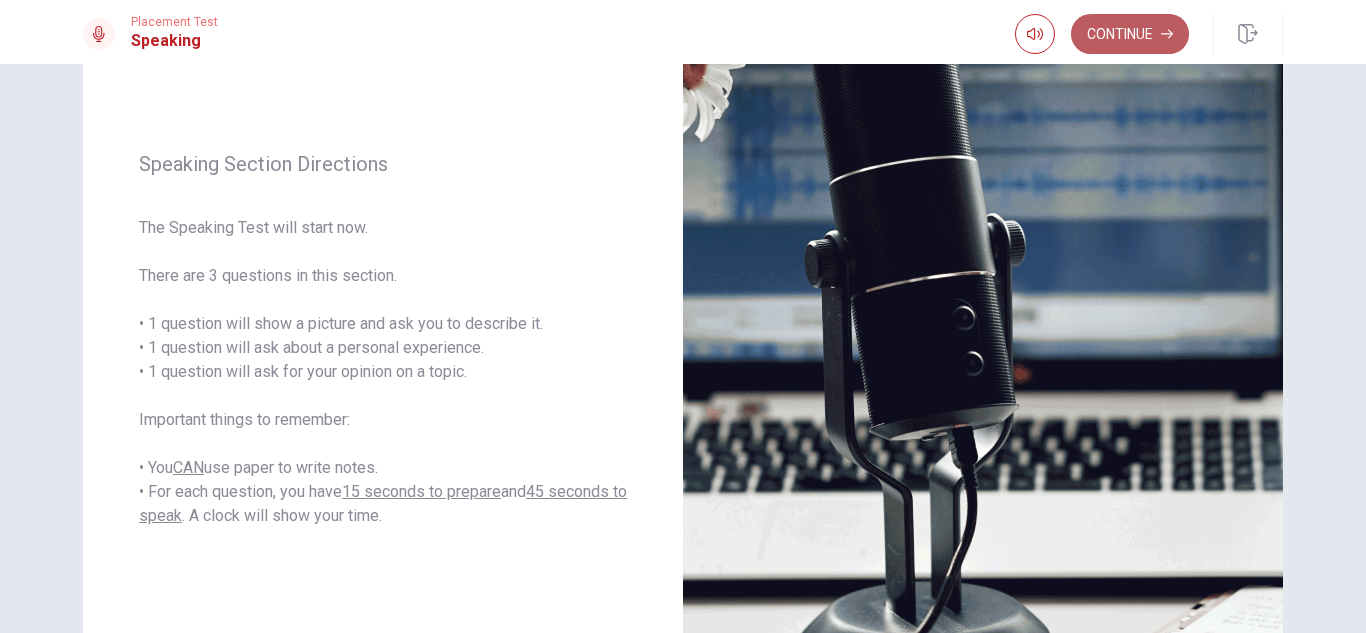 click on "Continue" at bounding box center (1130, 34) 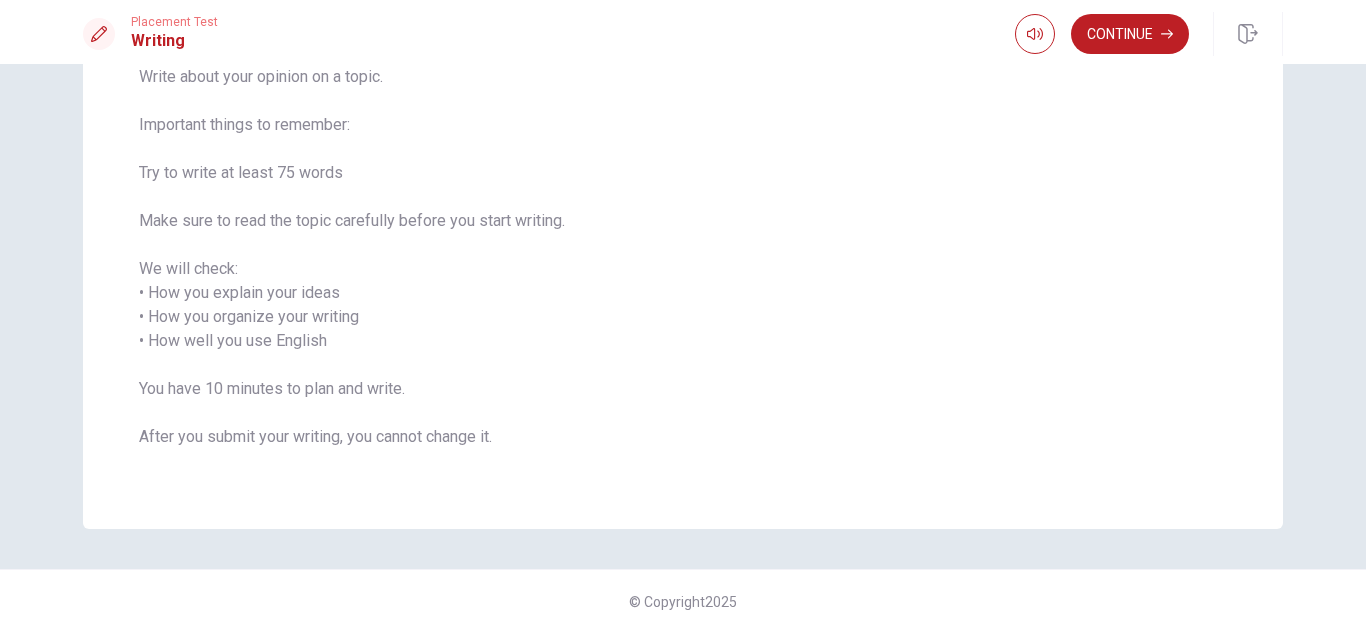 scroll, scrollTop: 0, scrollLeft: 0, axis: both 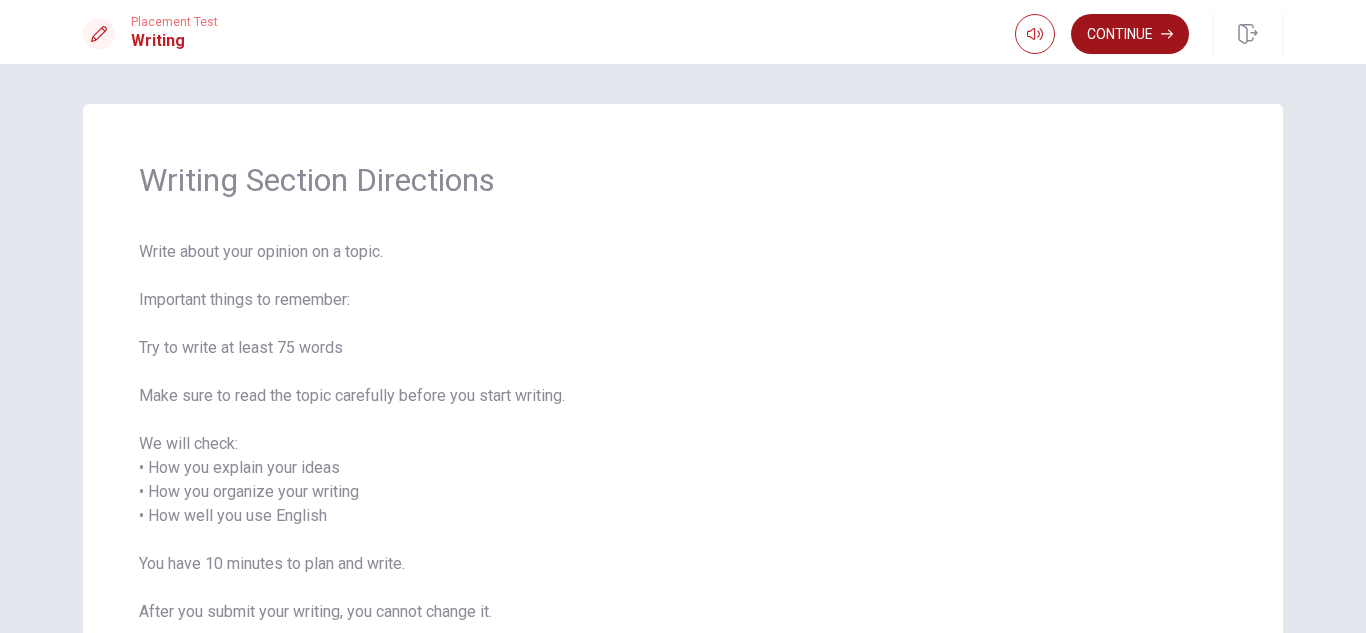 click on "Continue" at bounding box center [1130, 34] 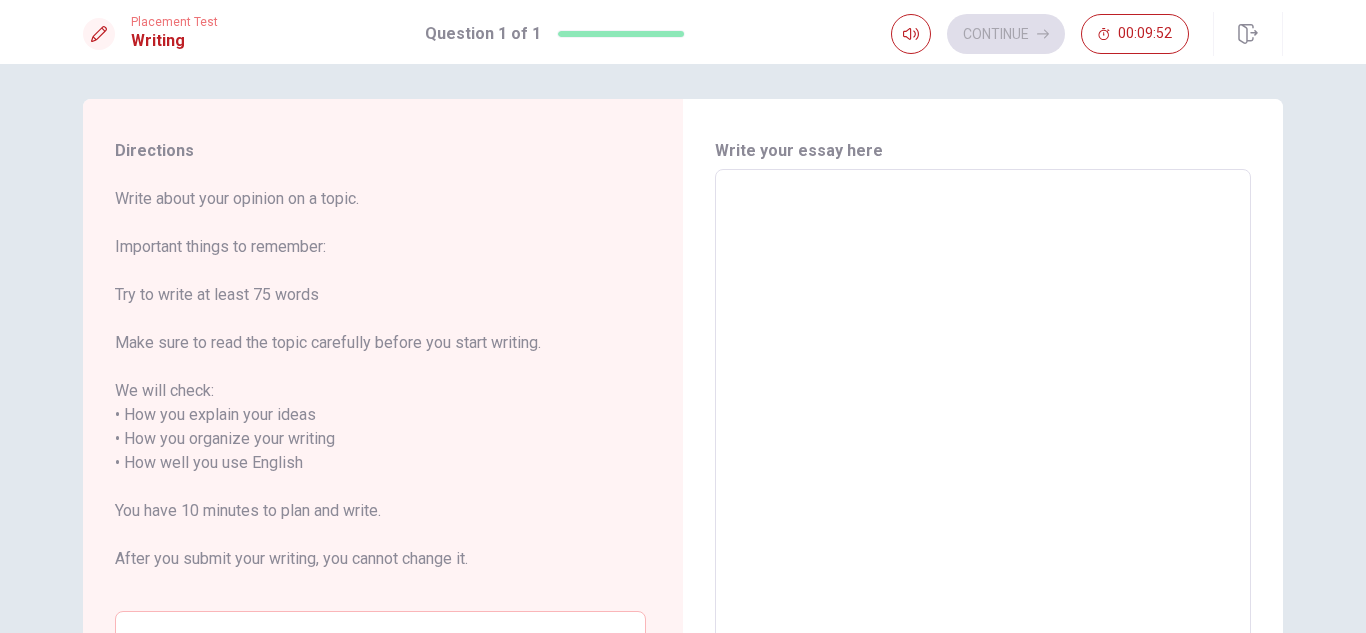 scroll, scrollTop: 0, scrollLeft: 0, axis: both 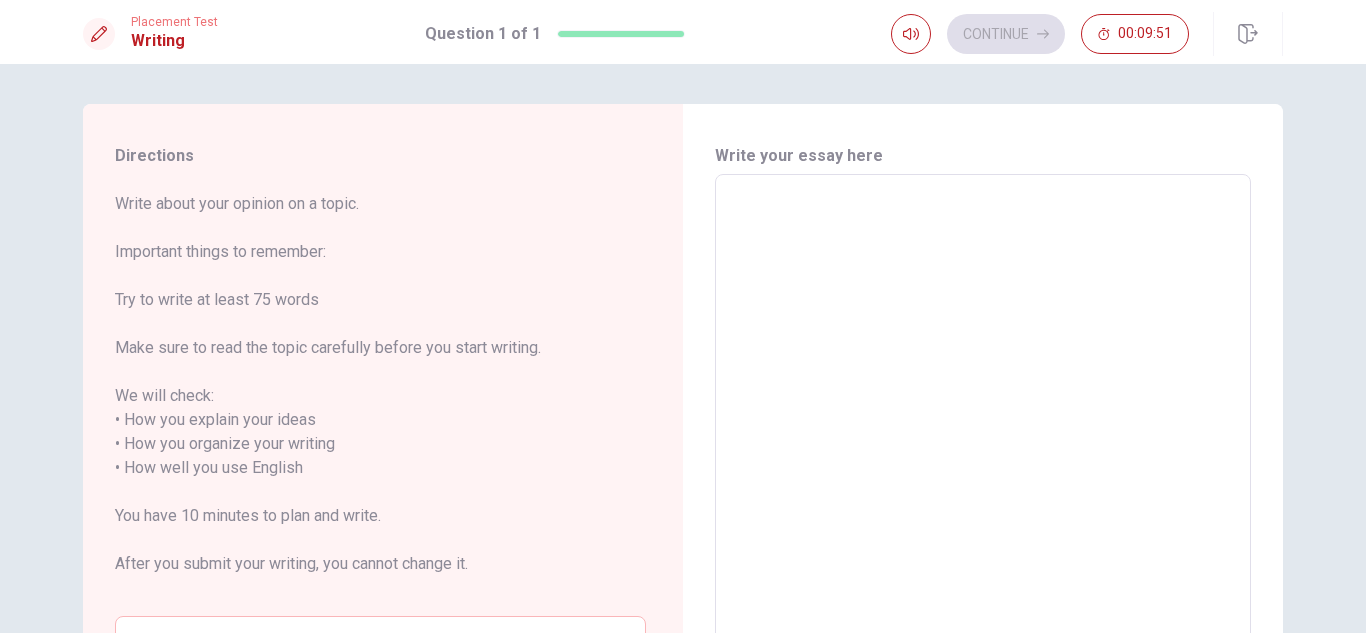 click at bounding box center [983, 456] 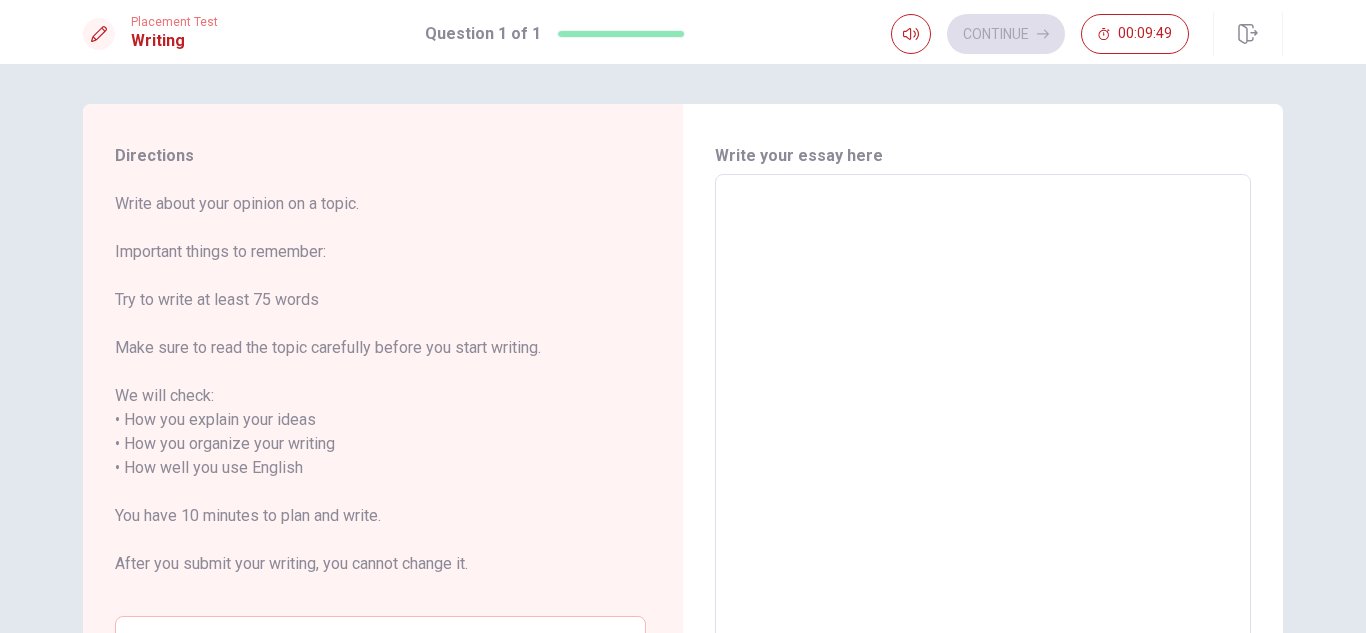 type on "O" 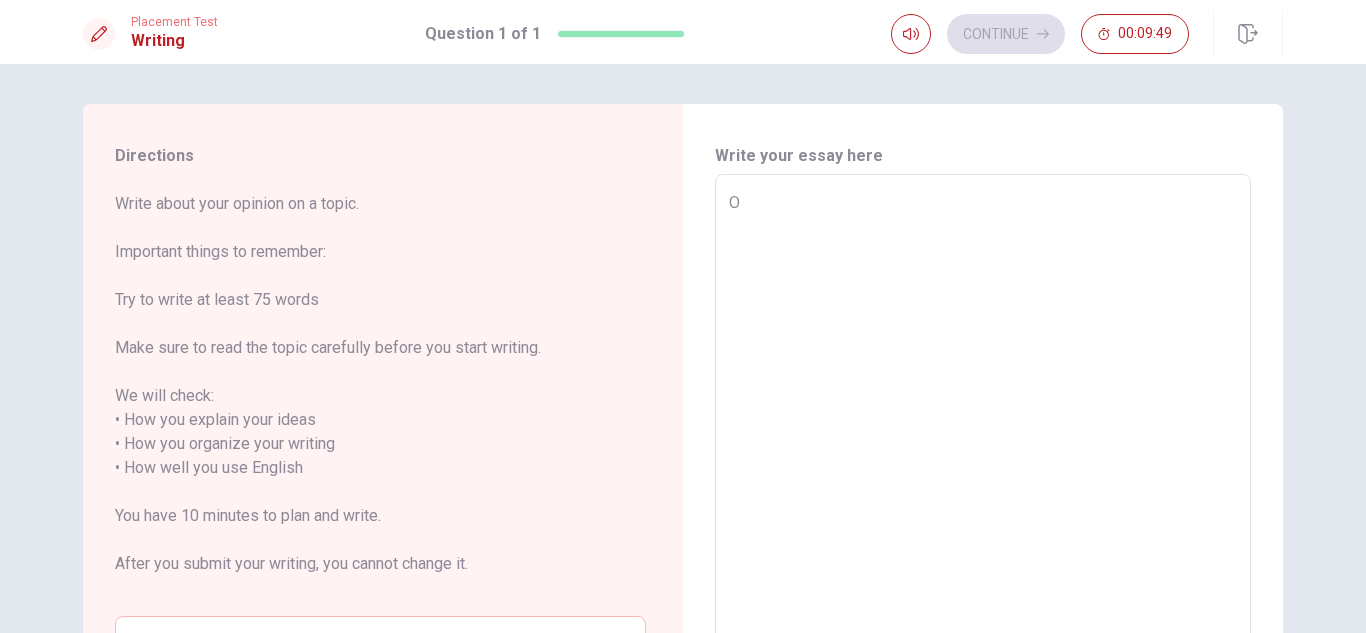 type on "x" 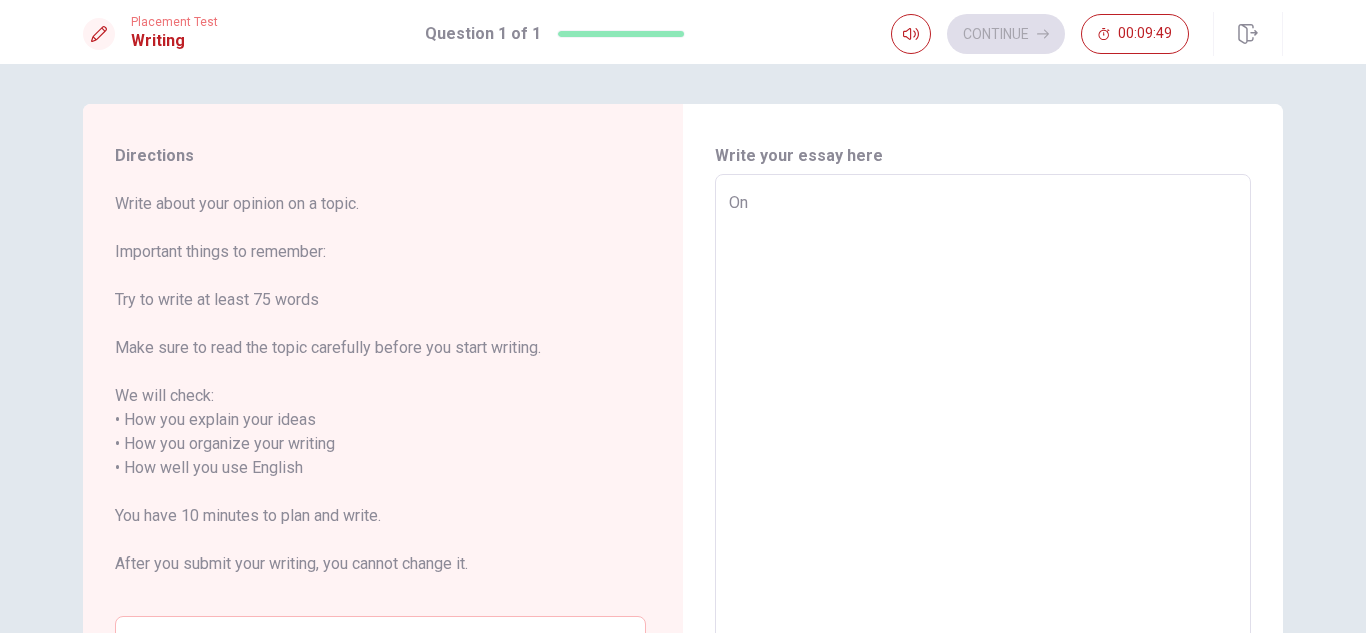 type on "x" 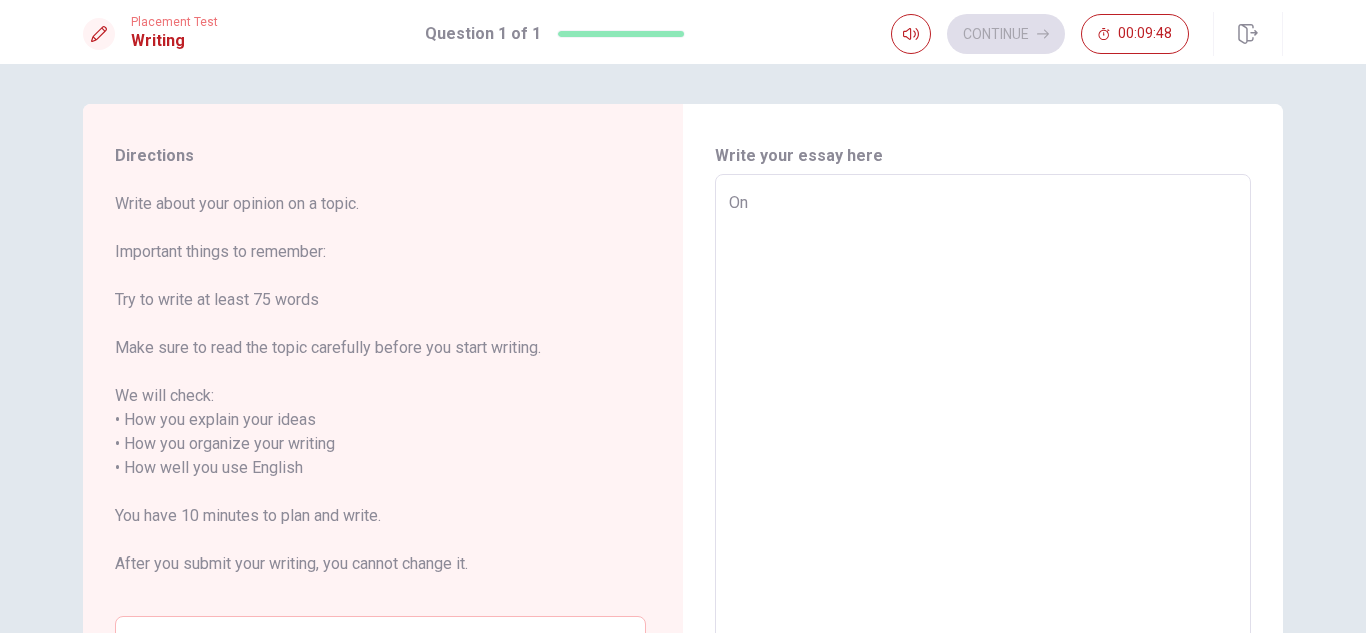 type on "One" 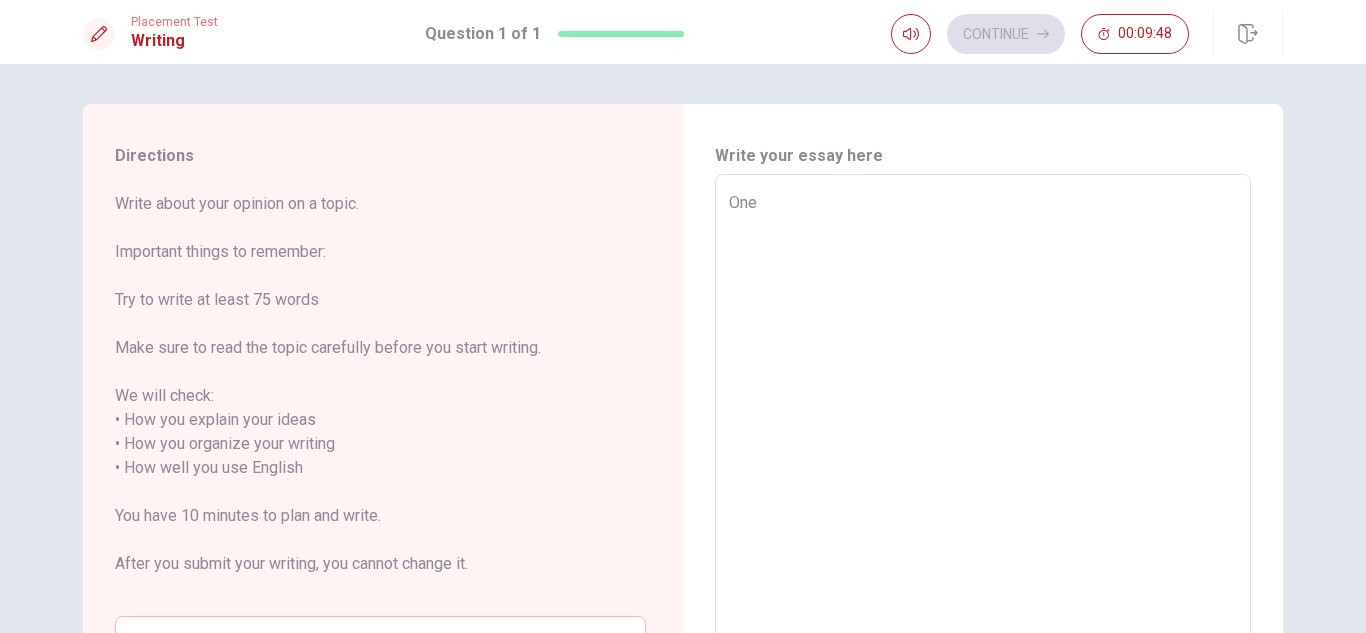 type on "x" 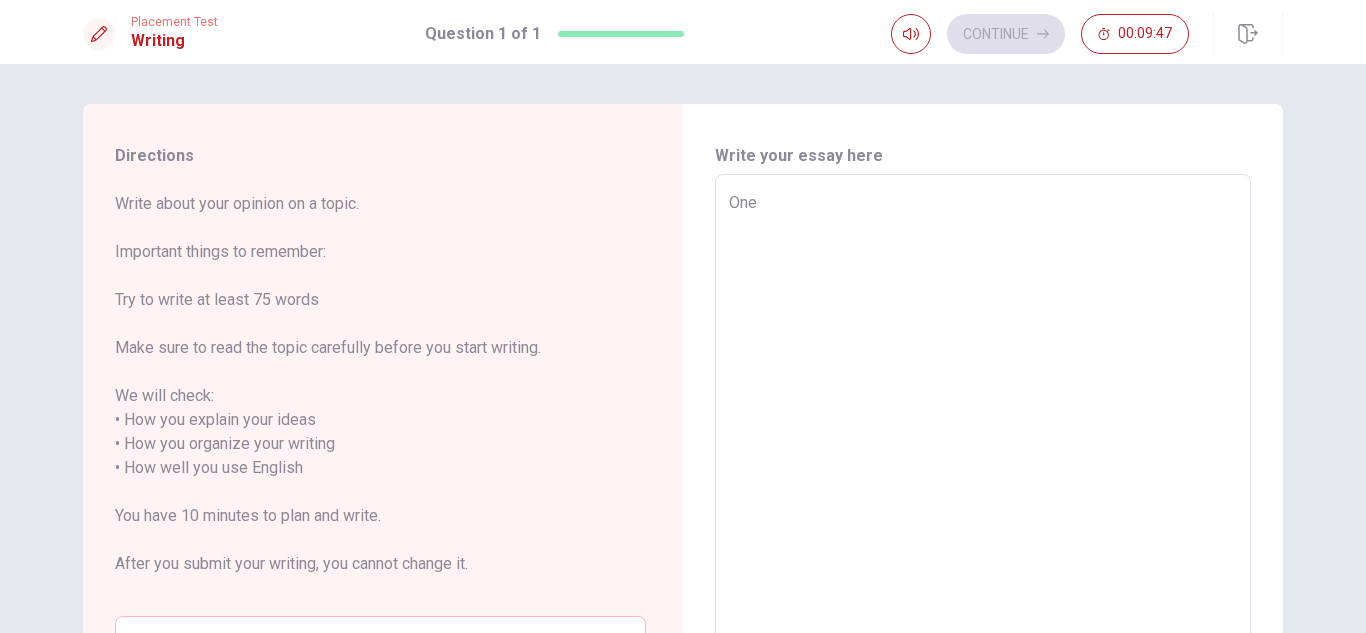 type on "One o" 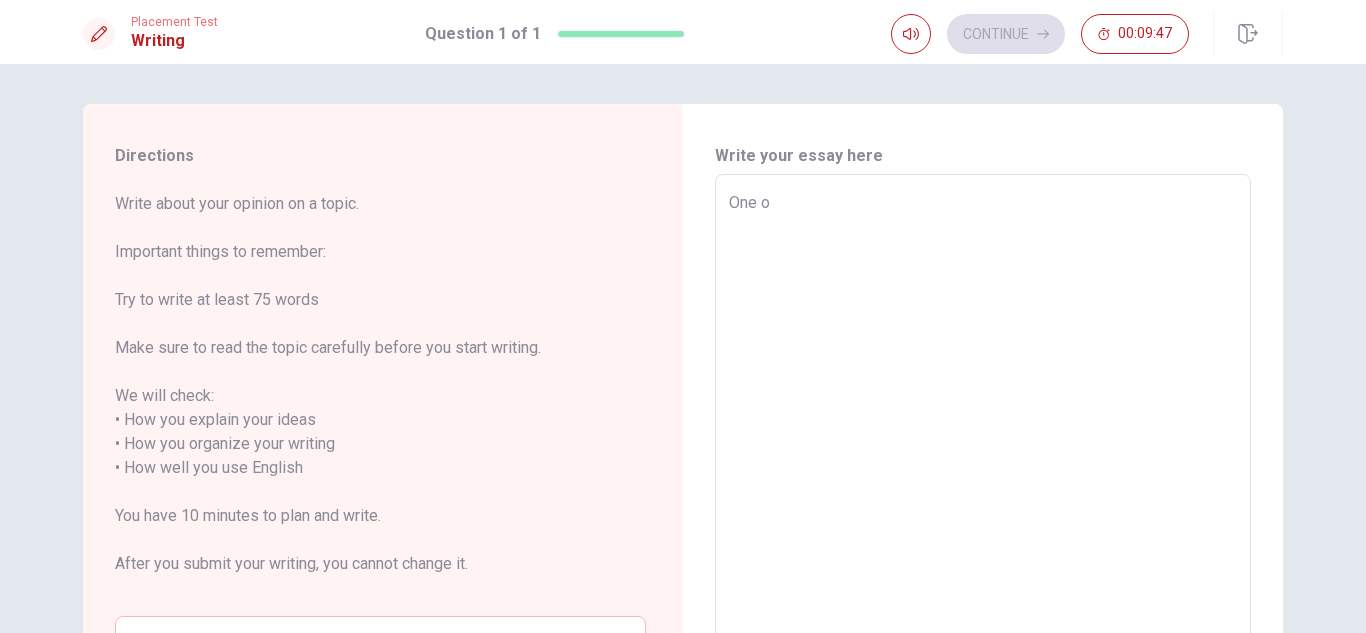type on "x" 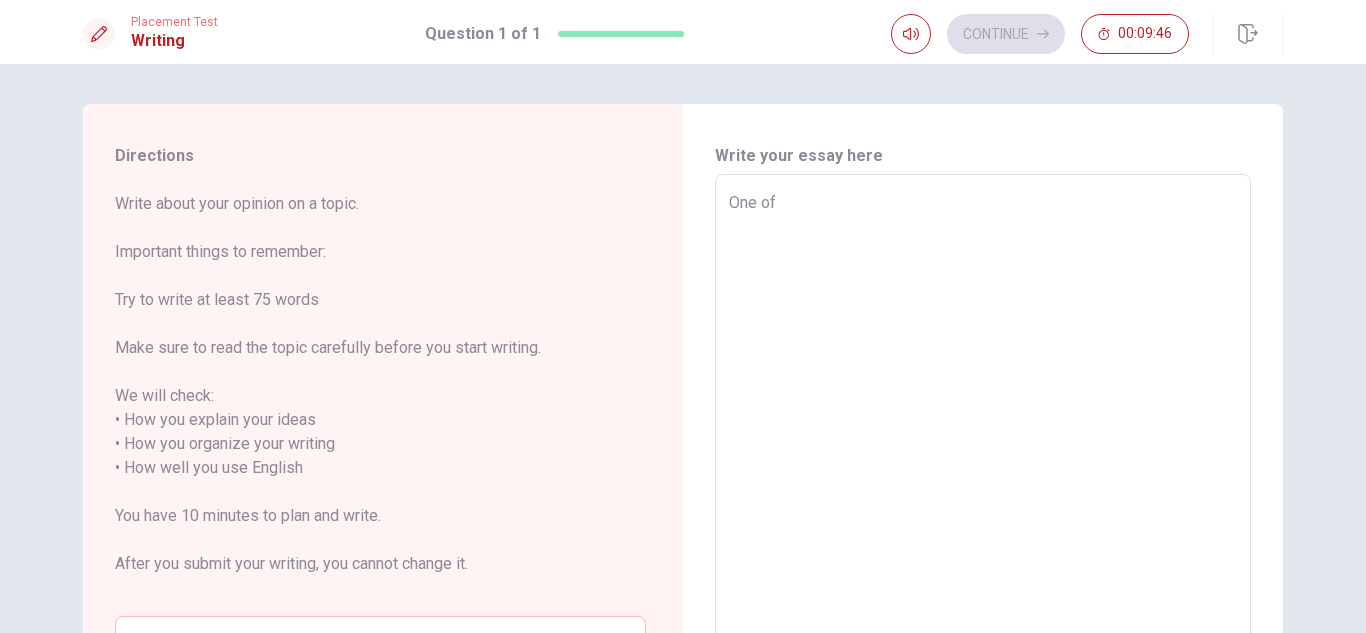 type on "x" 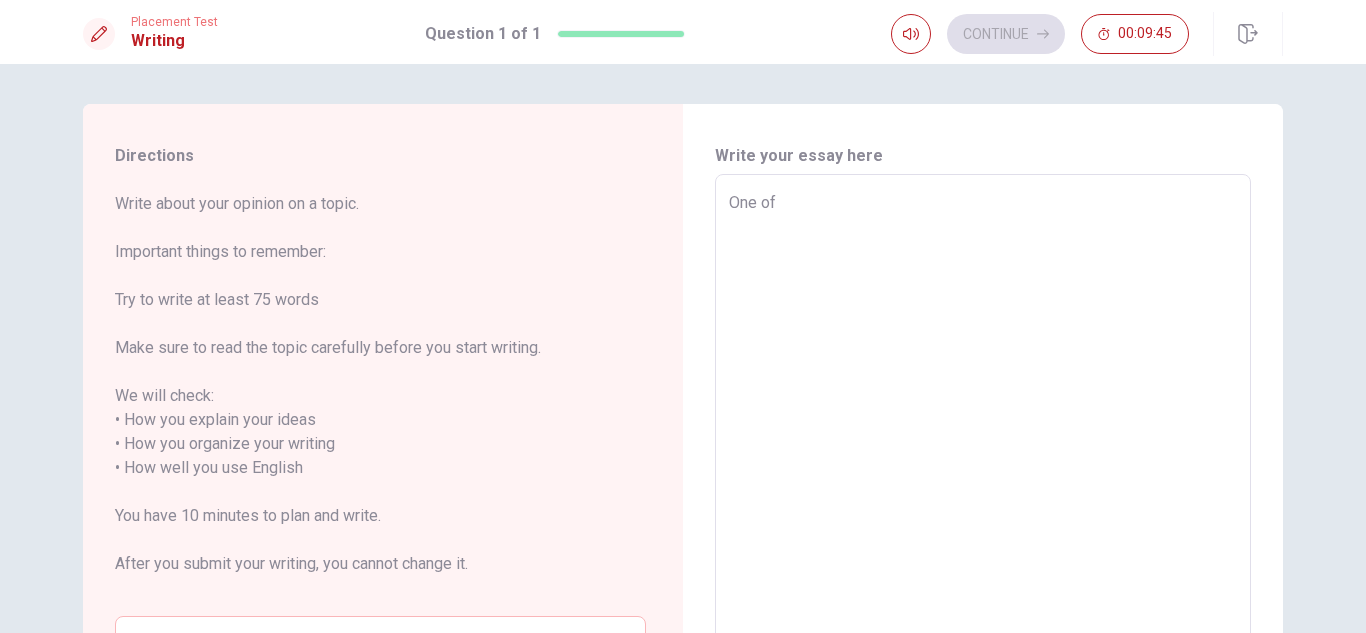 type on "One of" 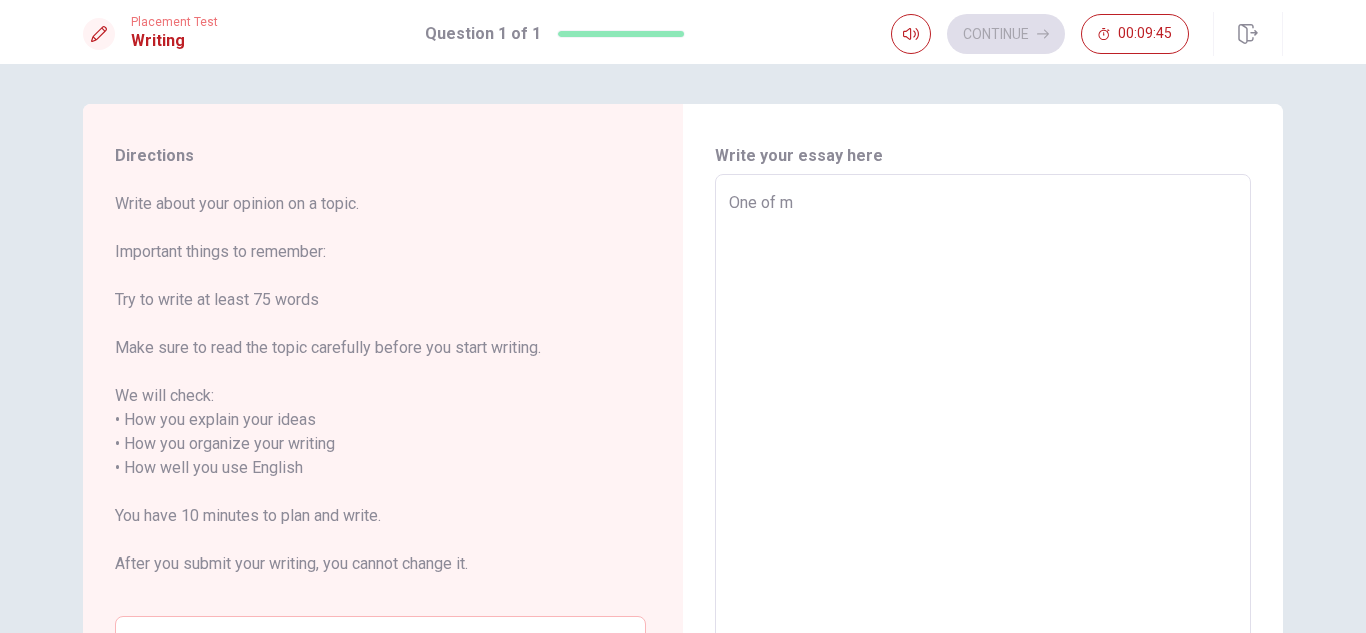 type on "x" 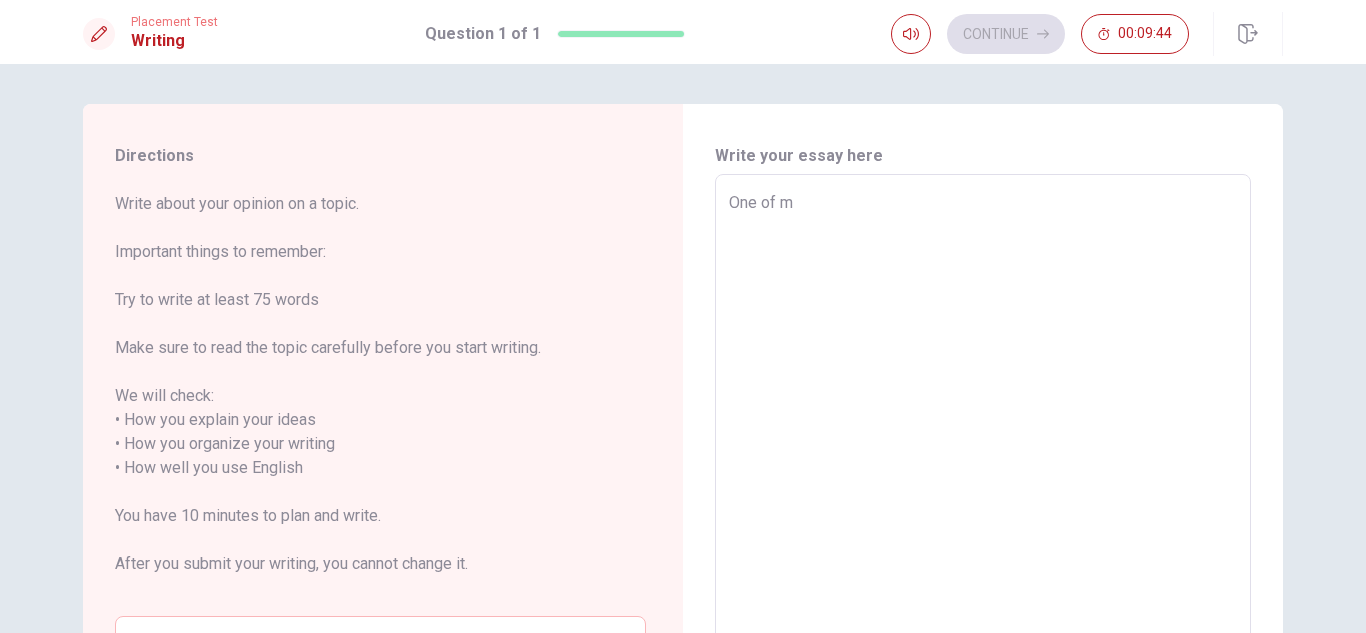 type on "One of my" 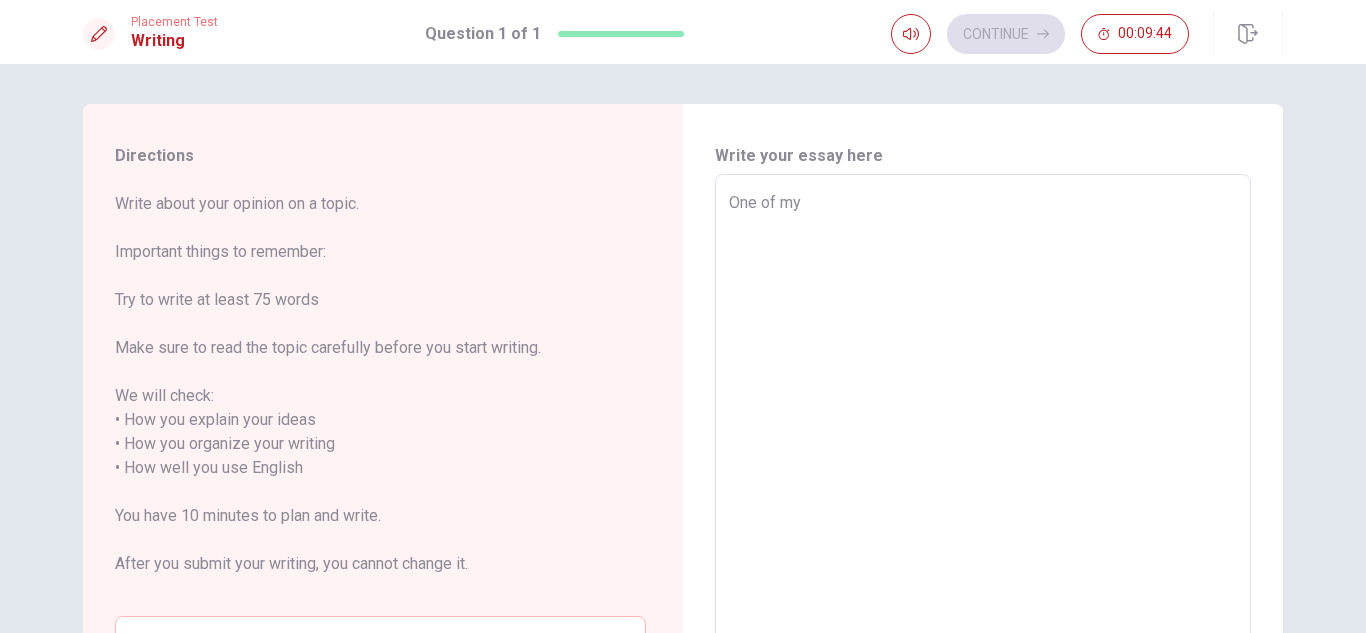 type on "x" 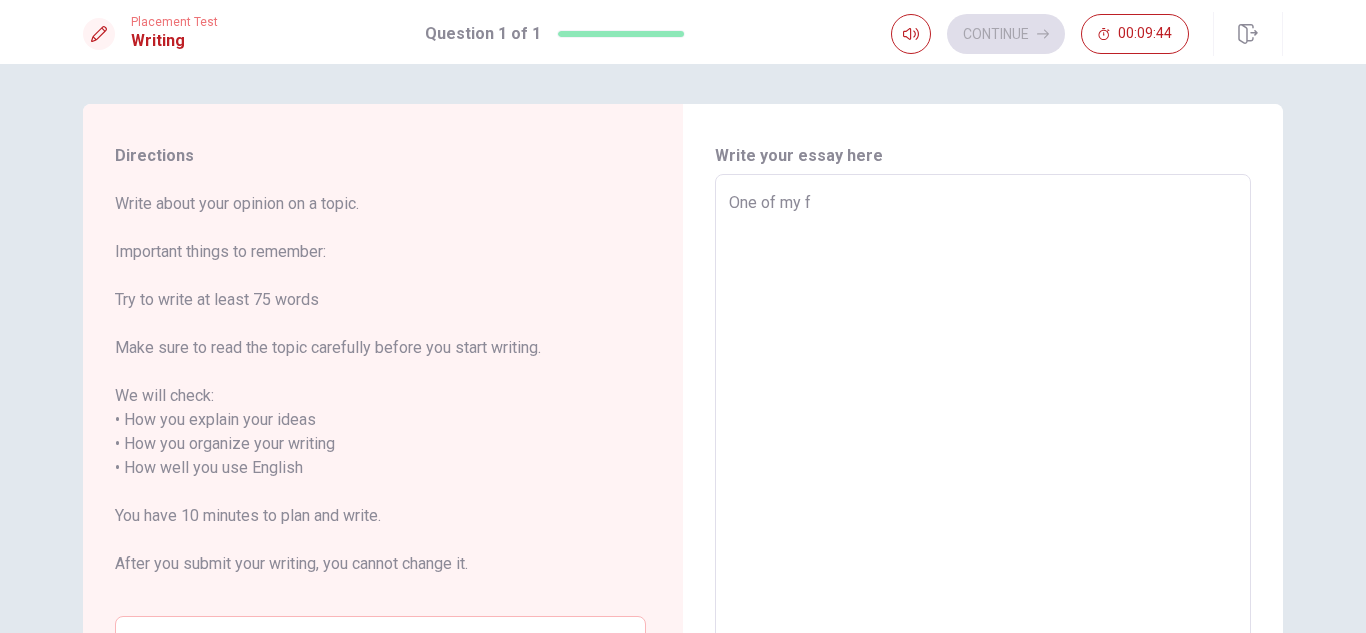 type on "x" 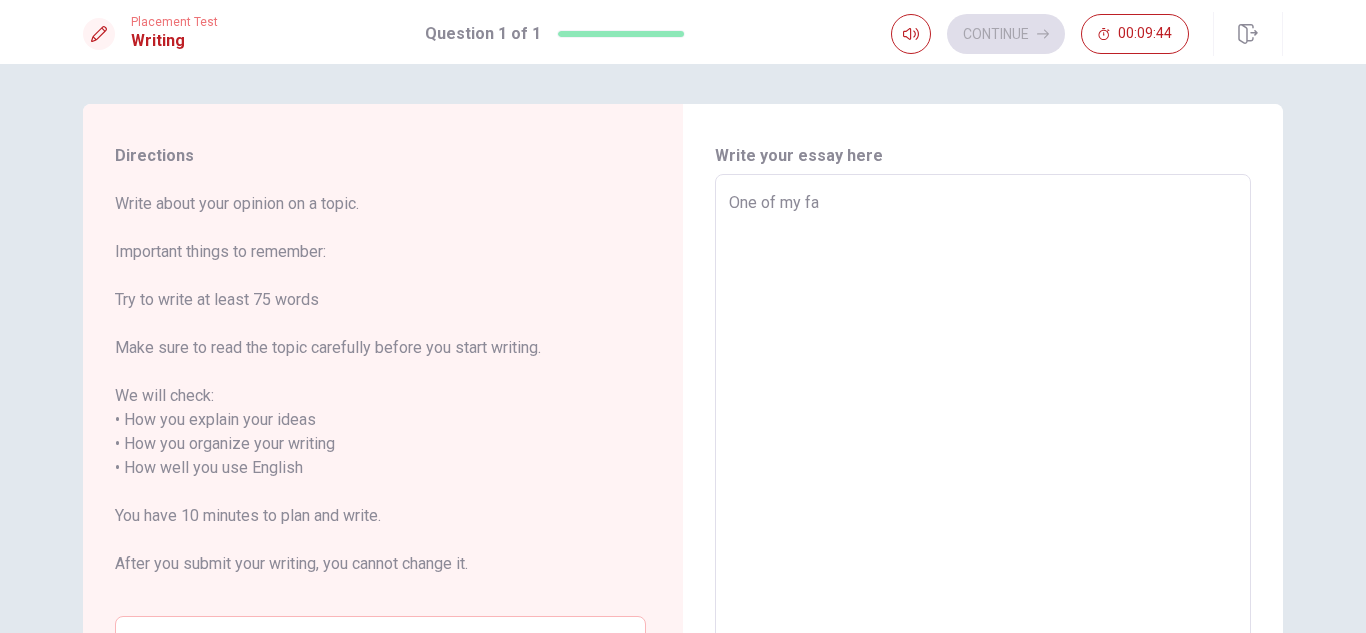 type on "x" 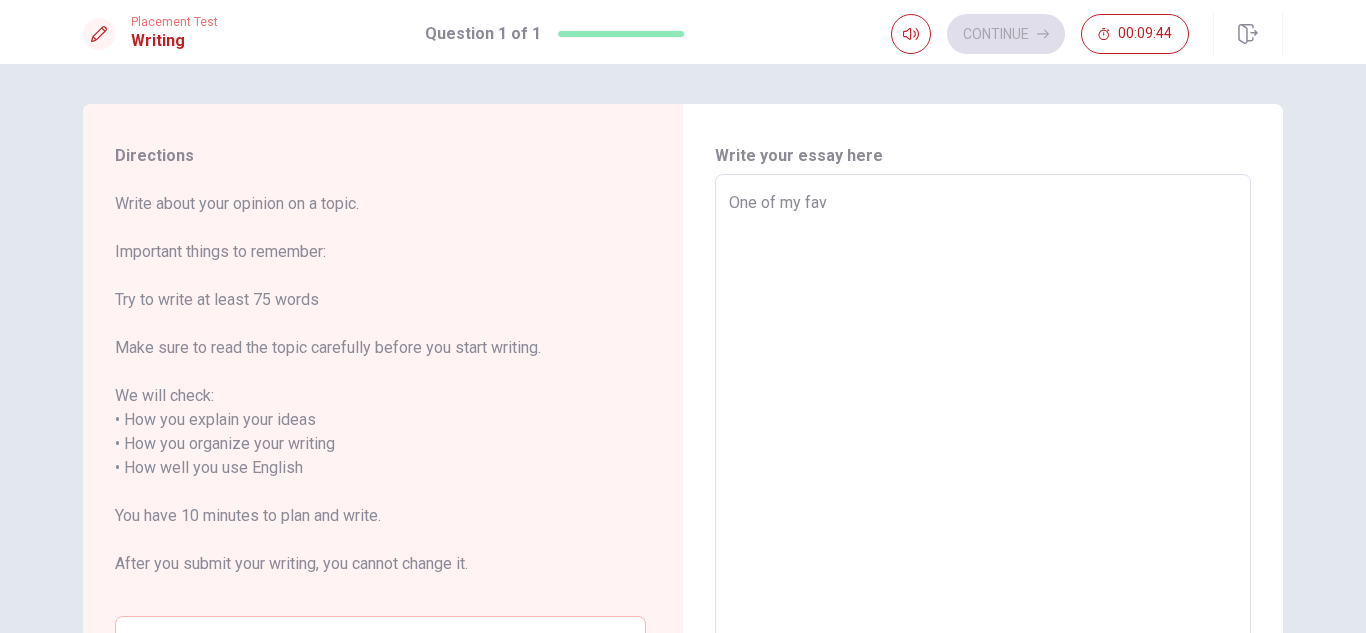 type on "x" 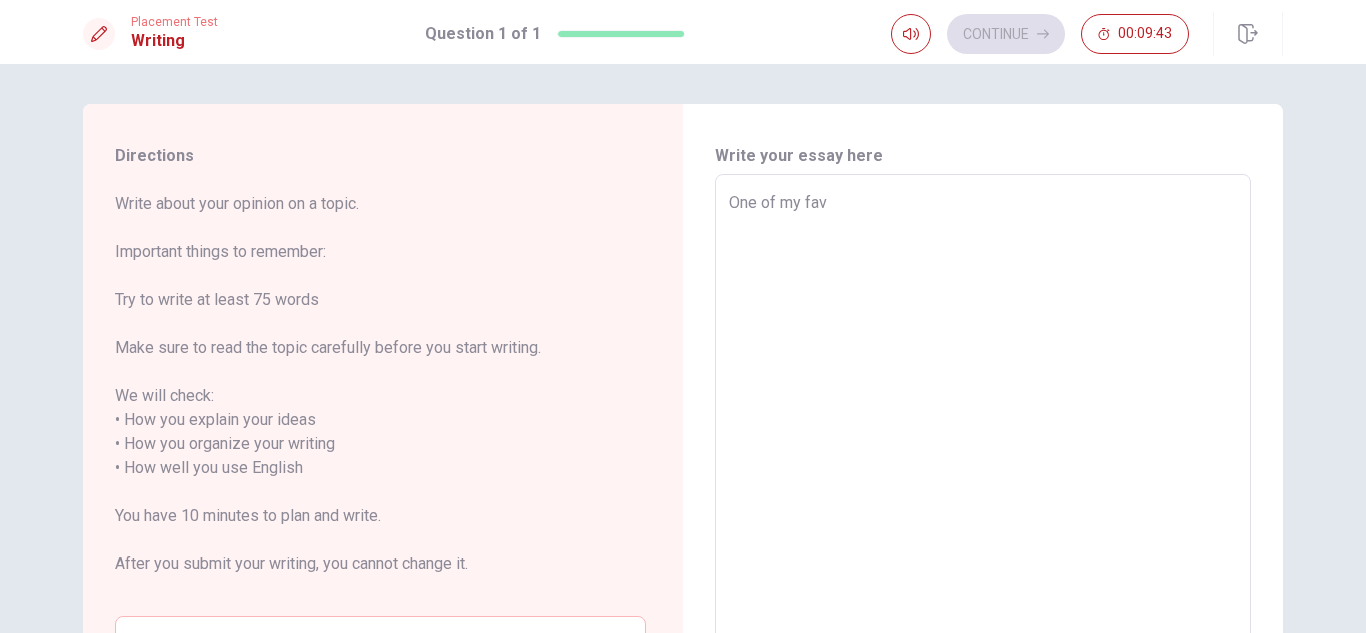 type on "One of my favo" 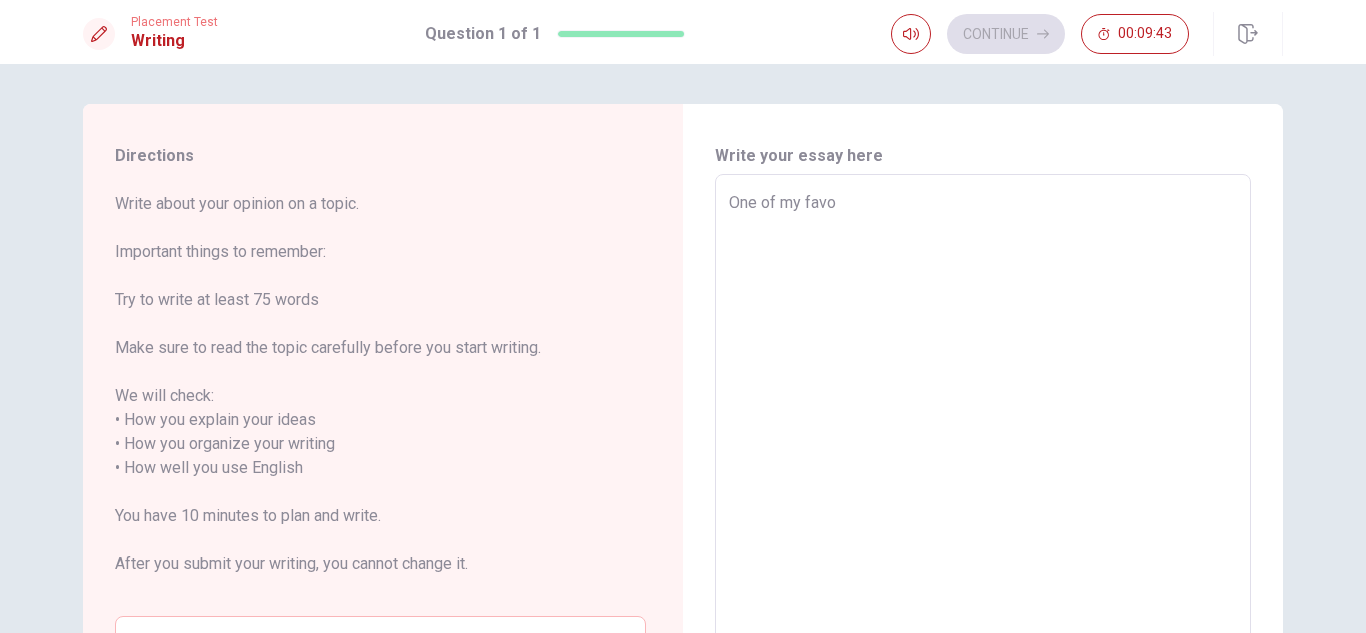 type on "x" 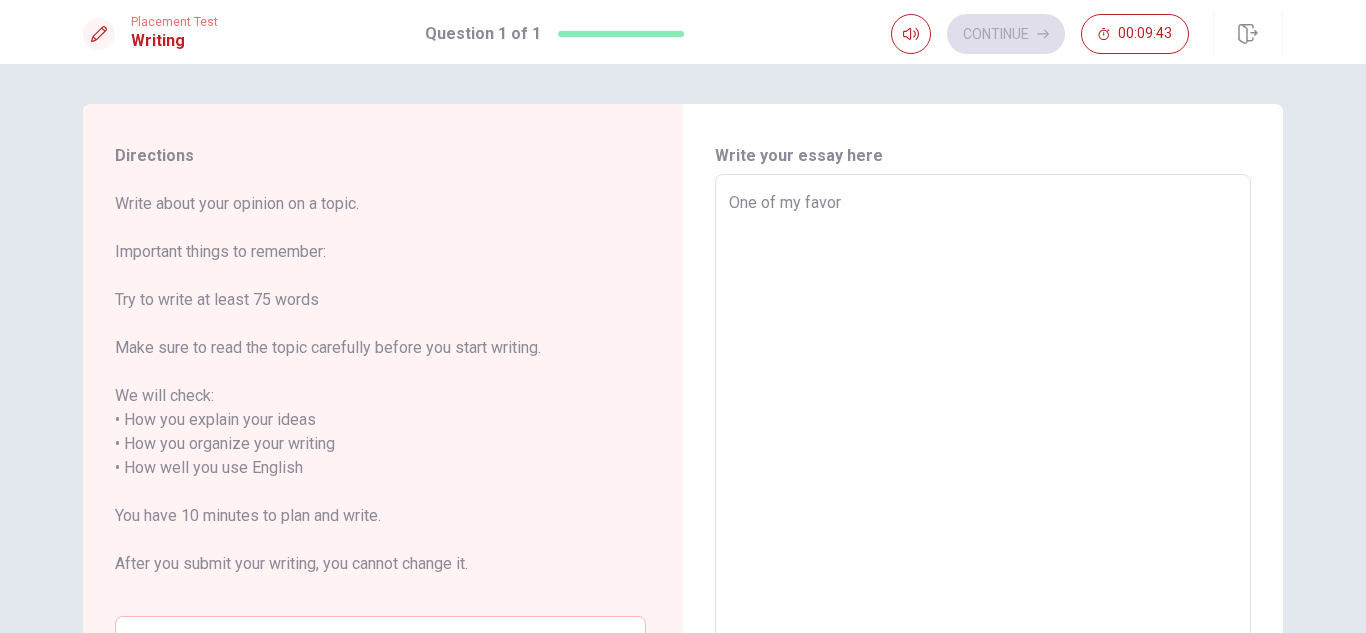 type on "x" 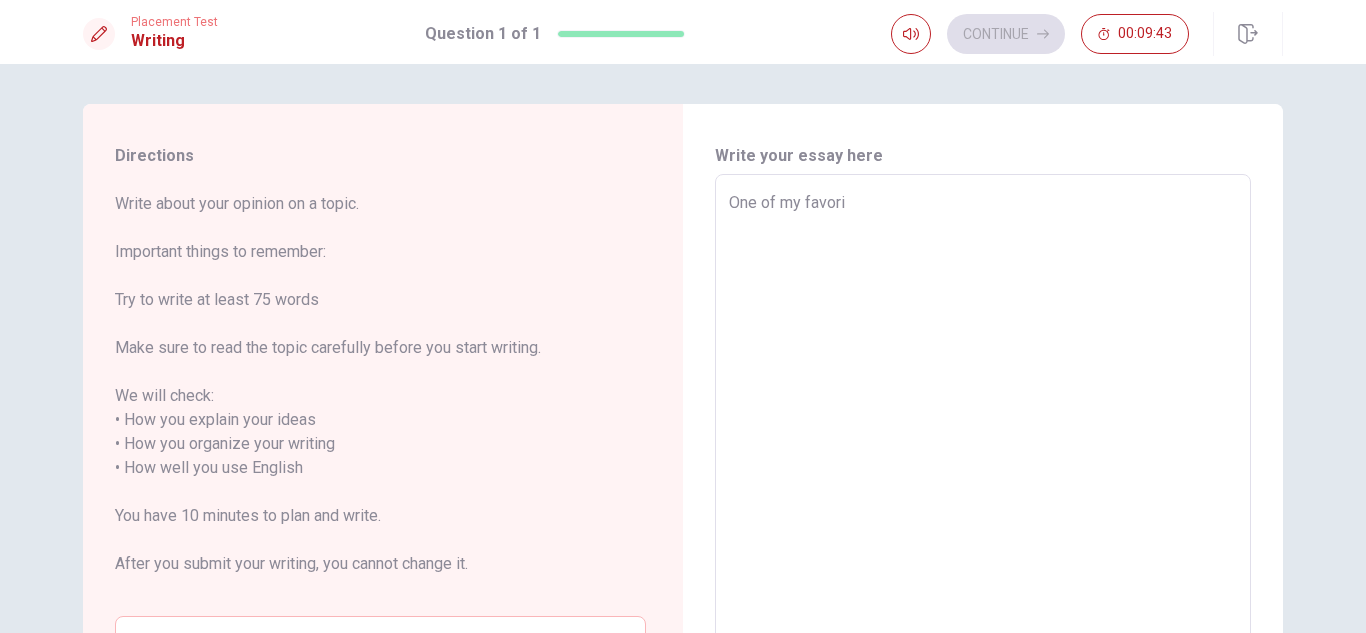 type on "x" 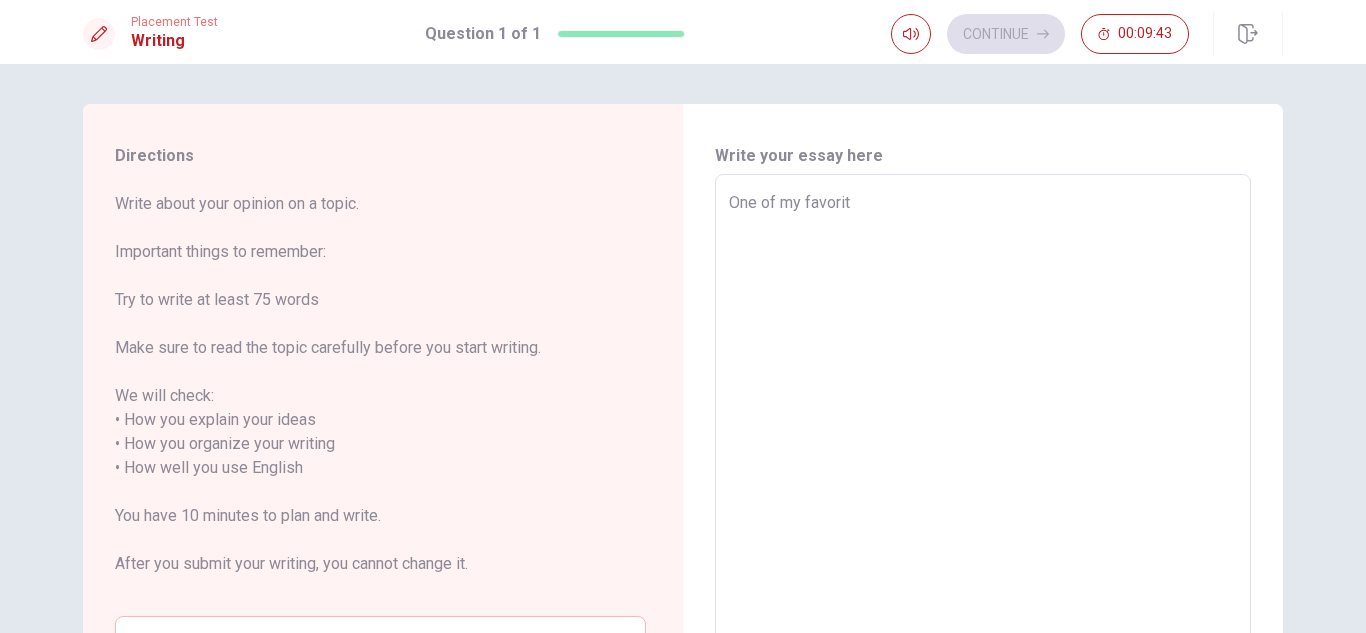 type on "x" 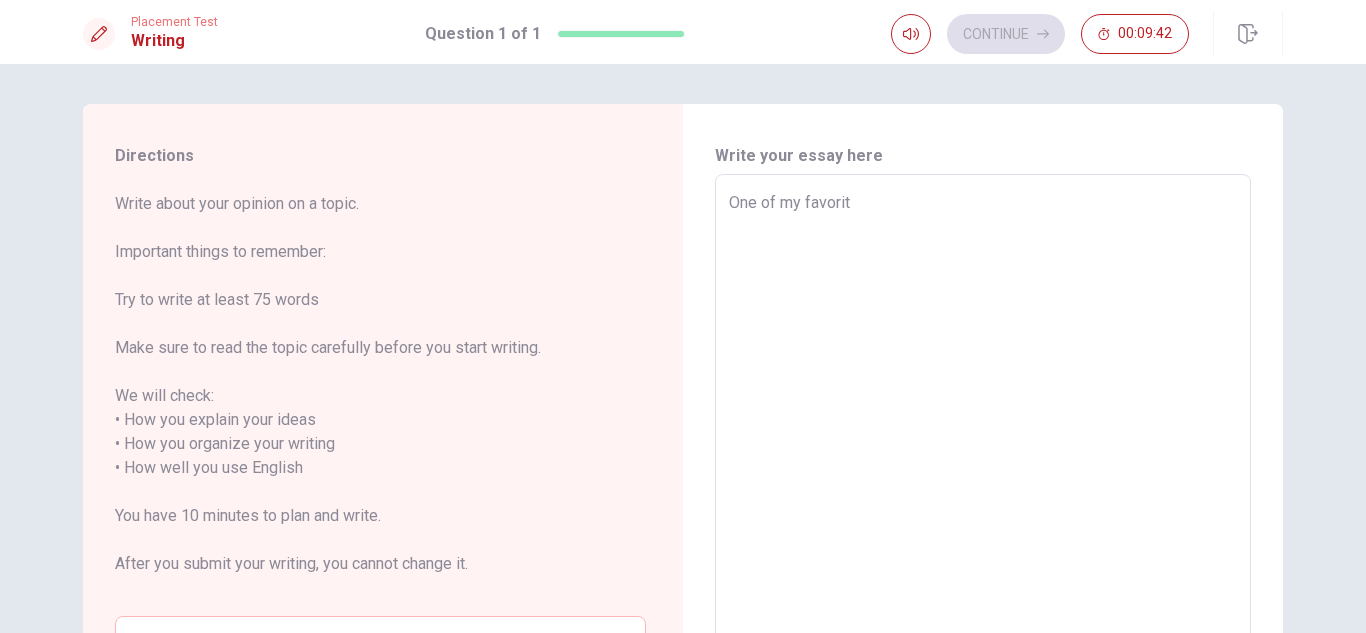 type on "One of my favorit" 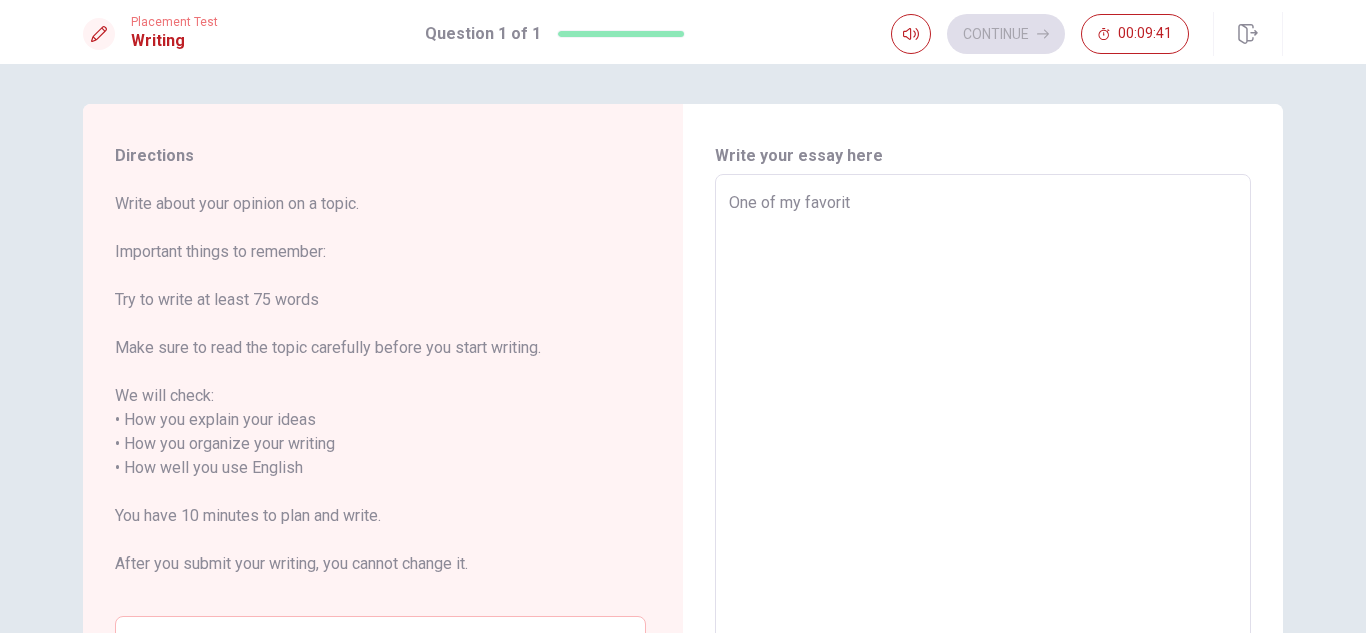 type on "One of my favori" 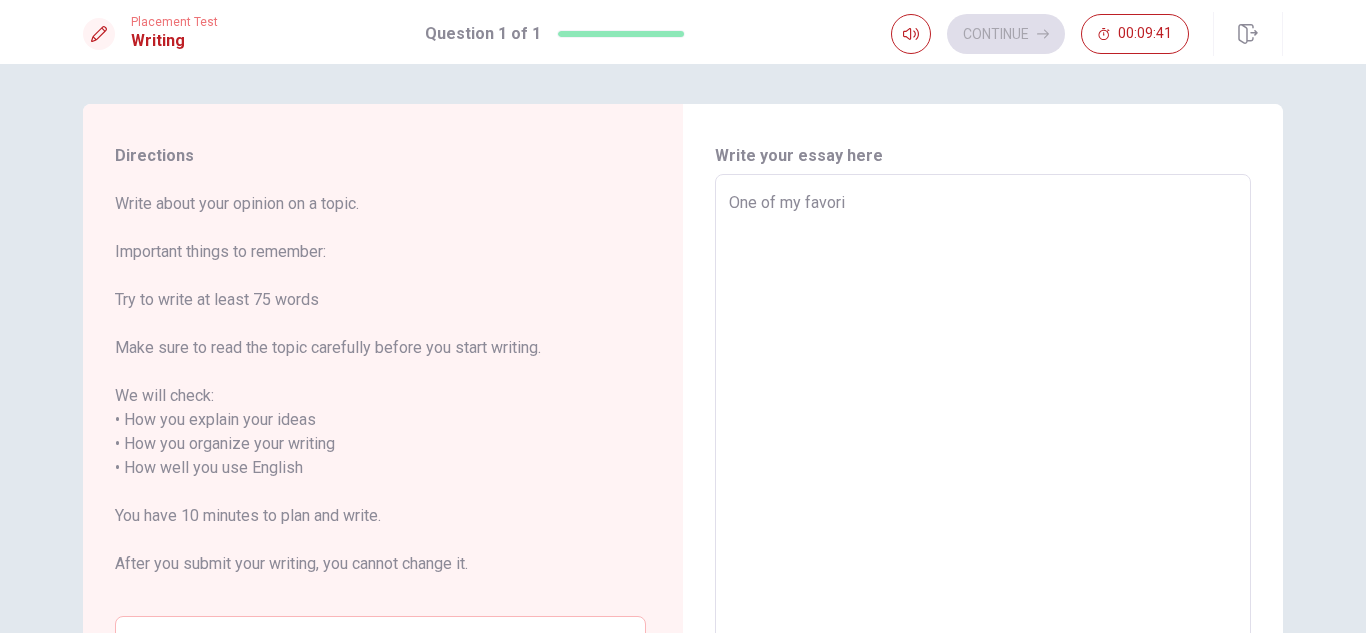 type on "One of my favor" 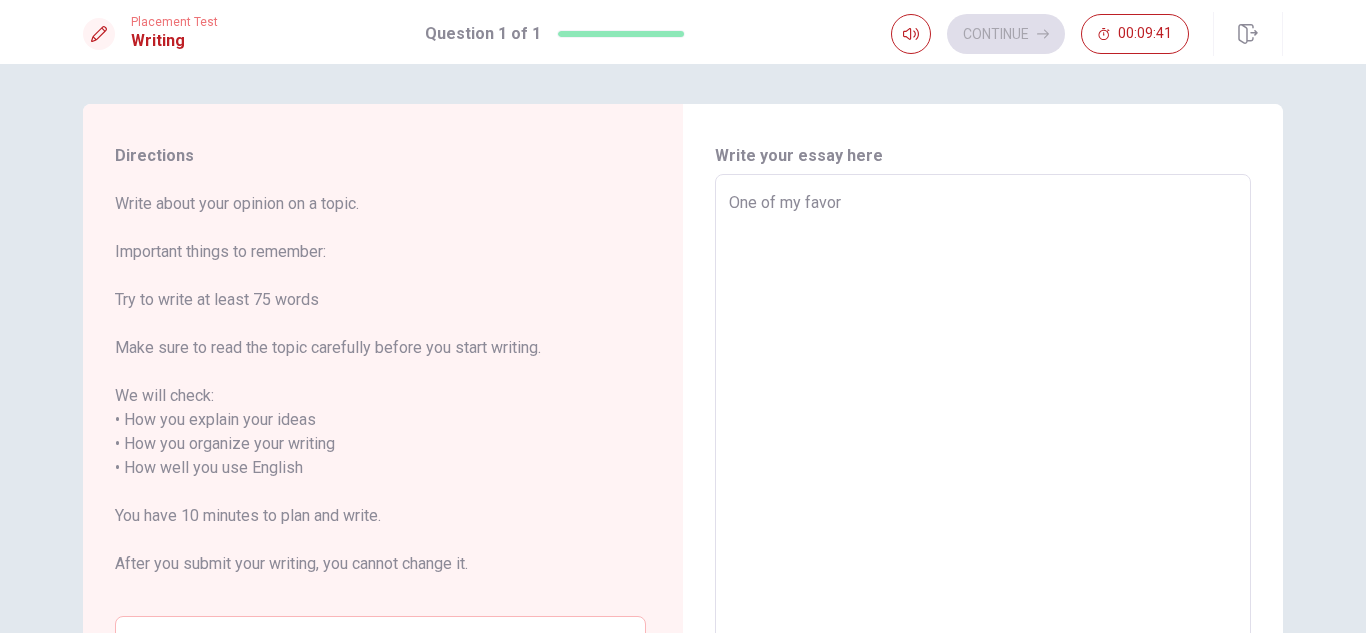 type on "One of my favo" 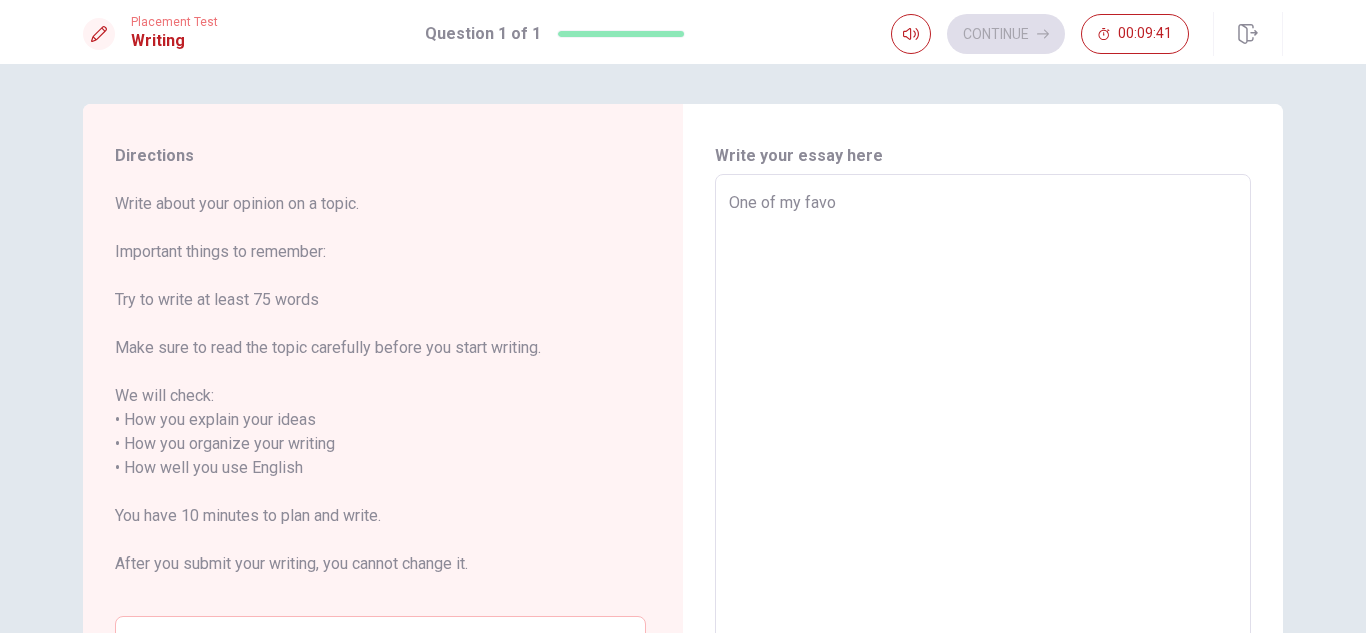 type on "x" 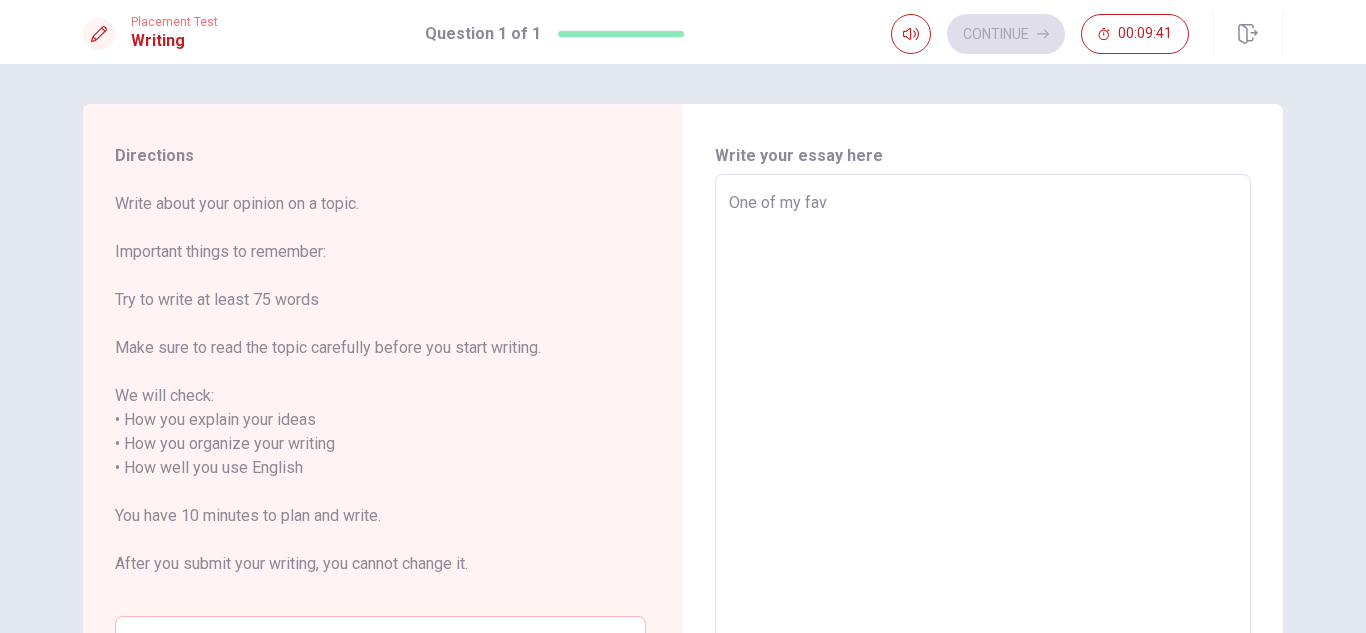 type on "x" 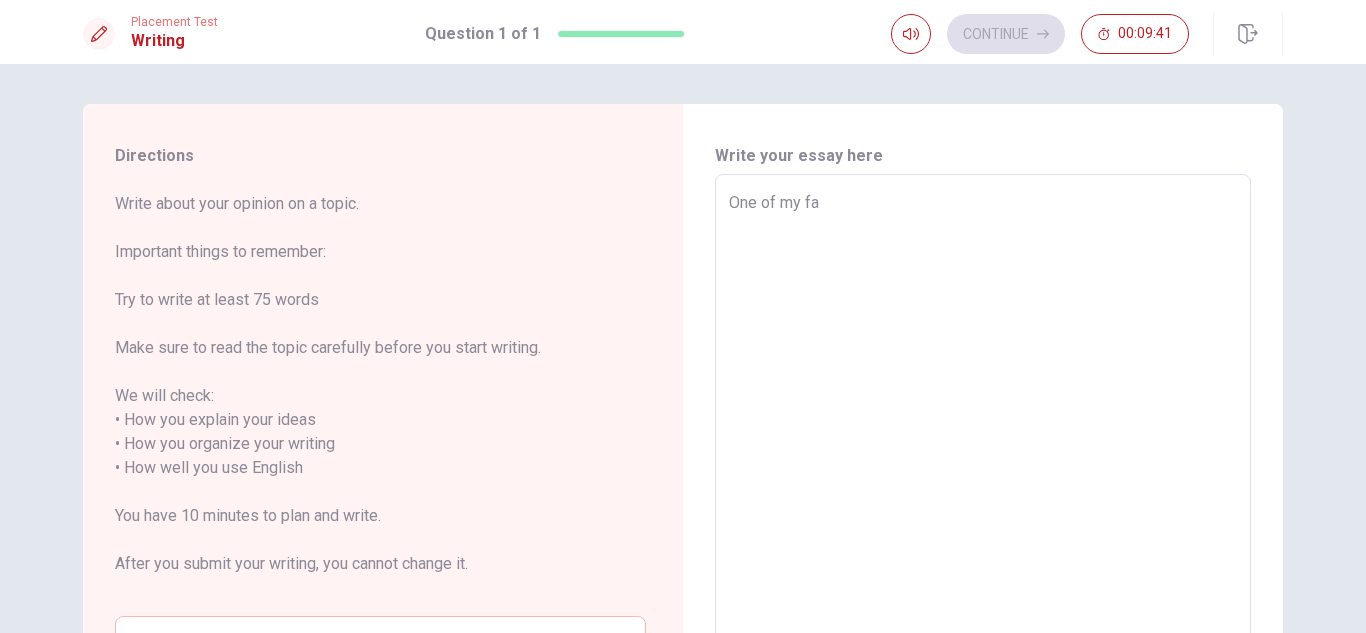 type on "x" 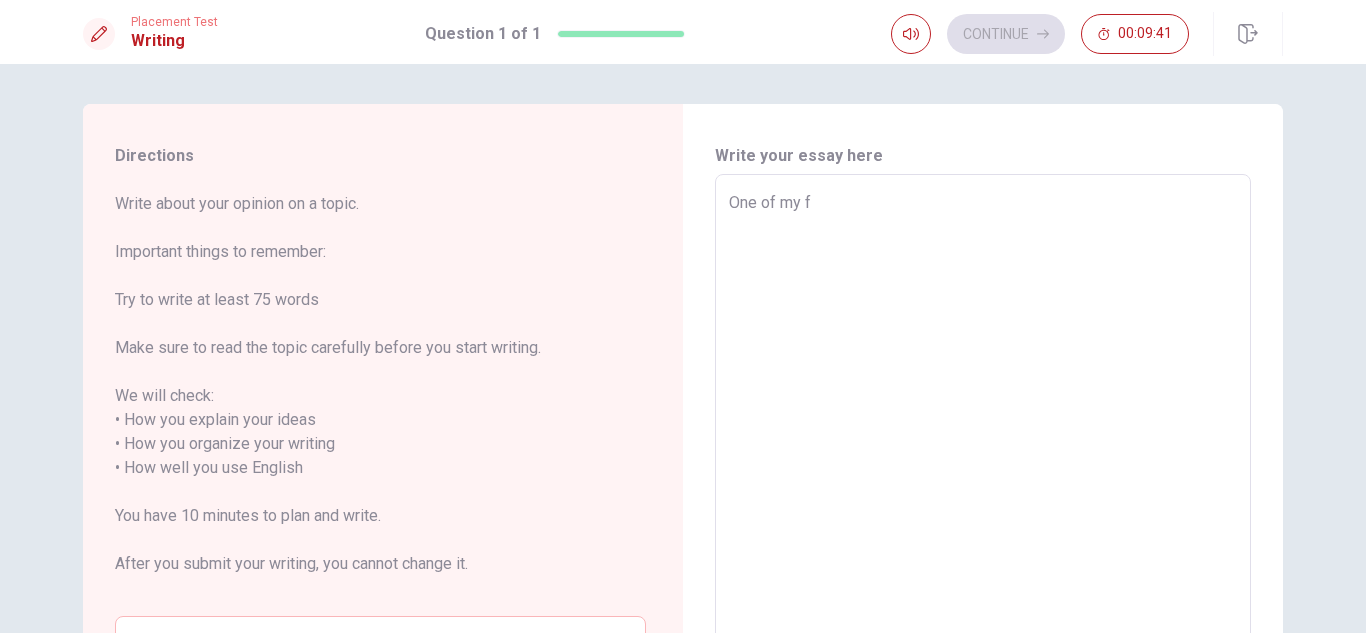 type on "One of my" 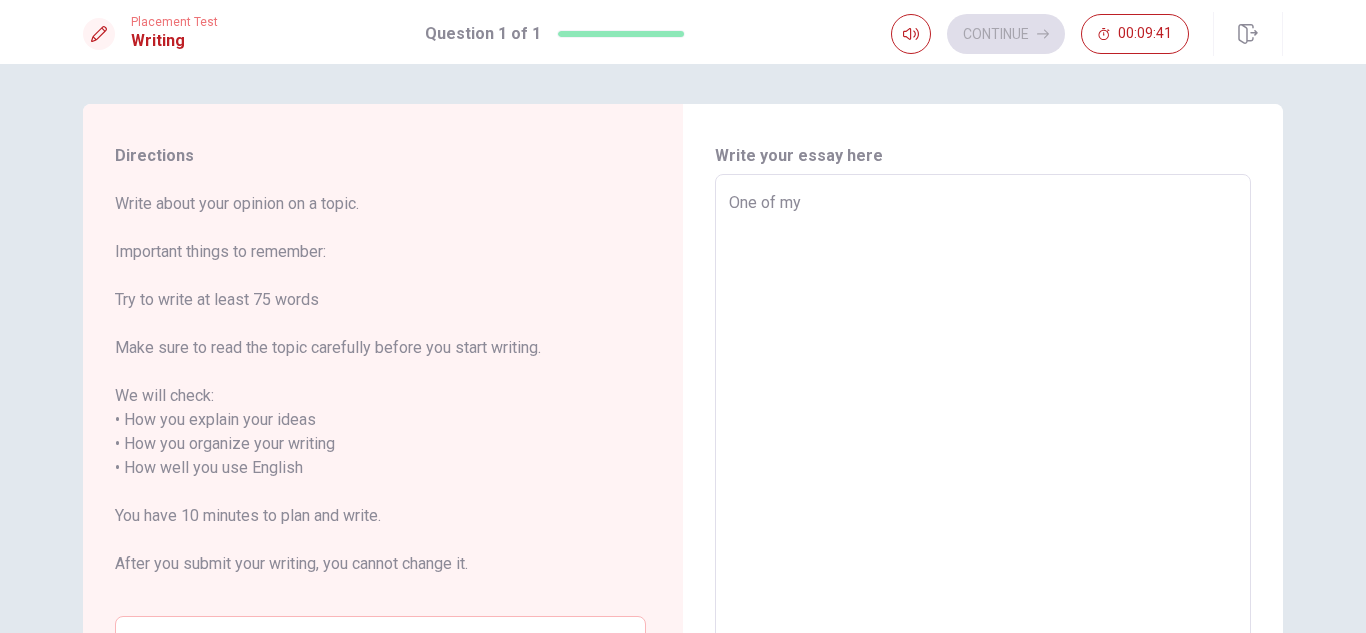 type on "One of my" 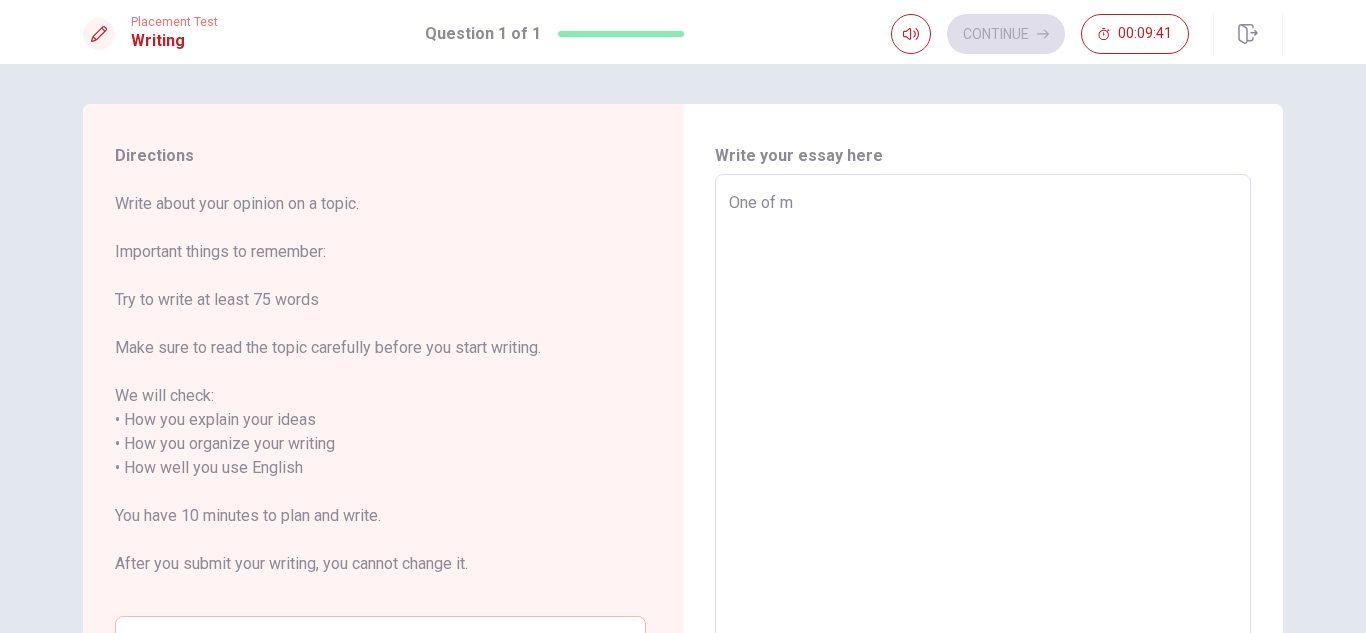type on "One of" 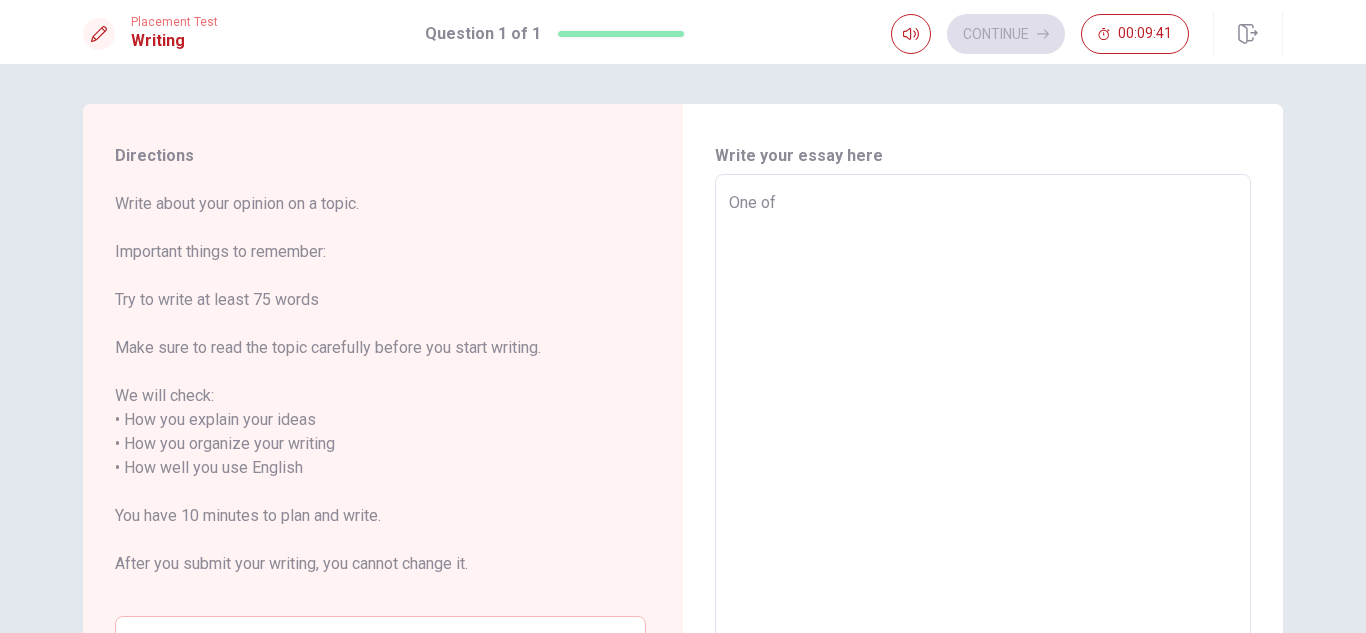 type on "One of" 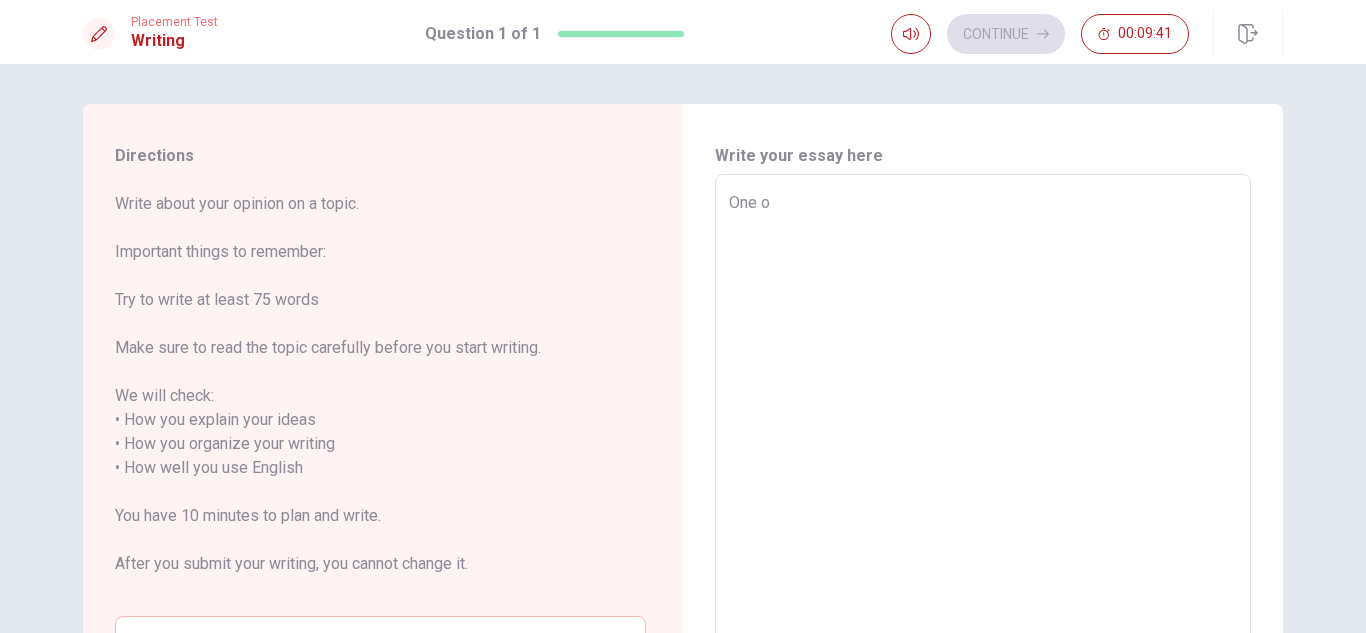 type on "x" 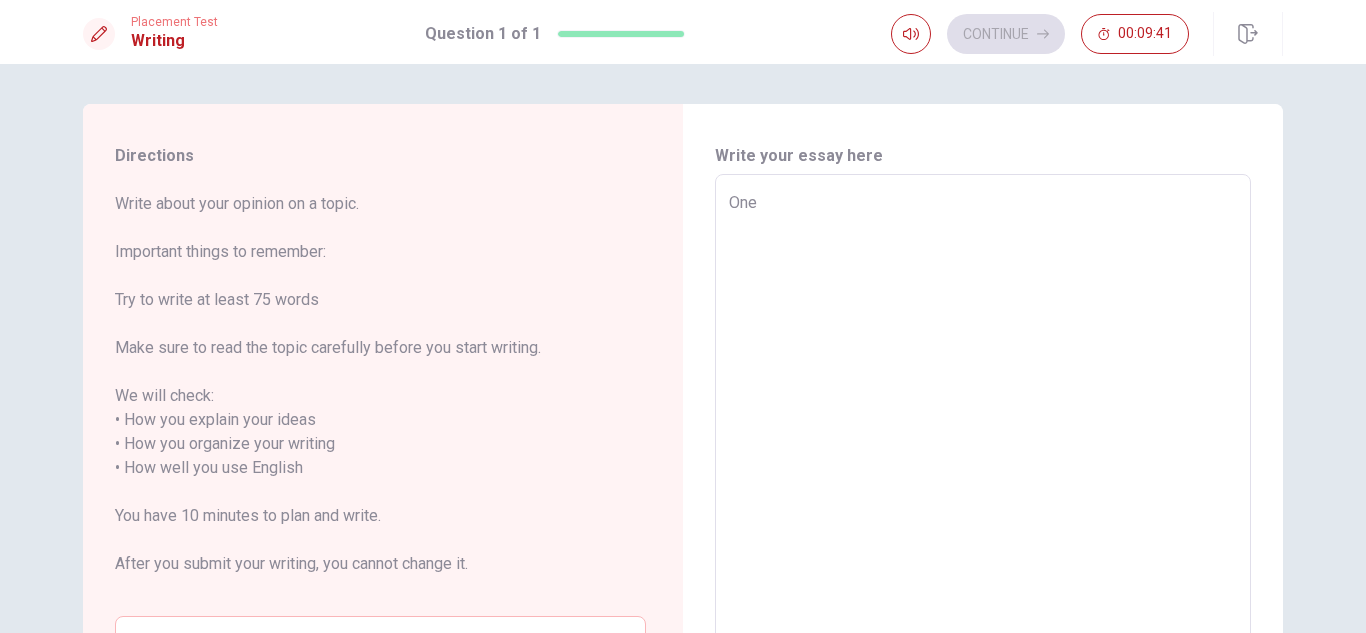 type on "One" 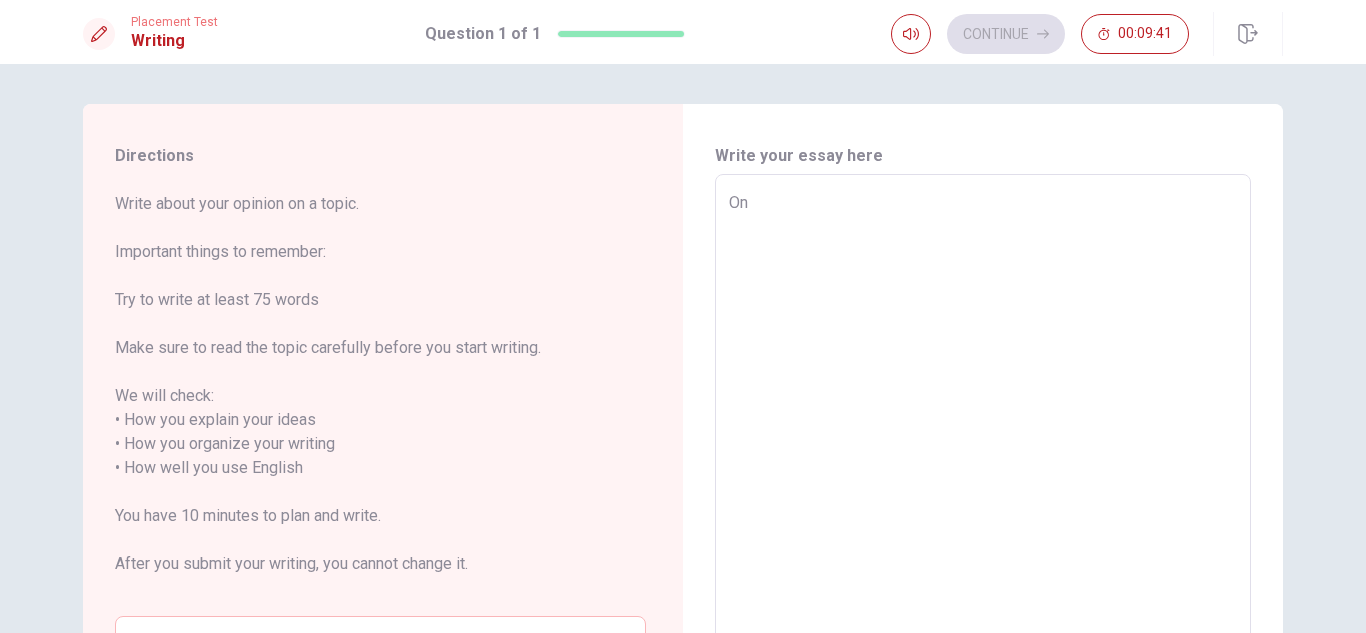type on "O" 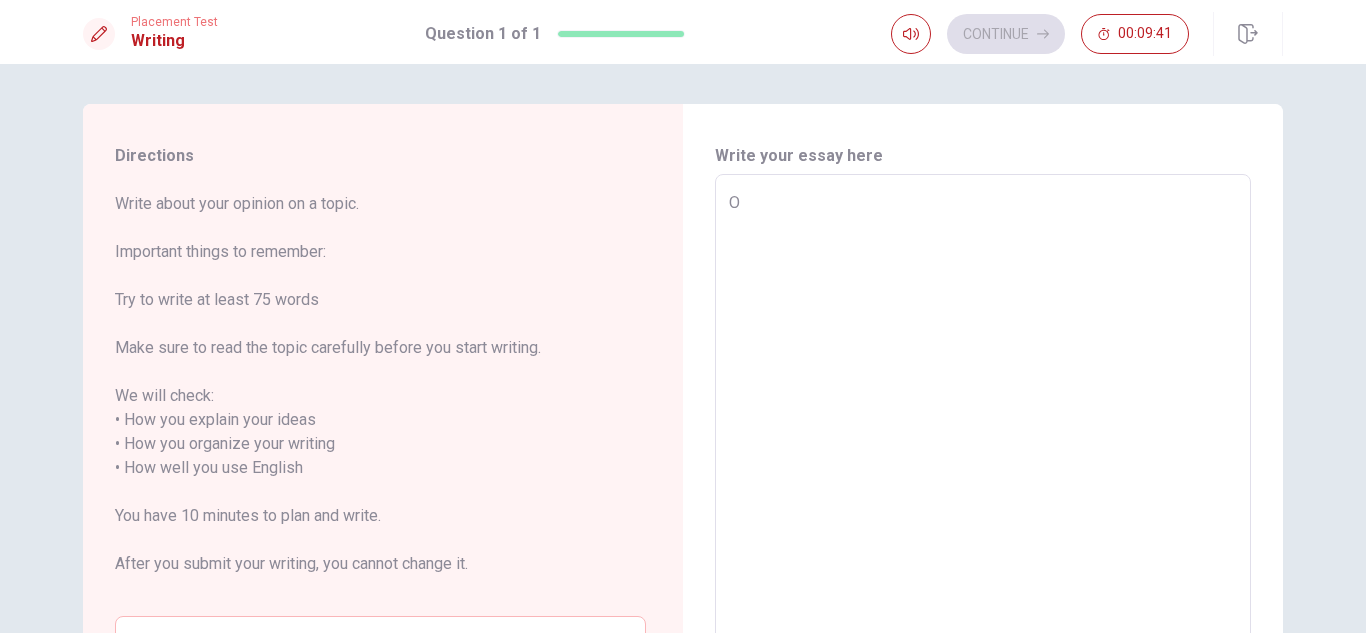 type 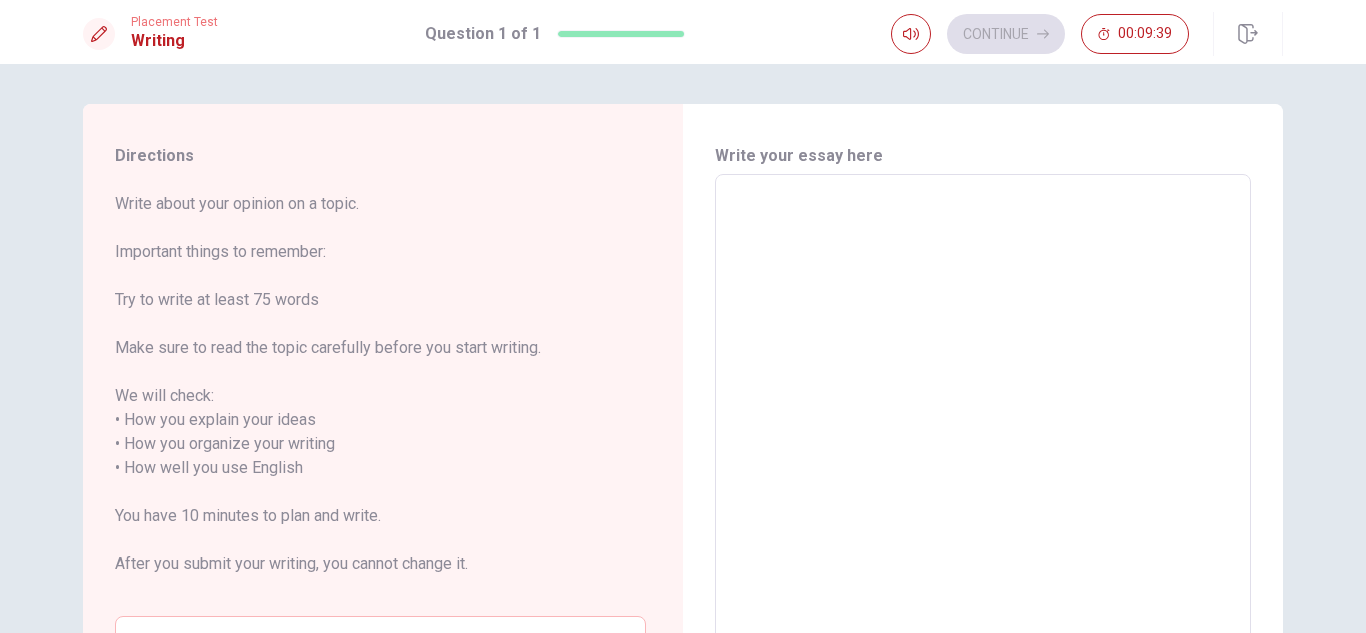 type on "T" 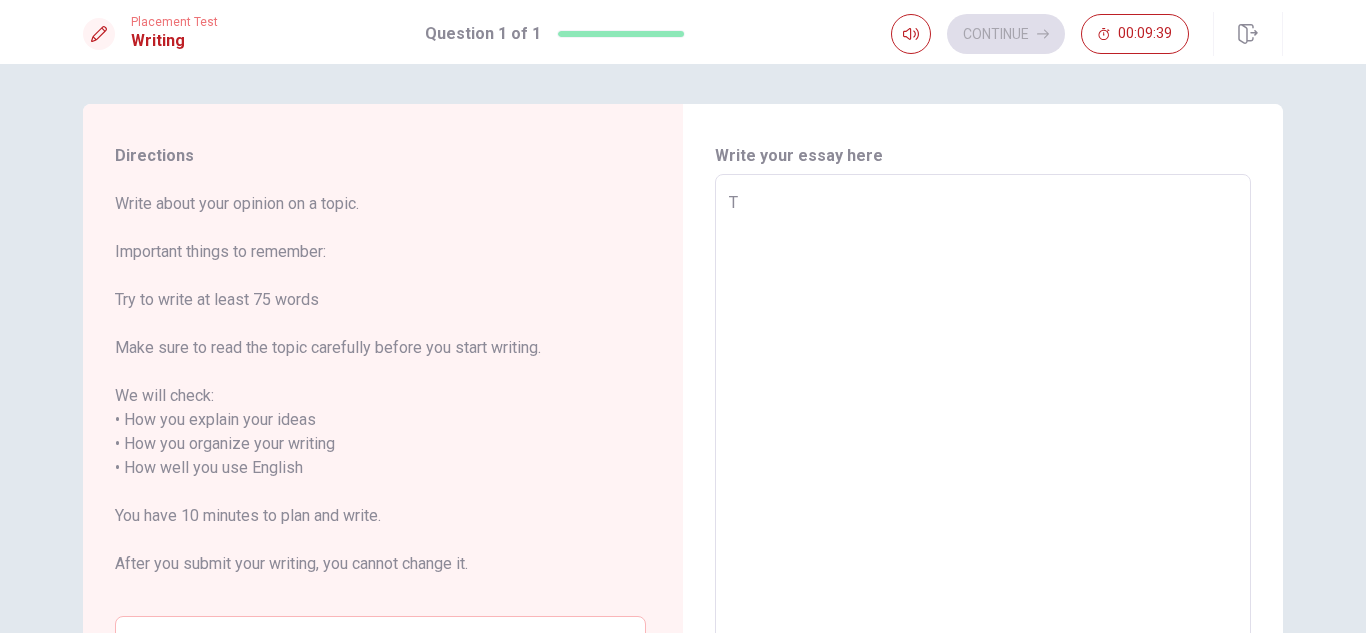 type on "x" 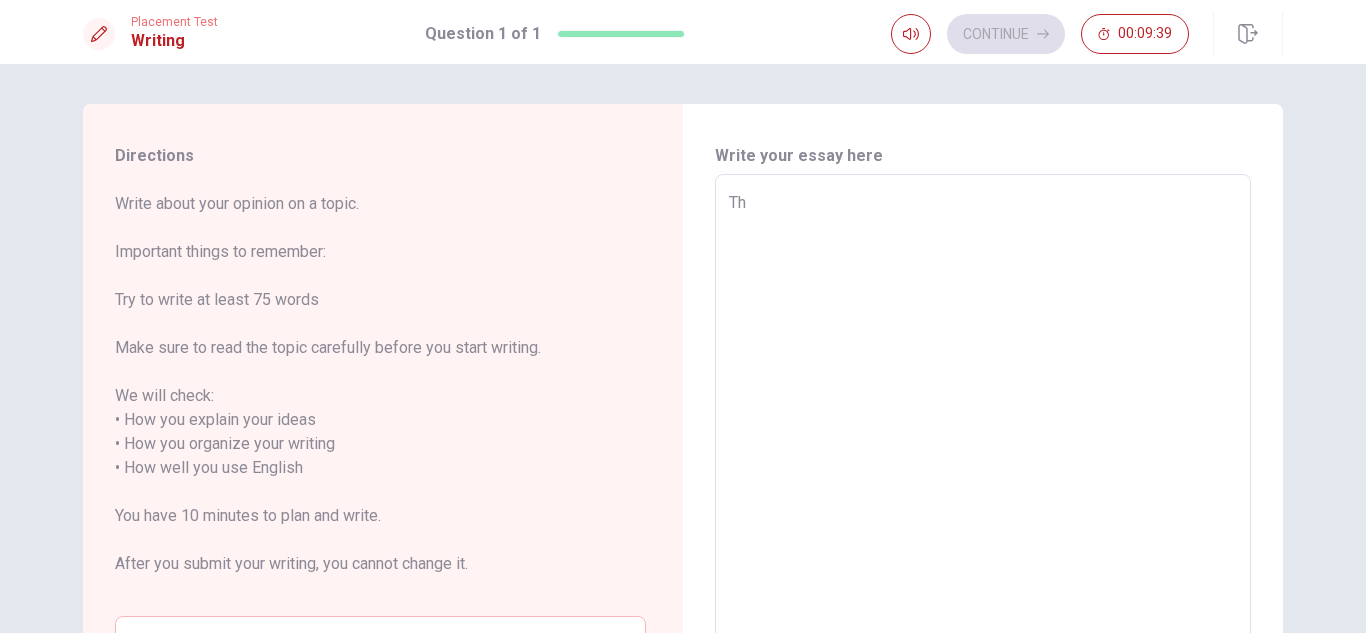 type on "x" 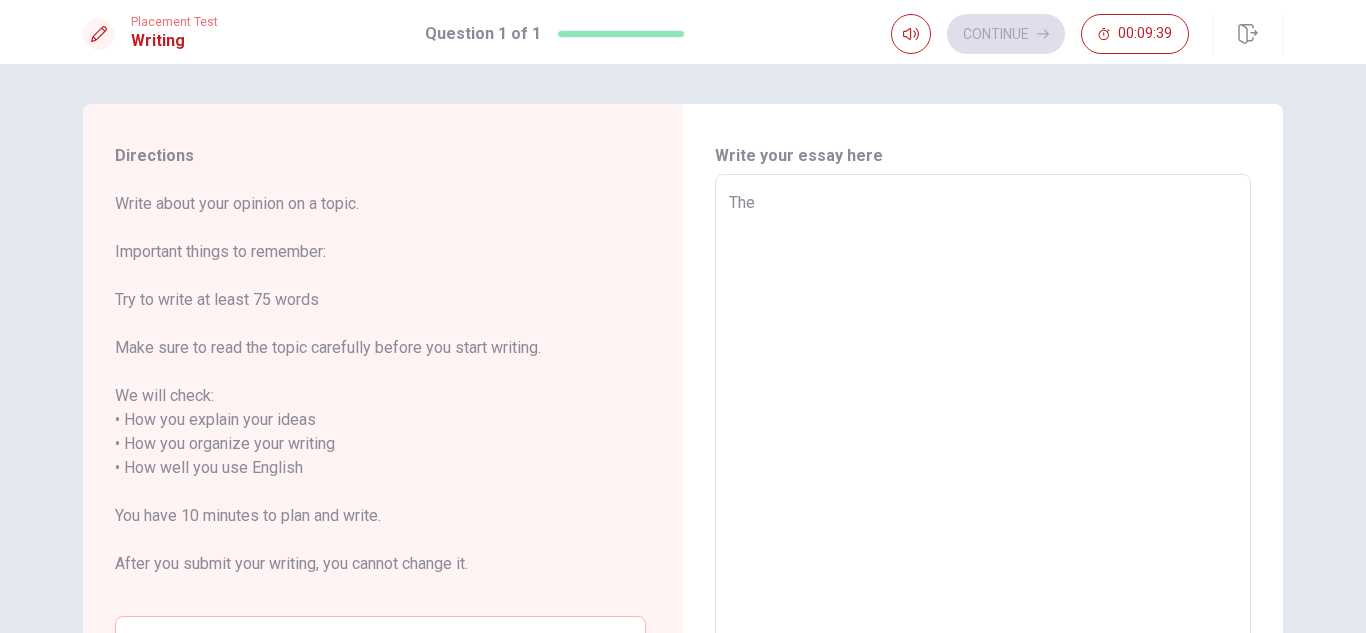 type on "x" 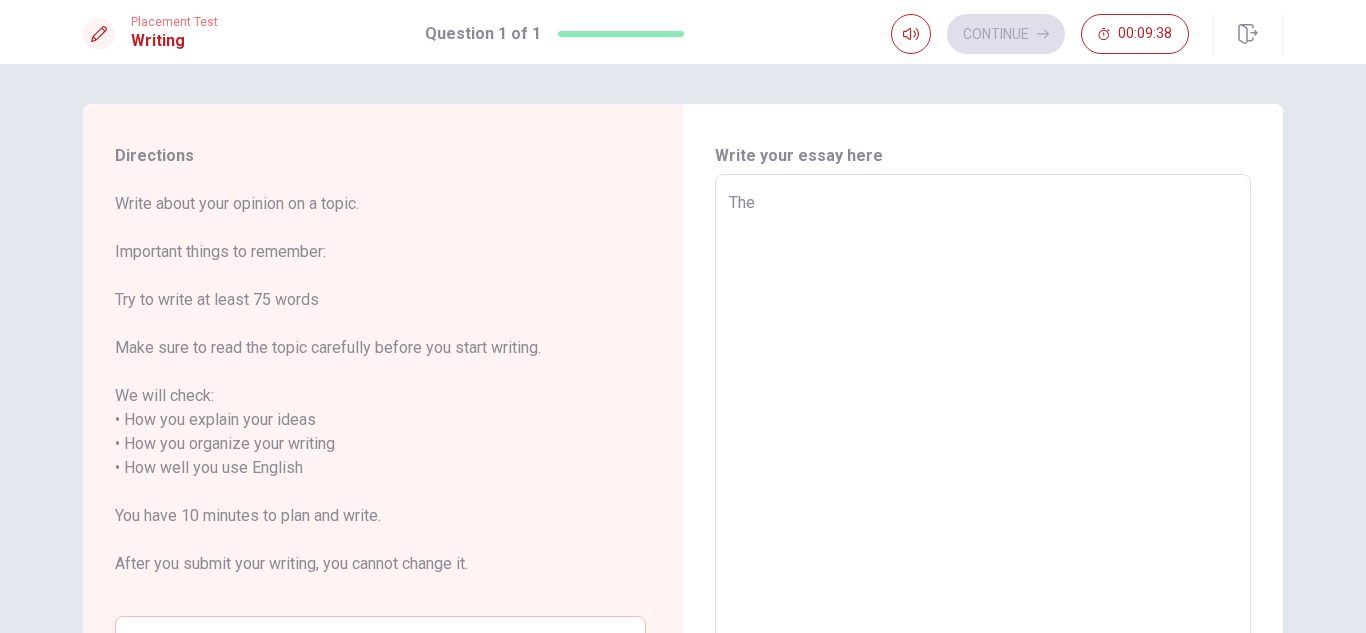 type on "The h" 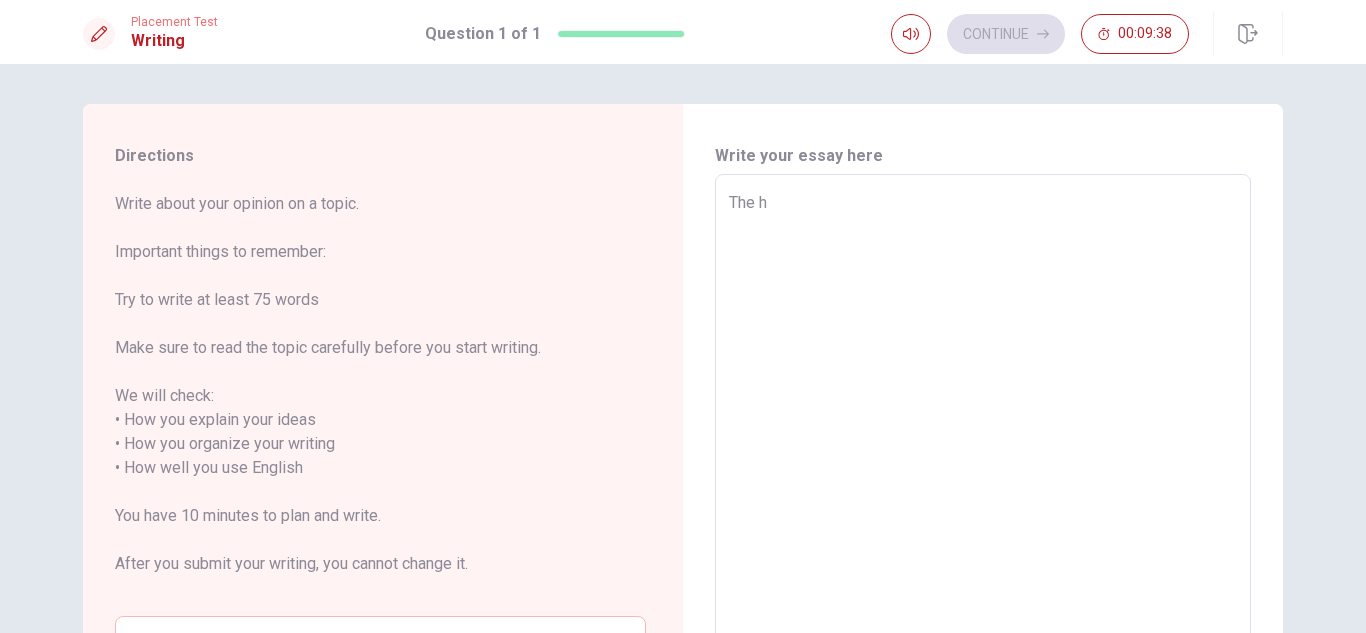 type on "x" 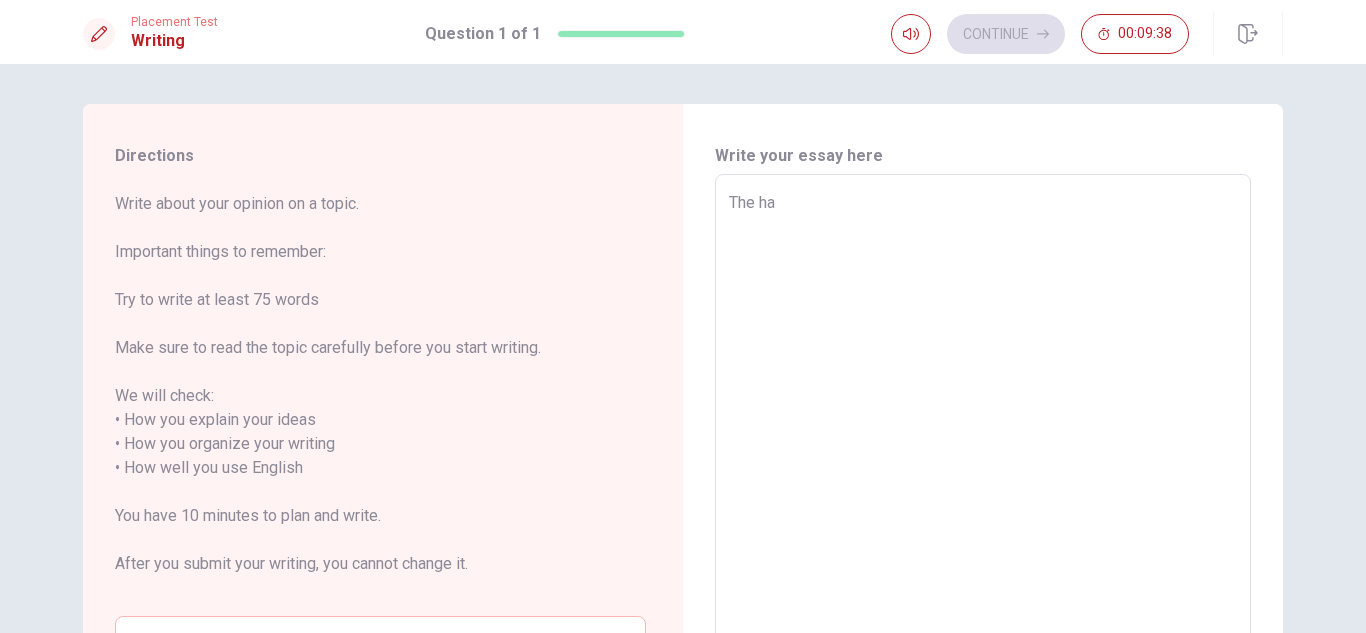 type on "x" 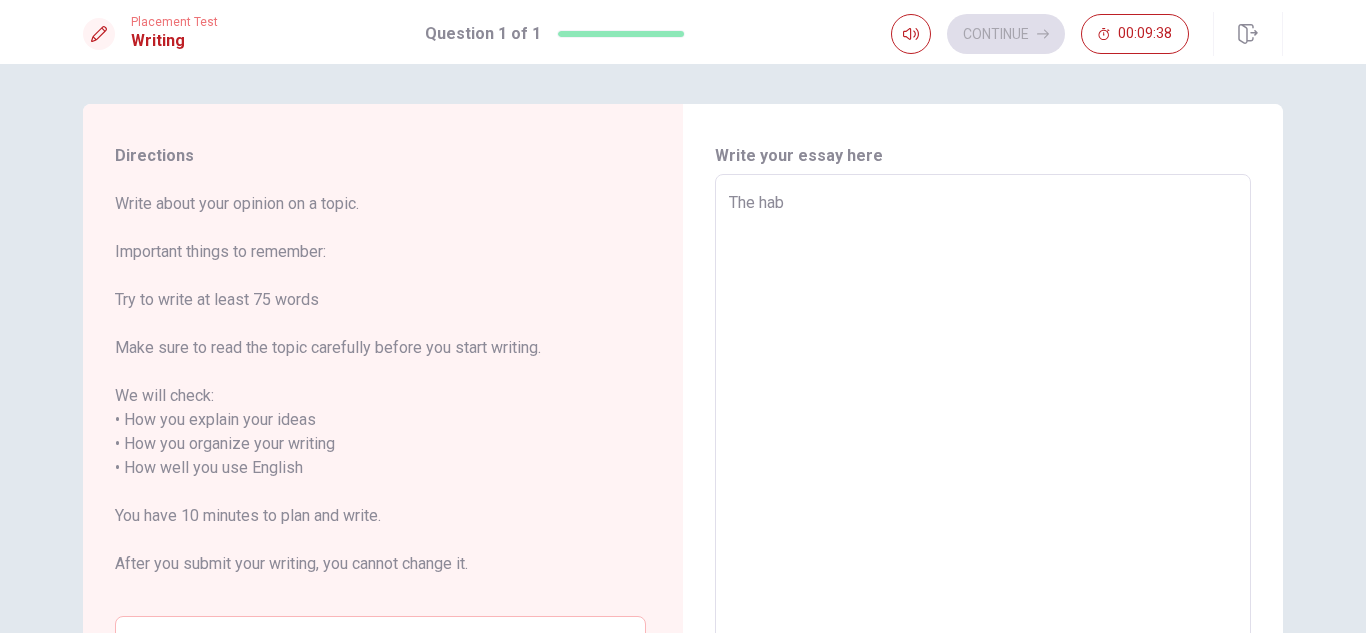 type on "x" 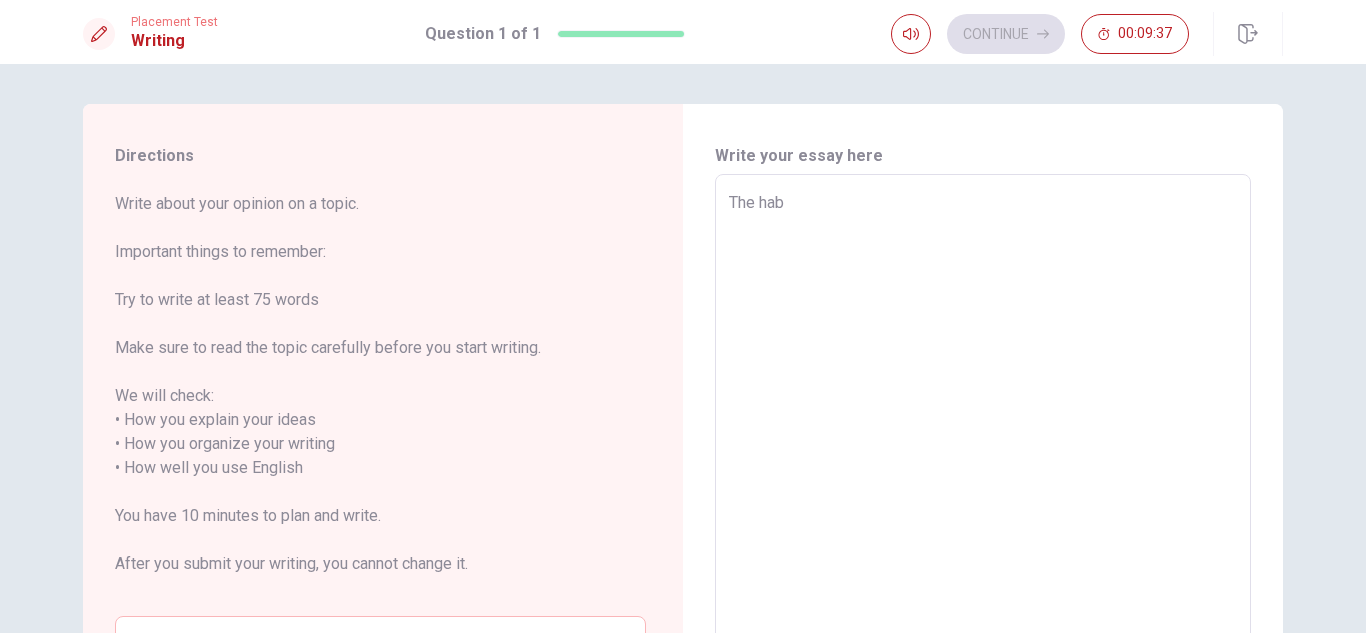 type on "The habi" 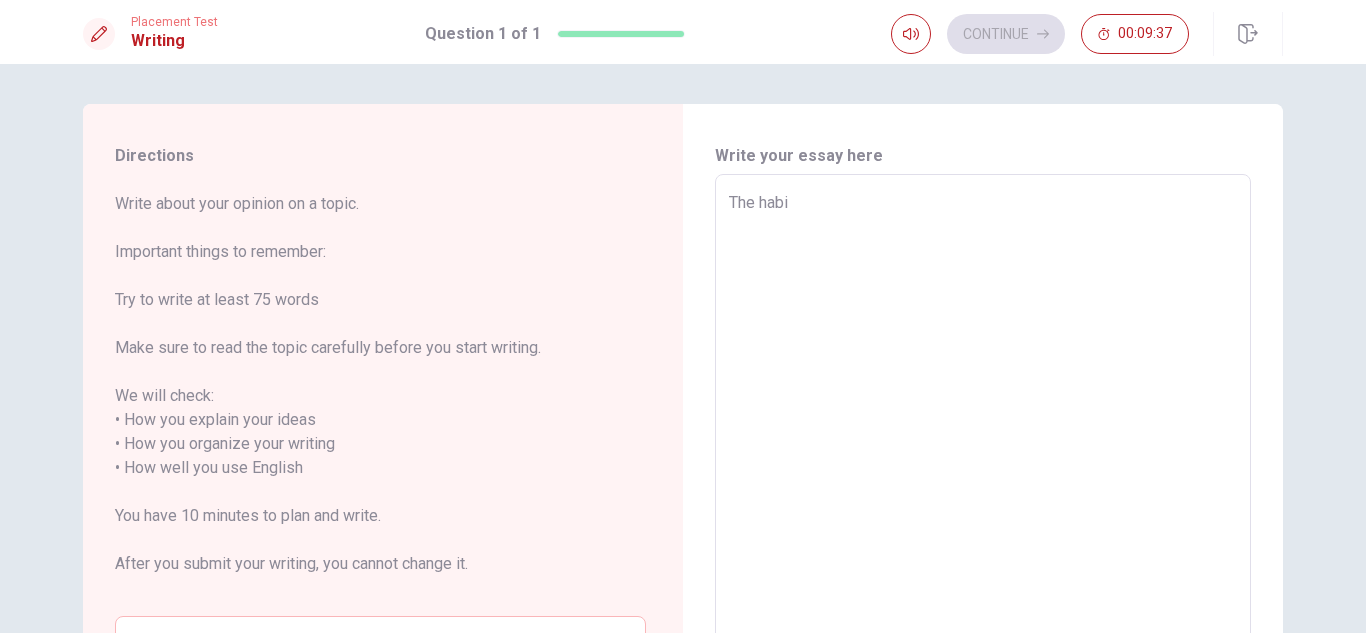 type on "x" 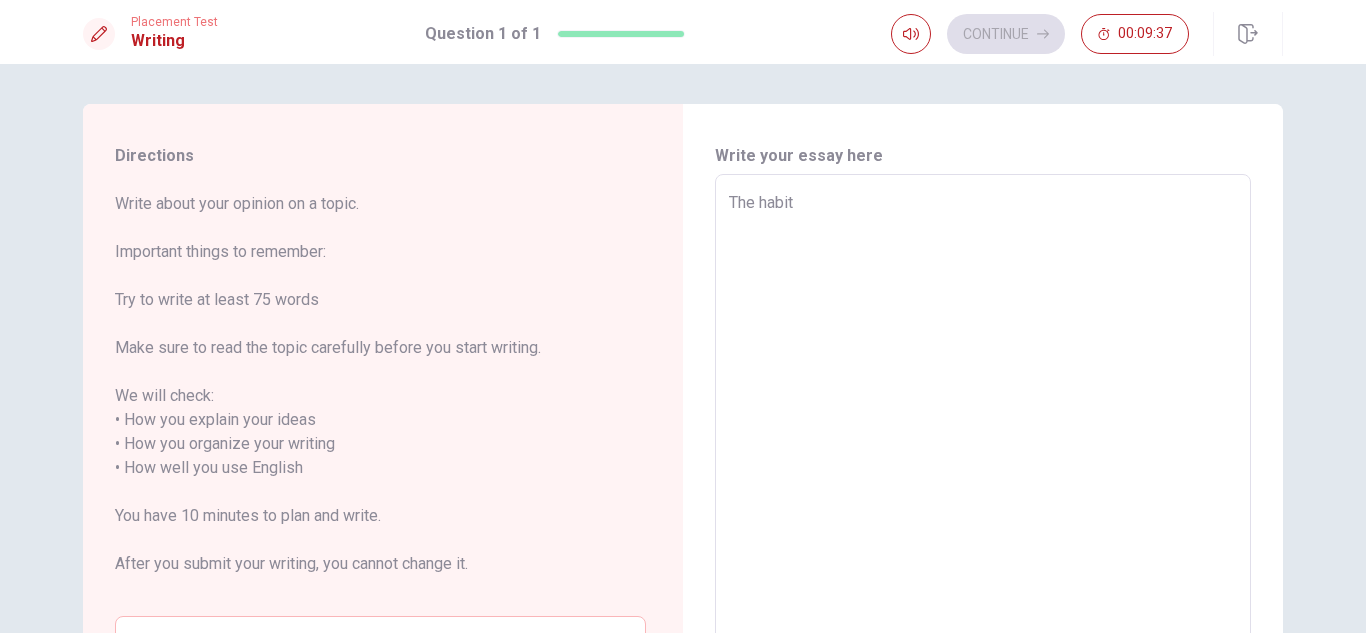 type on "x" 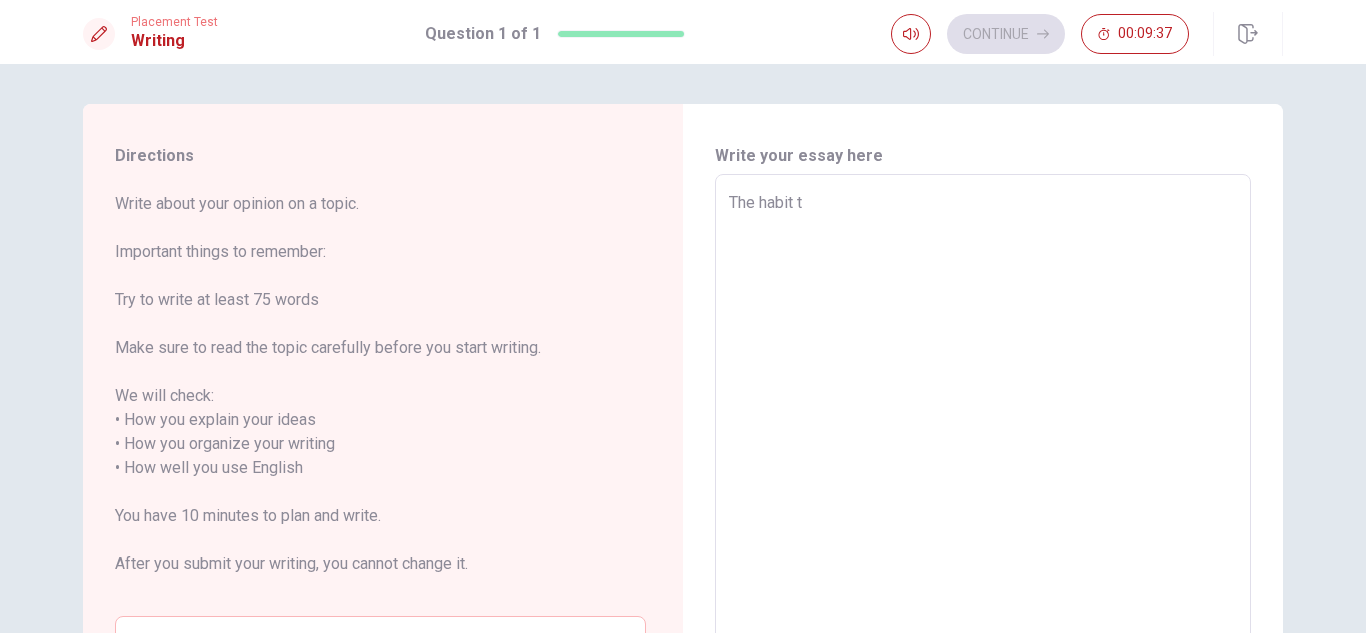 type on "x" 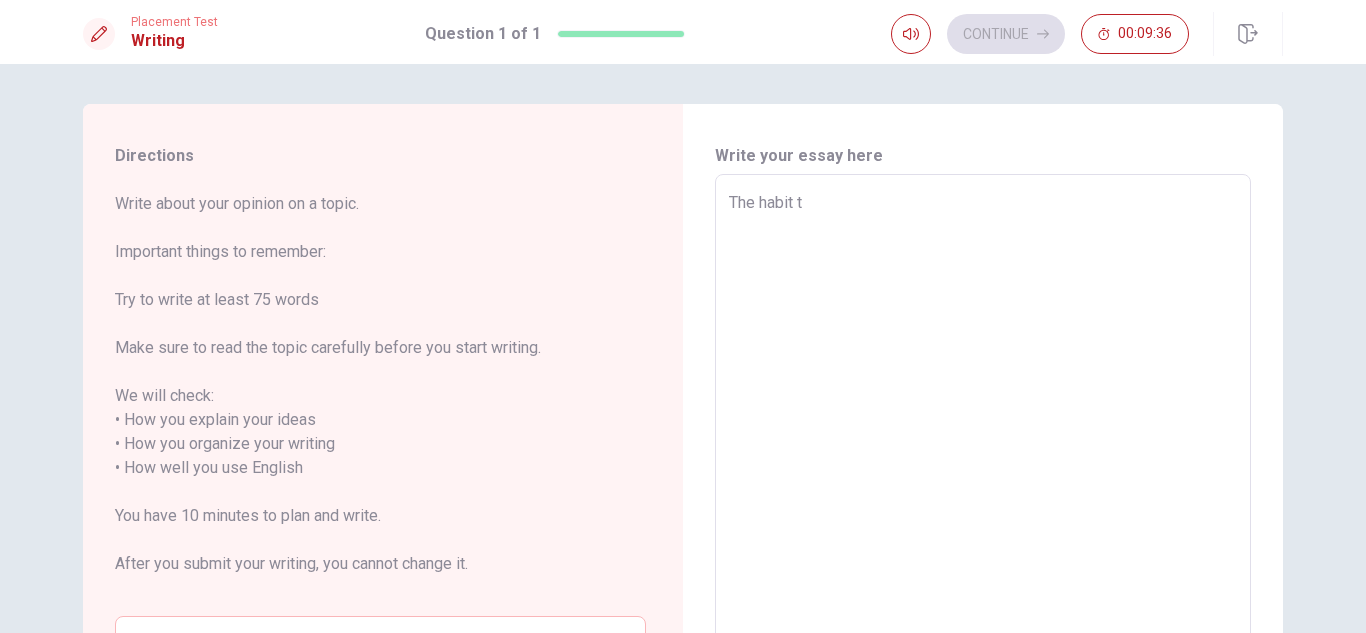 type on "The habit th" 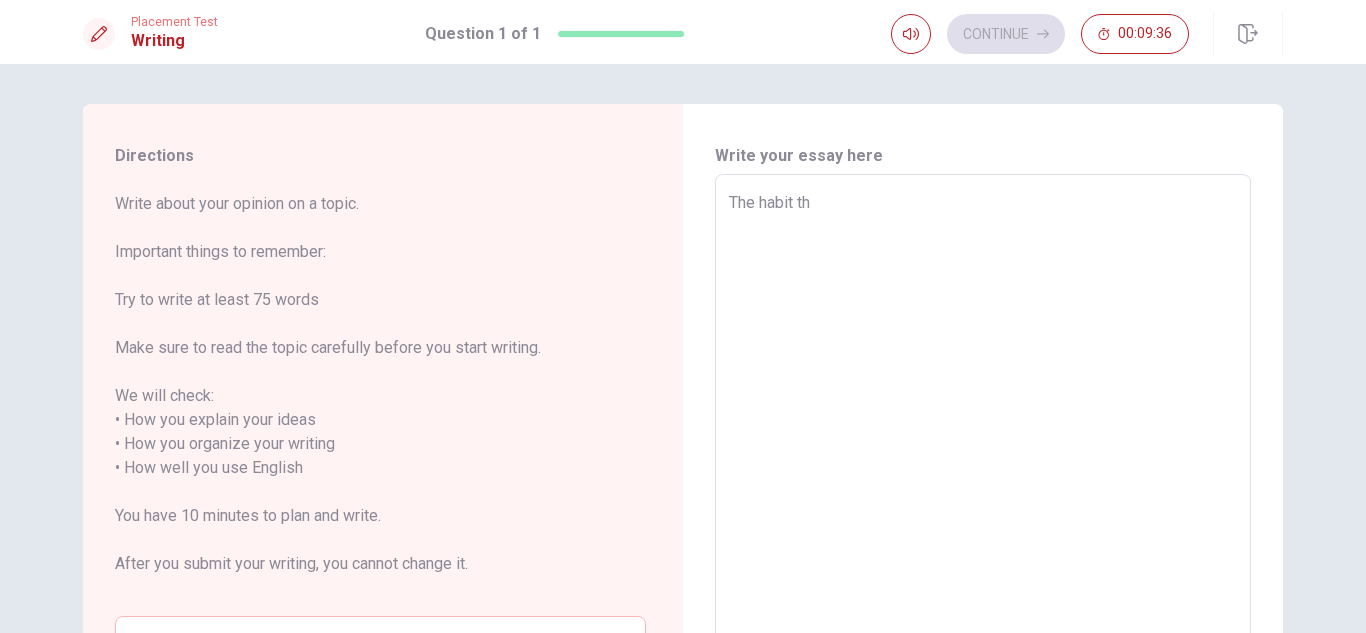type on "x" 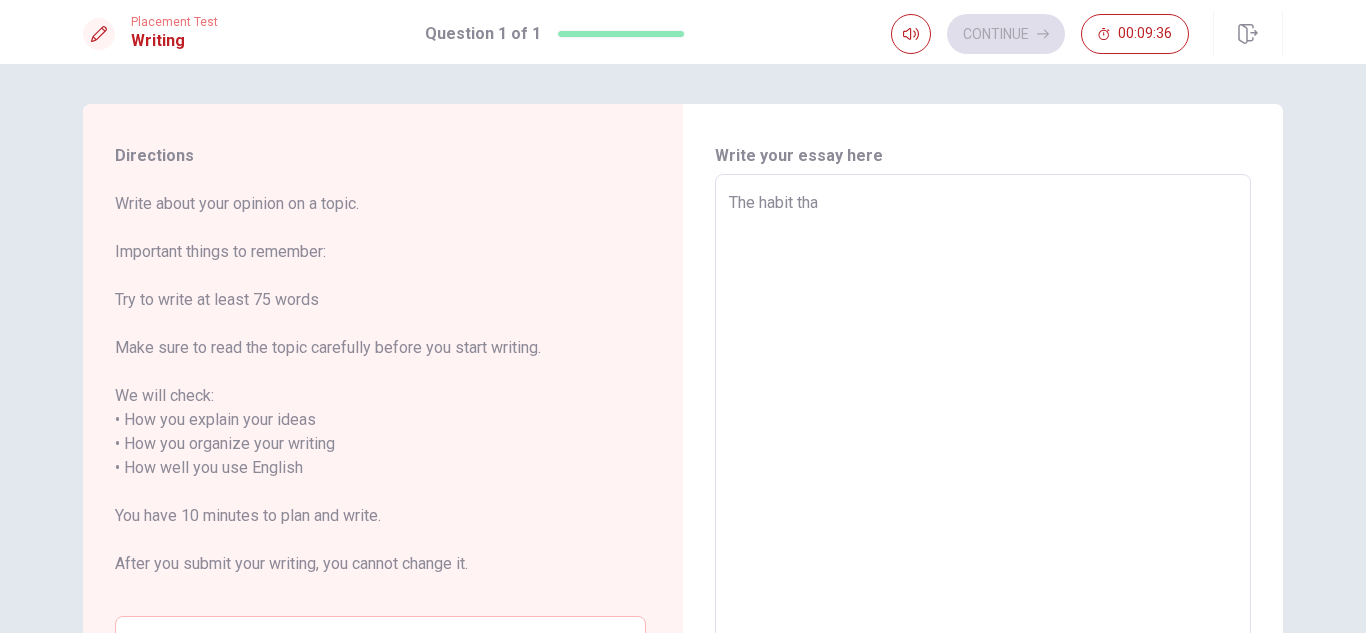 type on "x" 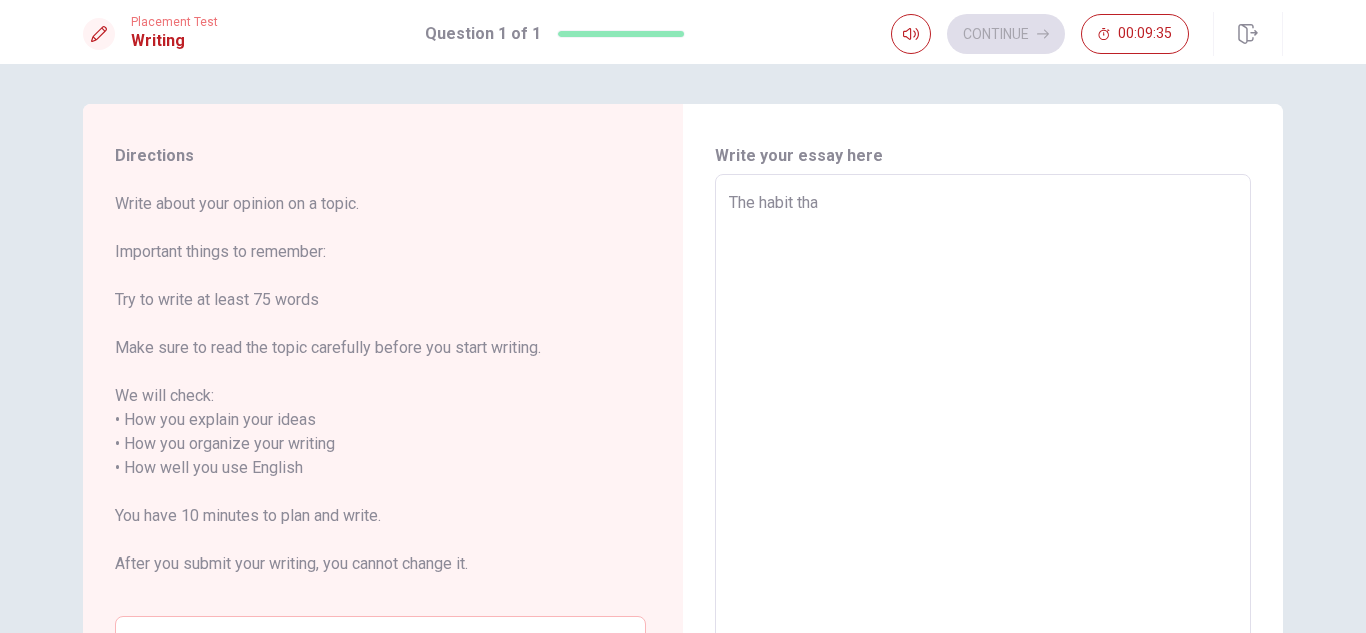 type on "The habit that" 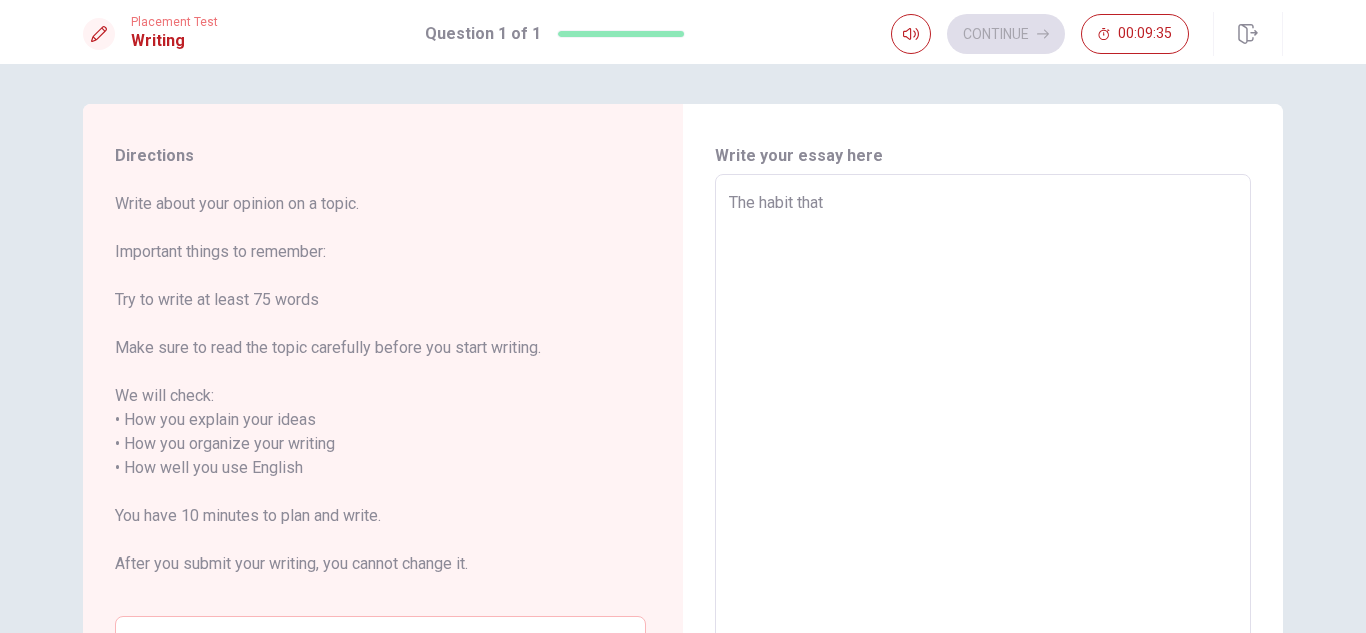 type on "x" 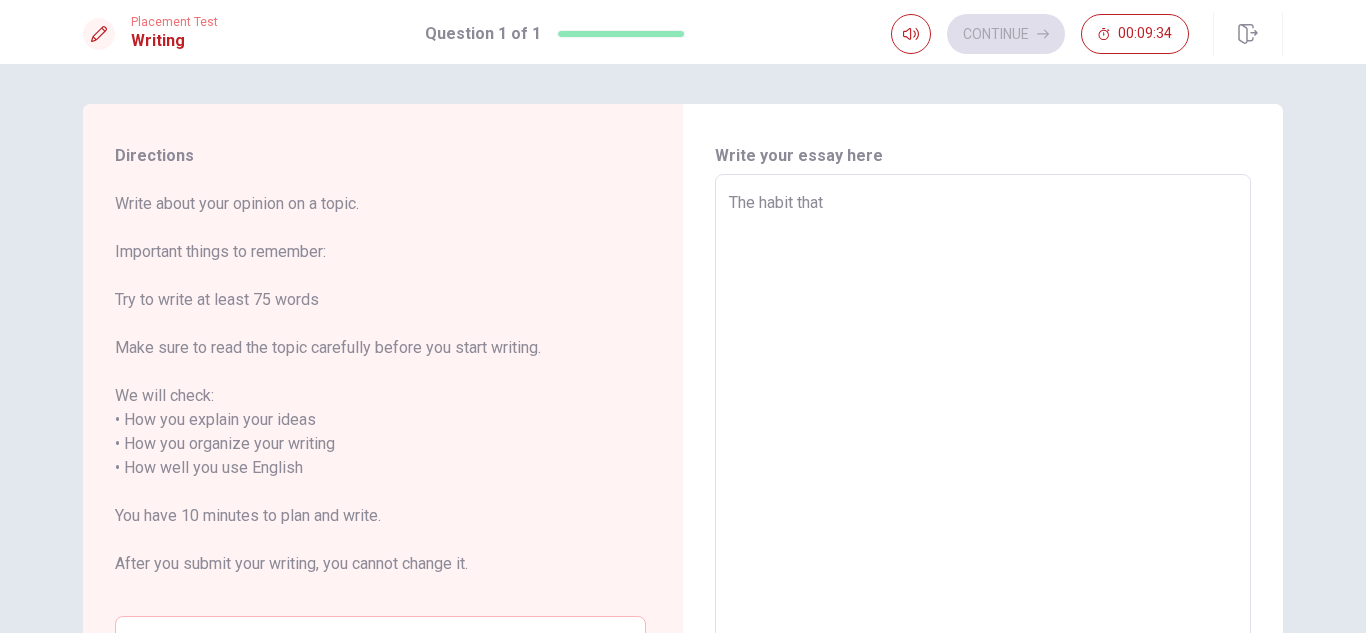 type on "The habit that h" 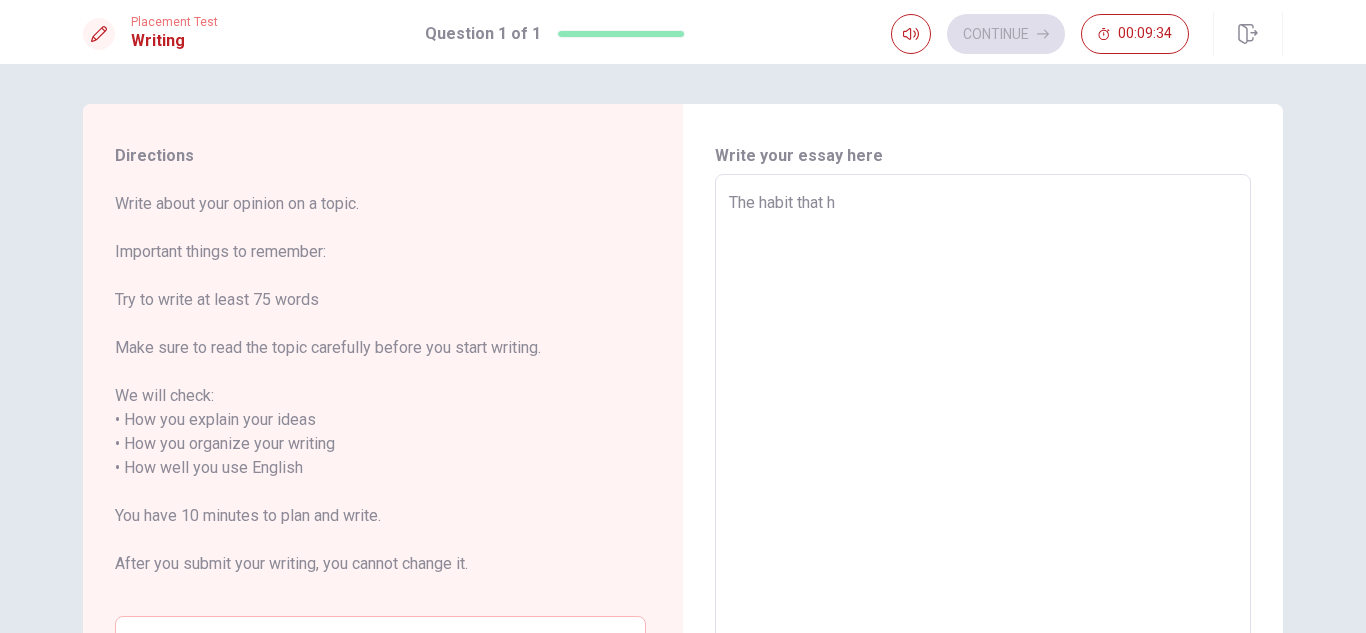 type on "x" 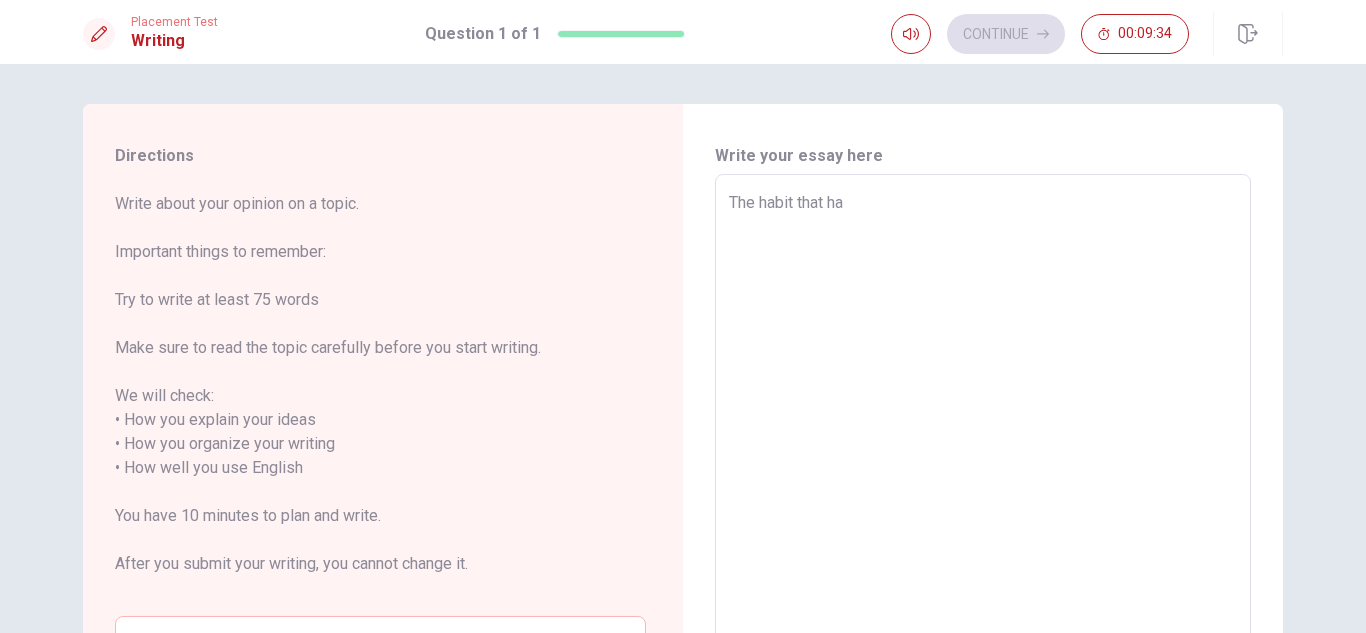 type on "The habit that has" 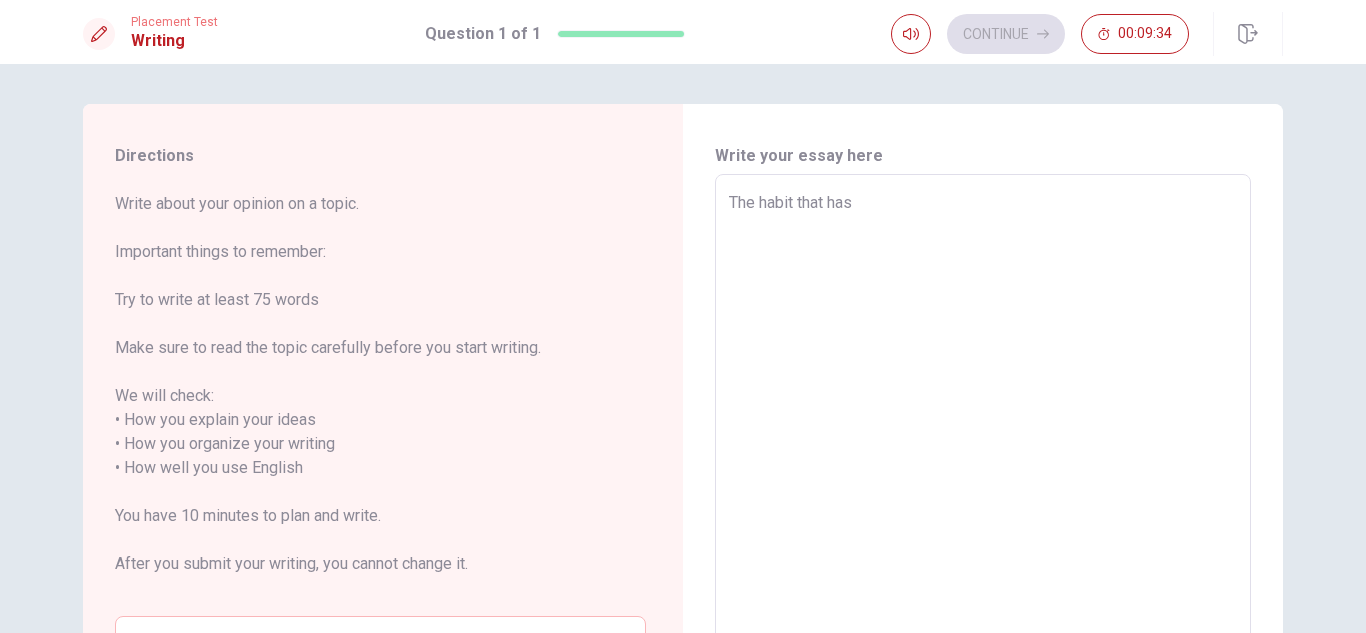type on "x" 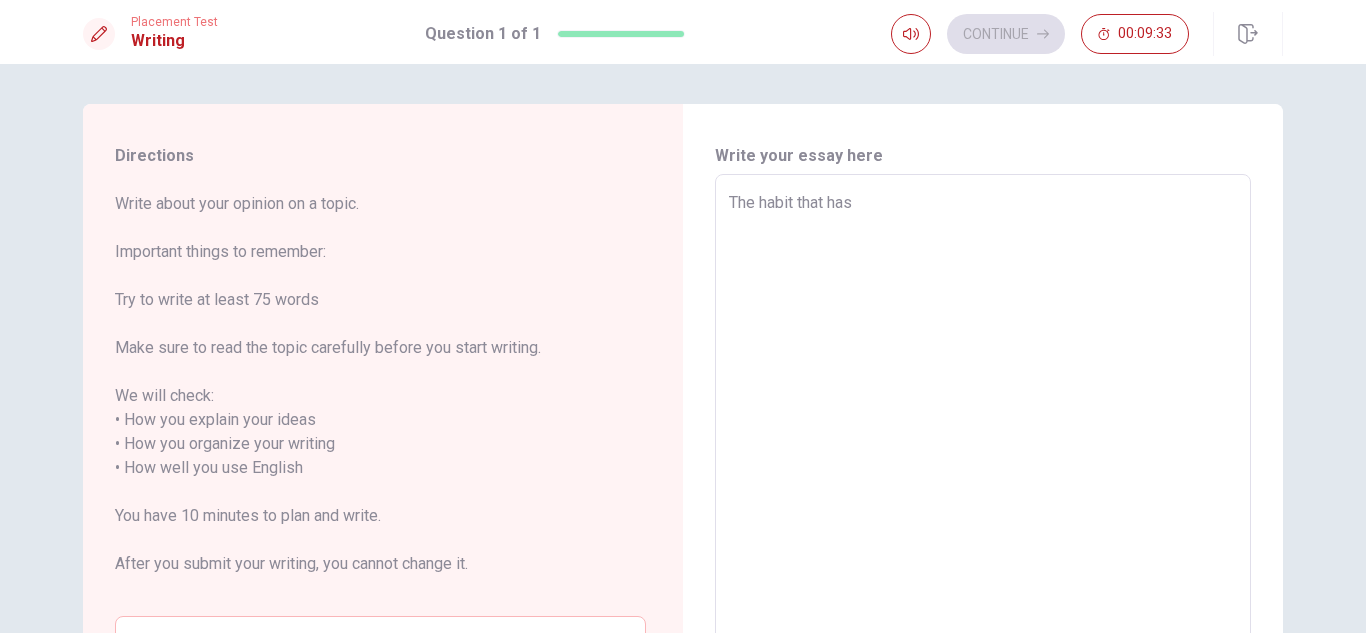 type on "The habit that has" 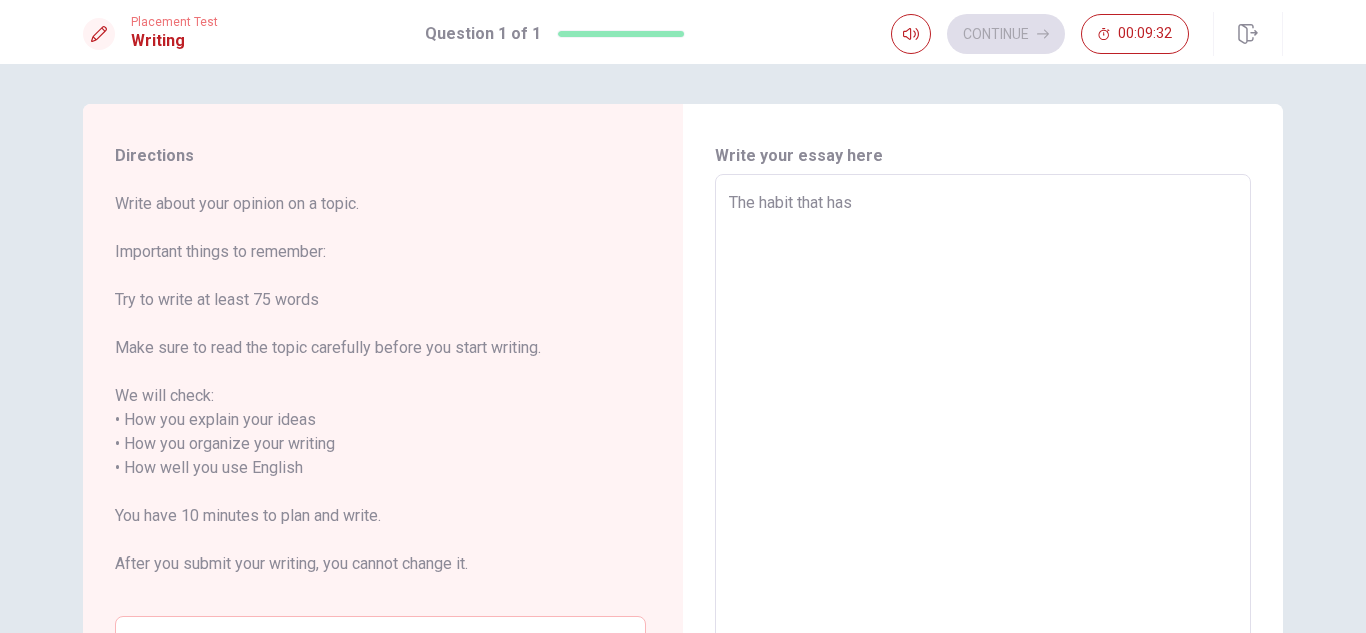 type on "x" 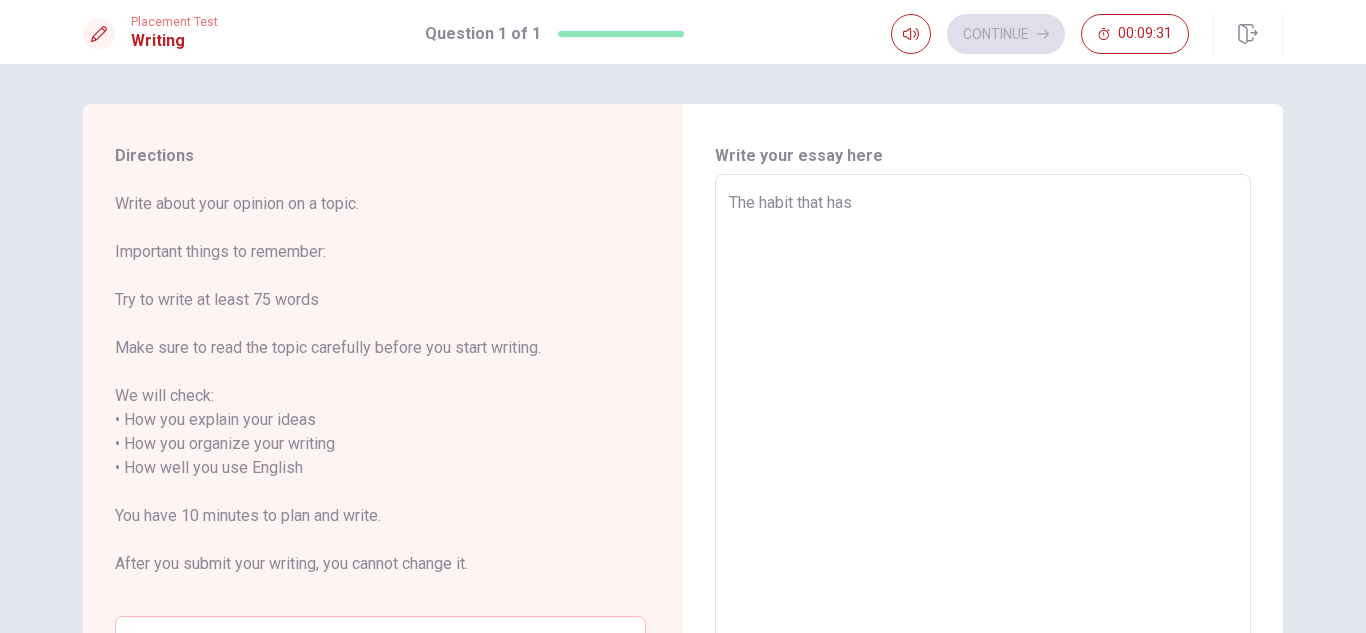 type on "The habit that has h" 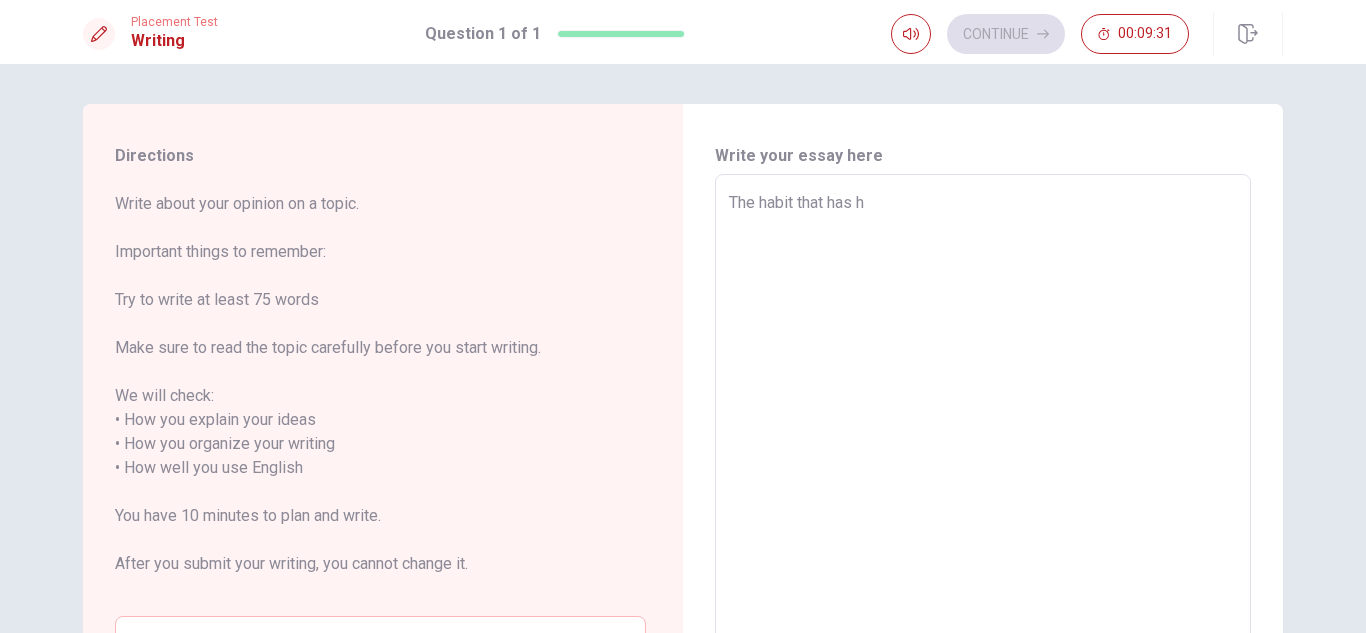 type on "x" 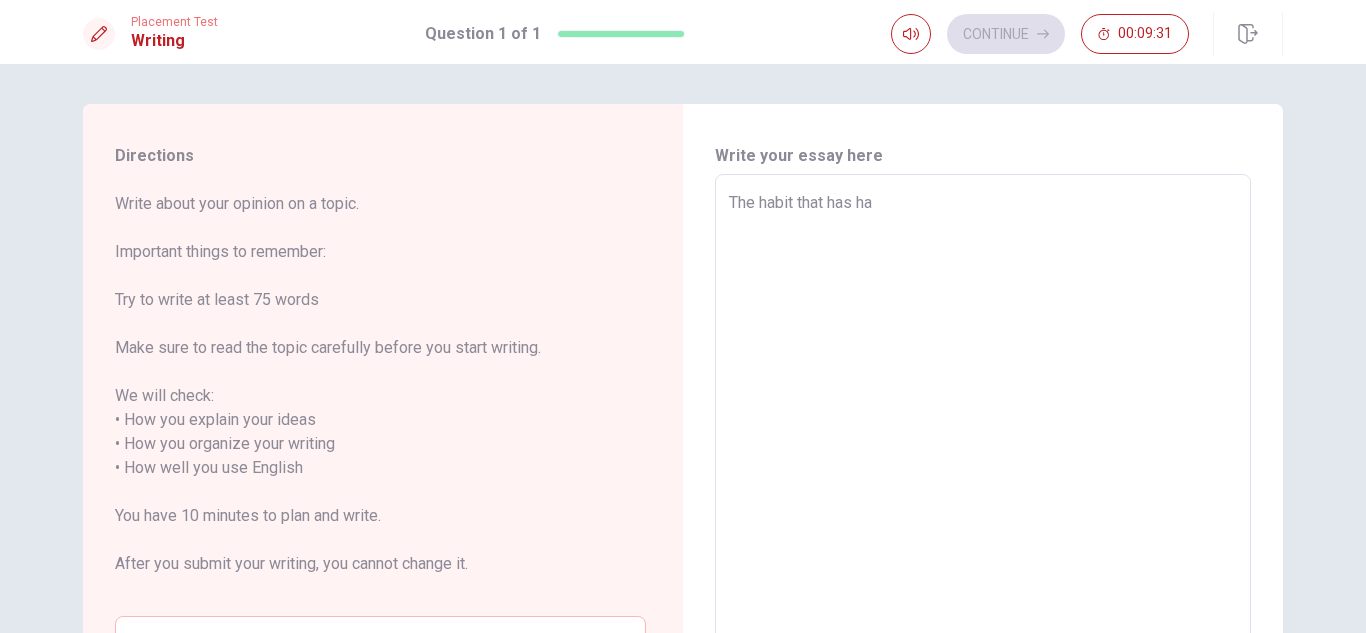 type on "x" 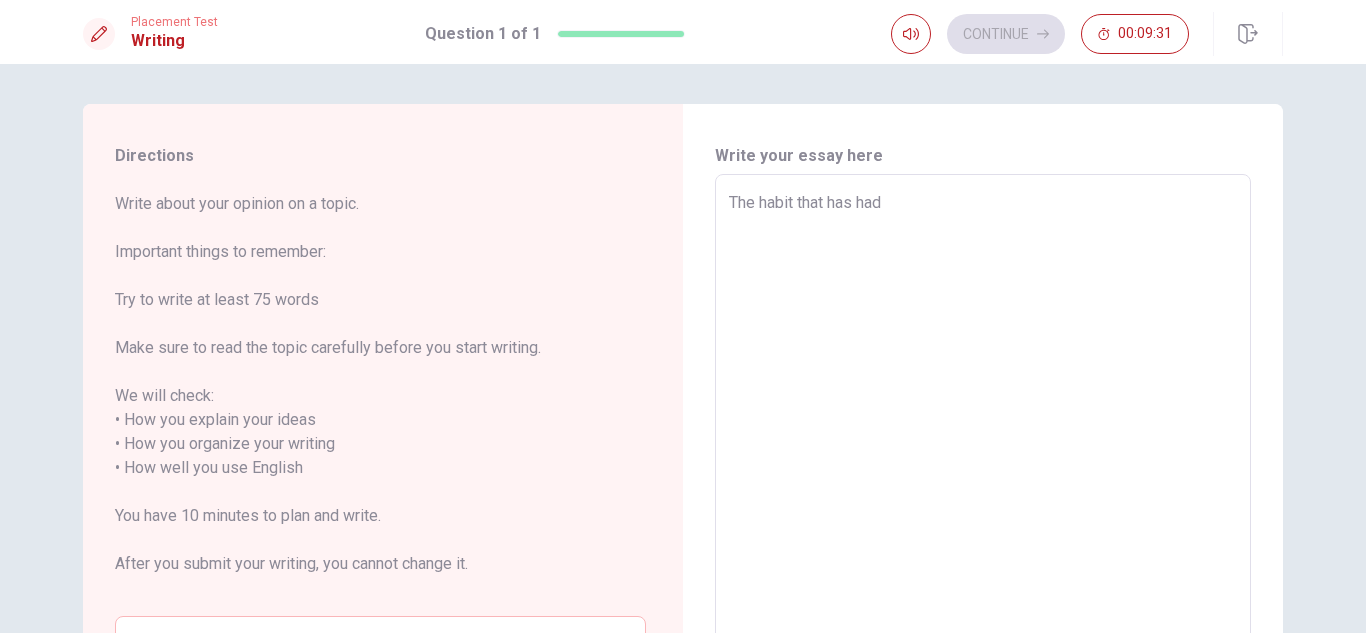 type on "x" 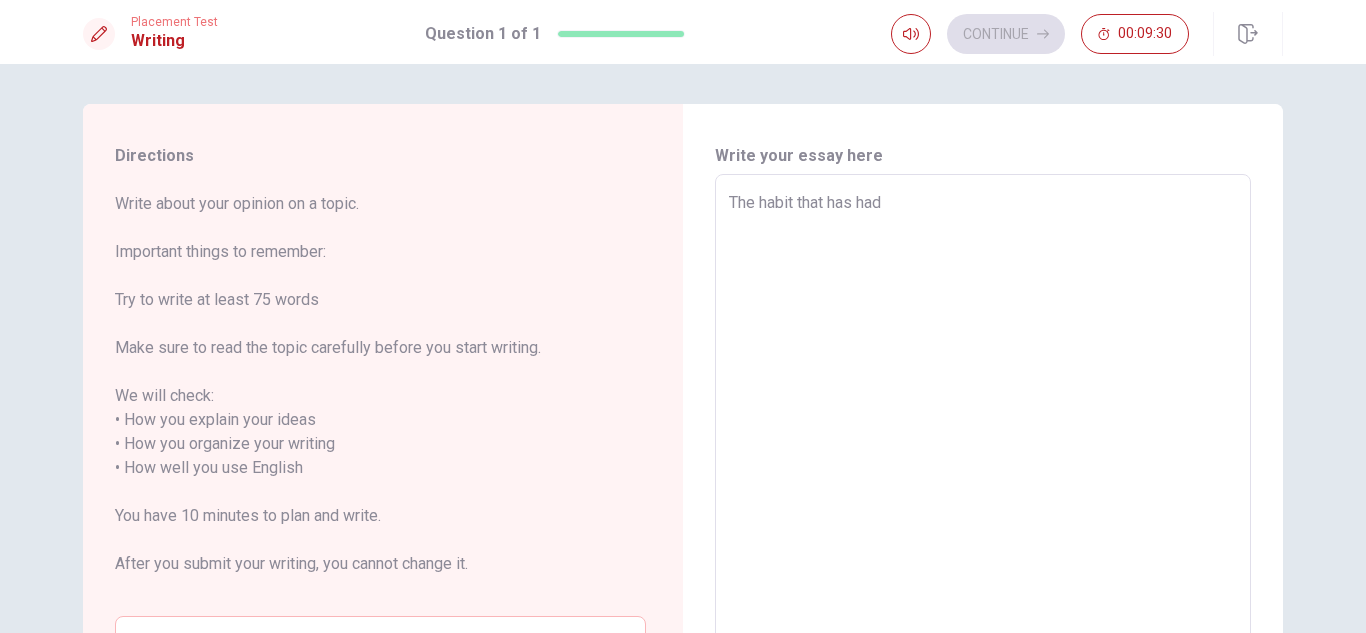 type on "The habit that has had t" 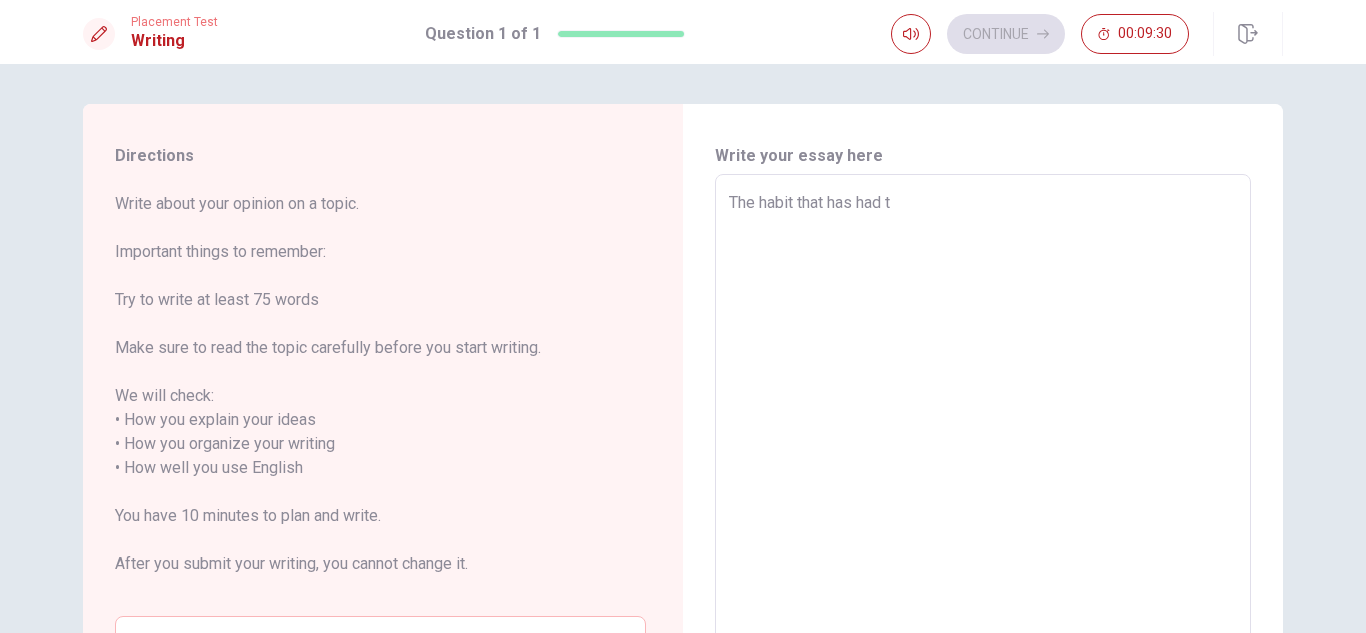 type on "x" 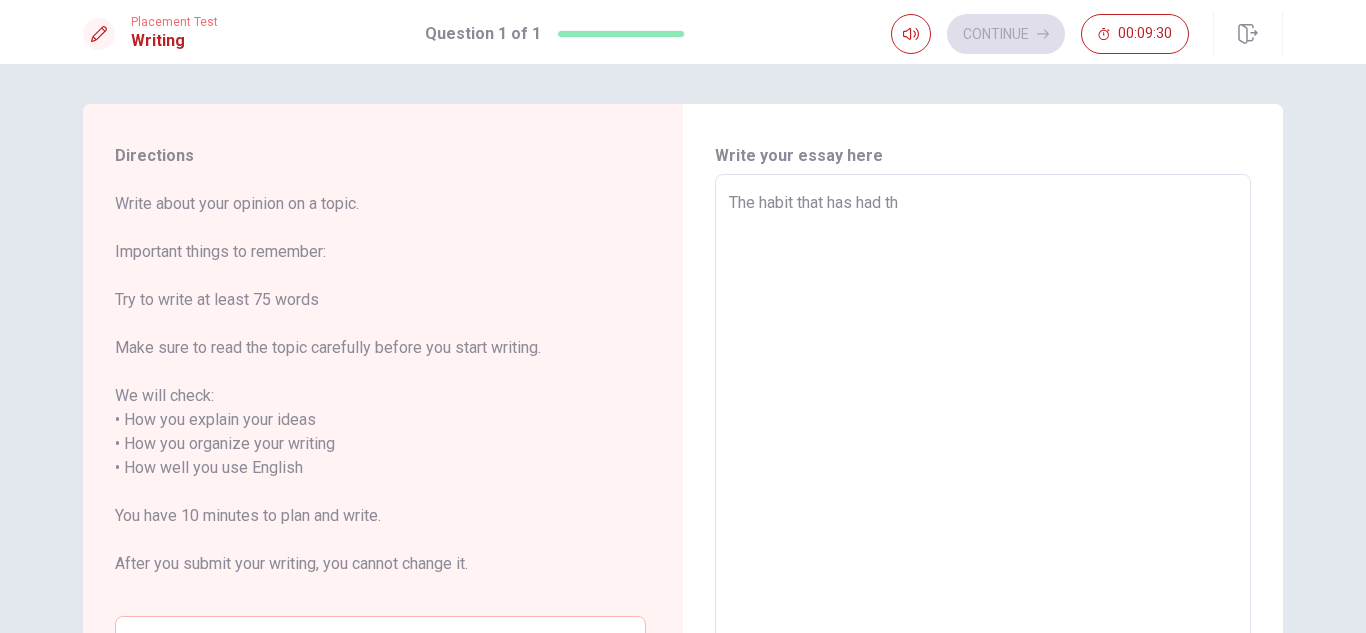 type on "x" 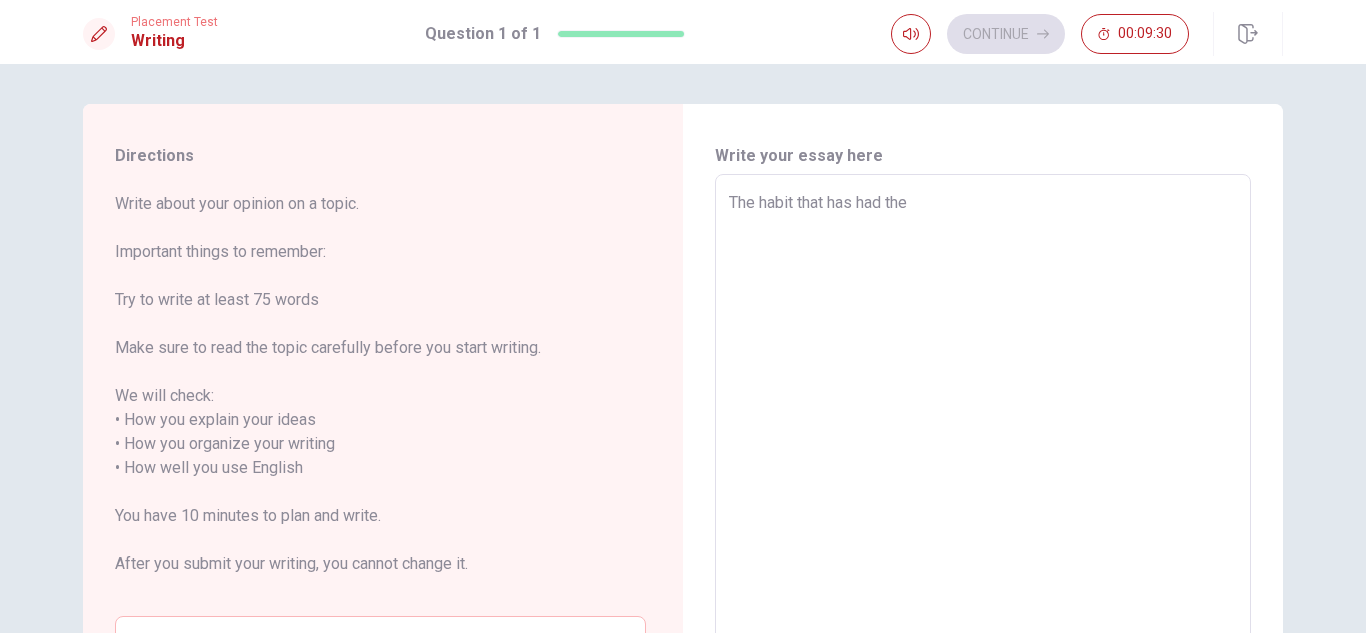 type on "x" 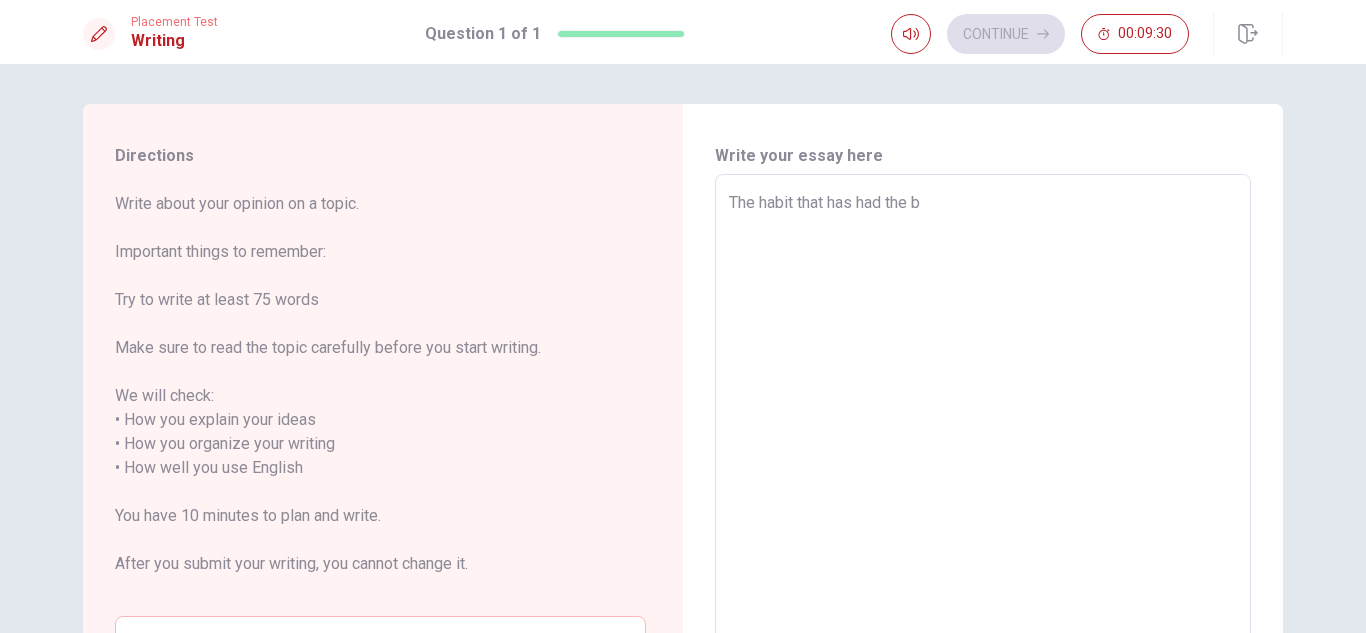 type on "x" 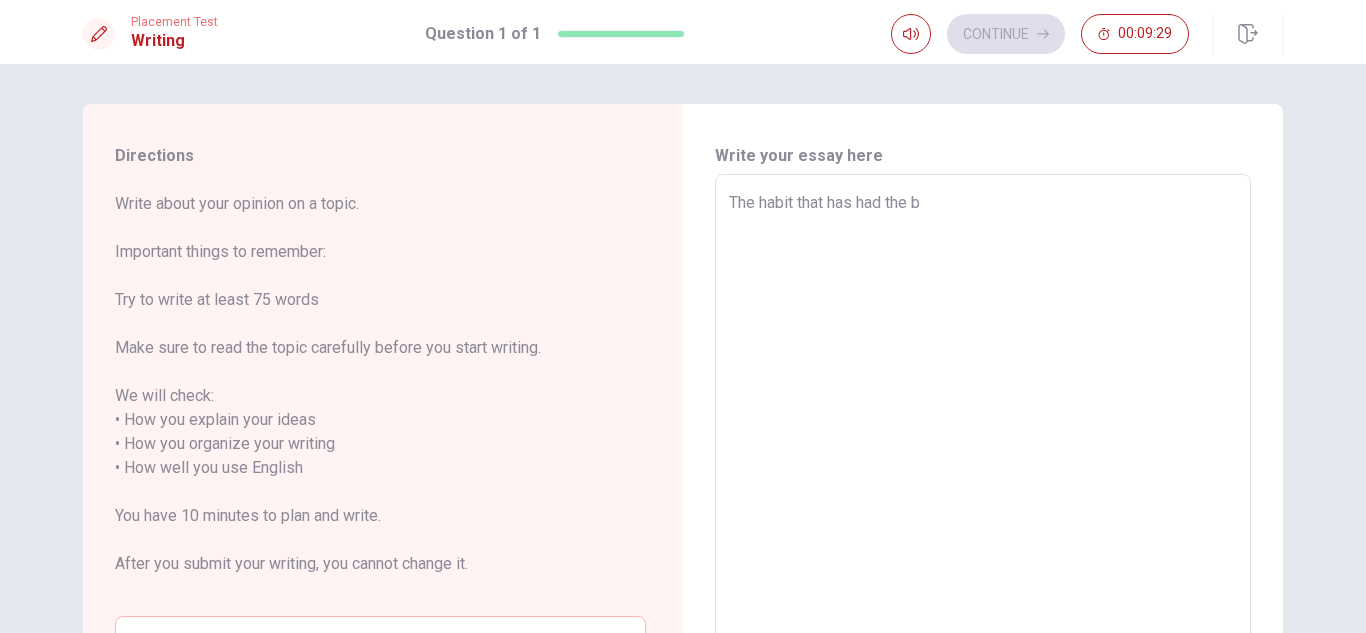type on "The habit that has had the bi" 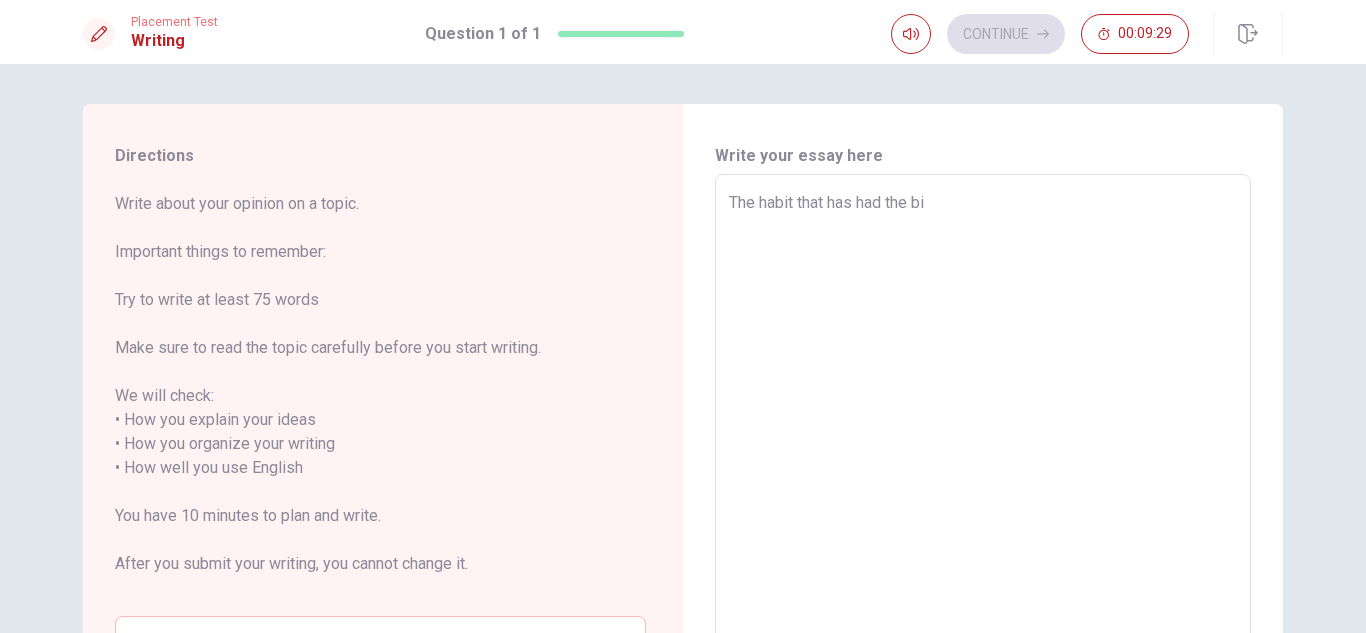 type on "x" 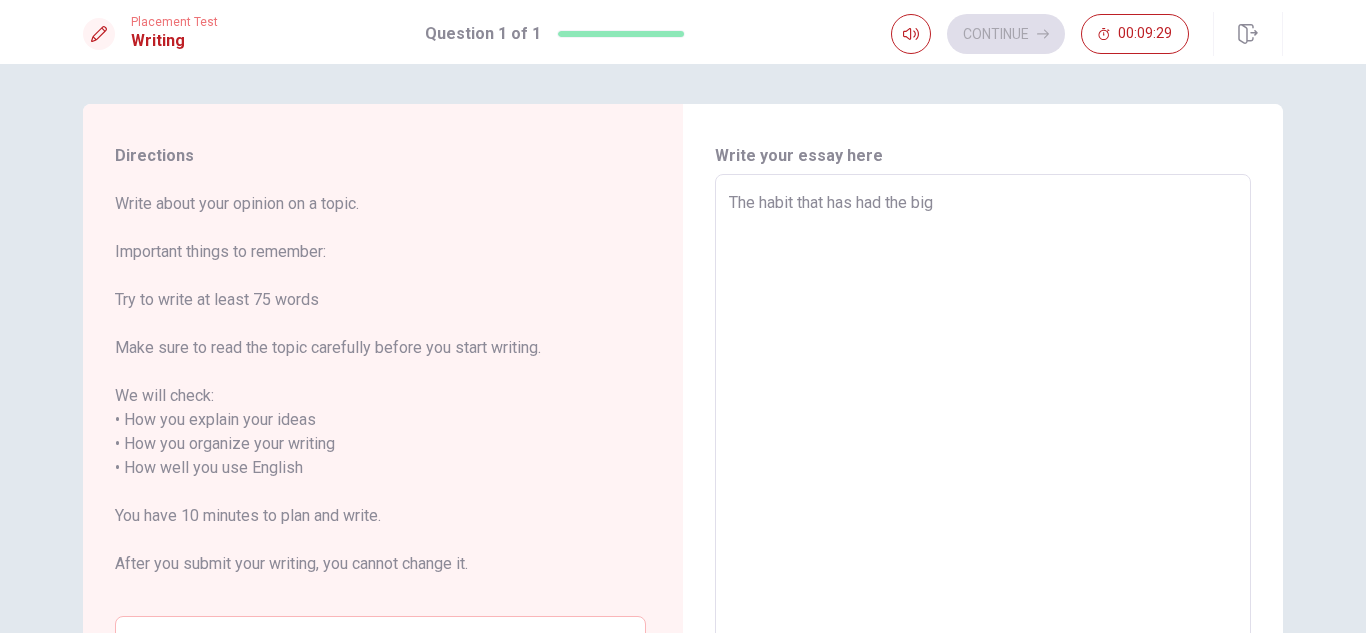 type on "x" 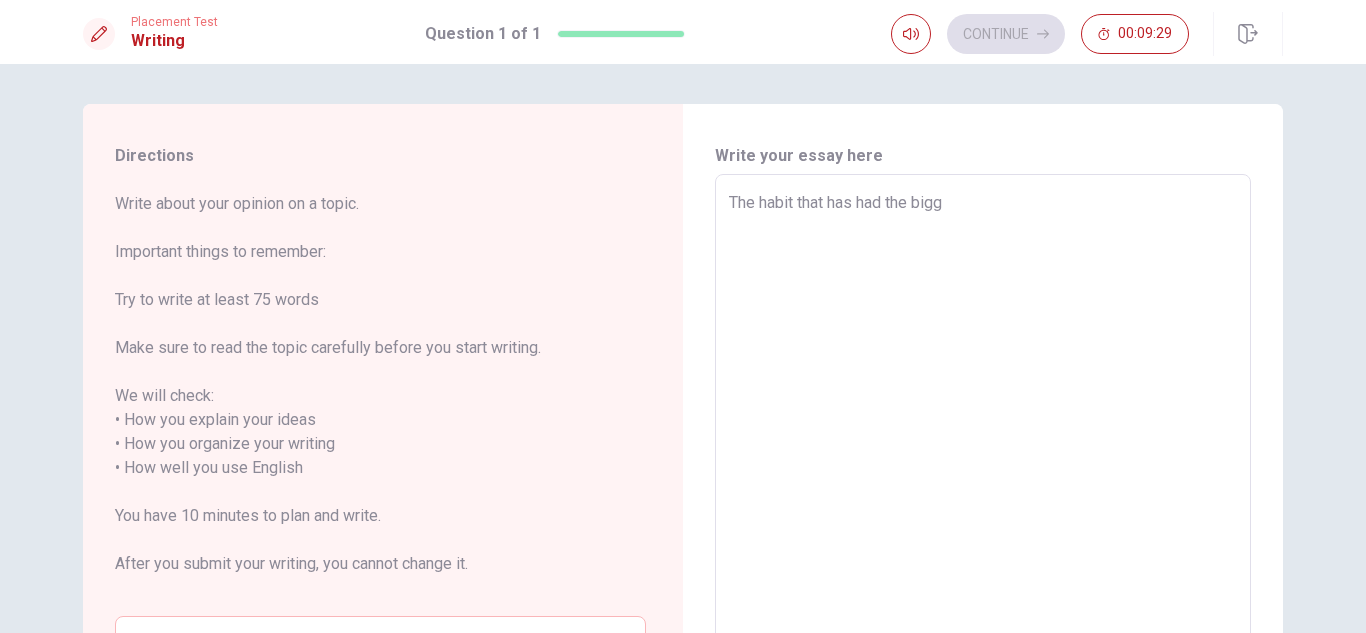 type on "x" 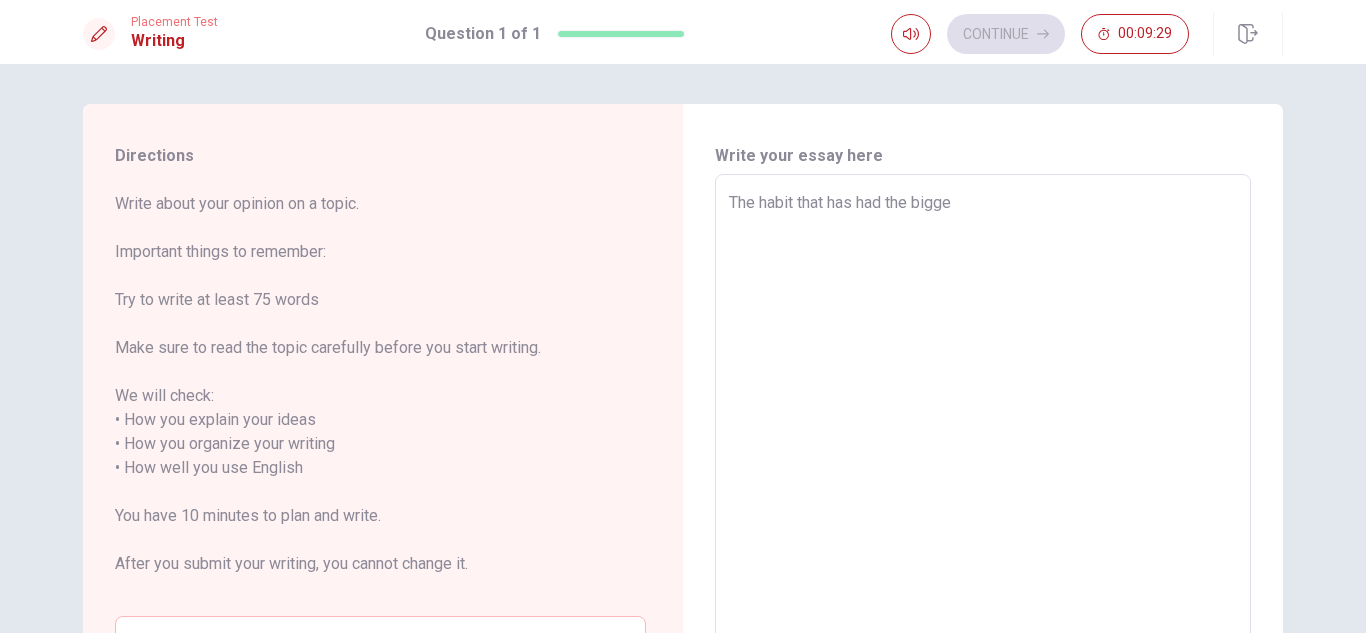 type on "x" 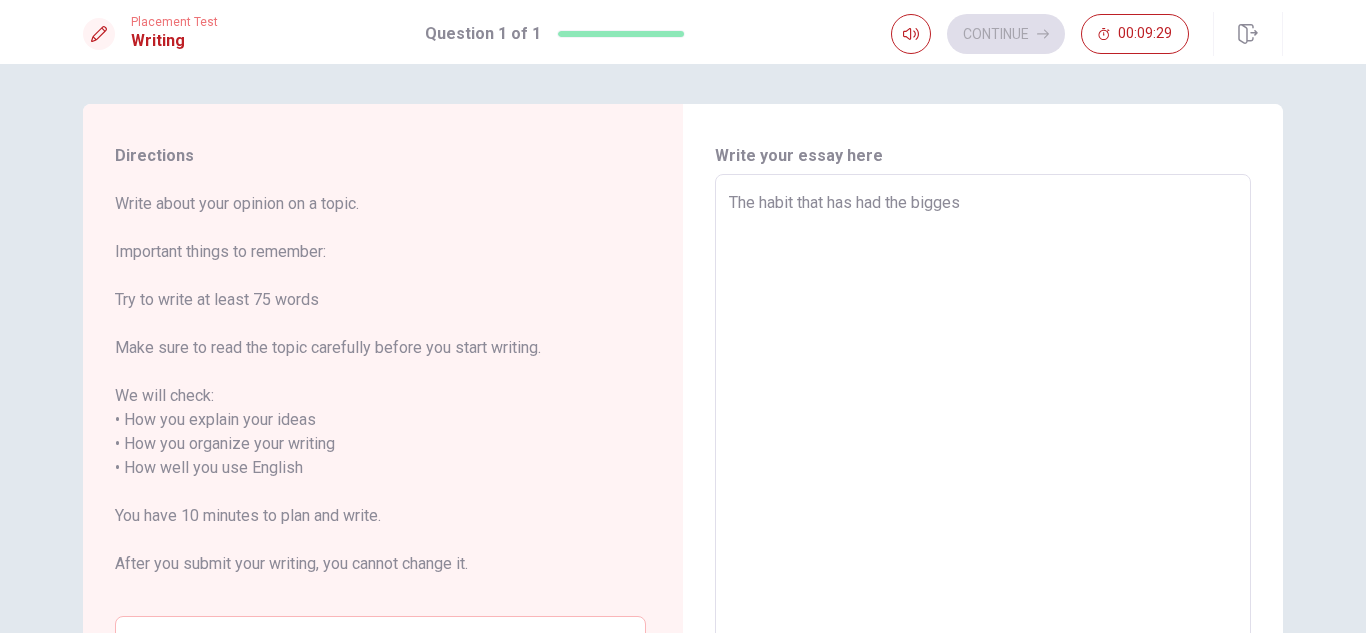 type on "x" 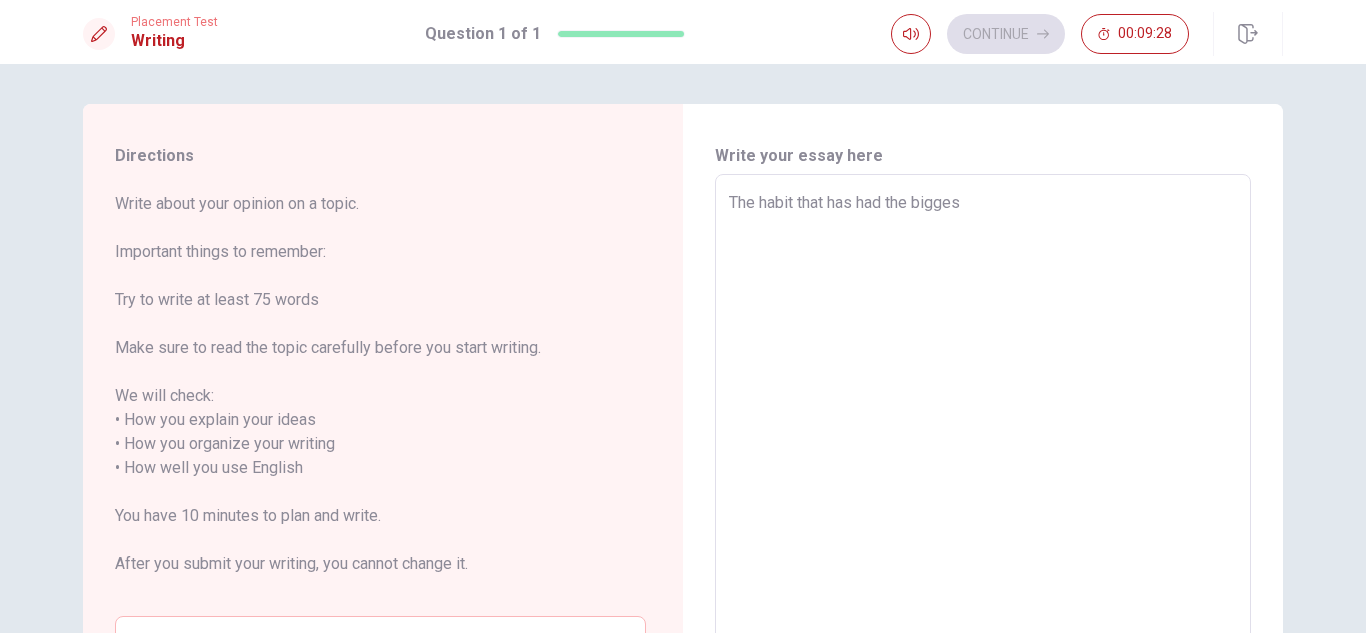 type on "The habit that has had the biggest" 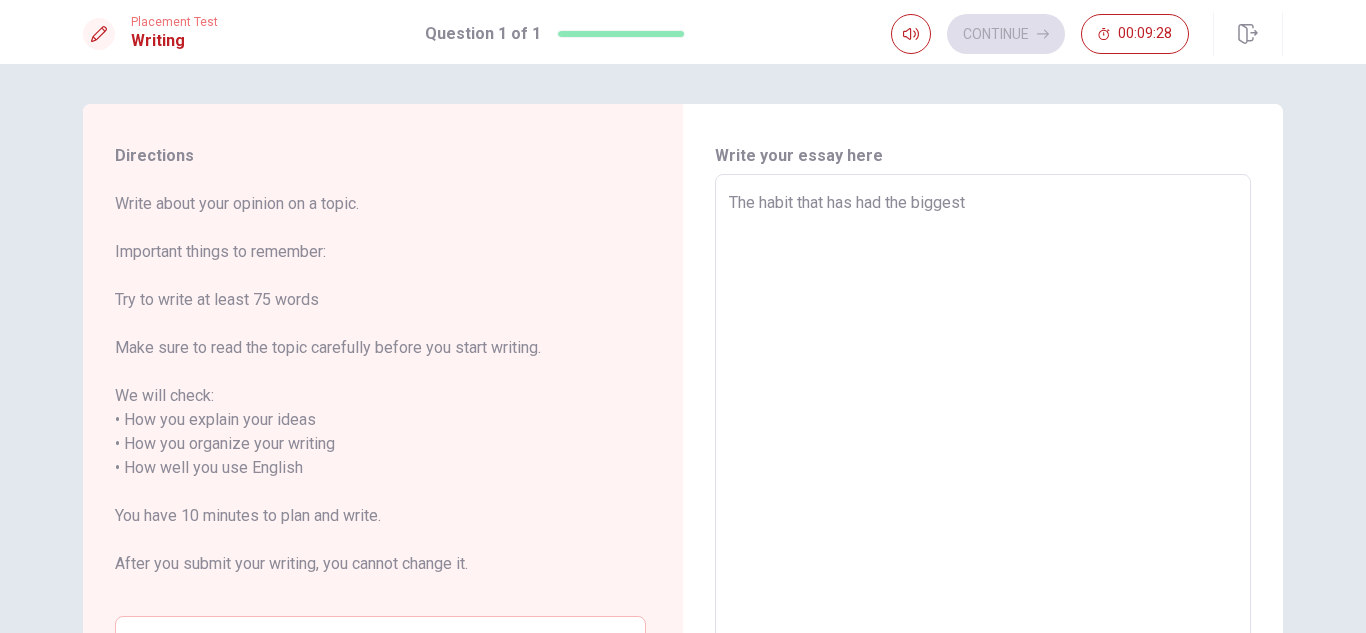 type on "x" 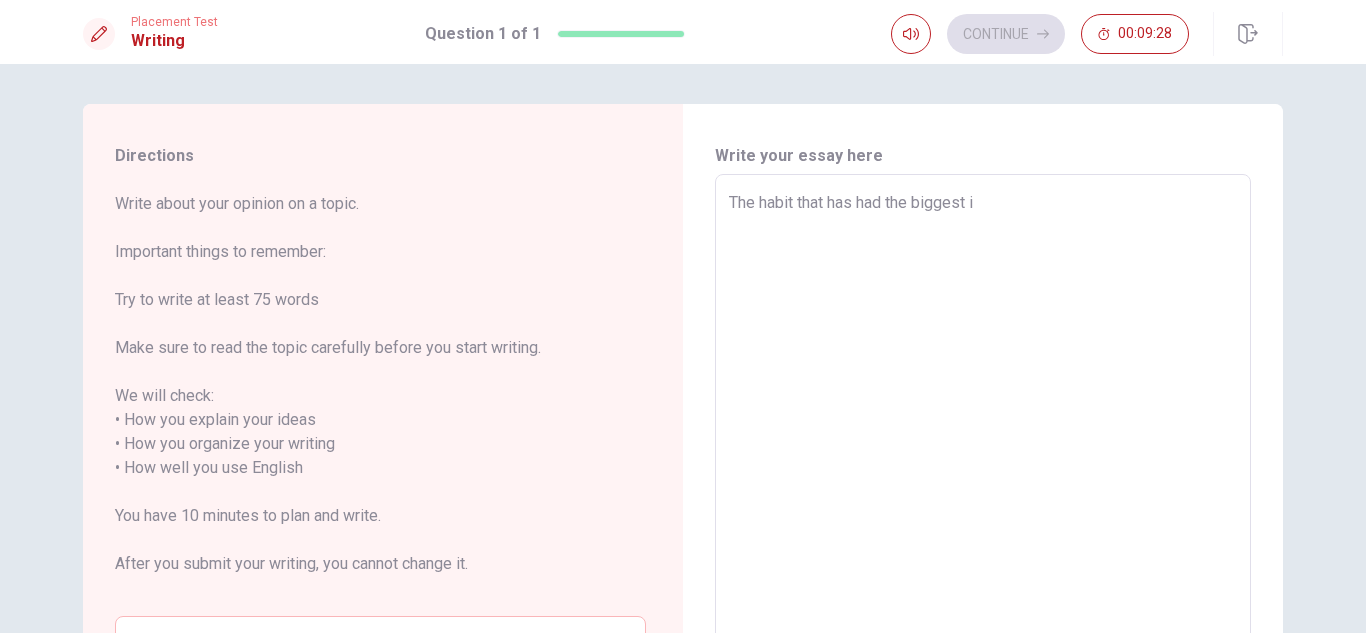 type on "x" 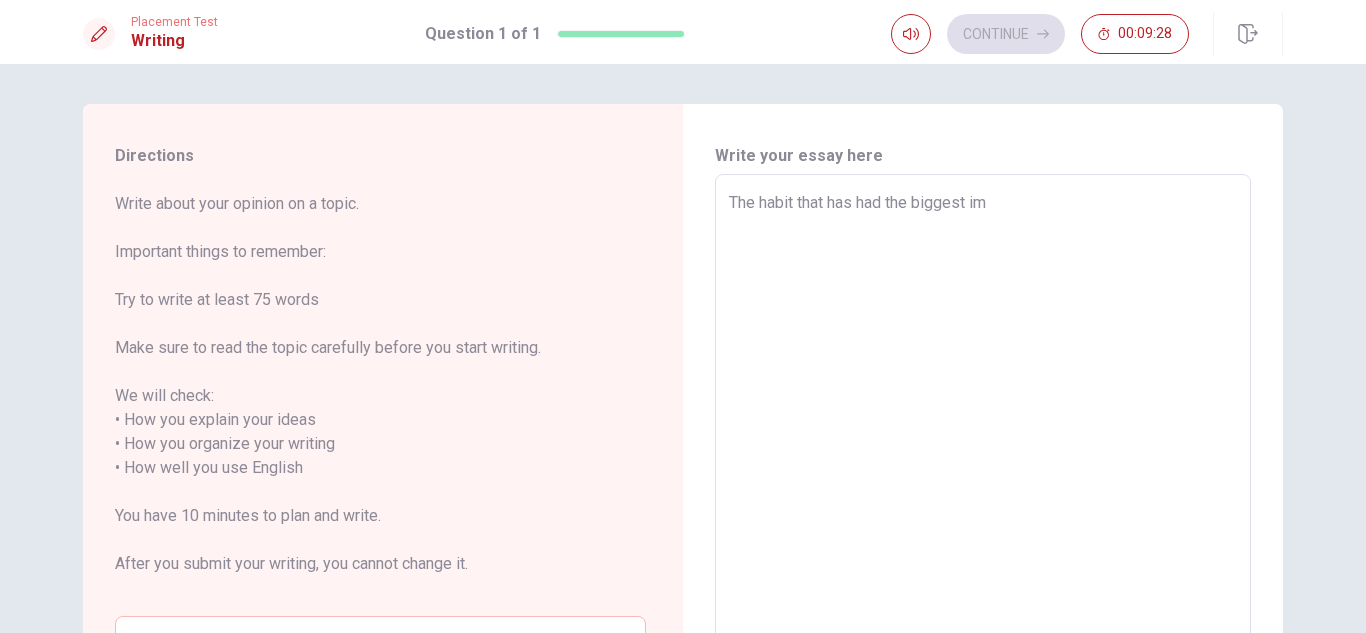 type on "x" 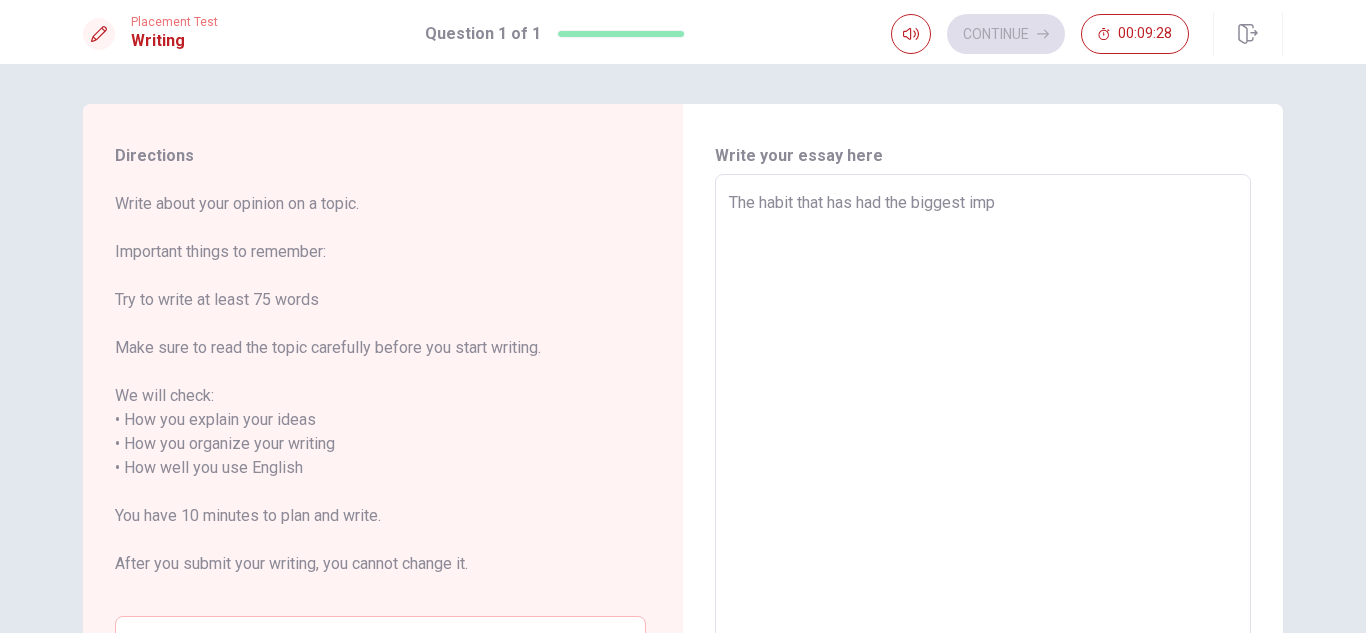 type on "x" 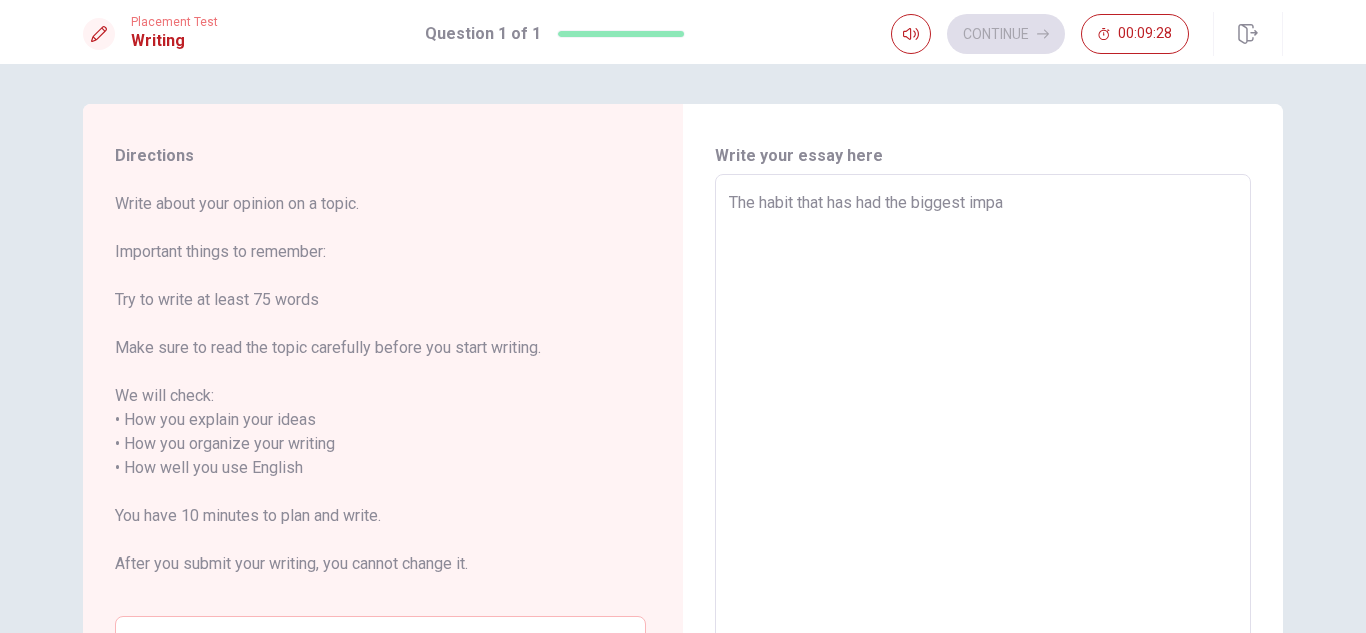 type on "x" 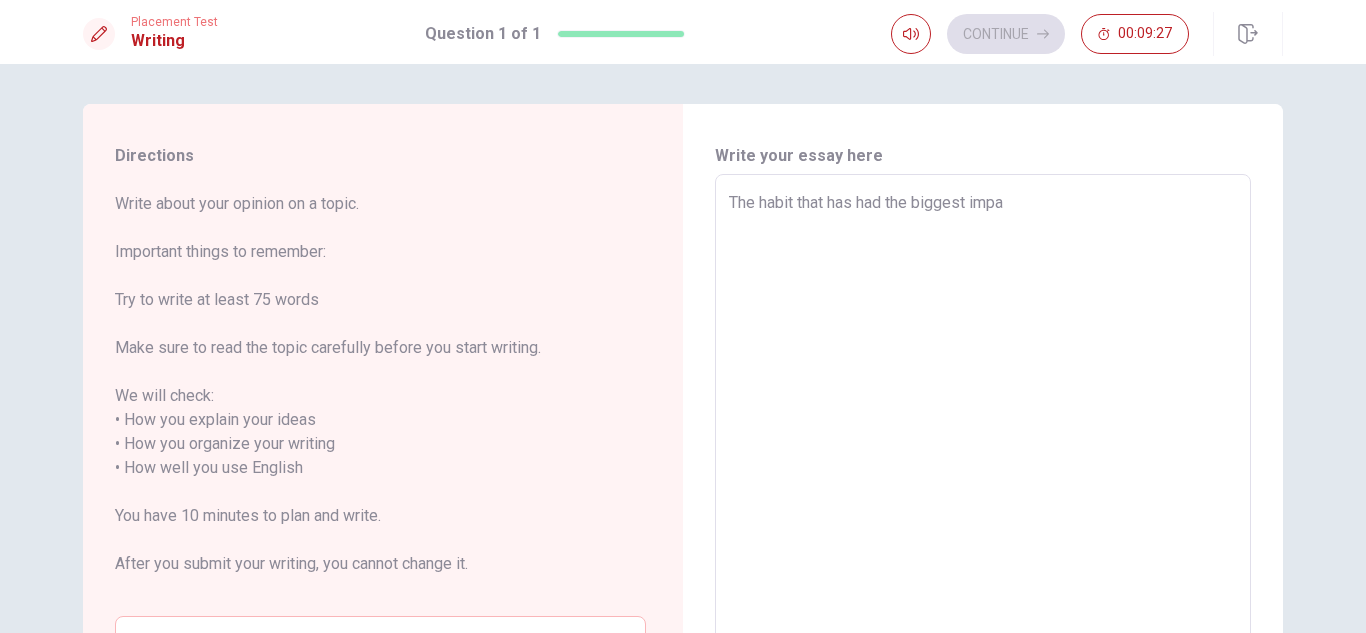 type on "The habit that has had the biggest impac" 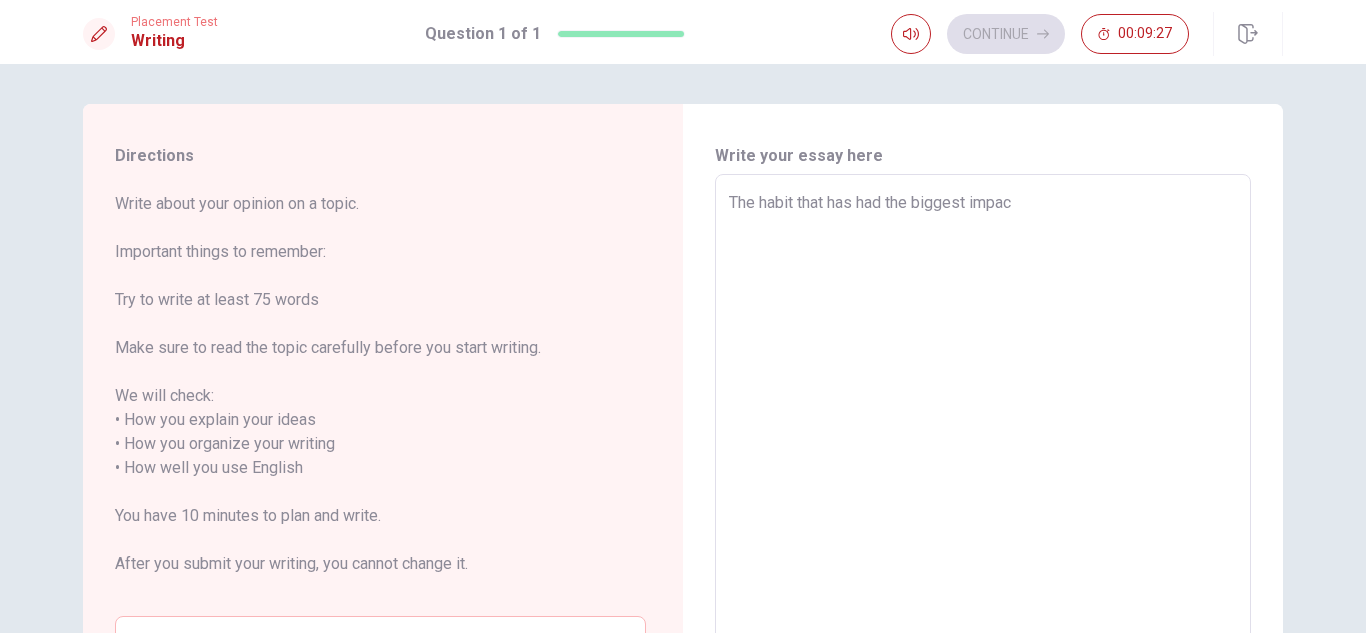 type on "x" 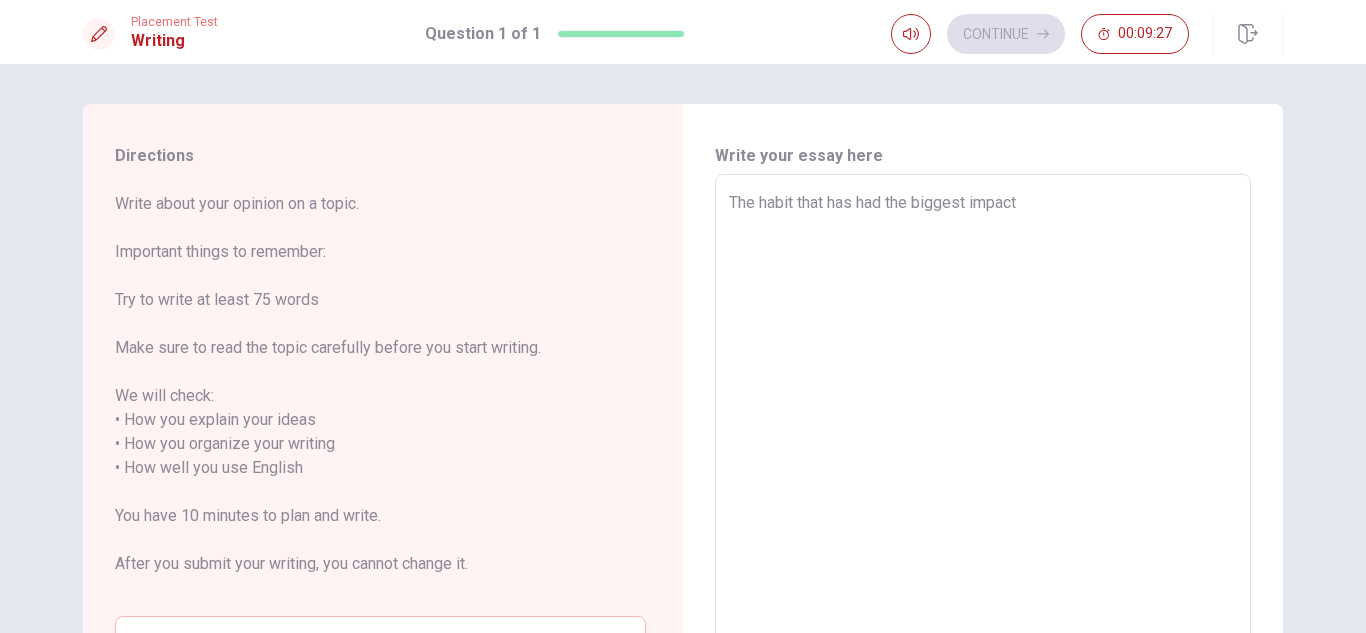 type on "x" 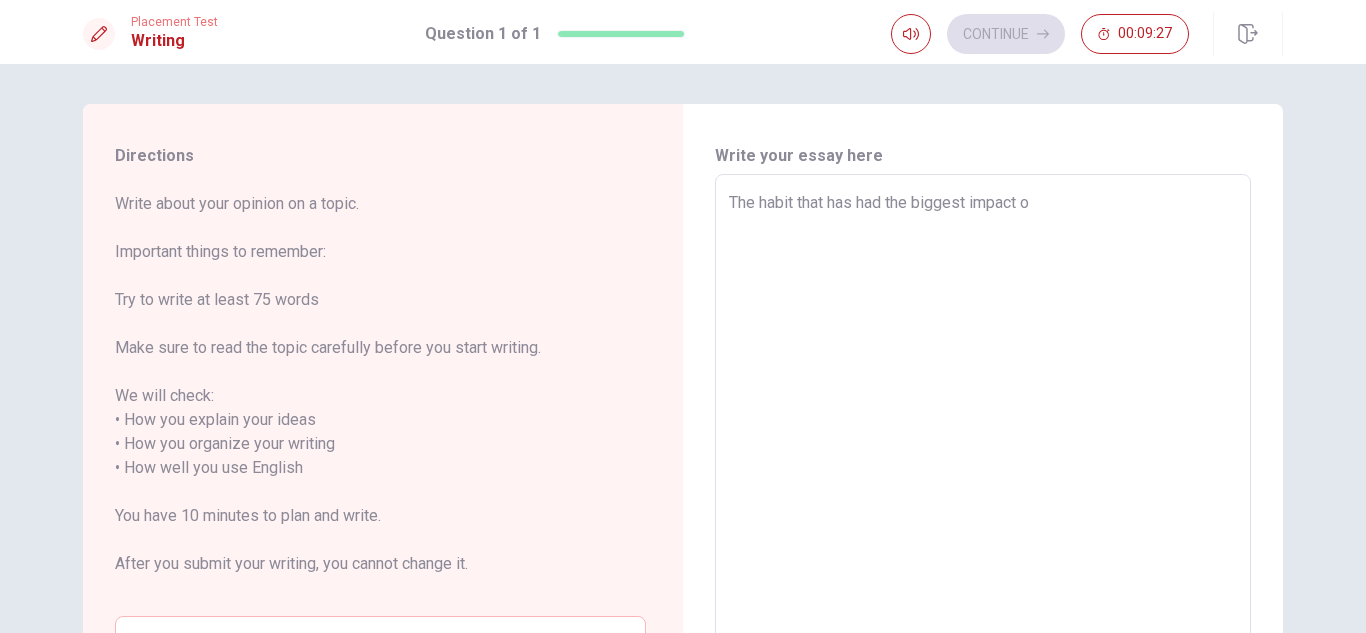 type on "x" 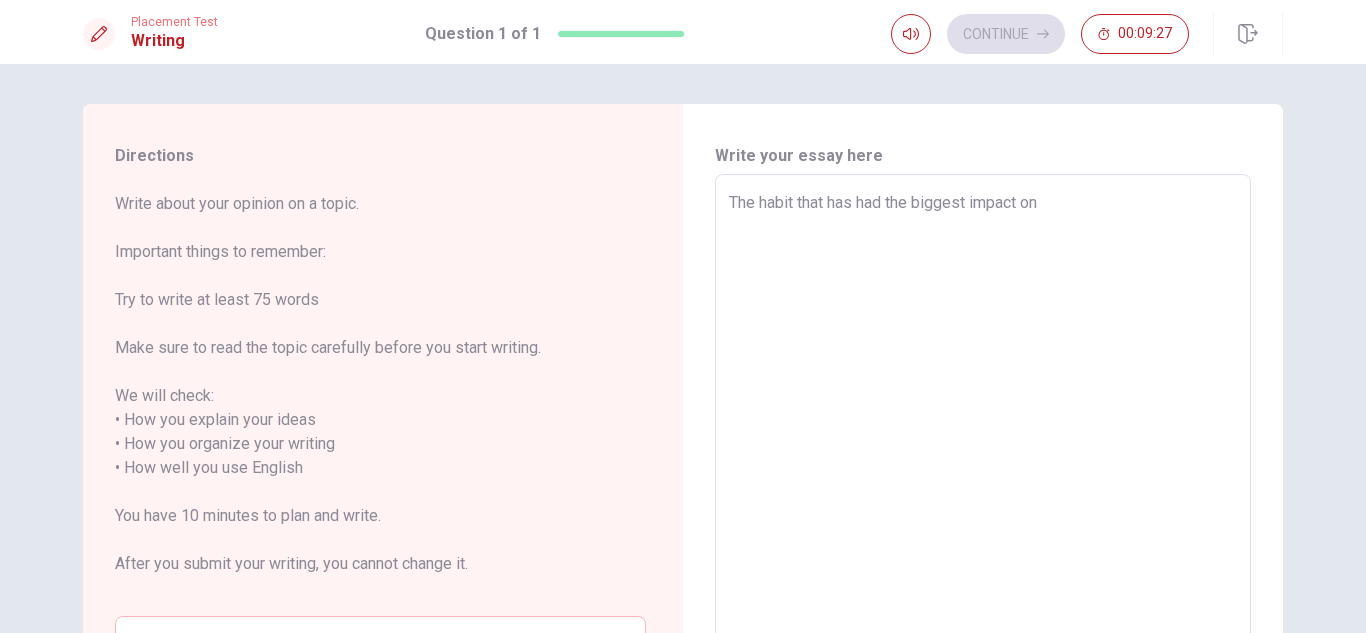 type on "x" 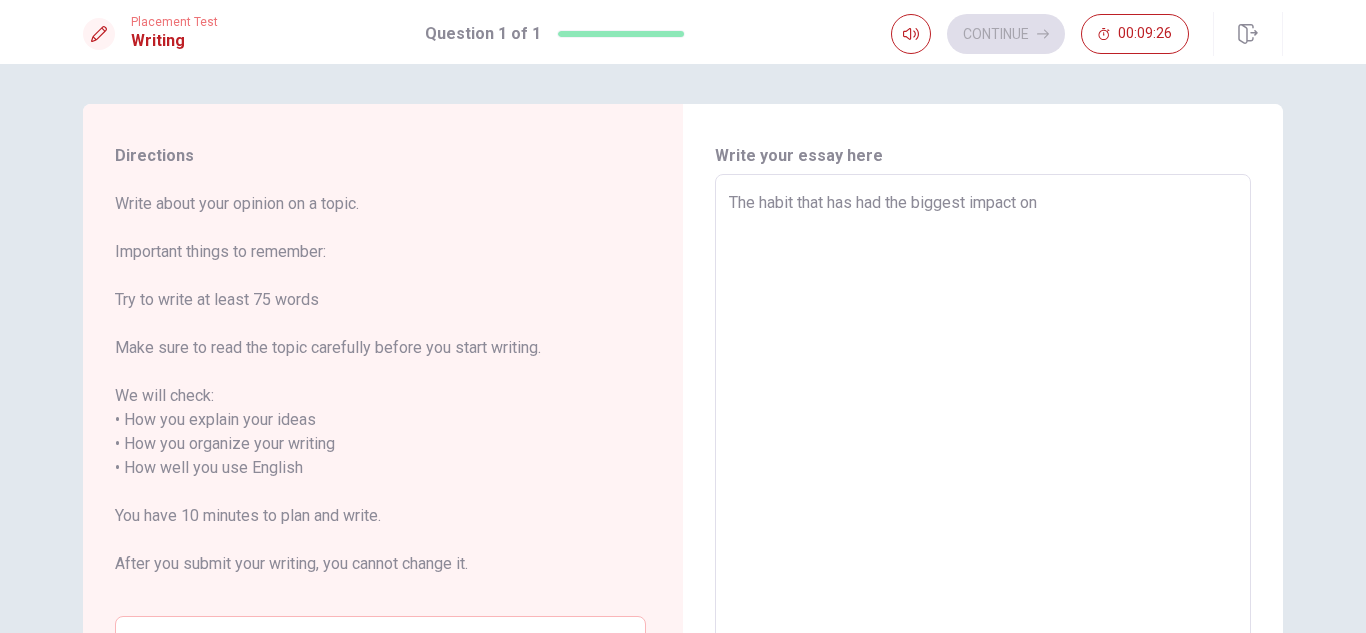 type on "The habit that has had the biggest impact on" 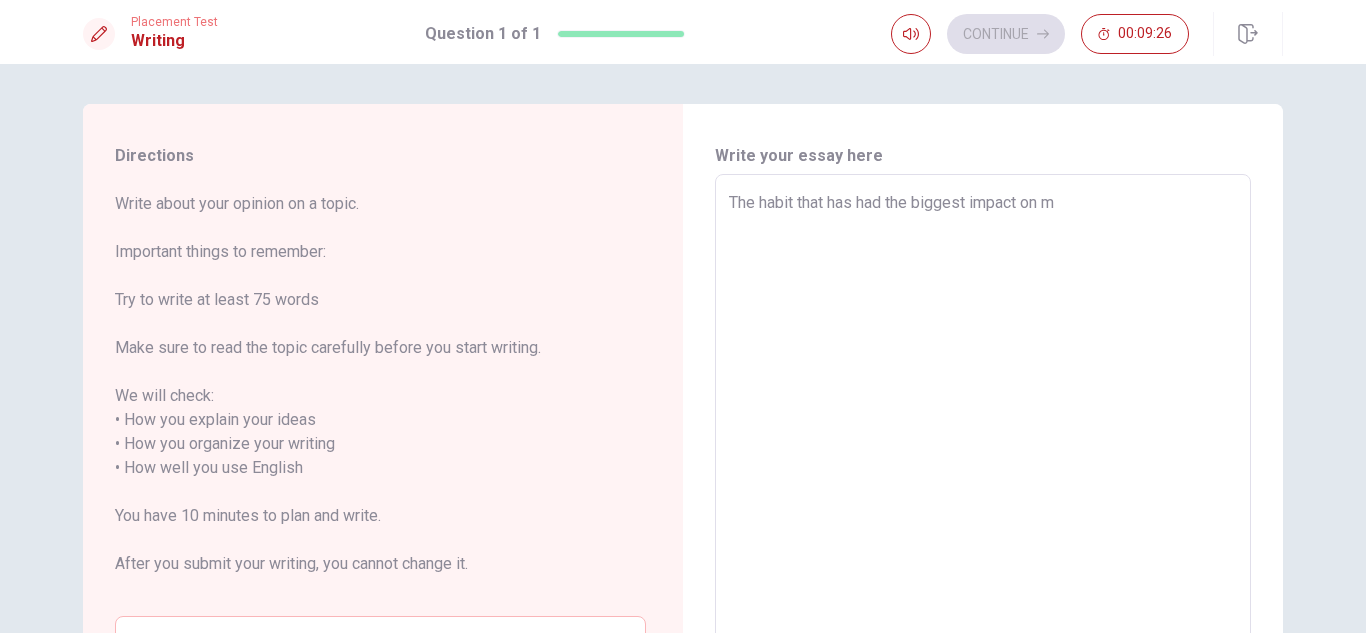 type on "x" 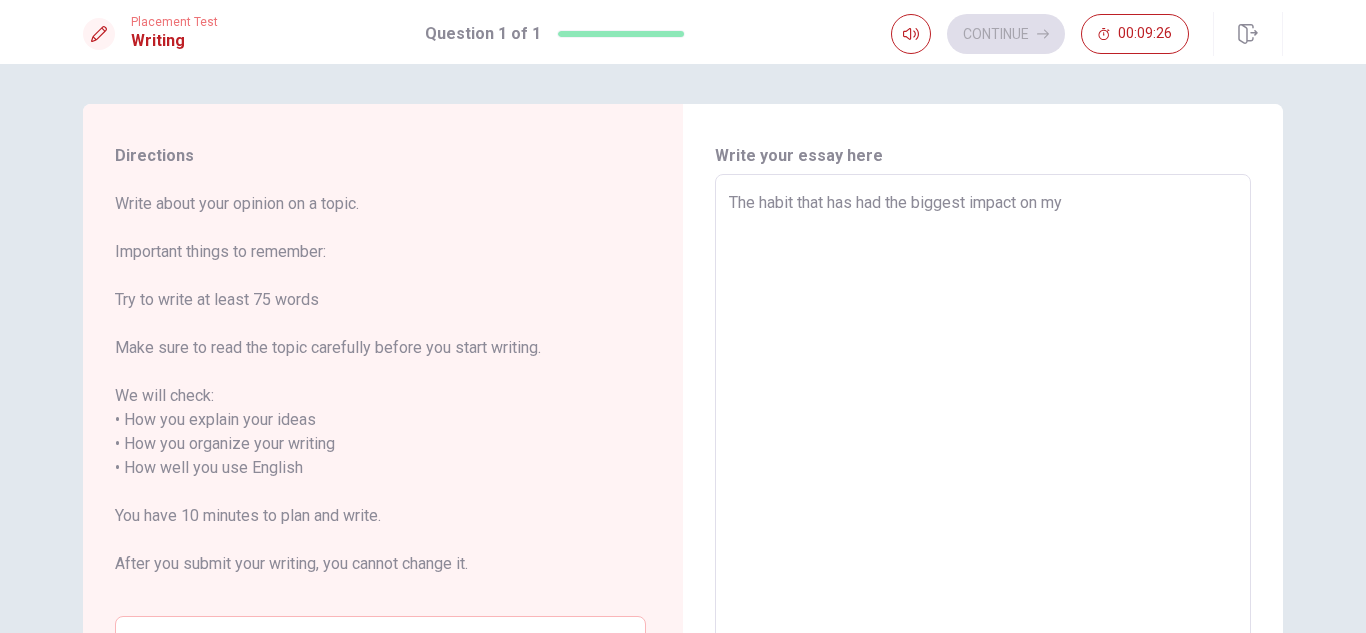 type on "x" 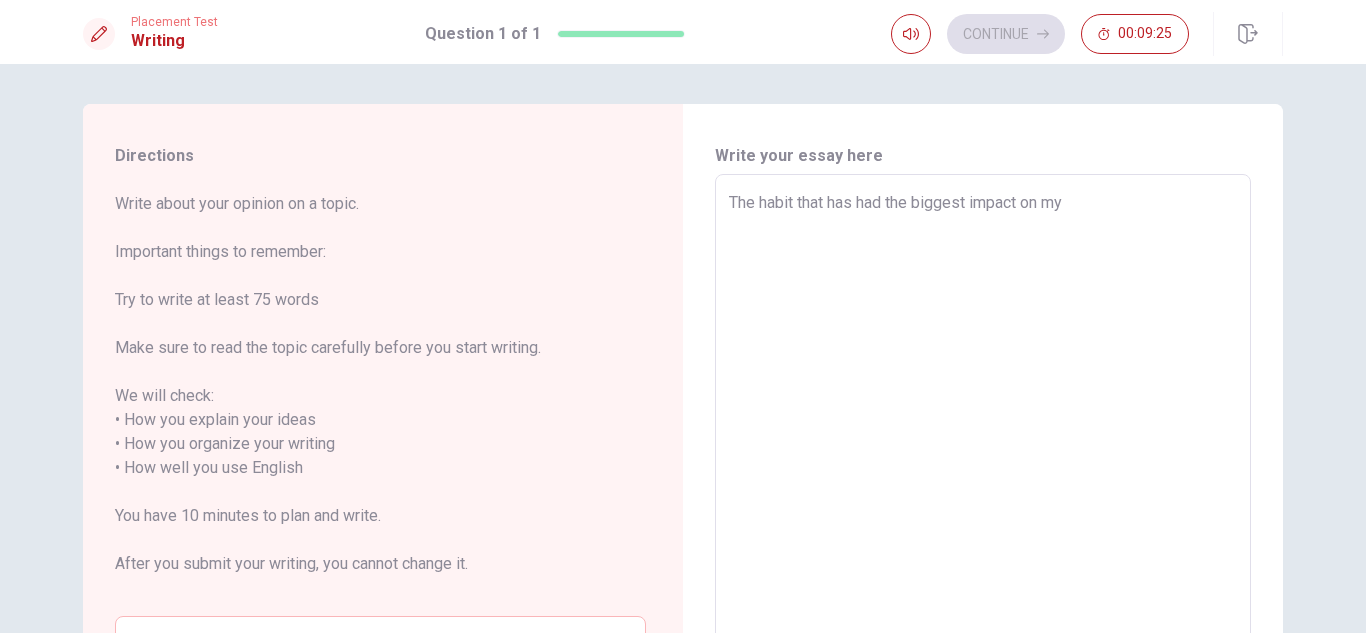 type on "The habit that has had the biggest impact on my l" 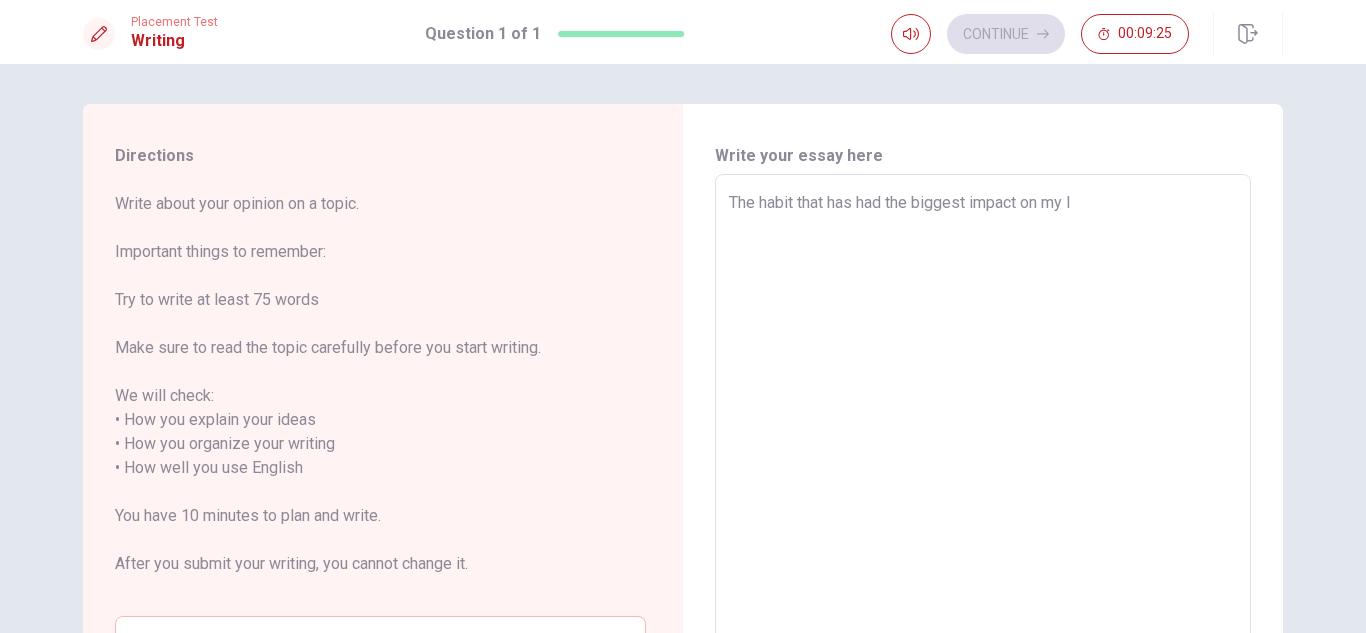 type on "x" 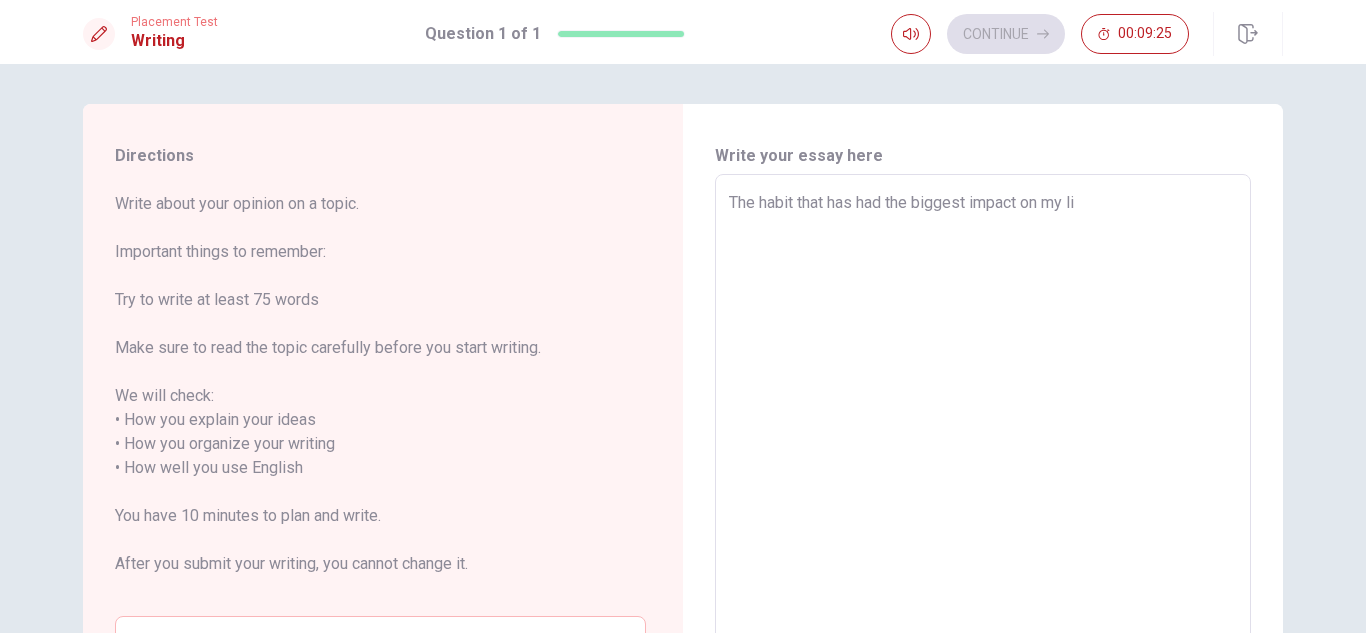 type on "x" 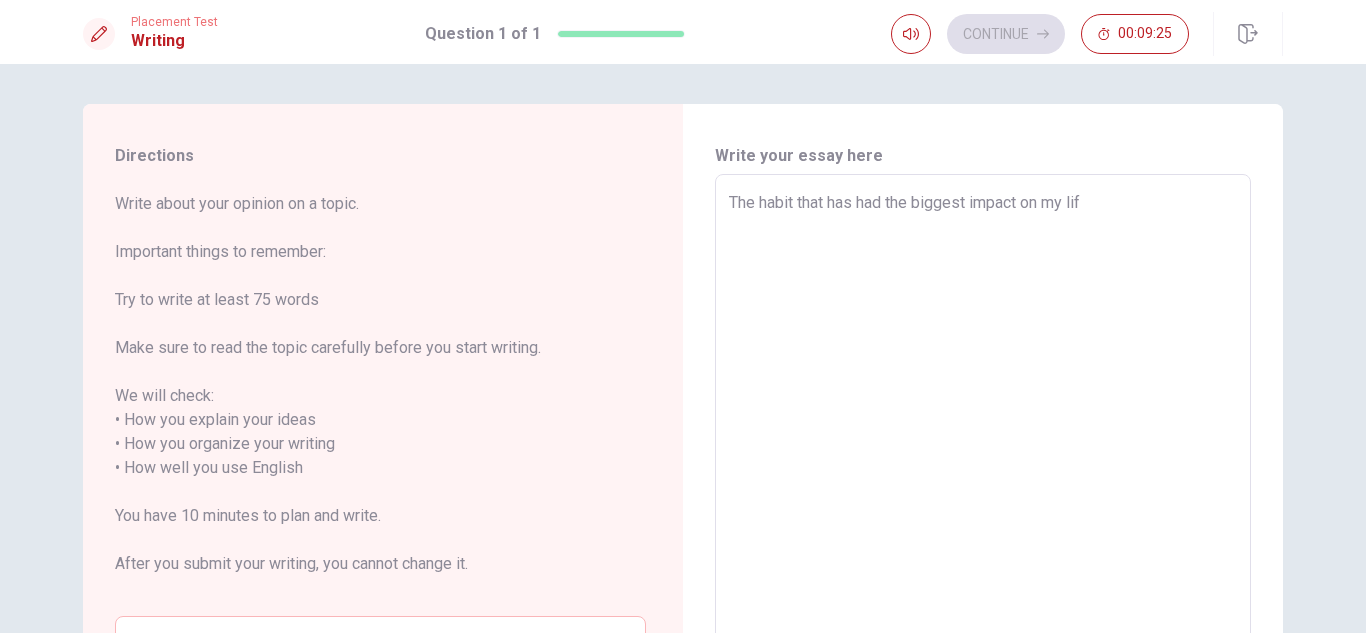 type on "x" 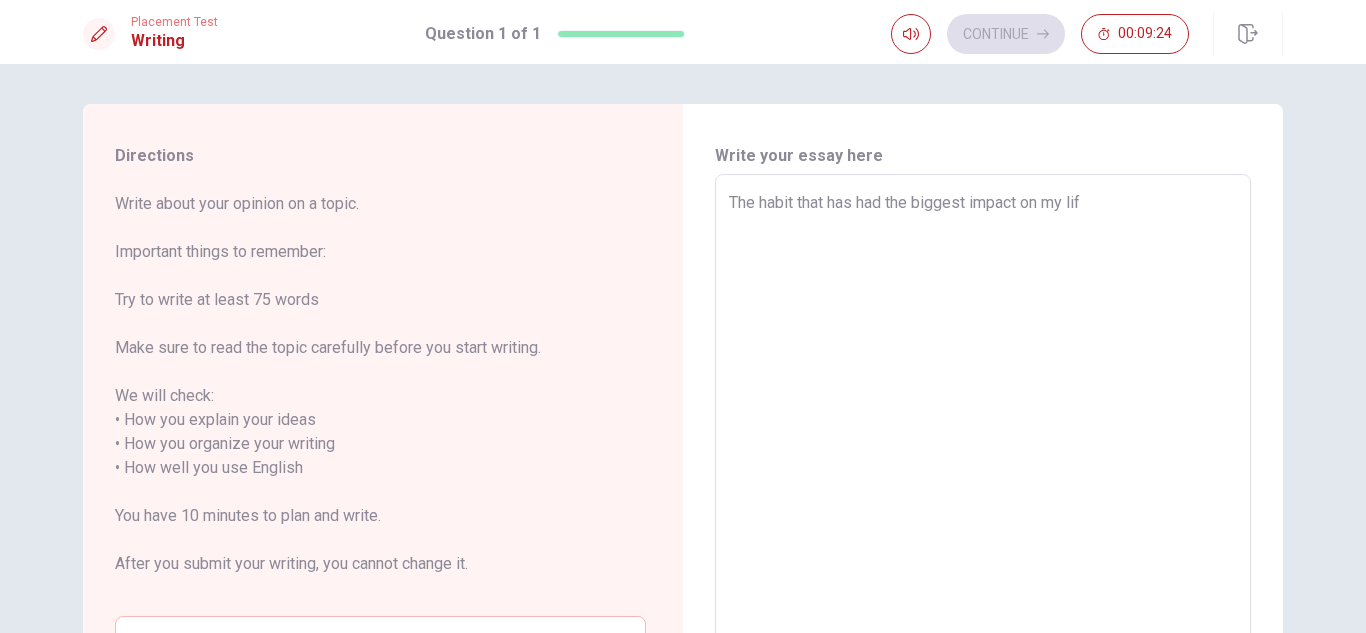 type on "The habit that has had the biggest impact on my life" 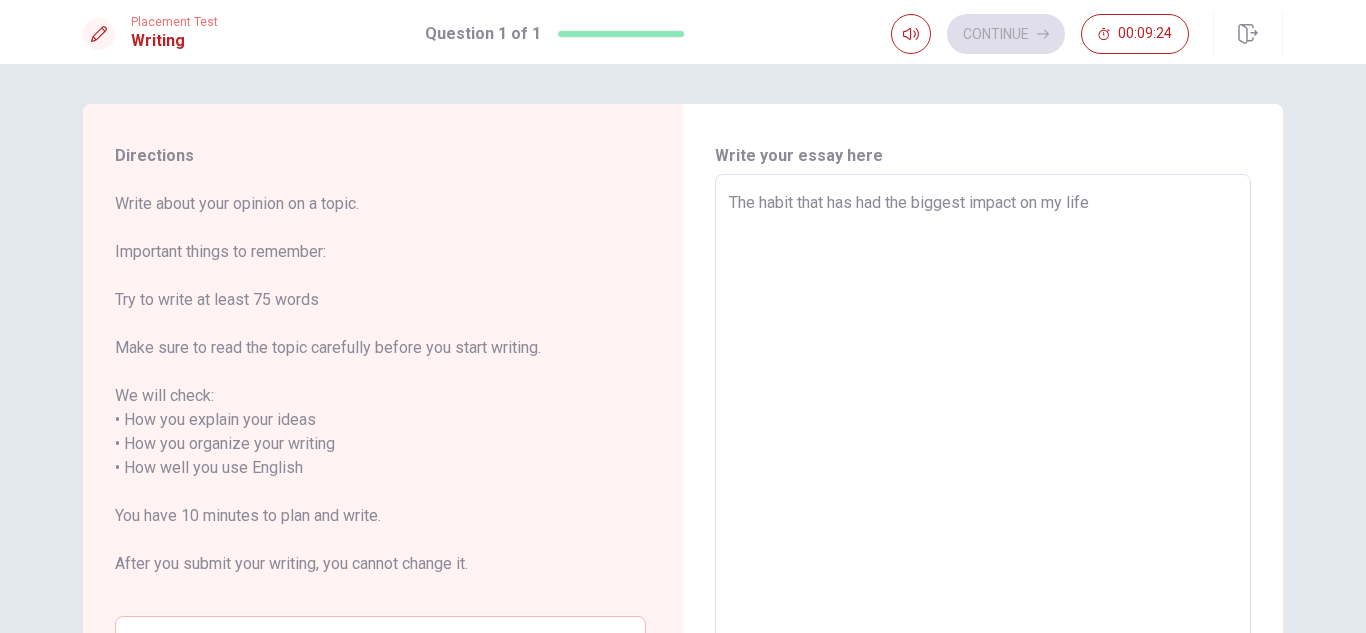 type on "x" 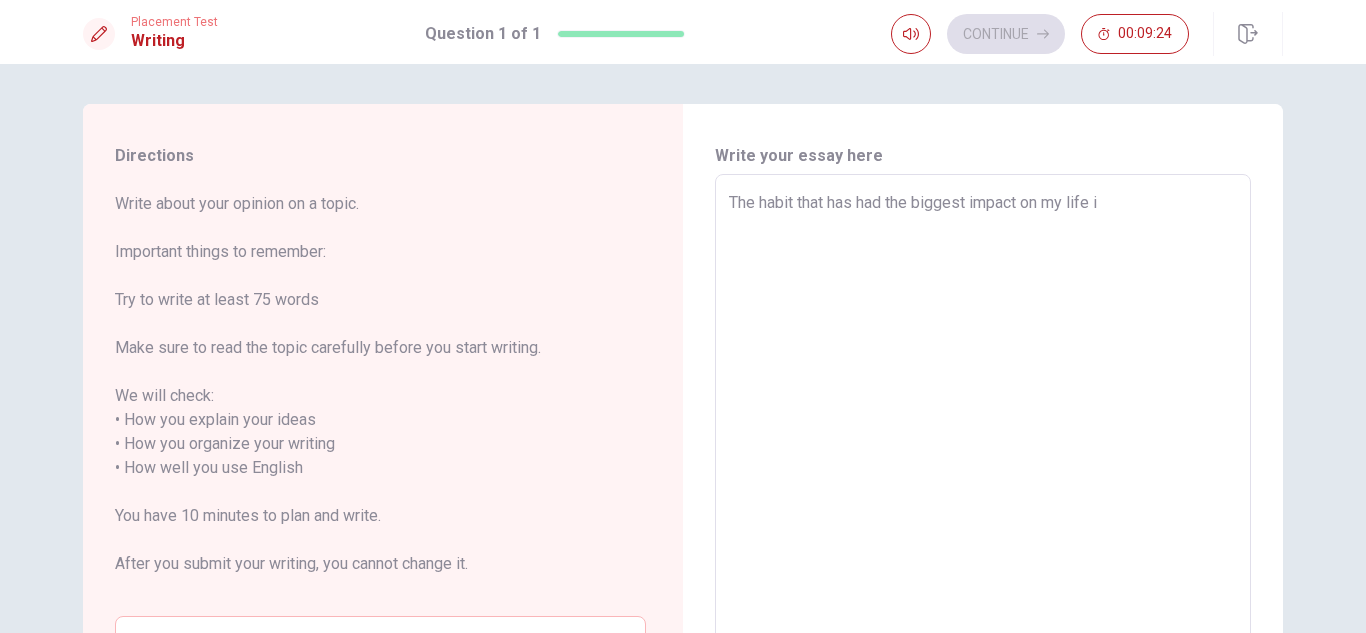 type on "x" 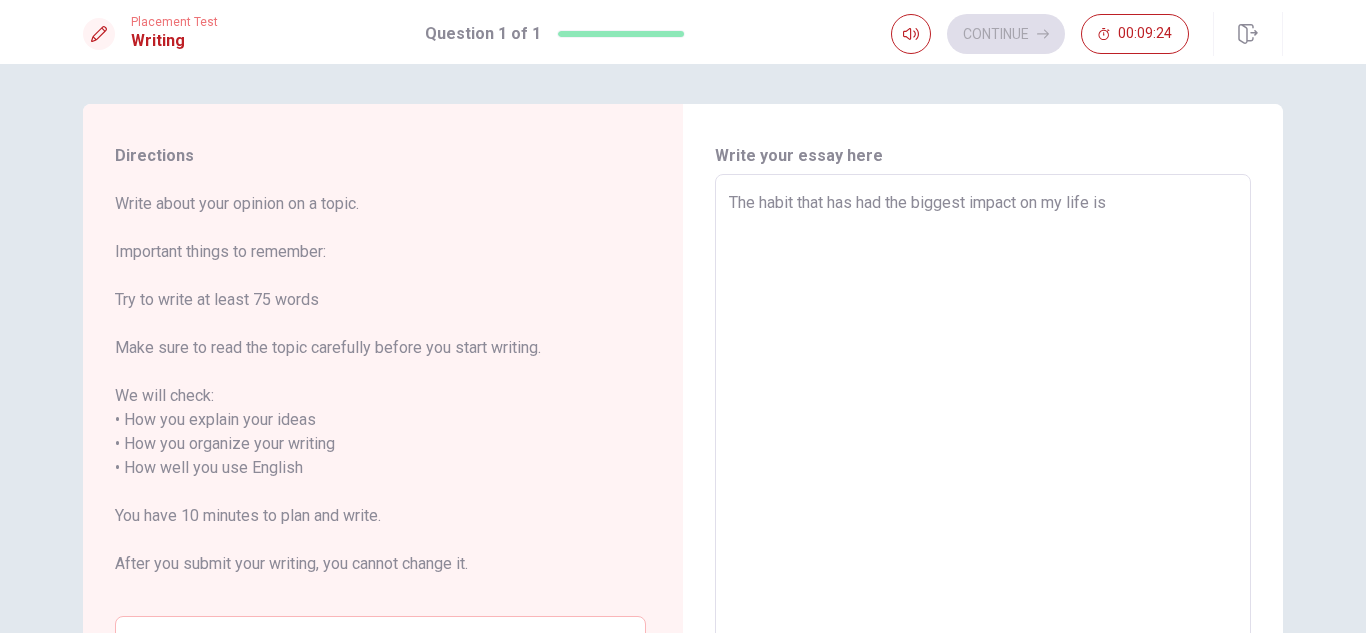 type on "x" 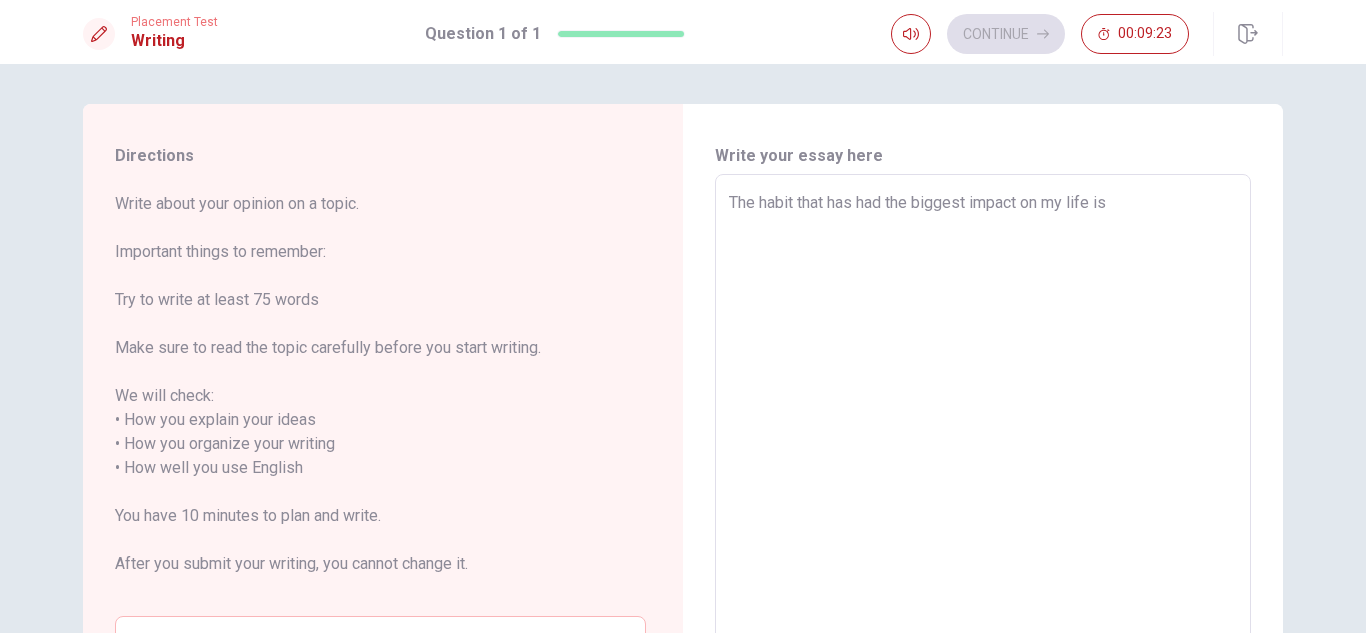 type on "x" 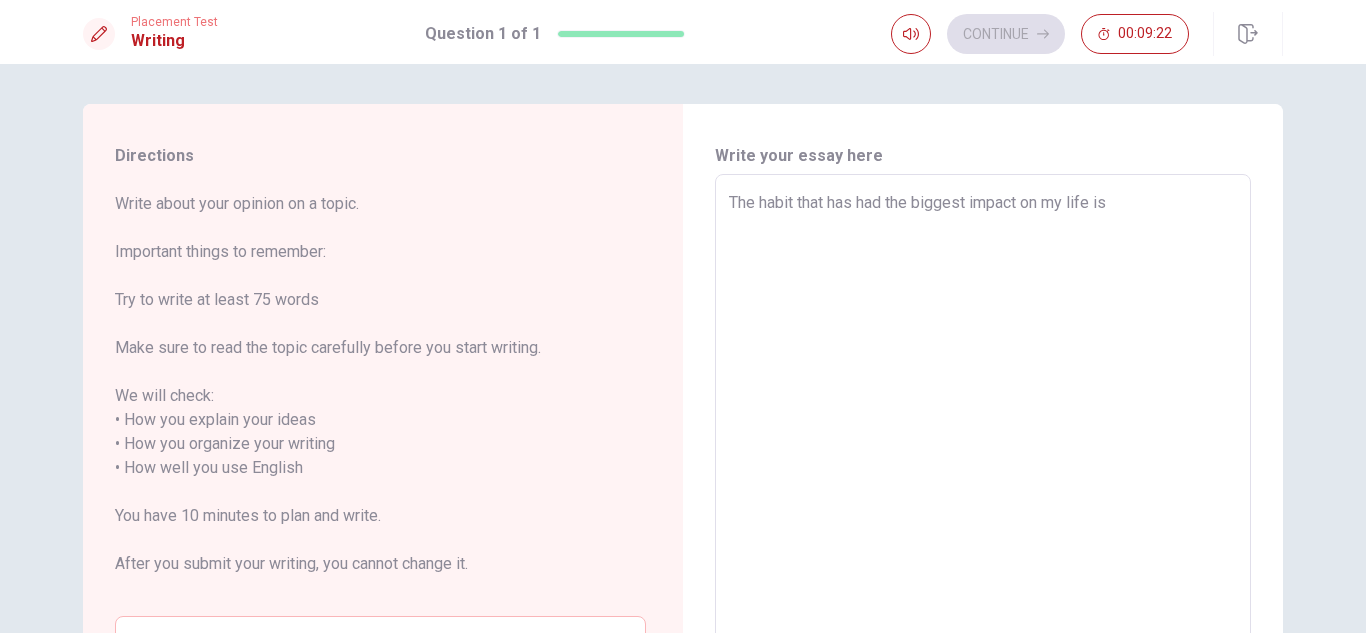 type on "The habit that has had the biggest impact on my life is r" 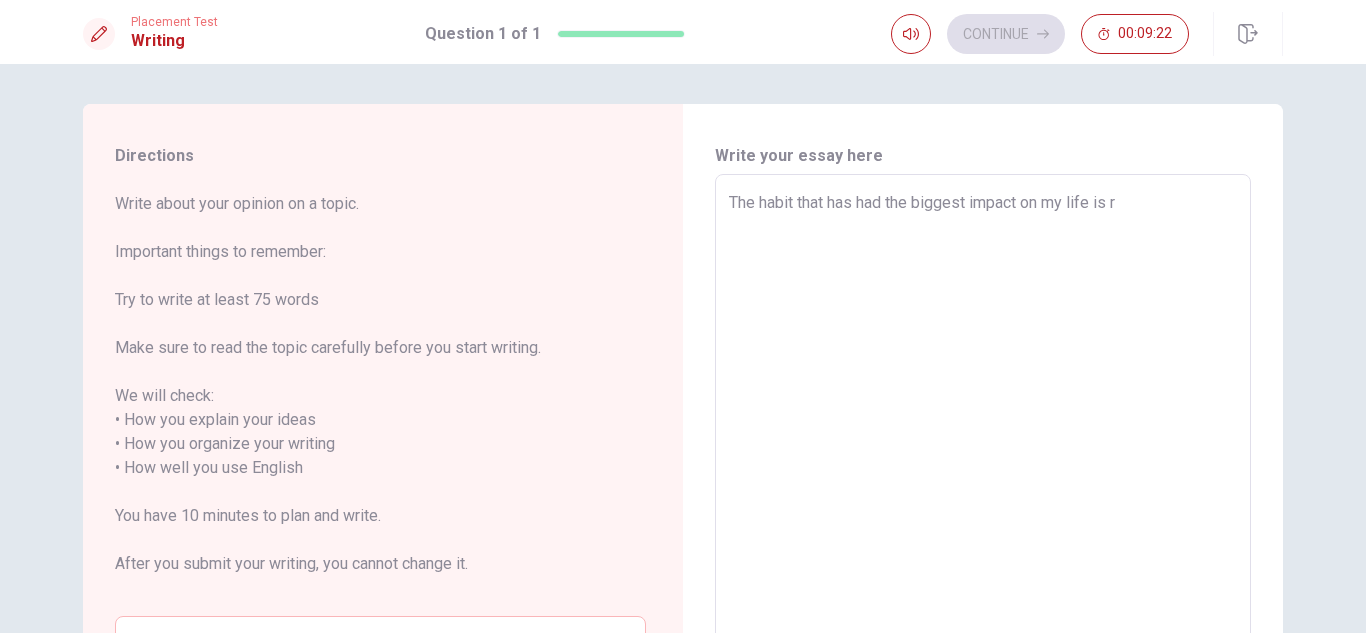 type on "x" 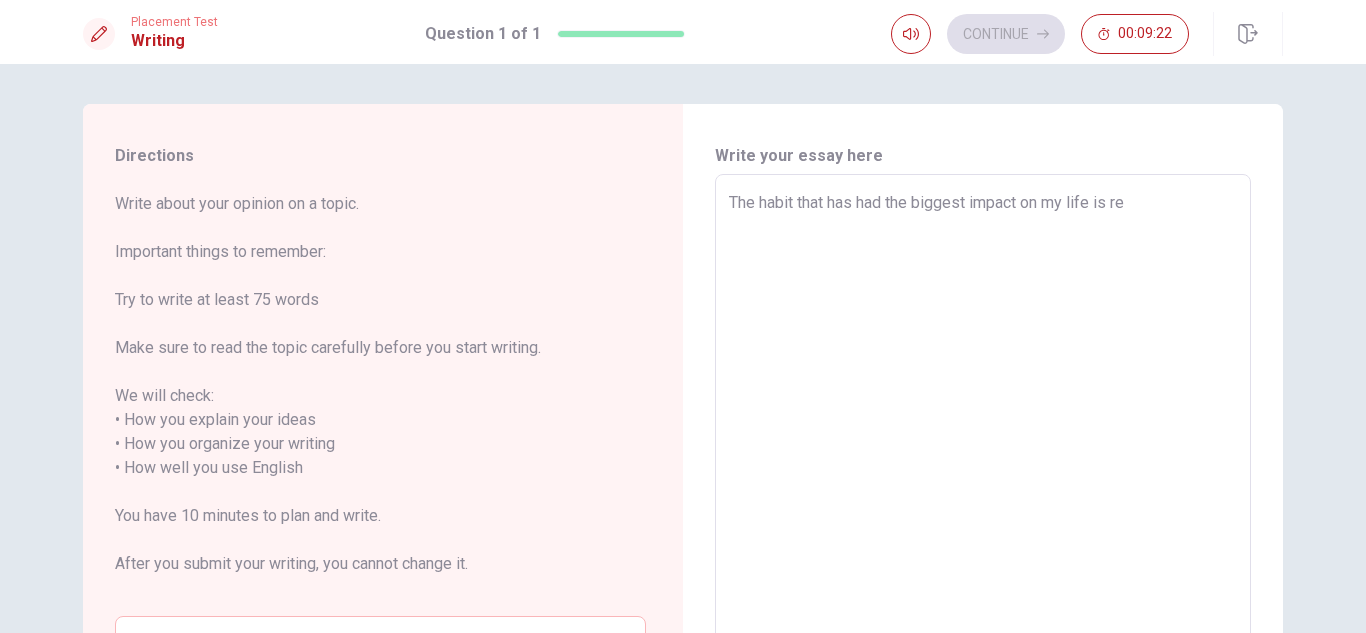 type on "x" 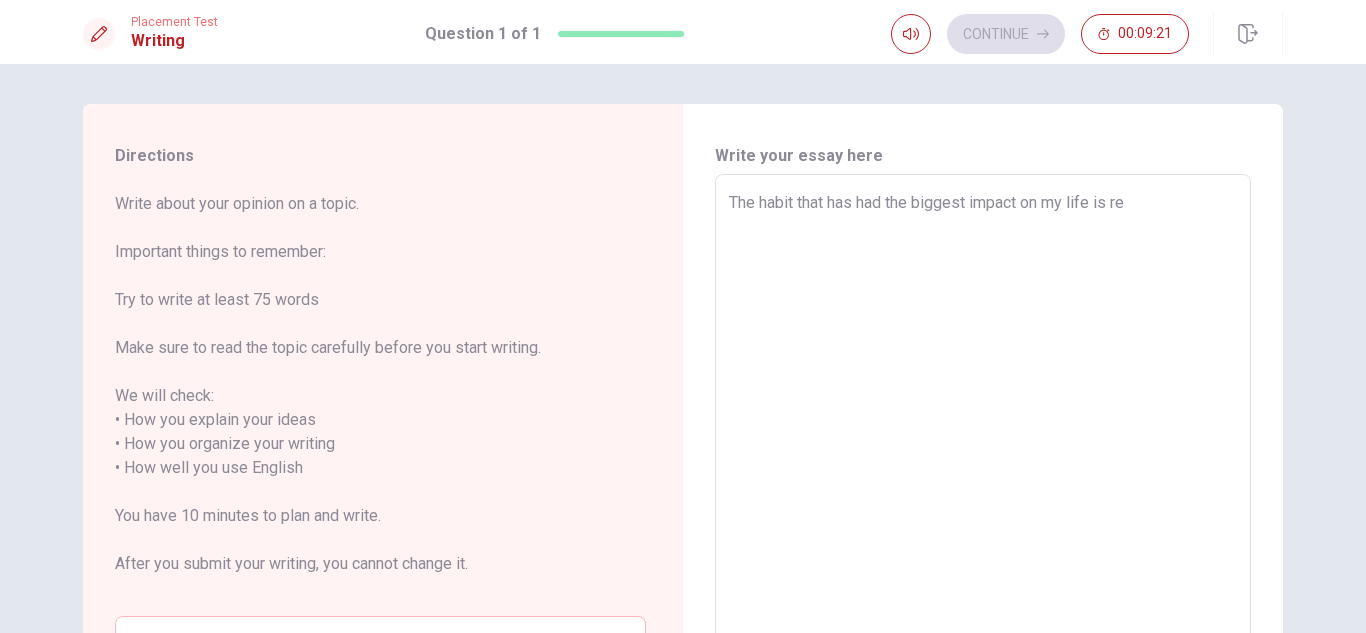 type on "The habit that has had the biggest impact on my life is rea" 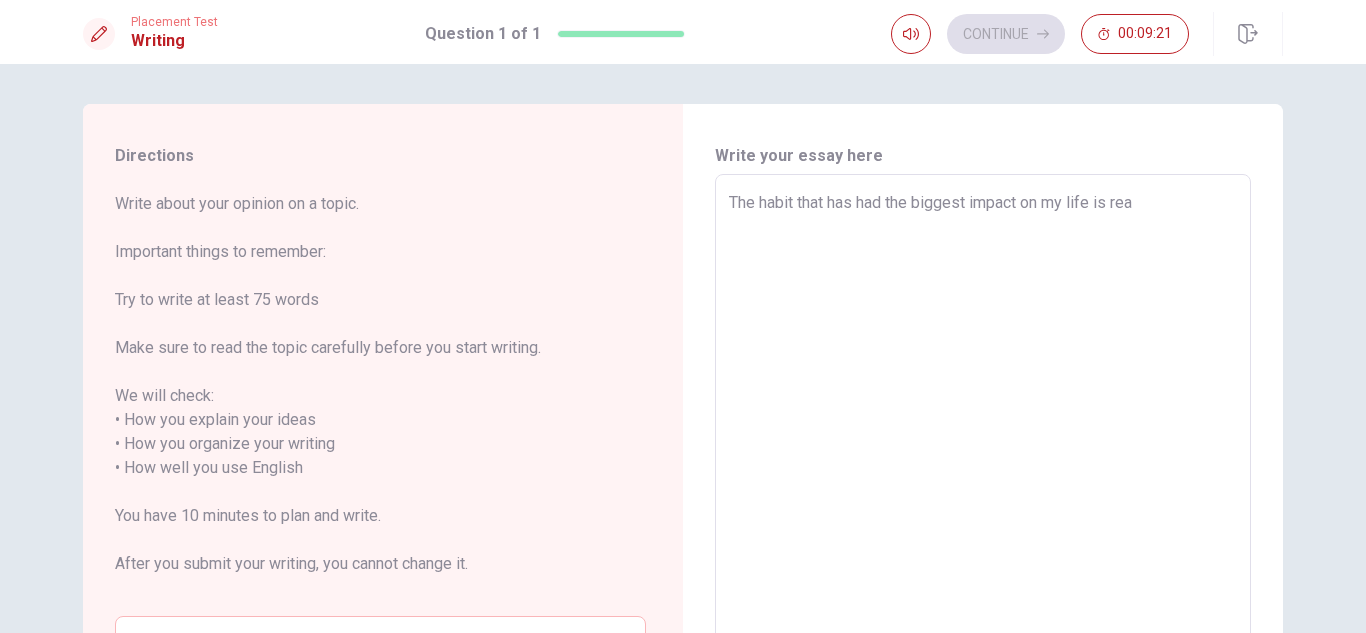 type on "x" 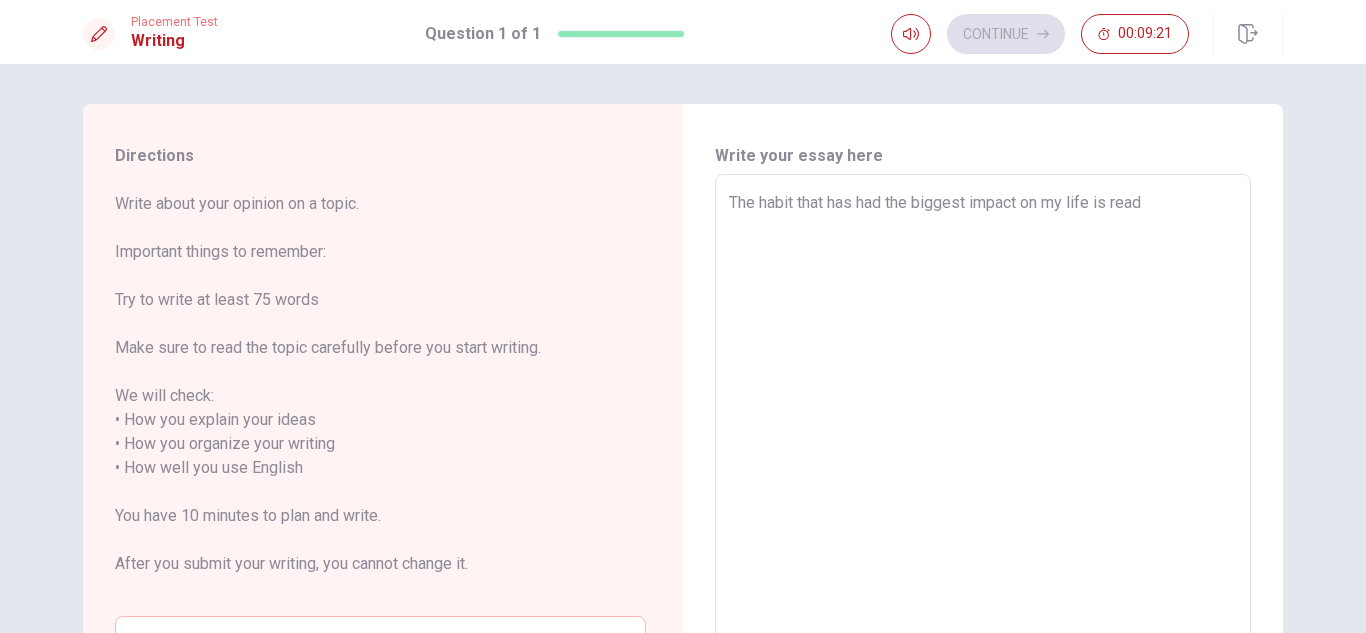 type on "x" 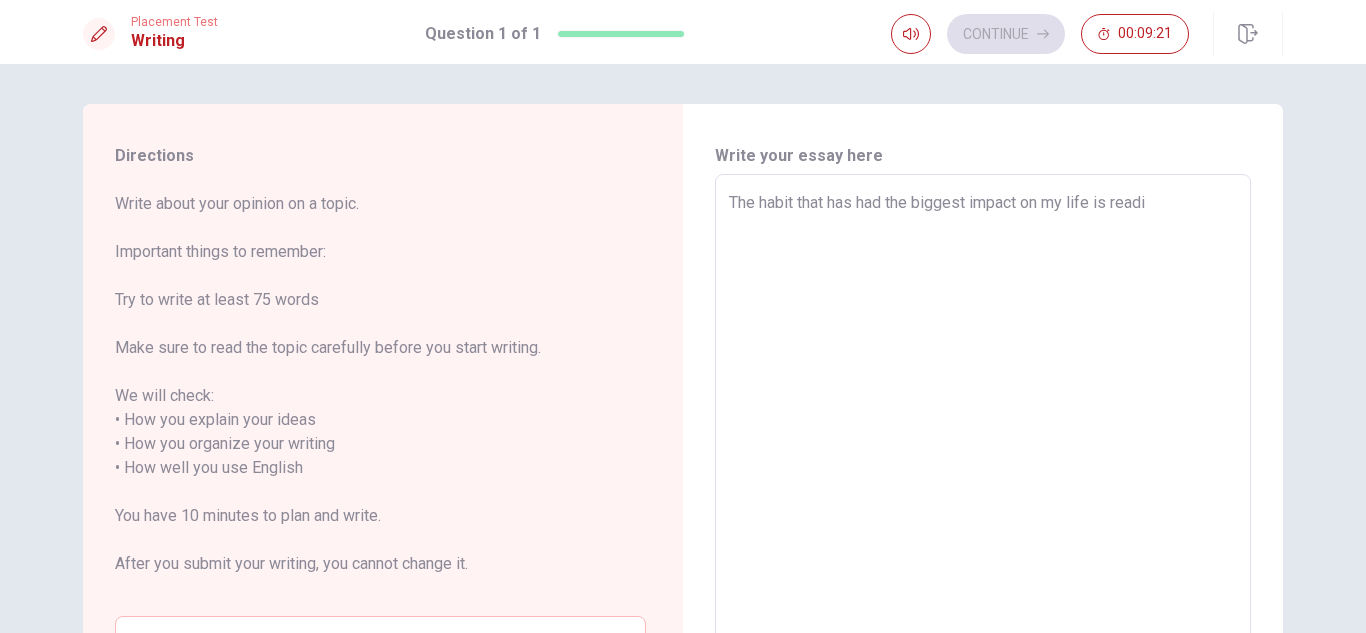 type on "x" 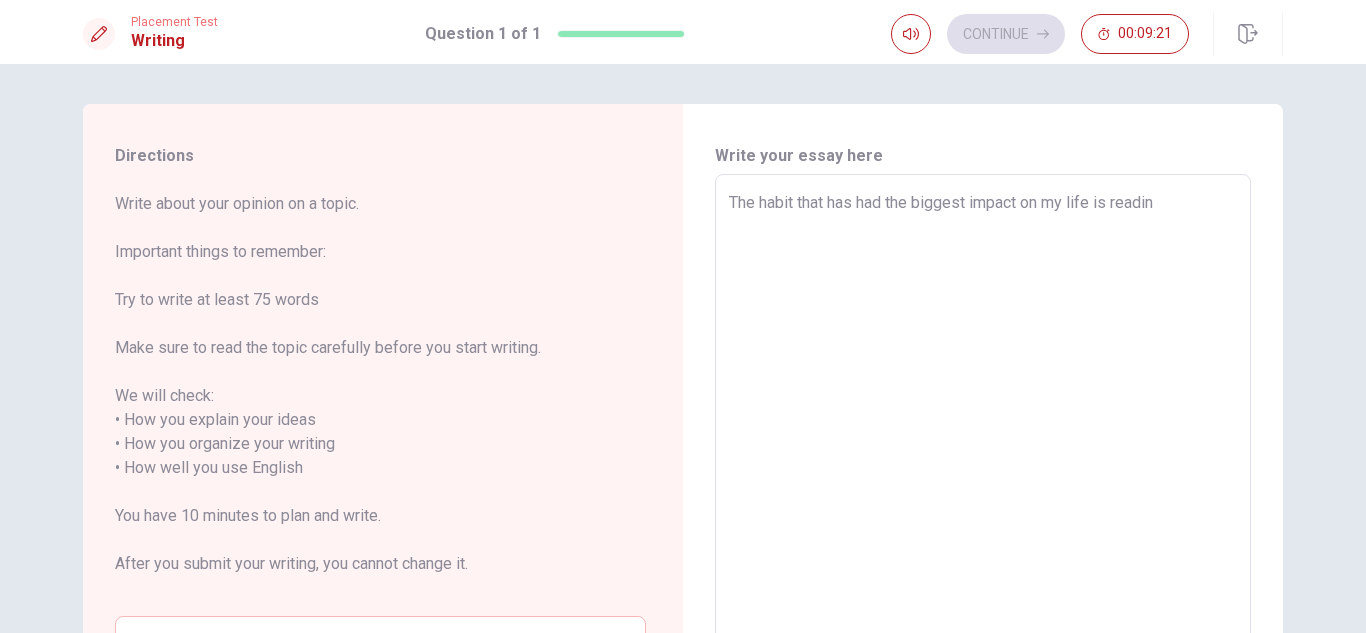 type on "x" 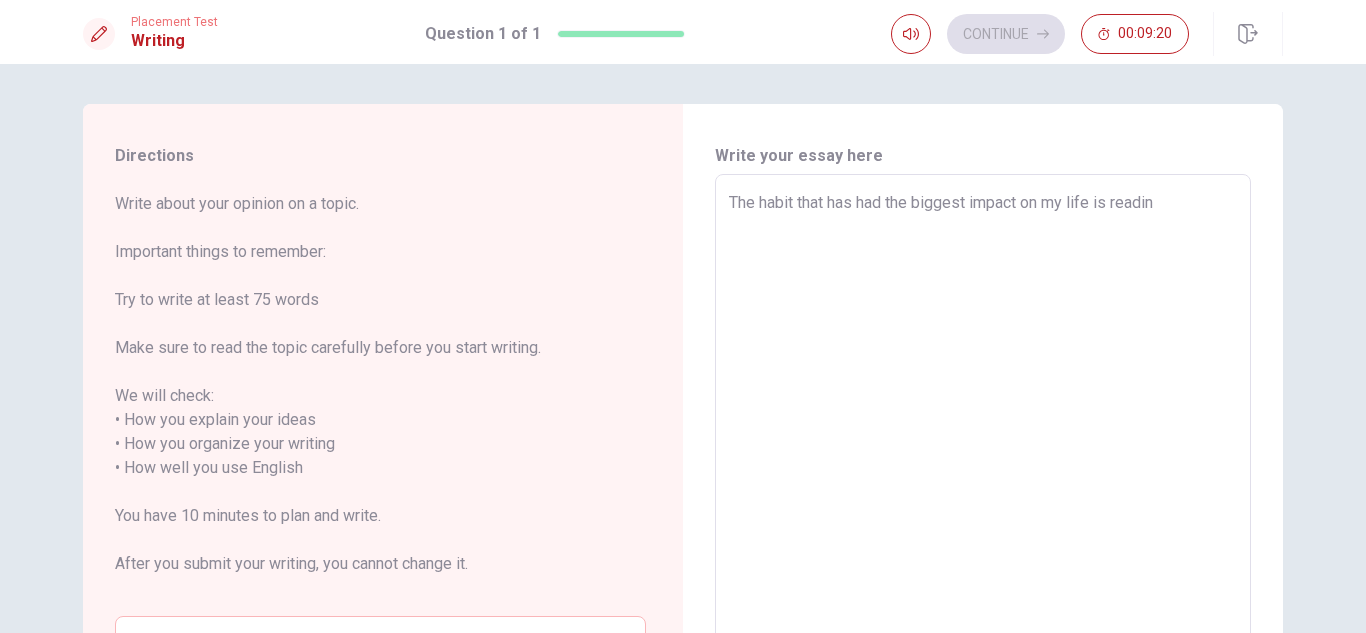 type on "The habit that has had the biggest impact on my life is reading" 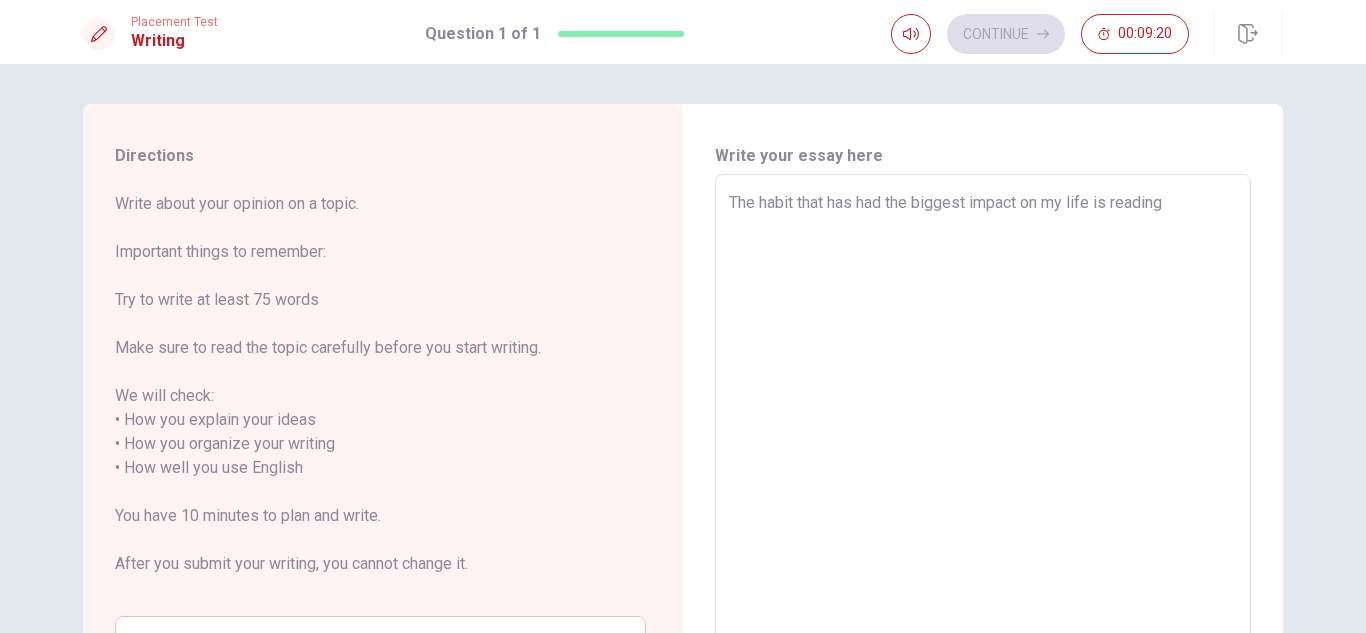 type on "x" 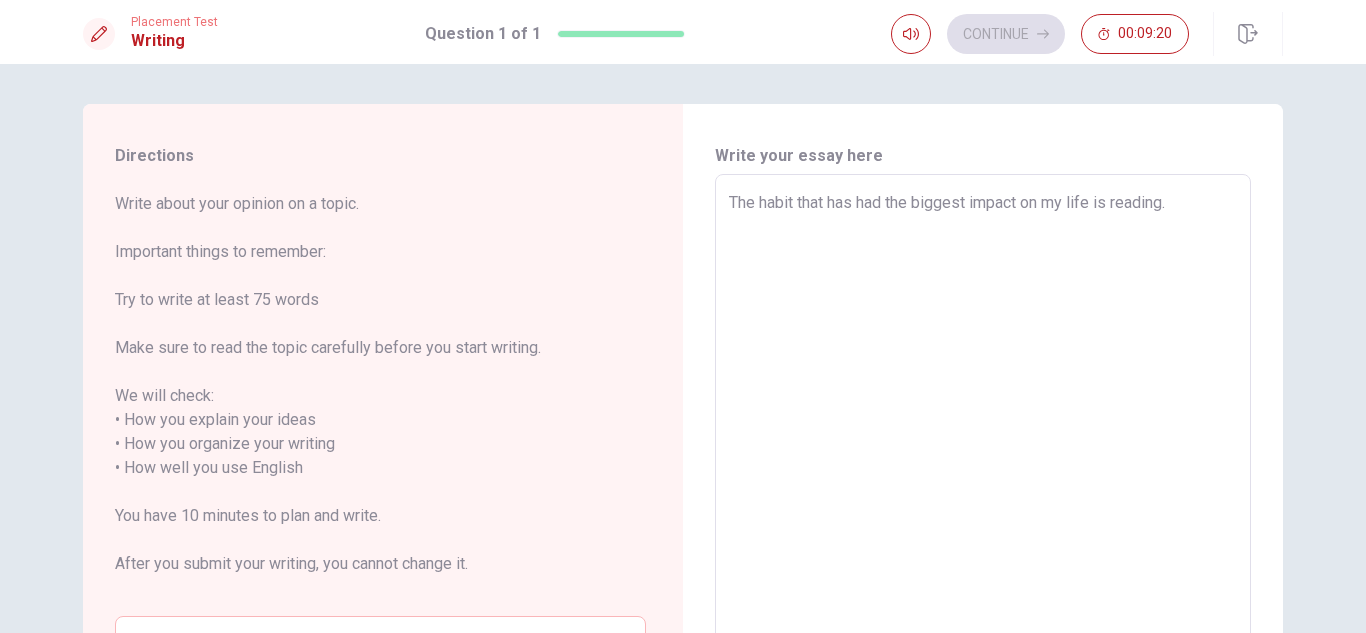 type 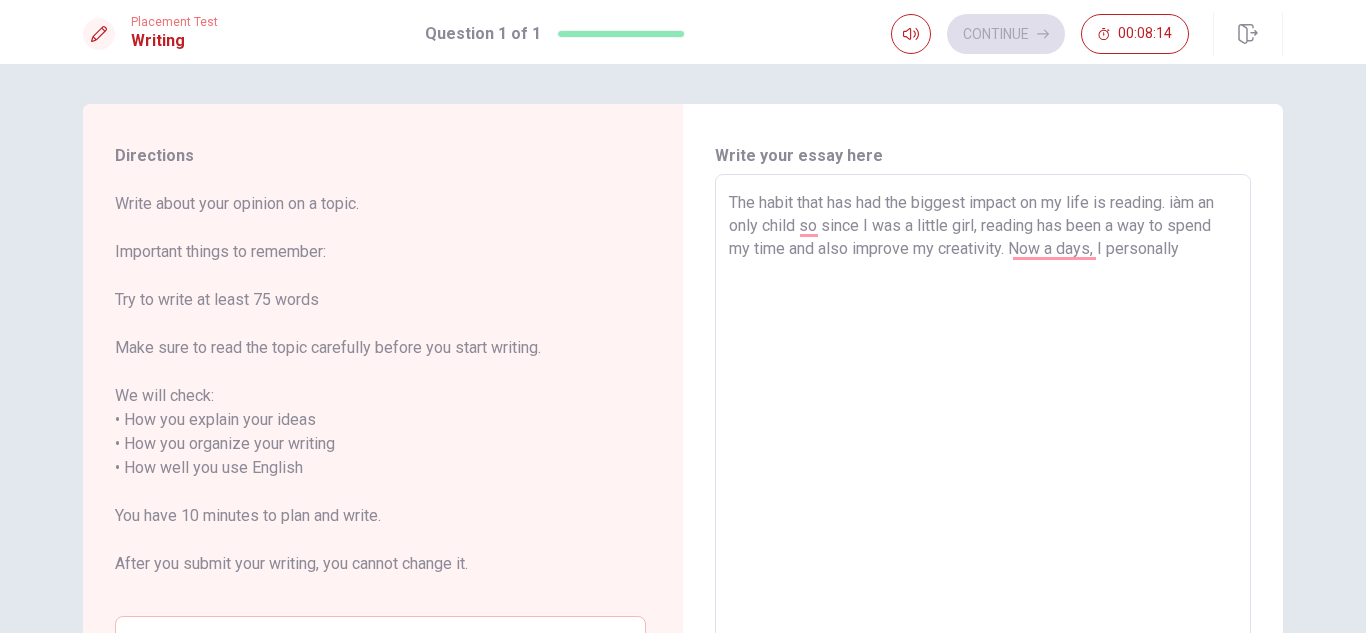 click on "The habit that has had the biggest impact on my life is reading. iàm an only child so since I was a little girl, reading has been a way to spend my time and also improve my creativity. Now a days, I personally" at bounding box center (983, 456) 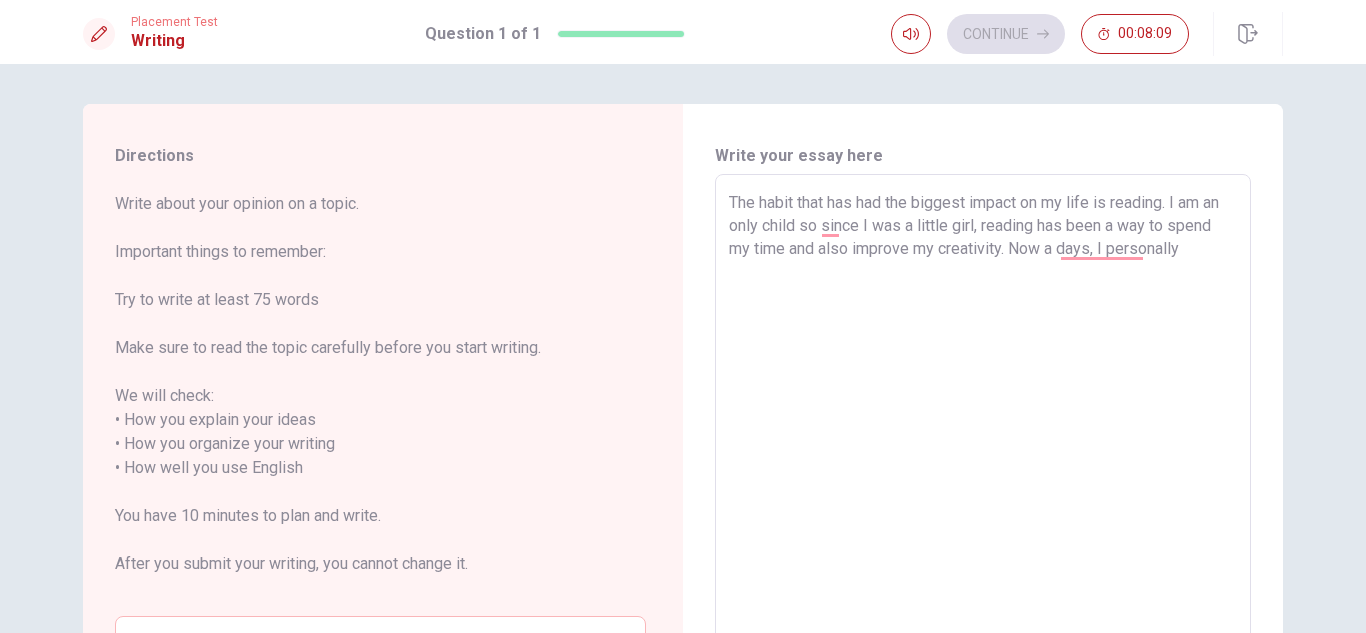 click on "The habit that has had the biggest impact on my life is reading. I am an only child so since I was a little girl, reading has been a way to spend my time and also improve my creativity. Now a days, I personally" at bounding box center [983, 456] 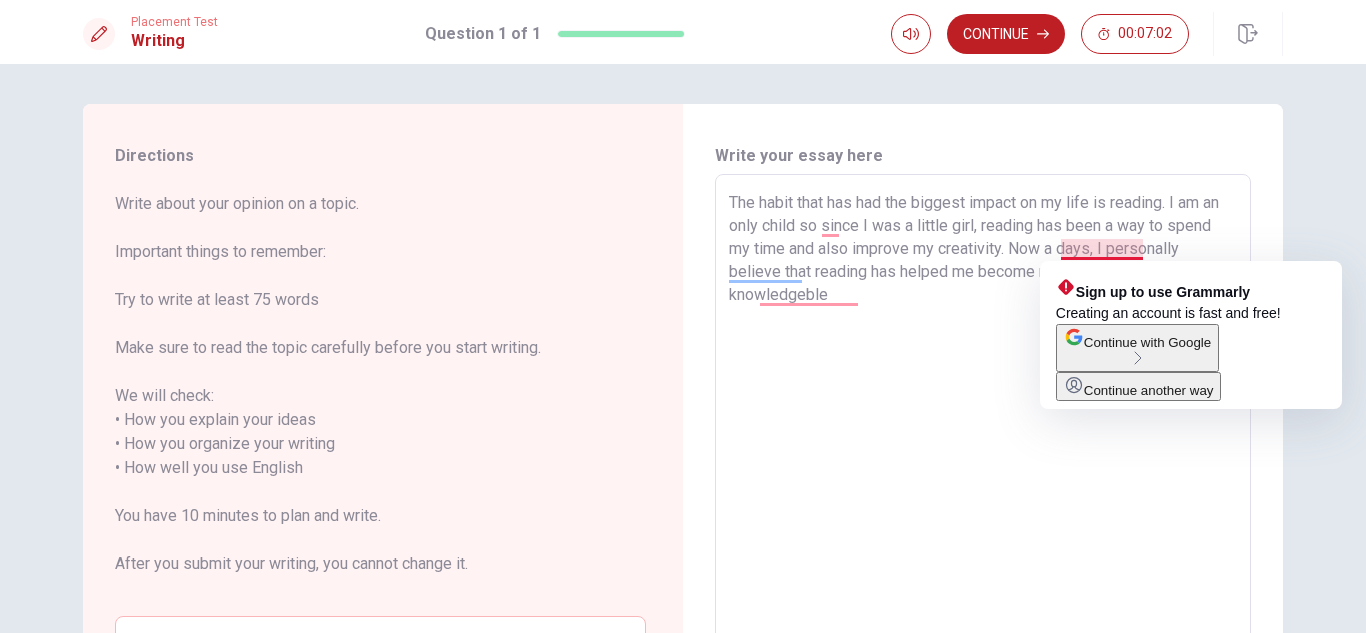 click on "The habit that has had the biggest impact on my life is reading. I am an only child so since I was a little girl, reading has been a way to spend my time and also improve my creativity. Now a days, I personally believe that reading has helped me become more articulate and knowledgeble" at bounding box center [983, 456] 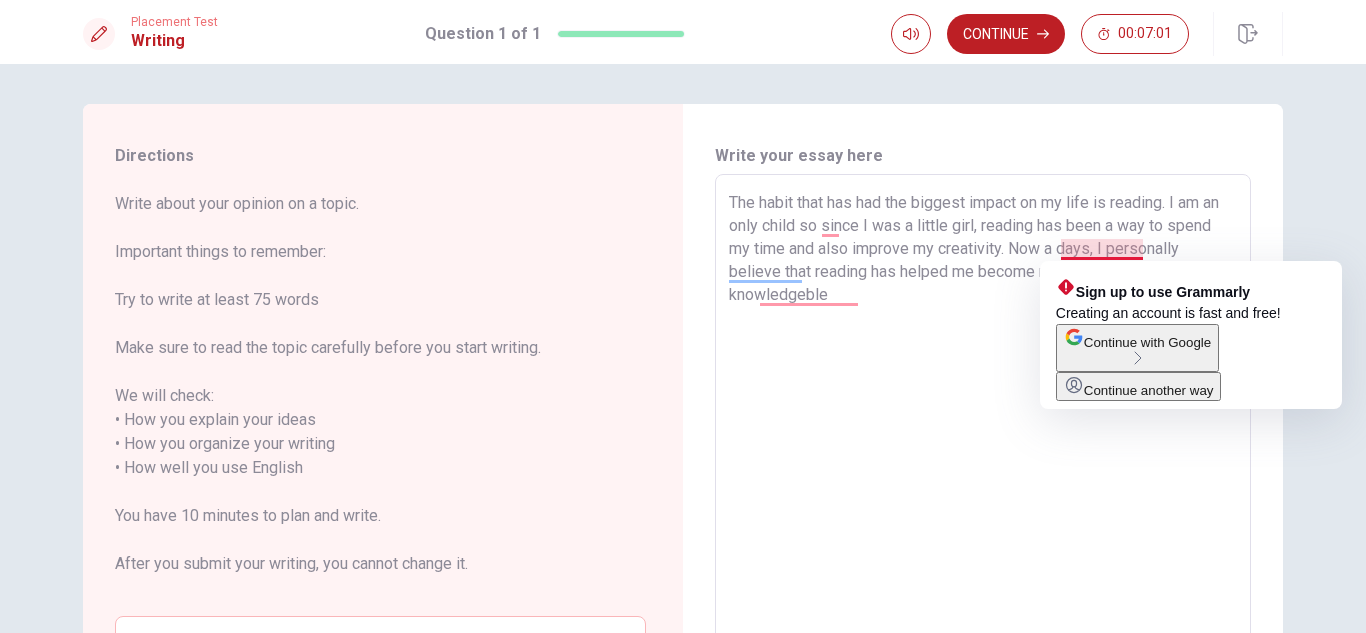 click on "The habit that has had the biggest impact on my life is reading. I am an only child so since I was a little girl, reading has been a way to spend my time and also improve my creativity. Now a days, I personally believe that reading has helped me become more articulate and knowledgeble" at bounding box center (983, 456) 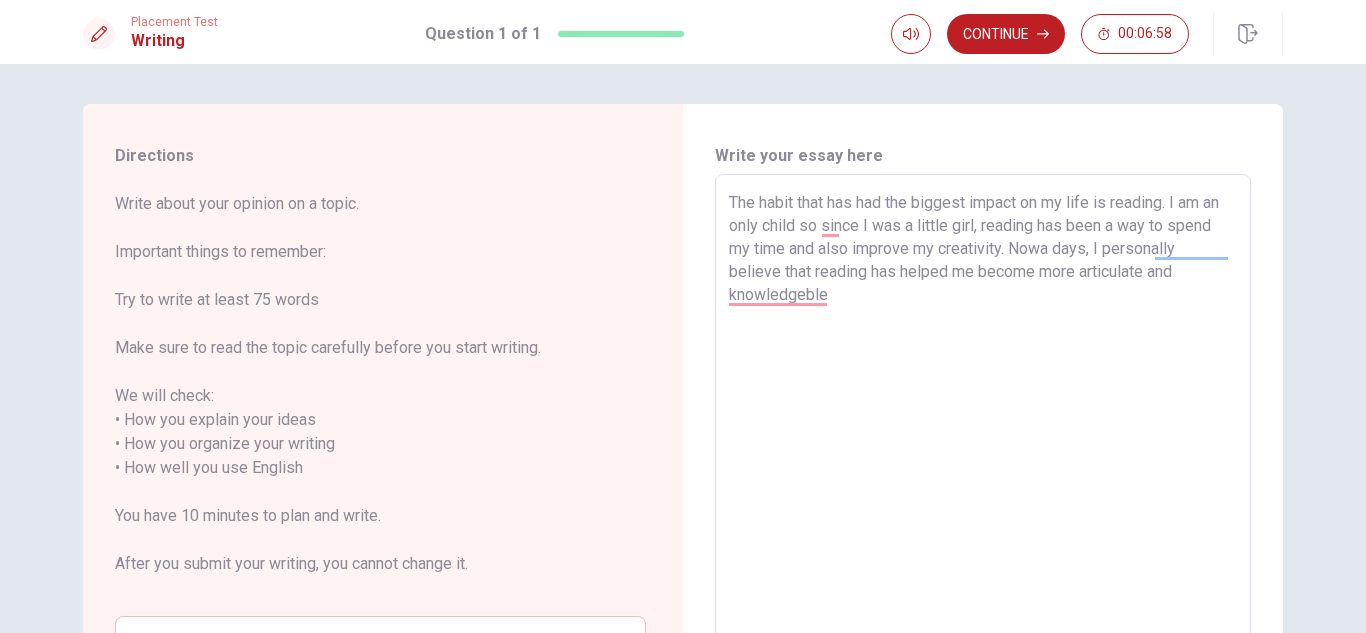 click on "The habit that has had the biggest impact on my life is reading. I am an only child so since I was a little girl, reading has been a way to spend my time and also improve my creativity. Nowa days, I personally believe that reading has helped me become more articulate and knowledgeble" at bounding box center (983, 456) 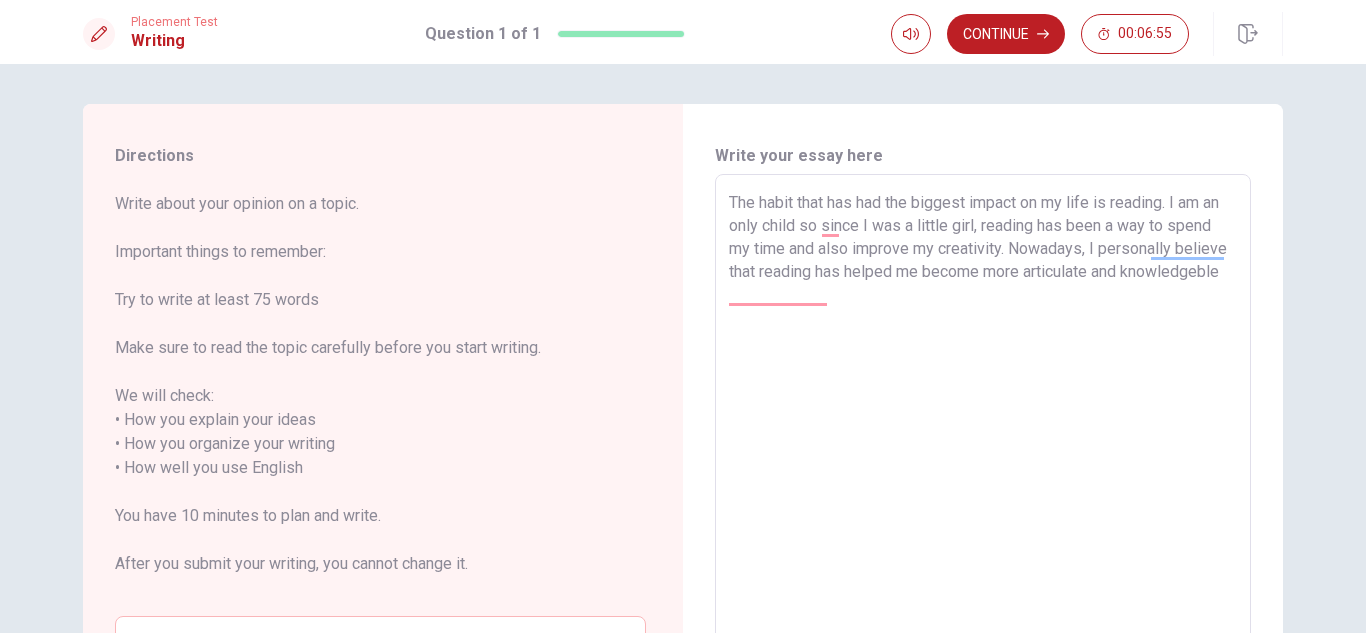 click on "The habit that has had the biggest impact on my life is reading. I am an only child so since I was a little girl, reading has been a way to spend my time and also improve my creativity. Nowadays, I personally believe that reading has helped me become more articulate and knowledgeble" at bounding box center (983, 456) 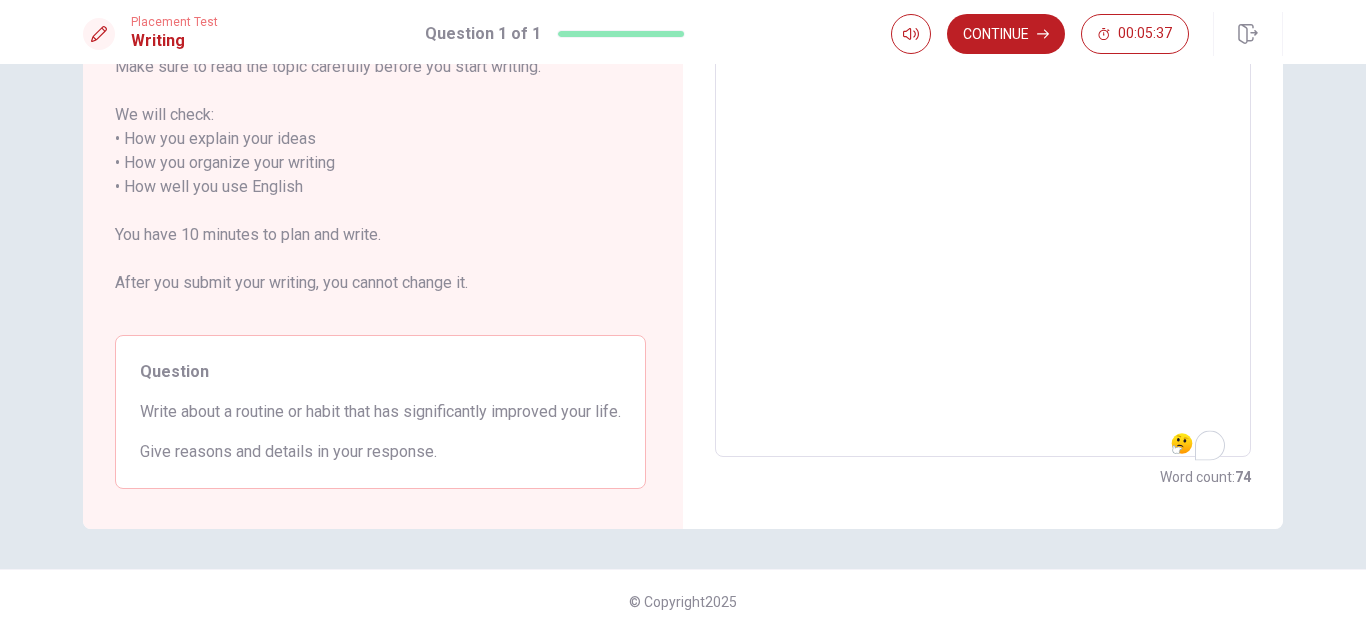 scroll, scrollTop: 0, scrollLeft: 0, axis: both 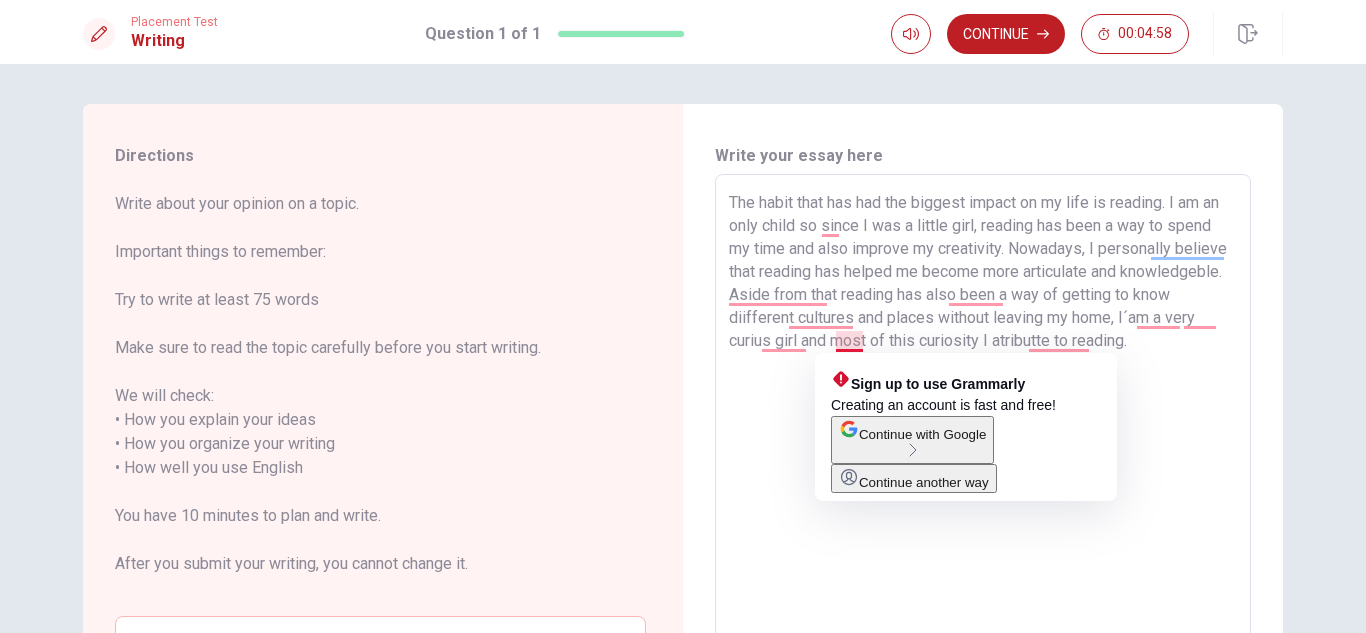 click on "The habit that has had the biggest impact on my life is reading. I am an only child so since I was a little girl, reading has been a way to spend my time and also improve my creativity. Nowadays, I personally believe that reading has helped me become more articulate and knowledgeble. Aside from that reading has also been a way of getting to know diifferent cultures and places without leaving my home, I´am a very curius girl and most of this curiosity I atributte to reading." at bounding box center (983, 456) 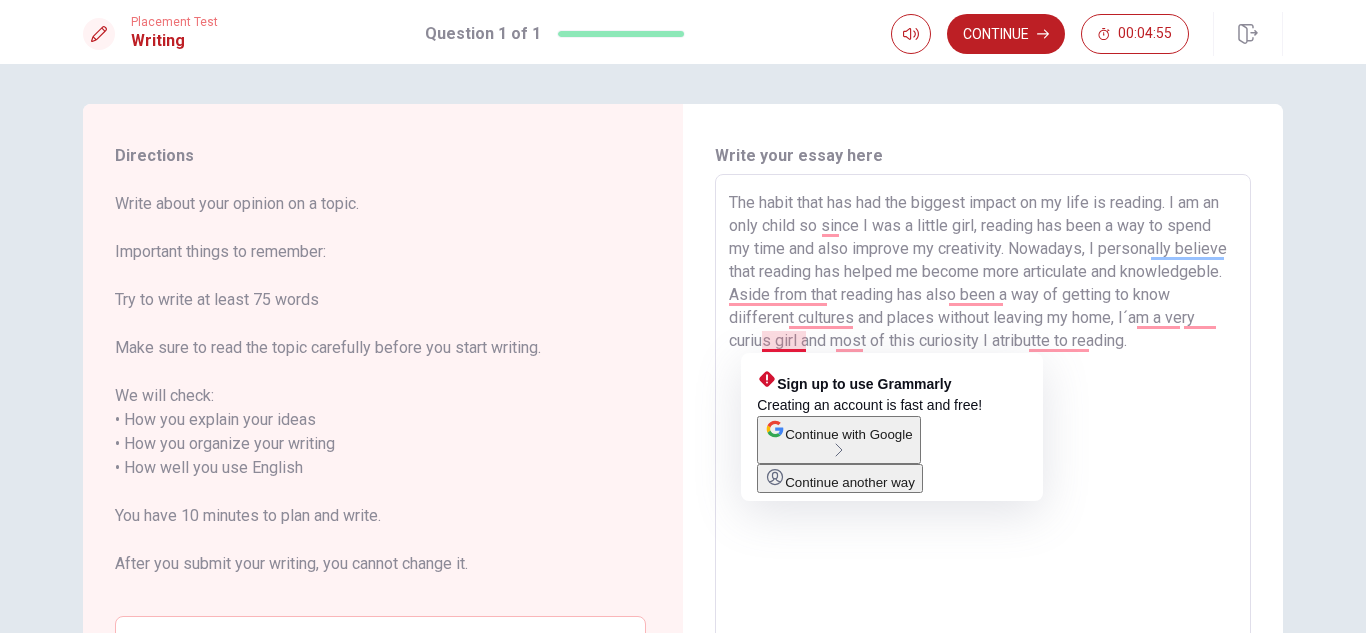 click on "The habit that has had the biggest impact on my life is reading. I am an only child so since I was a little girl, reading has been a way to spend my time and also improve my creativity. Nowadays, I personally believe that reading has helped me become more articulate and knowledgeble. Aside from that reading has also been a way of getting to know diifferent cultures and places without leaving my home, I´am a very curius girl and most of this curiosity I atributte to reading." at bounding box center [983, 456] 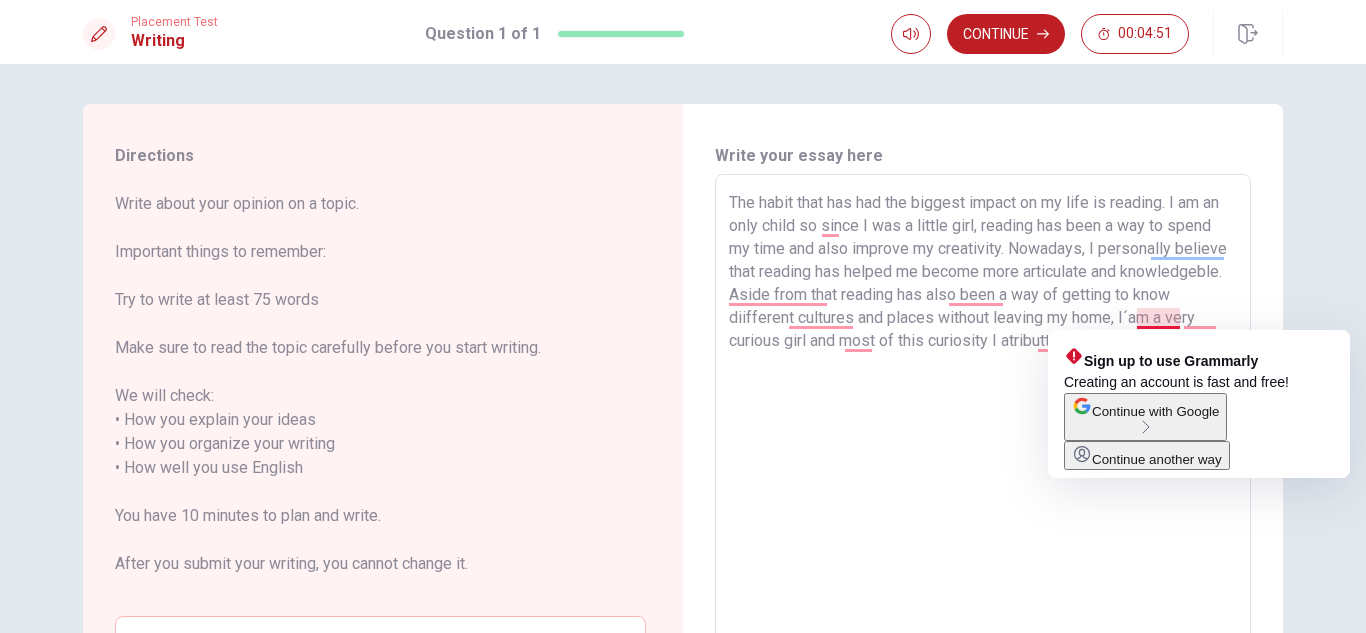 click on "The habit that has had the biggest impact on my life is reading. I am an only child so since I was a little girl, reading has been a way to spend my time and also improve my creativity. Nowadays, I personally believe that reading has helped me become more articulate and knowledgeble. Aside from that reading has also been a way of getting to know diifferent cultures and places without leaving my home, I´am a very curious girl and most of this curiosity I atributte to reading." at bounding box center (983, 456) 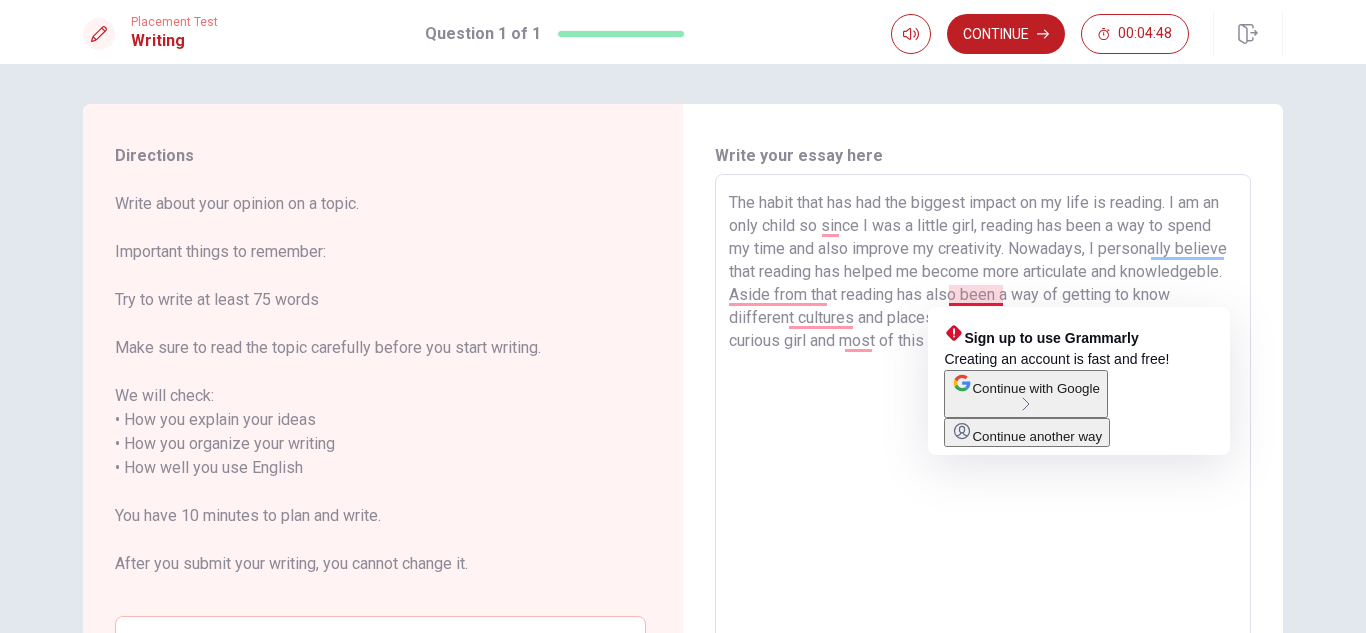 click on "The habit that has had the biggest impact on my life is reading. I am an only child so since I was a little girl, reading has been a way to spend my time and also improve my creativity. Nowadays, I personally believe that reading has helped me become more articulate and knowledgeble. Aside from that reading has also been a way of getting to know diifferent cultures and places without leaving my home, I´am a very curious girl and most of this curiosity I atributte to reading." at bounding box center (983, 456) 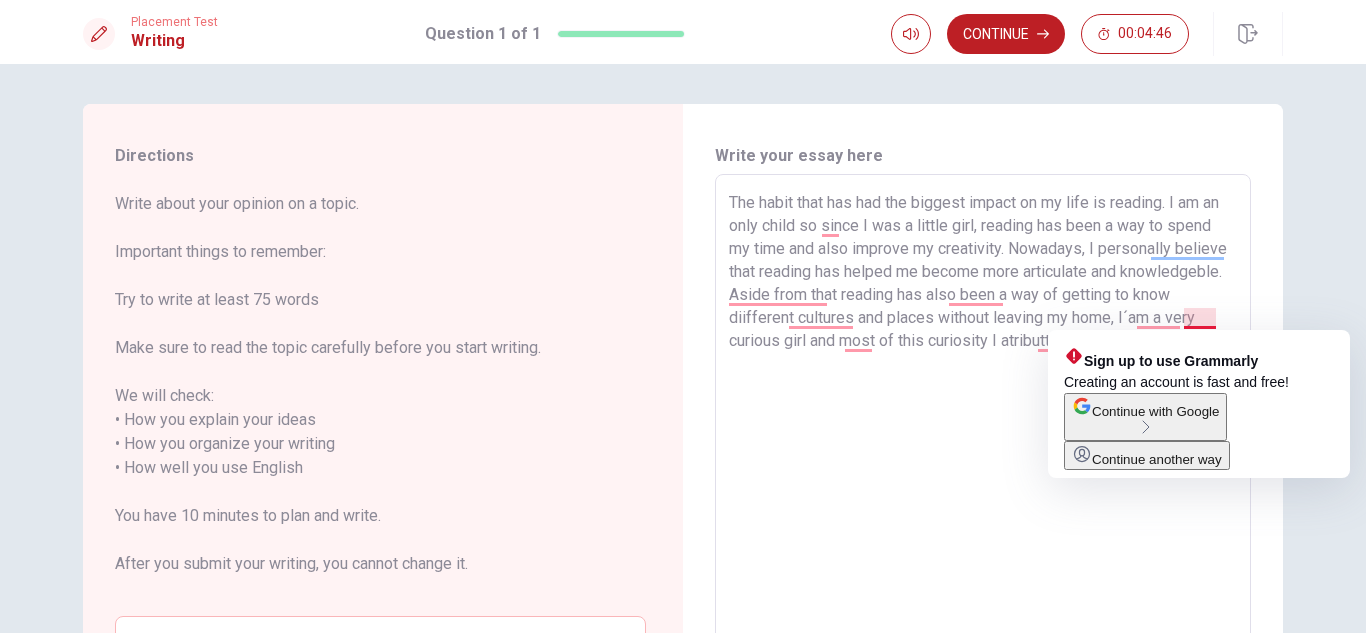 click on "The habit that has had the biggest impact on my life is reading. I am an only child so since I was a little girl, reading has been a way to spend my time and also improve my creativity. Nowadays, I personally believe that reading has helped me become more articulate and knowledgeble. Aside from that reading has also been a way of getting to know diifferent cultures and places without leaving my home, I´am a very curious girl and most of this curiosity I atributte to reading." at bounding box center [983, 456] 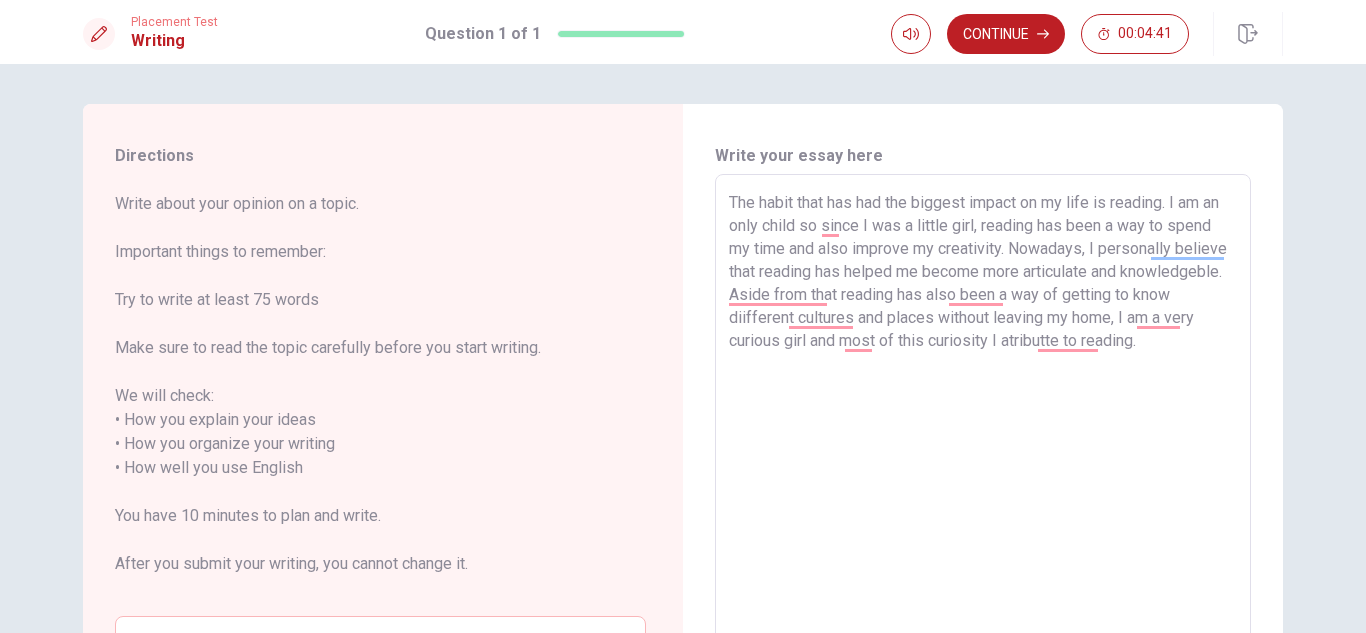 click on "The habit that has had the biggest impact on my life is reading. I am an only child so since I was a little girl, reading has been a way to spend my time and also improve my creativity. Nowadays, I personally believe that reading has helped me become more articulate and knowledgeble. Aside from that reading has also been a way of getting to know diifferent cultures and places without leaving my home, I am a very curious girl and most of this curiosity I atributte to reading." at bounding box center (983, 456) 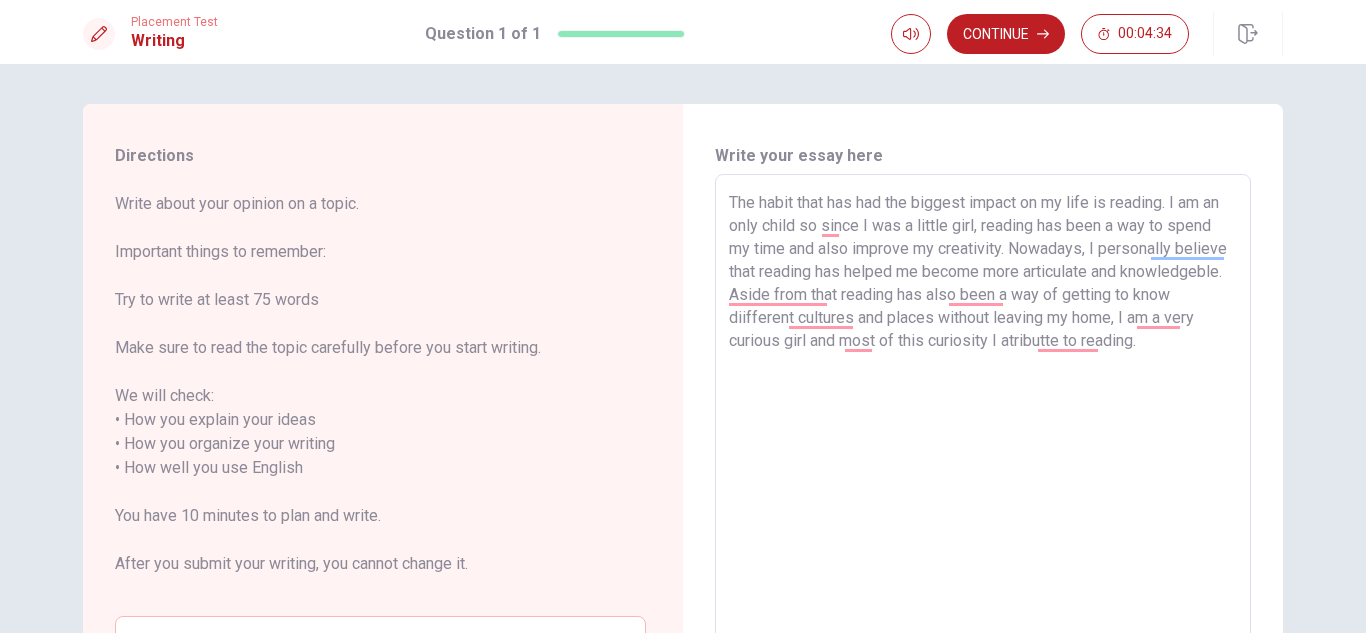 click on "The habit that has had the biggest impact on my life is reading. I am an only child so since I was a little girl, reading has been a way to spend my time and also improve my creativity. Nowadays, I personally believe that reading has helped me become more articulate and knowledgeble. Aside from that reading has also been a way of getting to know diifferent cultures and places without leaving my home, I am a very curious girl and most of this curiosity I atributte to reading." at bounding box center (983, 456) 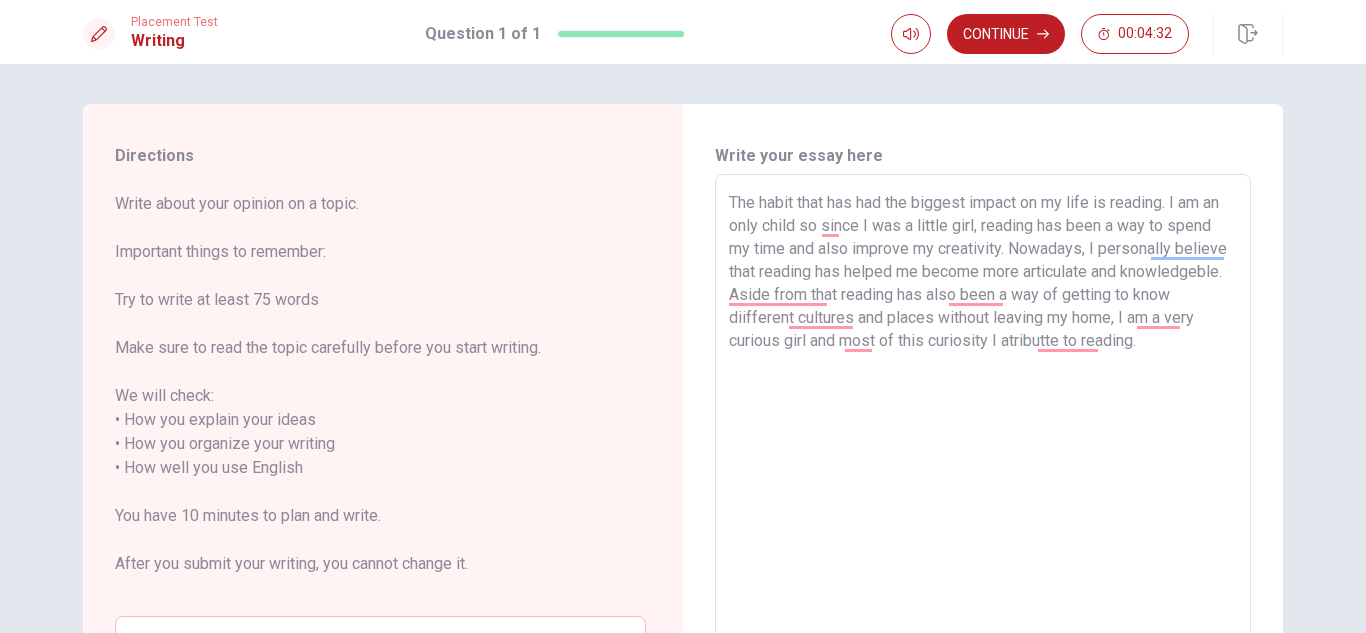 click on "The habit that has had the biggest impact on my life is reading. I am an only child so since I was a little girl, reading has been a way to spend my time and also improve my creativity. Nowadays, I personally believe that reading has helped me become more articulate and knowledgeble. Aside from that reading has also been a way of getting to know diifferent cultures and places without leaving my home, I am a very curious girl and most of this curiosity I atributte to reading." at bounding box center [983, 456] 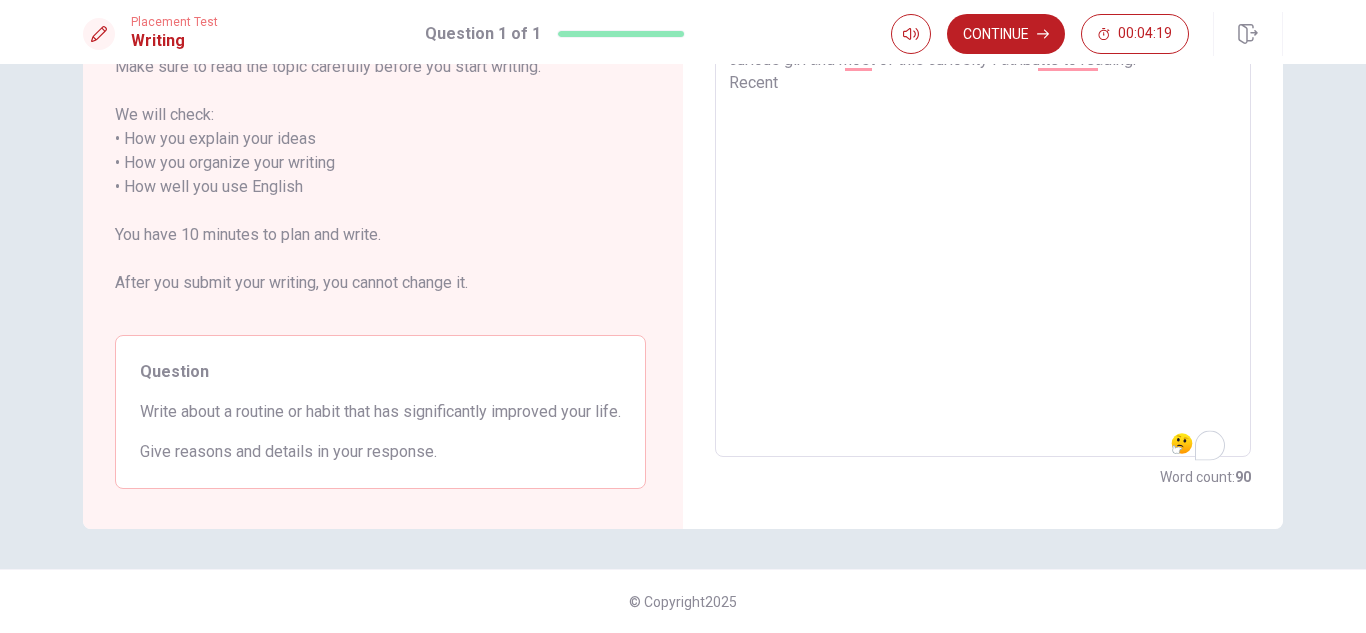 scroll, scrollTop: 0, scrollLeft: 0, axis: both 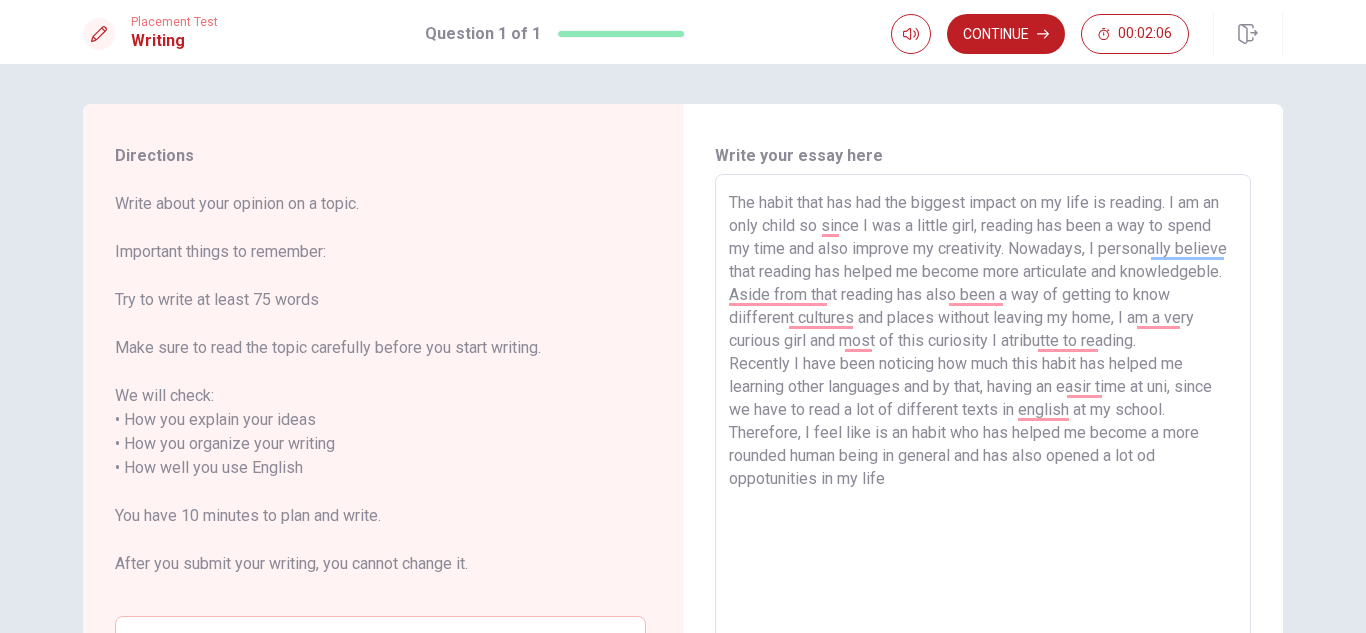 click on "The habit that has had the biggest impact on my life is reading. I am an only child so since I was a little girl, reading has been a way to spend my time and also improve my creativity. Nowadays, I personally believe that reading has helped me become more articulate and knowledgeble. Aside from that reading has also been a way of getting to know diifferent cultures and places without leaving my home, I am a very curious girl and most of this curiosity I atributte to reading.
Recently I have been noticing how much this habit has helped me learning other languages and by that, having an easir time at uni, since we have to read a lot of different texts in english at my school. Therefore, I feel like is an habit who has helped me become a more rounded human being in general and has also opened a lot od oppotunities in my life" at bounding box center (983, 456) 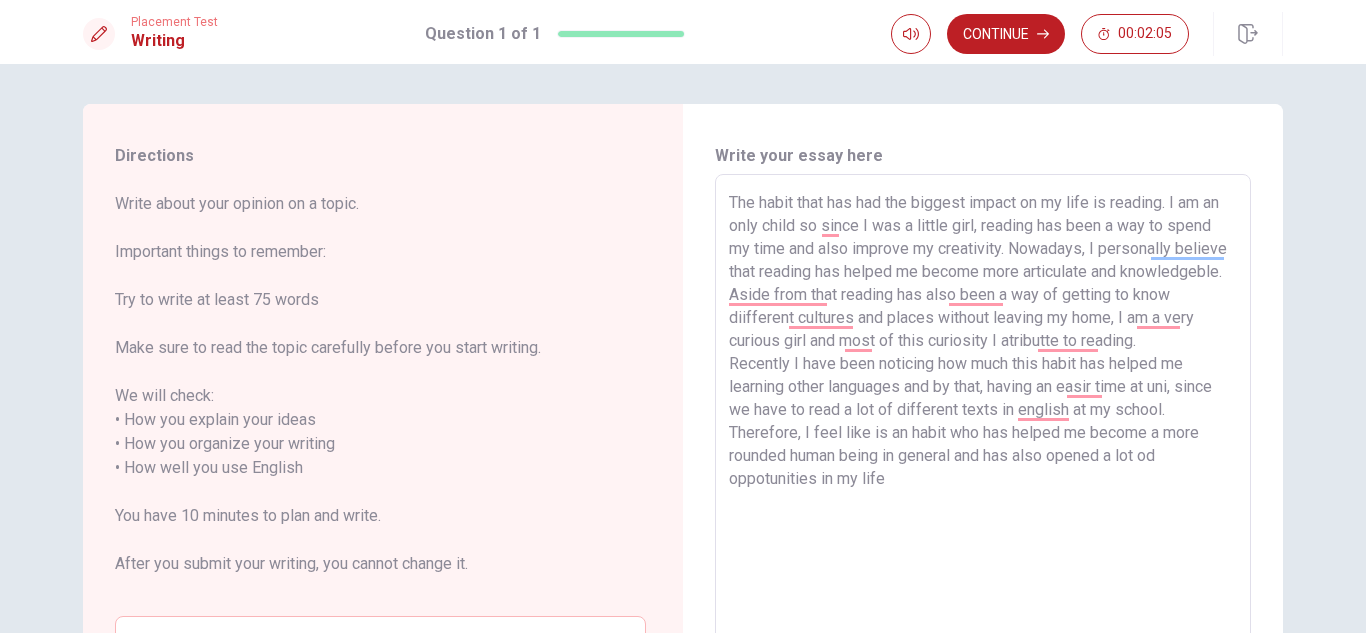 click on "The habit that has had the biggest impact on my life is reading. I am an only child so since I was a little girl, reading has been a way to spend my time and also improve my creativity. Nowadays, I personally believe that reading has helped me become more articulate and knowledgeble. Aside from that reading has also been a way of getting to know diifferent cultures and places without leaving my home, I am a very curious girl and most of this curiosity I atributte to reading.
Recently I have been noticing how much this habit has helped me learning other languages and by that, having an easir time at uni, since we have to read a lot of different texts in english at my school. Therefore, I feel like is an habit who has helped me become a more rounded human being in general and has also opened a lot od oppotunities in my life" at bounding box center (983, 456) 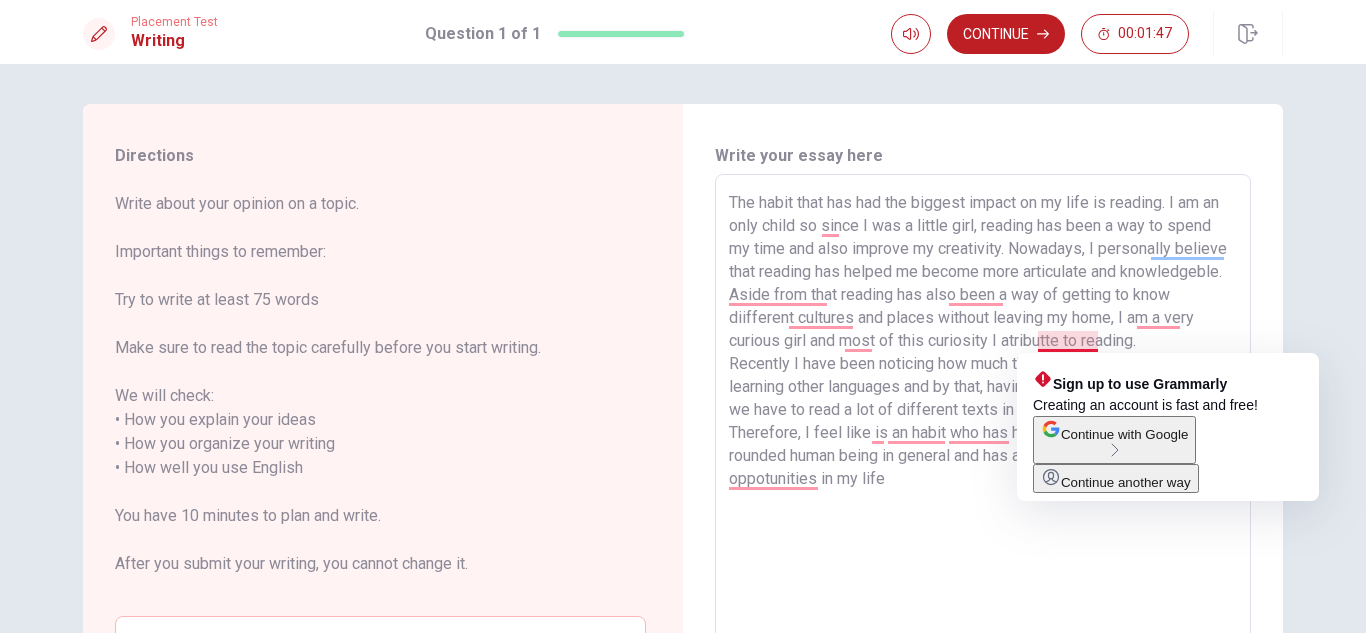 click on "The habit that has had the biggest impact on my life is reading. I am an only child so since I was a little girl, reading has been a way to spend my time and also improve my creativity. Nowadays, I personally believe that reading has helped me become more articulate and knowledgeble. Aside from that reading has also been a way of getting to know diifferent cultures and places without leaving my home, I am a very curious girl and most of this curiosity I atributte to reading.
Recently I have been noticing how much this habit has helped me learning other languages and by that, having an easir time at uni, since we have to read a lot of different texts in english at my school. Therefore, I feel like is an habit who has helped me become a more rounded human being in general and has also opened a lot od oppotunities in my life" at bounding box center (983, 456) 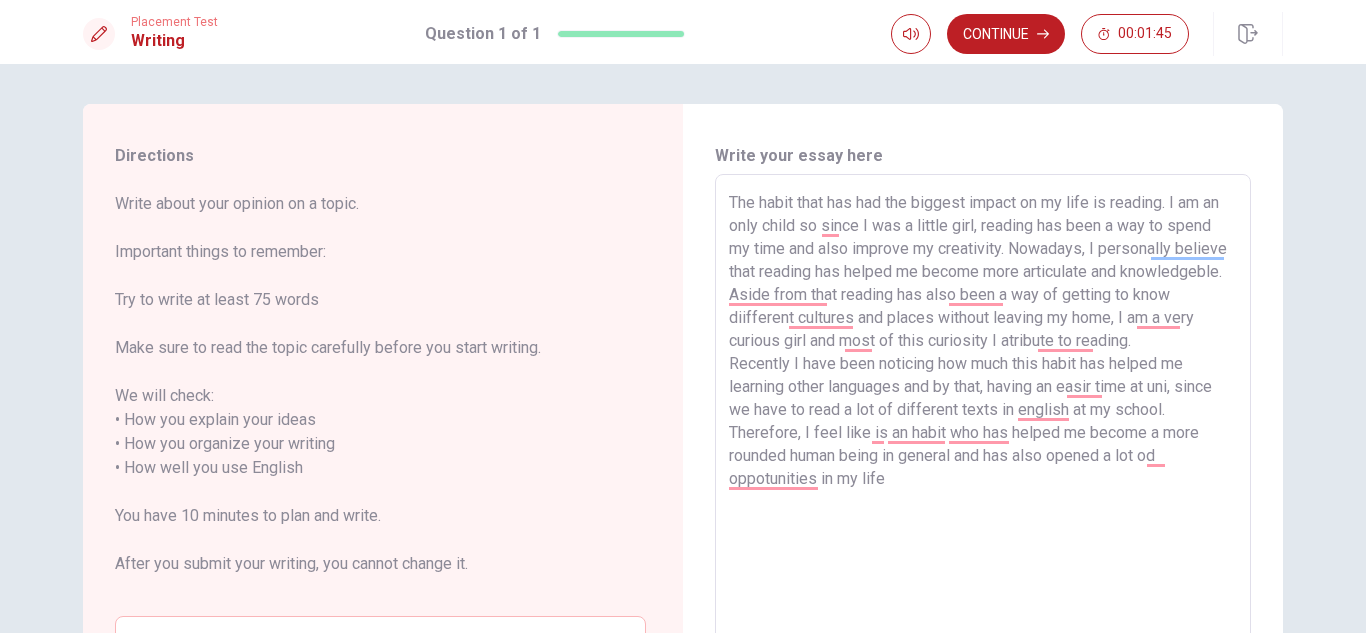 click on "The habit that has had the biggest impact on my life is reading. I am an only child so since I was a little girl, reading has been a way to spend my time and also improve my creativity. Nowadays, I personally believe that reading has helped me become more articulate and knowledgeble. Aside from that reading has also been a way of getting to know diifferent cultures and places without leaving my home, I am a very curious girl and most of this curiosity I atribute to reading.
Recently I have been noticing how much this habit has helped me learning other languages and by that, having an easir time at uni, since we have to read a lot of different texts in english at my school. Therefore, I feel like is an habit who has helped me become a more rounded human being in general and has also opened a lot od oppotunities in my life" at bounding box center [983, 456] 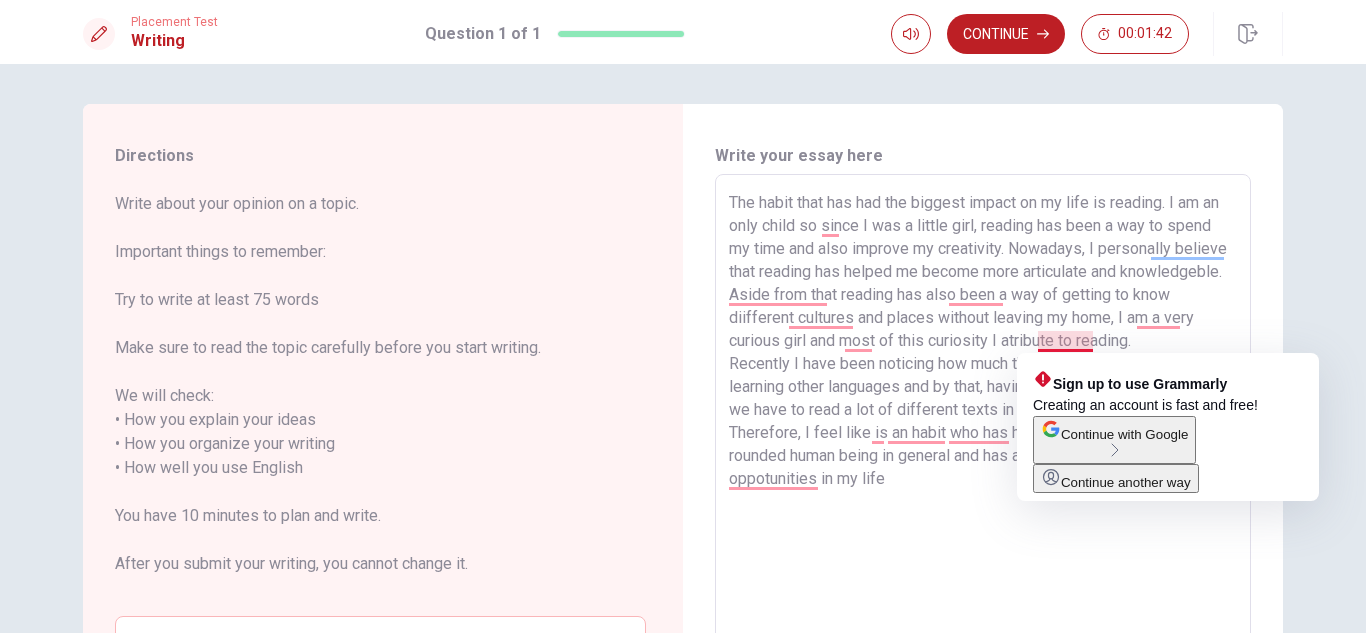 click on "The habit that has had the biggest impact on my life is reading. I am an only child so since I was a little girl, reading has been a way to spend my time and also improve my creativity. Nowadays, I personally believe that reading has helped me become more articulate and knowledgeble. Aside from that reading has also been a way of getting to know diifferent cultures and places without leaving my home, I am a very curious girl and most of this curiosity I atribute to reading.
Recently I have been noticing how much this habit has helped me learning other languages and by that, having an easir time at uni, since we have to read a lot of different texts in english at my school. Therefore, I feel like is an habit who has helped me become a more rounded human being in general and has also opened a lot od oppotunities in my life" at bounding box center [983, 456] 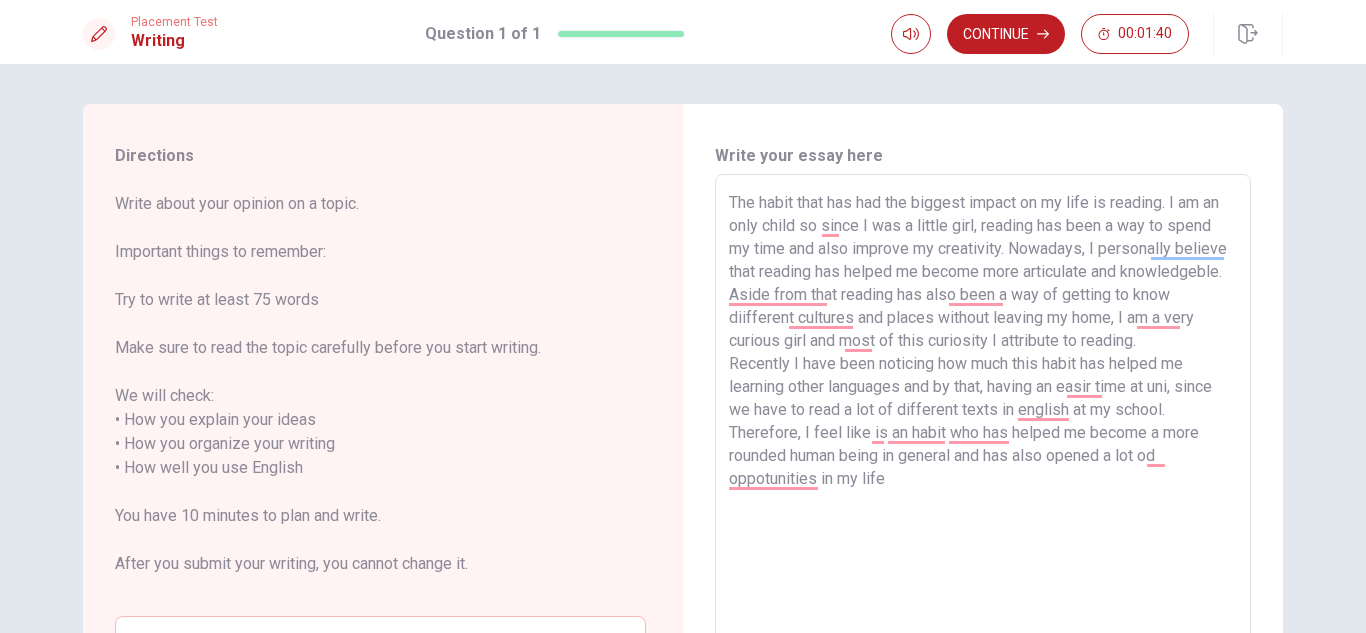 drag, startPoint x: 981, startPoint y: 563, endPoint x: 989, endPoint y: 548, distance: 17 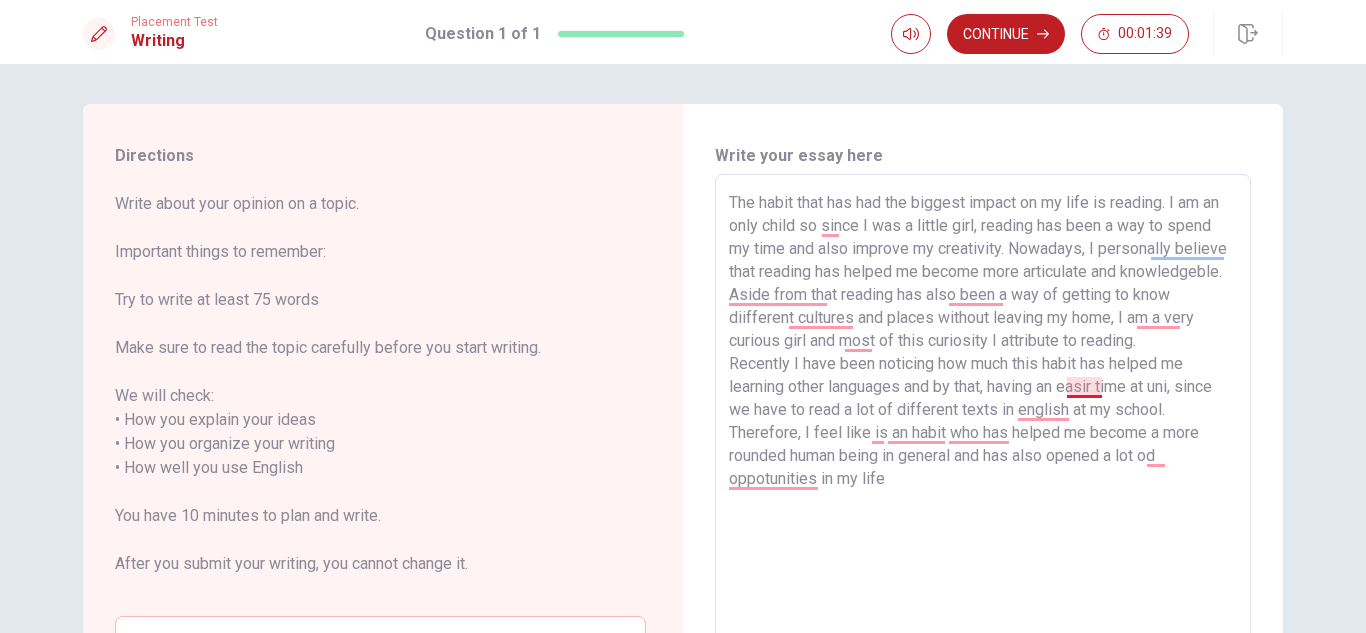 click on "The habit that has had the biggest impact on my life is reading. I am an only child so since I was a little girl, reading has been a way to spend my time and also improve my creativity. Nowadays, I personally believe that reading has helped me become more articulate and knowledgeble. Aside from that reading has also been a way of getting to know diifferent cultures and places without leaving my home, I am a very curious girl and most of this curiosity I attribute to reading.
Recently I have been noticing how much this habit has helped me learning other languages and by that, having an easir time at uni, since we have to read a lot of different texts in english at my school. Therefore, I feel like is an habit who has helped me become a more rounded human being in general and has also opened a lot od oppotunities in my life" at bounding box center [983, 456] 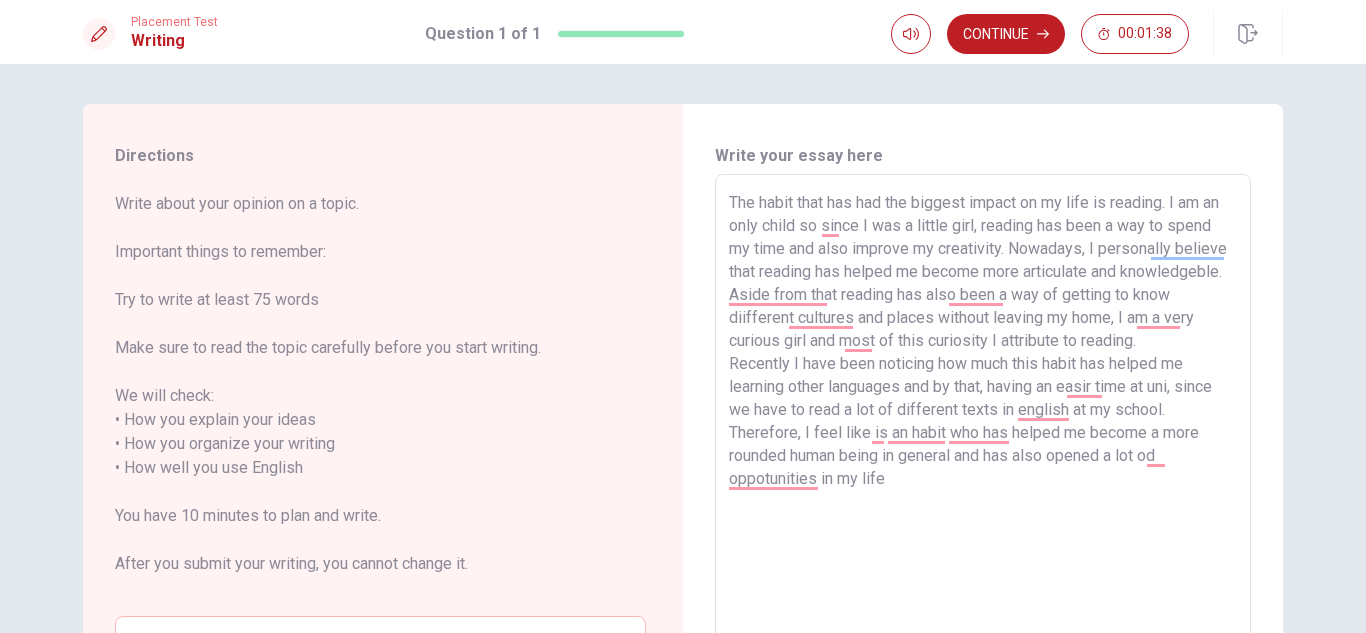 click on "The habit that has had the biggest impact on my life is reading. I am an only child so since I was a little girl, reading has been a way to spend my time and also improve my creativity. Nowadays, I personally believe that reading has helped me become more articulate and knowledgeble. Aside from that reading has also been a way of getting to know diifferent cultures and places without leaving my home, I am a very curious girl and most of this curiosity I attribute to reading.
Recently I have been noticing how much this habit has helped me learning other languages and by that, having an easir time at uni, since we have to read a lot of different texts in english at my school. Therefore, I feel like is an habit who has helped me become a more rounded human being in general and has also opened a lot od oppotunities in my life" at bounding box center [983, 456] 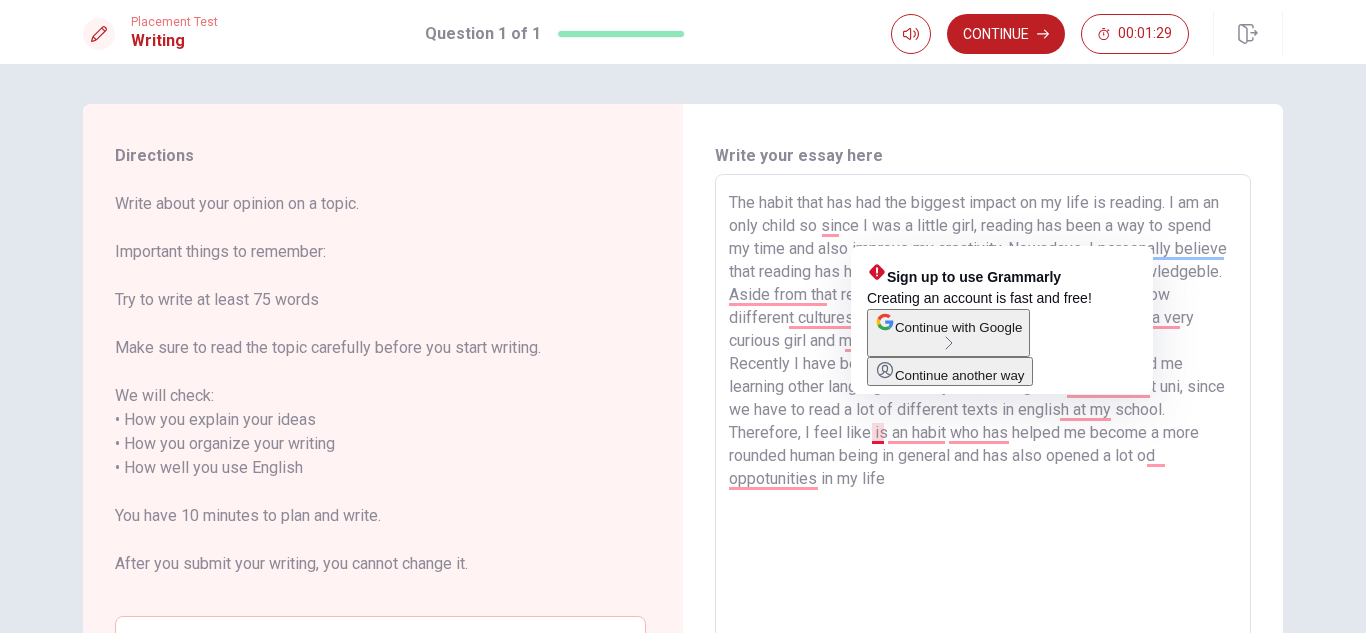 click on "The habit that has had the biggest impact on my life is reading. I am an only child so since I was a little girl, reading has been a way to spend my time and also improve my creativity. Nowadays, I personally believe that reading has helped me become more articulate and knowledgeble. Aside from that reading has also been a way of getting to know diifferent cultures and places without leaving my home, I am a very curious girl and most of this curiosity I attribute to reading.
Recently I have been noticing how much this habit has helped me learning other languages and by that, having an easier  time at uni, since we have to read a lot of different texts in english at my school. Therefore, I feel like is an habit who has helped me become a more rounded human being in general and has also opened a lot od oppotunities in my life" at bounding box center [983, 456] 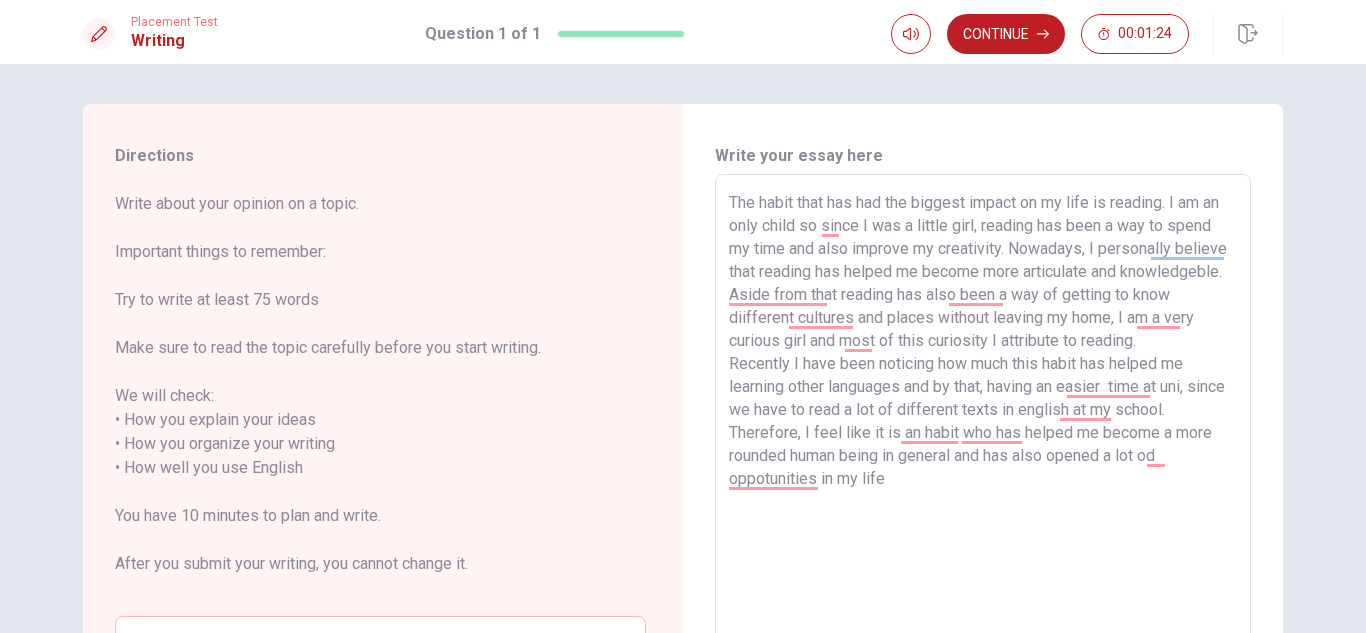 click on "The habit that has had the biggest impact on my life is reading. I am an only child so since I was a little girl, reading has been a way to spend my time and also improve my creativity. Nowadays, I personally believe that reading has helped me become more articulate and knowledgeble. Aside from that reading has also been a way of getting to know diifferent cultures and places without leaving my home, I am a very curious girl and most of this curiosity I attribute to reading.
Recently I have been noticing how much this habit has helped me learning other languages and by that, having an easier  time at uni, since we have to read a lot of different texts in english at my school. Therefore, I feel like it is an habit who has helped me become a more rounded human being in general and has also opened a lot od oppotunities in my life" at bounding box center (983, 456) 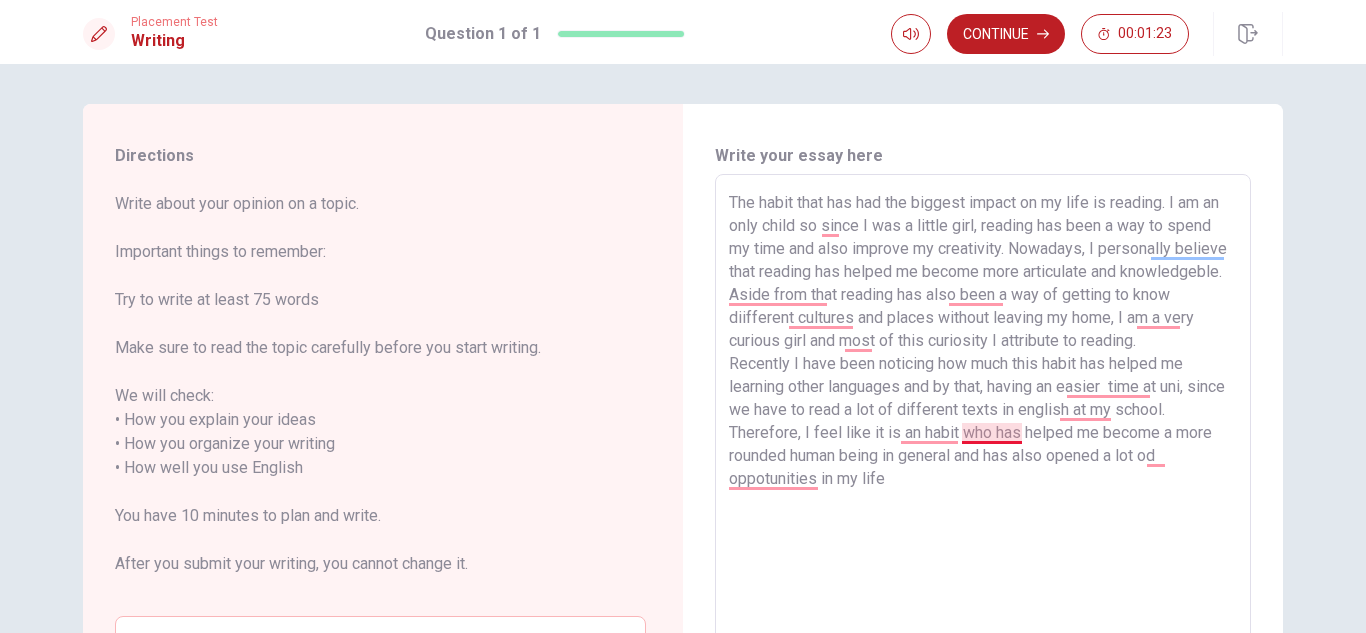 click on "The habit that has had the biggest impact on my life is reading. I am an only child so since I was a little girl, reading has been a way to spend my time and also improve my creativity. Nowadays, I personally believe that reading has helped me become more articulate and knowledgeble. Aside from that reading has also been a way of getting to know diifferent cultures and places without leaving my home, I am a very curious girl and most of this curiosity I attribute to reading.
Recently I have been noticing how much this habit has helped me learning other languages and by that, having an easier  time at uni, since we have to read a lot of different texts in english at my school. Therefore, I feel like it is an habit who has helped me become a more rounded human being in general and has also opened a lot od oppotunities in my life" at bounding box center [983, 456] 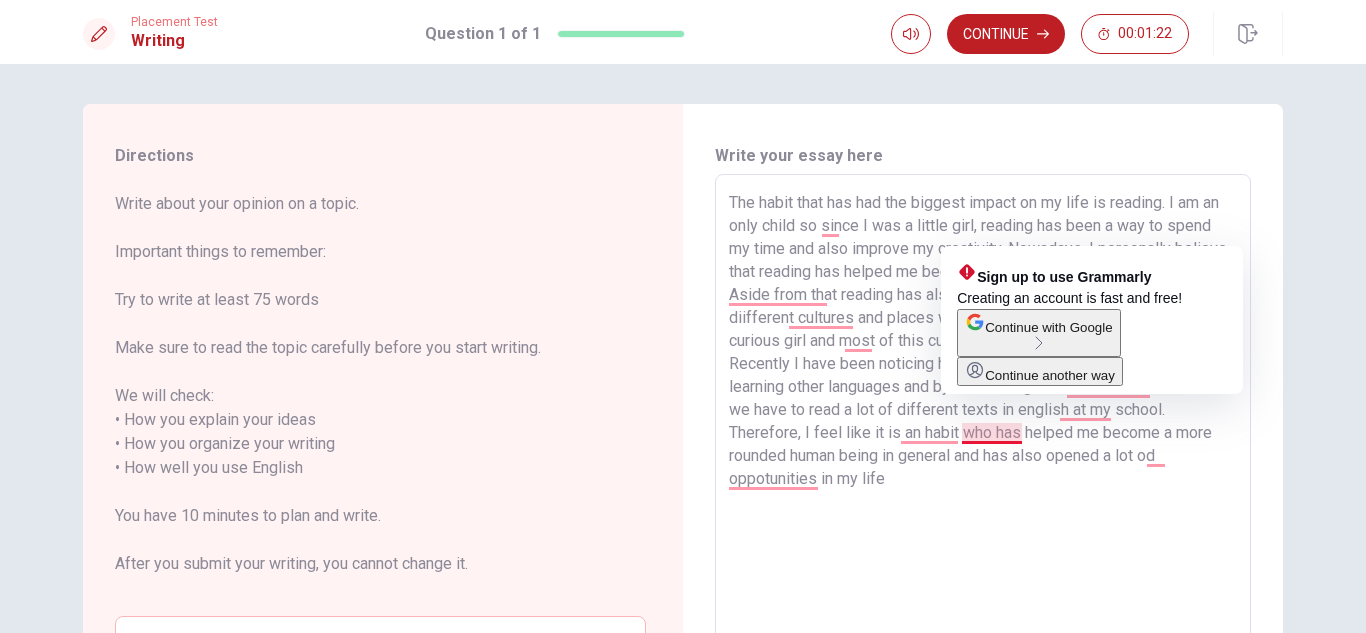 click on "The habit that has had the biggest impact on my life is reading. I am an only child so since I was a little girl, reading has been a way to spend my time and also improve my creativity. Nowadays, I personally believe that reading has helped me become more articulate and knowledgeble. Aside from that reading has also been a way of getting to know diifferent cultures and places without leaving my home, I am a very curious girl and most of this curiosity I attribute to reading.
Recently I have been noticing how much this habit has helped me learning other languages and by that, having an easier  time at uni, since we have to read a lot of different texts in english at my school. Therefore, I feel like it is an habit who has helped me become a more rounded human being in general and has also opened a lot od oppotunities in my life" at bounding box center [983, 456] 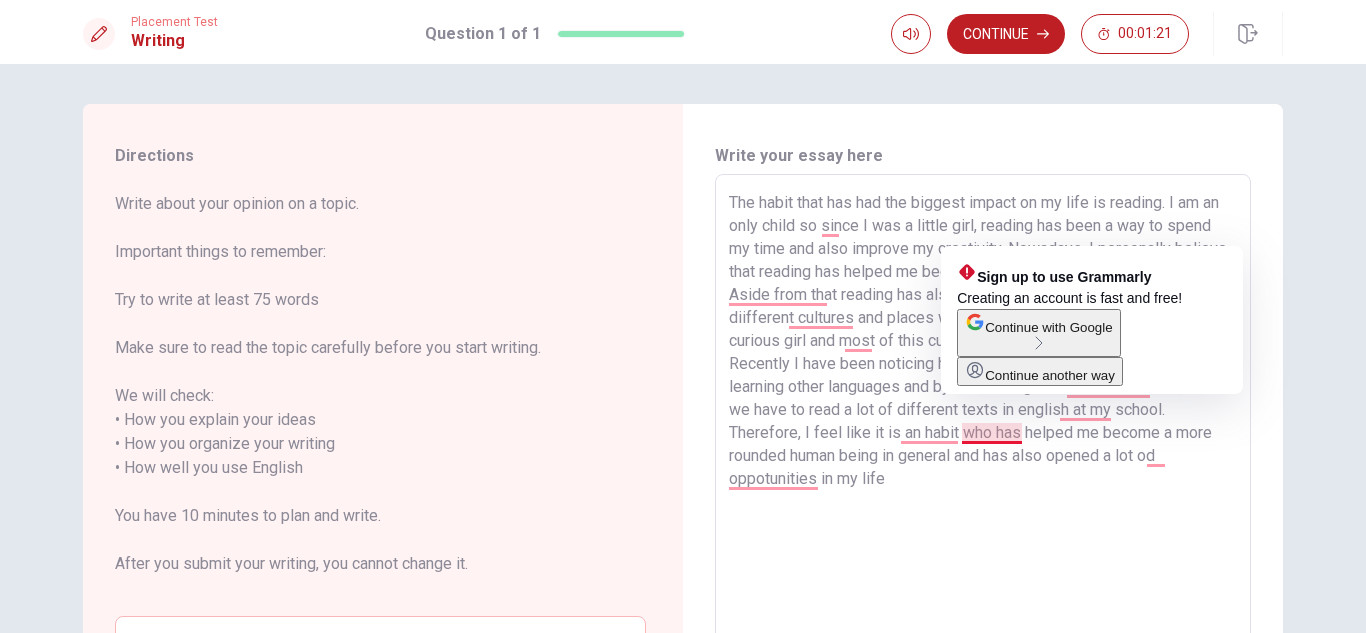 click on "The habit that has had the biggest impact on my life is reading. I am an only child so since I was a little girl, reading has been a way to spend my time and also improve my creativity. Nowadays, I personally believe that reading has helped me become more articulate and knowledgeble. Aside from that reading has also been a way of getting to know diifferent cultures and places without leaving my home, I am a very curious girl and most of this curiosity I attribute to reading.
Recently I have been noticing how much this habit has helped me learning other languages and by that, having an easier  time at uni, since we have to read a lot of different texts in english at my school. Therefore, I feel like it is an habit who has helped me become a more rounded human being in general and has also opened a lot od oppotunities in my life" at bounding box center [983, 456] 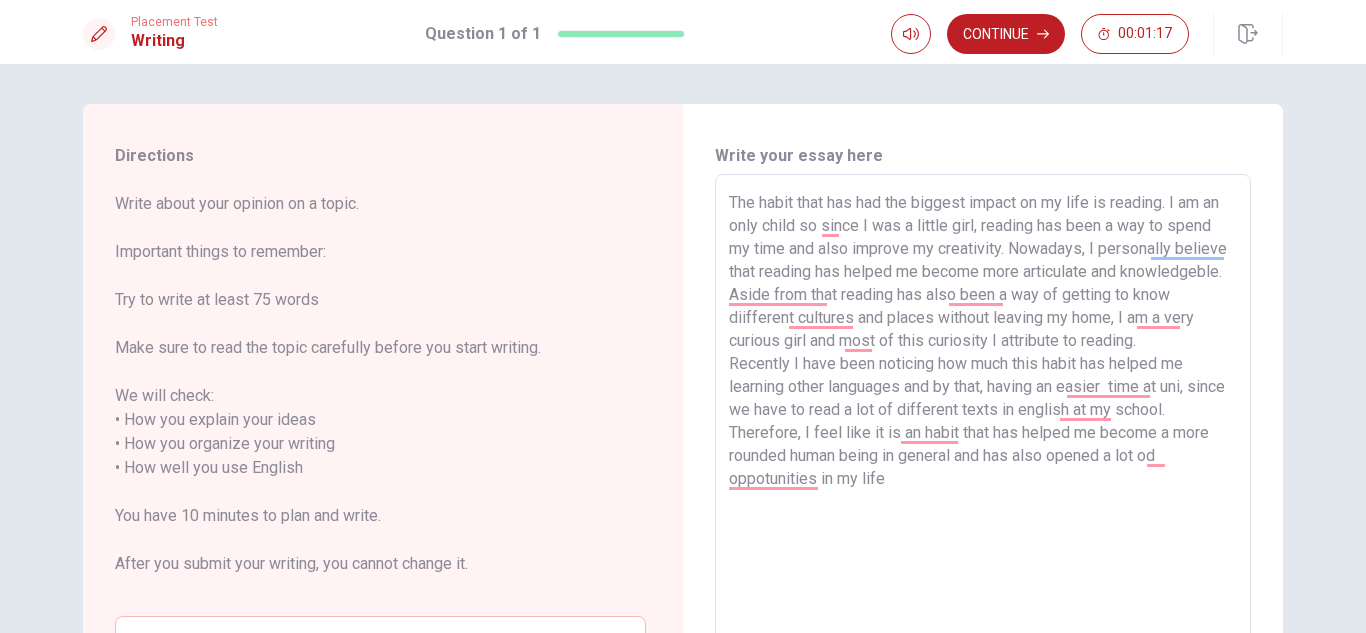 drag, startPoint x: 1033, startPoint y: 572, endPoint x: 1014, endPoint y: 557, distance: 24.207438 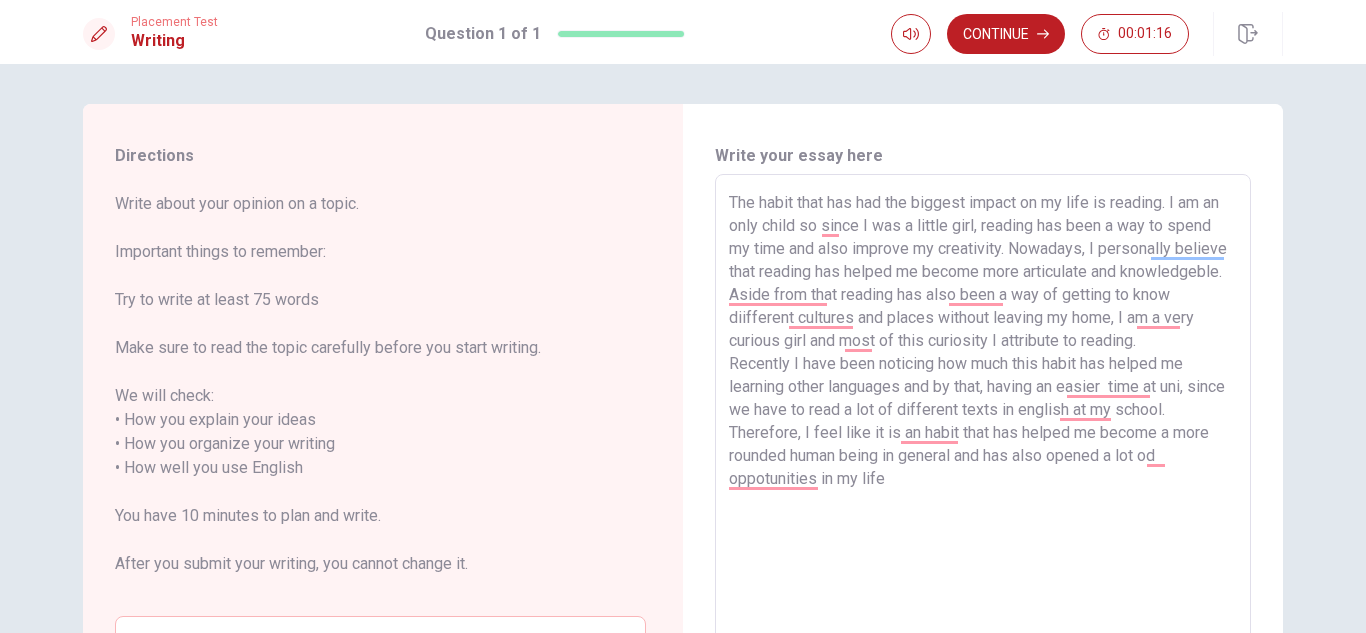 click on "The habit that has had the biggest impact on my life is reading. I am an only child so since I was a little girl, reading has been a way to spend my time and also improve my creativity. Nowadays, I personally believe that reading has helped me become more articulate and knowledgeble. Aside from that reading has also been a way of getting to know diifferent cultures and places without leaving my home, I am a very curious girl and most of this curiosity I attribute to reading.
Recently I have been noticing how much this habit has helped me learning other languages and by that, having an easier  time at uni, since we have to read a lot of different texts in english at my school. Therefore, I feel like it is an habit that has helped me become a more rounded human being in general and has also opened a lot od oppotunities in my life" at bounding box center (983, 456) 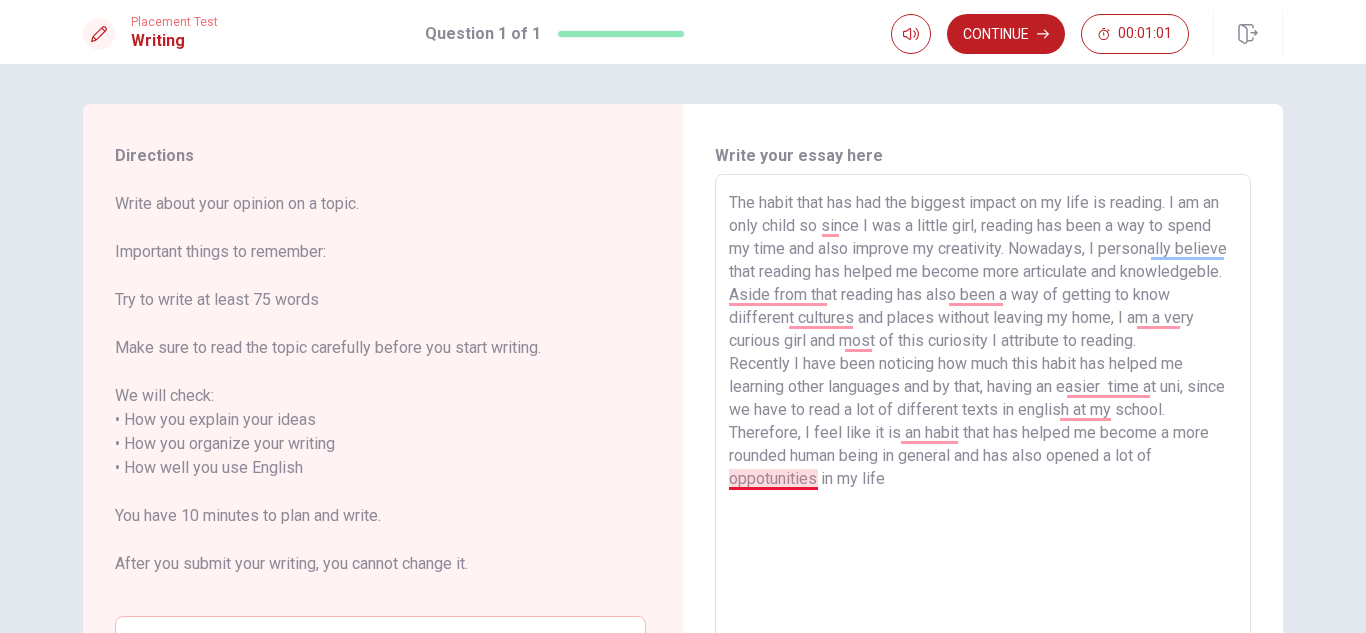 click on "The habit that has had the biggest impact on my life is reading. I am an only child so since I was a little girl, reading has been a way to spend my time and also improve my creativity. Nowadays, I personally believe that reading has helped me become more articulate and knowledgeble. Aside from that reading has also been a way of getting to know diifferent cultures and places without leaving my home, I am a very curious girl and most of this curiosity I attribute to reading.
Recently I have been noticing how much this habit has helped me learning other languages and by that, having an easier  time at uni, since we have to read a lot of different texts in english at my school. Therefore, I feel like it is an habit that has helped me become a more rounded human being in general and has also opened a lot of oppotunities in my life" at bounding box center (983, 456) 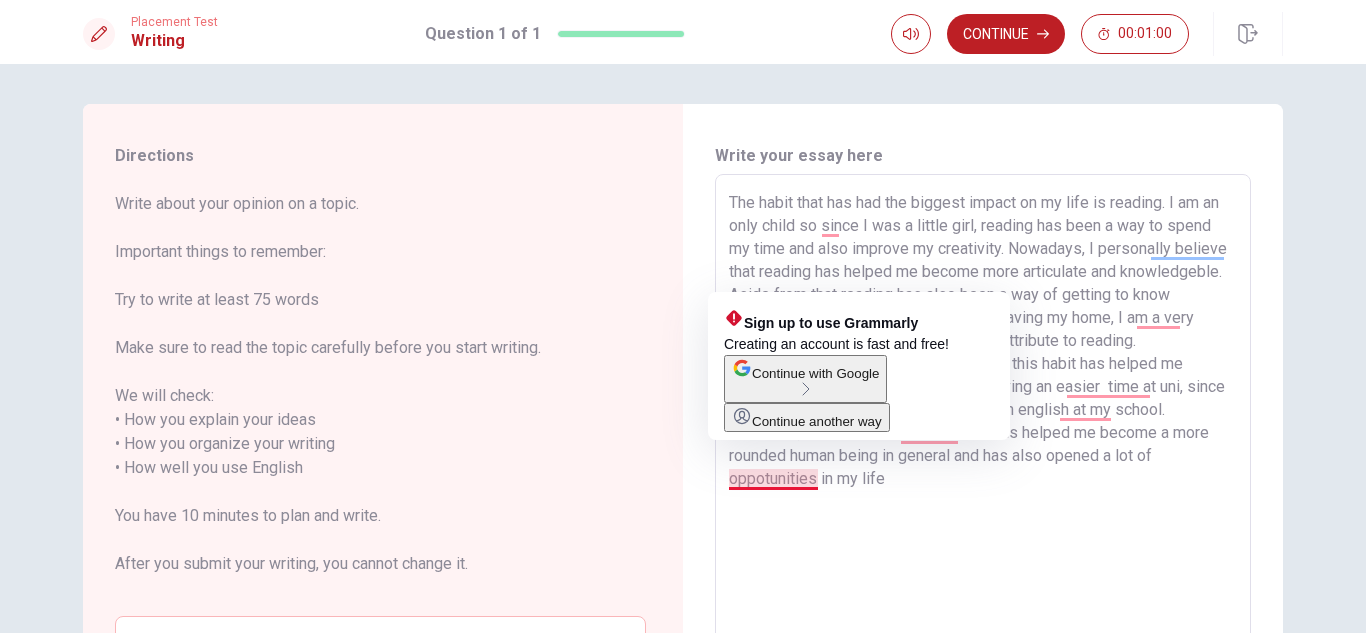 click on "The habit that has had the biggest impact on my life is reading. I am an only child so since I was a little girl, reading has been a way to spend my time and also improve my creativity. Nowadays, I personally believe that reading has helped me become more articulate and knowledgeble. Aside from that reading has also been a way of getting to know diifferent cultures and places without leaving my home, I am a very curious girl and most of this curiosity I attribute to reading.
Recently I have been noticing how much this habit has helped me learning other languages and by that, having an easier  time at uni, since we have to read a lot of different texts in english at my school. Therefore, I feel like it is an habit that has helped me become a more rounded human being in general and has also opened a lot of oppotunities in my life" at bounding box center (983, 456) 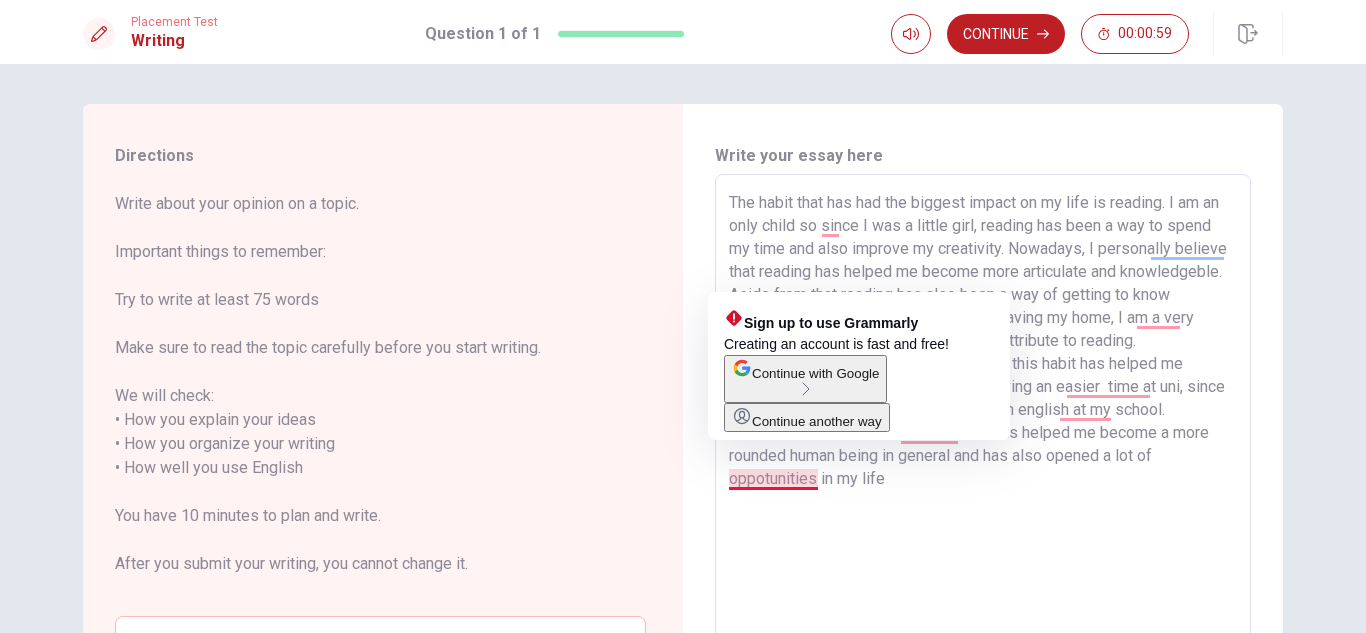 click on "The habit that has had the biggest impact on my life is reading. I am an only child so since I was a little girl, reading has been a way to spend my time and also improve my creativity. Nowadays, I personally believe that reading has helped me become more articulate and knowledgeble. Aside from that reading has also been a way of getting to know diifferent cultures and places without leaving my home, I am a very curious girl and most of this curiosity I attribute to reading.
Recently I have been noticing how much this habit has helped me learning other languages and by that, having an easier  time at uni, since we have to read a lot of different texts in english at my school. Therefore, I feel like it is an habit that has helped me become a more rounded human being in general and has also opened a lot of oppotunities in my life" at bounding box center [983, 456] 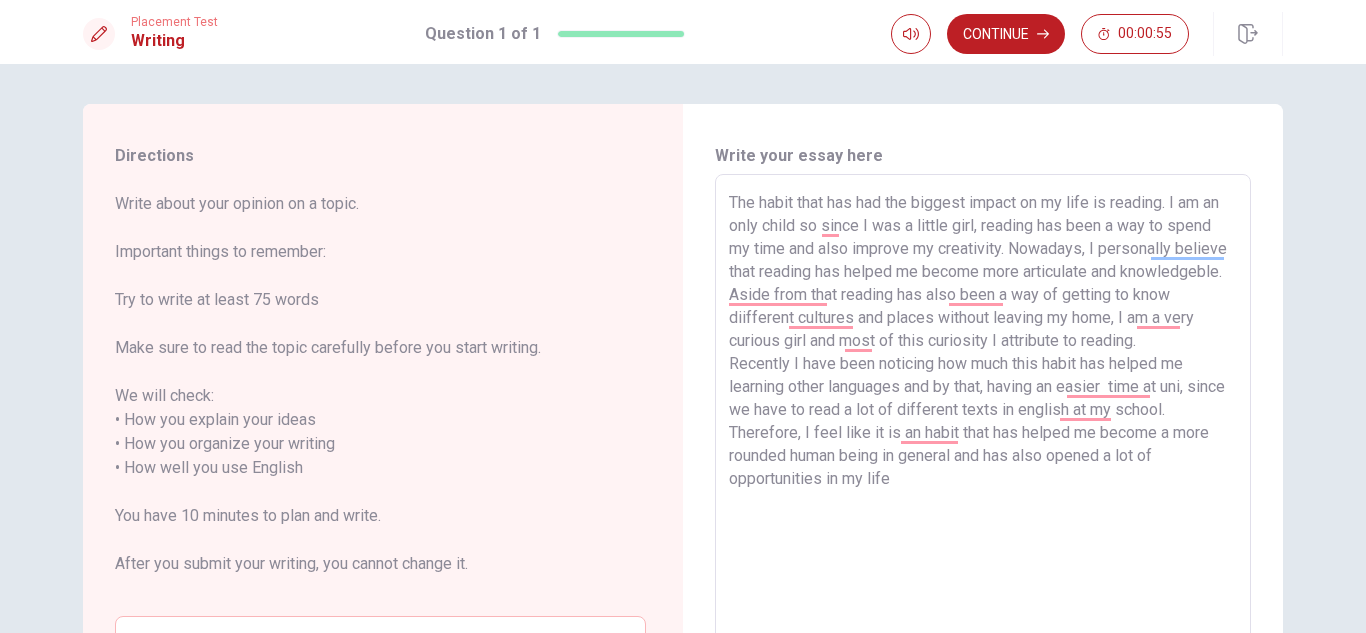 click on "The habit that has had the biggest impact on my life is reading. I am an only child so since I was a little girl, reading has been a way to spend my time and also improve my creativity. Nowadays, I personally believe that reading has helped me become more articulate and knowledgeble. Aside from that reading has also been a way of getting to know diifferent cultures and places without leaving my home, I am a very curious girl and most of this curiosity I attribute to reading.
Recently I have been noticing how much this habit has helped me learning other languages and by that, having an easier  time at uni, since we have to read a lot of different texts in english at my school. Therefore, I feel like it is an habit that has helped me become a more rounded human being in general and has also opened a lot of opportunities in my life" at bounding box center (983, 456) 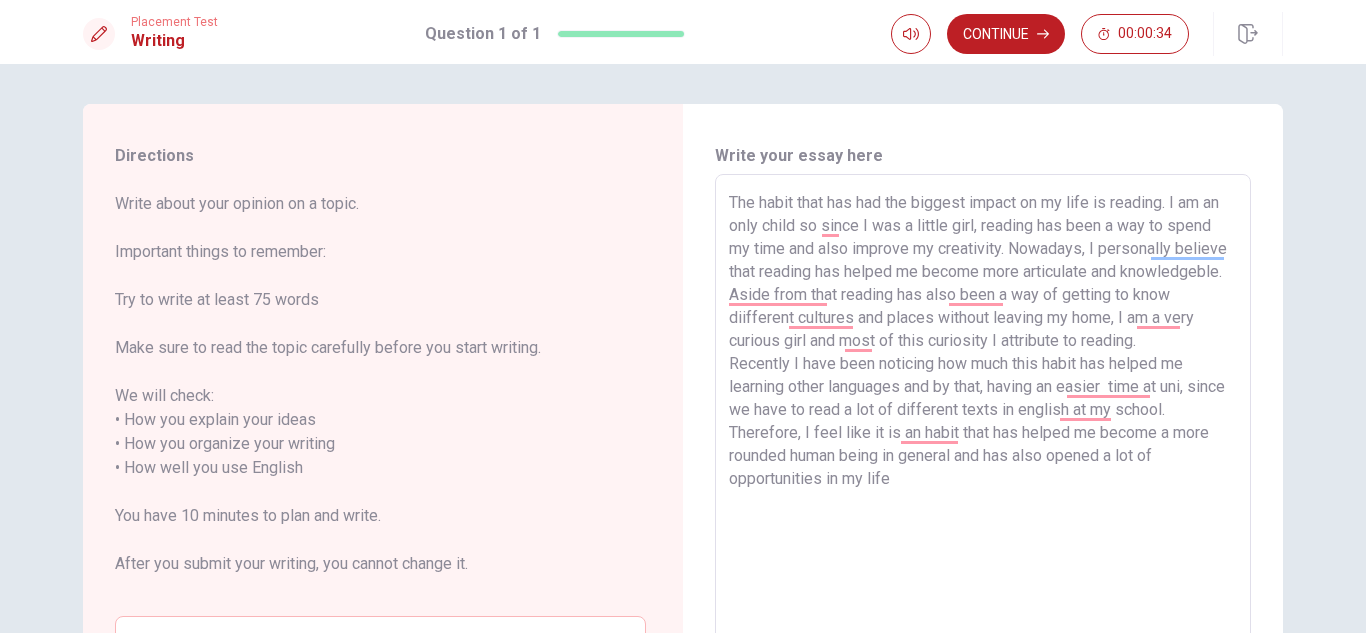 click on "The habit that has had the biggest impact on my life is reading. I am an only child so since I was a little girl, reading has been a way to spend my time and also improve my creativity. Nowadays, I personally believe that reading has helped me become more articulate and knowledgeble. Aside from that reading has also been a way of getting to know diifferent cultures and places without leaving my home, I am a very curious girl and most of this curiosity I attribute to reading.
Recently I have been noticing how much this habit has helped me learning other languages and by that, having an easier  time at uni, since we have to read a lot of different texts in english at my school. Therefore, I feel like it is an habit that has helped me become a more rounded human being in general and has also opened a lot of opportunities in my life" at bounding box center (983, 456) 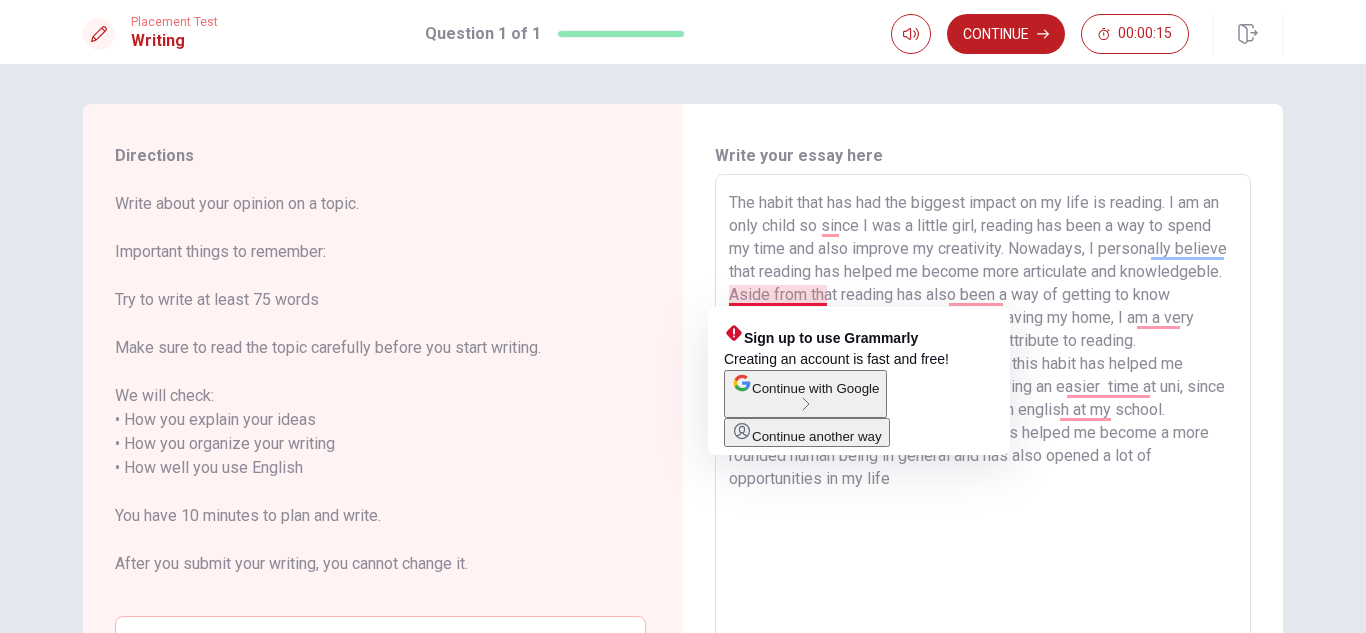 click on "The habit that has had the biggest impact on my life is reading. I am an only child so since I was a little girl, reading has been a way to spend my time and also improve my creativity. Nowadays, I personally believe that reading has helped me become more articulate and knowledgeble. Aside from that reading has also been a way of getting to know diifferent cultures and places without leaving my home, I am a very curious girl and most of this curiosity I attribute to reading.
Recently I have been noticing how much this habit has helped me learning other languages and by that, having an easier  time at uni, since we have to read a lot of different texts in english at my school. Therefore, I feel like it is an habit that has helped me become a more rounded human being in general and has also opened a lot of opportunities in my life" at bounding box center [983, 456] 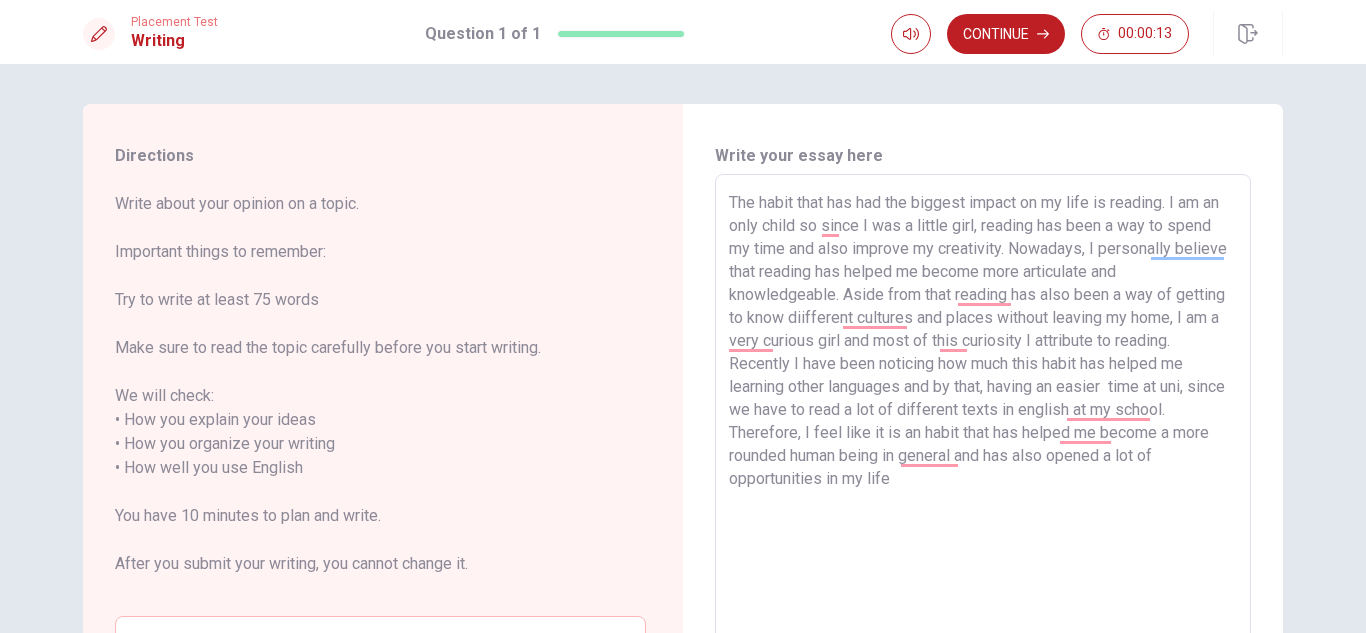 click on "The habit that has had the biggest impact on my life is reading. I am an only child so since I was a little girl, reading has been a way to spend my time and also improve my creativity. Nowadays, I personally believe that reading has helped me become more articulate and knowledgeable. Aside from that reading has also been a way of getting to know diifferent cultures and places without leaving my home, I am a very curious girl and most of this curiosity I attribute to reading.
Recently I have been noticing how much this habit has helped me learning other languages and by that, having an easier  time at uni, since we have to read a lot of different texts in english at my school. Therefore, I feel like it is an habit that has helped me become a more rounded human being in general and has also opened a lot of opportunities in my life" at bounding box center [983, 456] 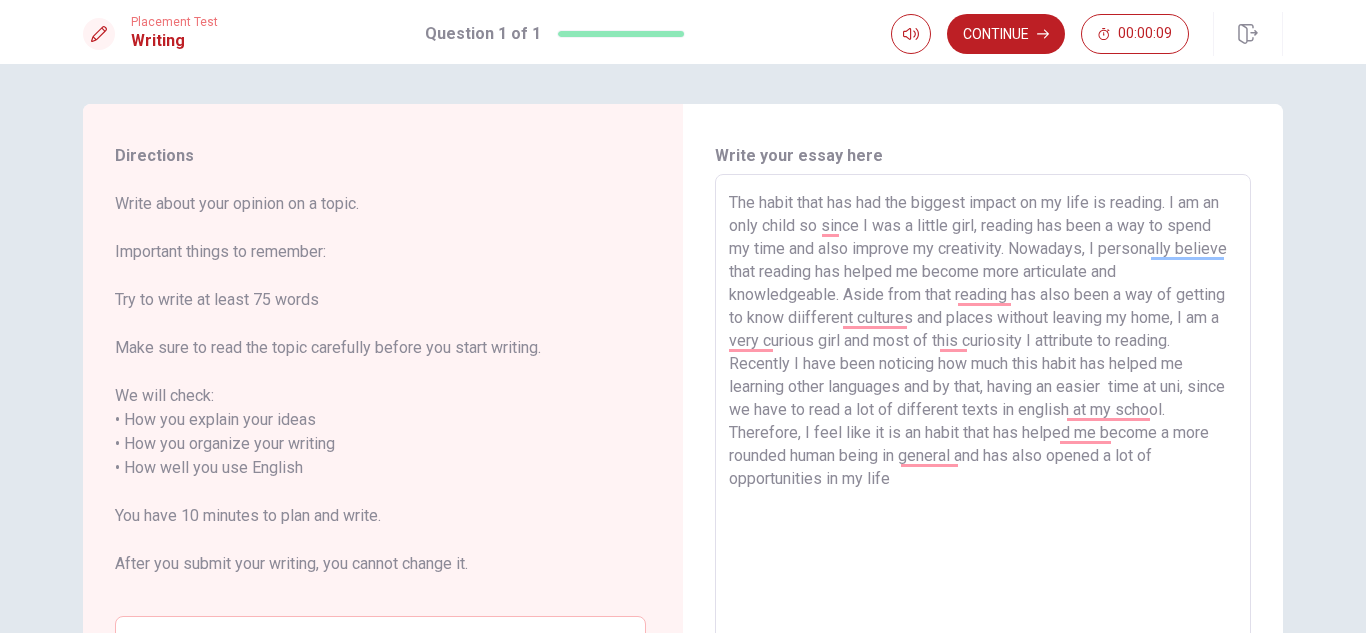click on "The habit that has had the biggest impact on my life is reading. I am an only child so since I was a little girl, reading has been a way to spend my time and also improve my creativity. Nowadays, I personally believe that reading has helped me become more articulate and knowledgeable. Aside from that reading has also been a way of getting to know diifferent cultures and places without leaving my home, I am a very curious girl and most of this curiosity I attribute to reading.
Recently I have been noticing how much this habit has helped me learning other languages and by that, having an easier  time at uni, since we have to read a lot of different texts in english at my school. Therefore, I feel like it is an habit that has helped me become a more rounded human being in general and has also opened a lot of opportunities in my life" at bounding box center (983, 456) 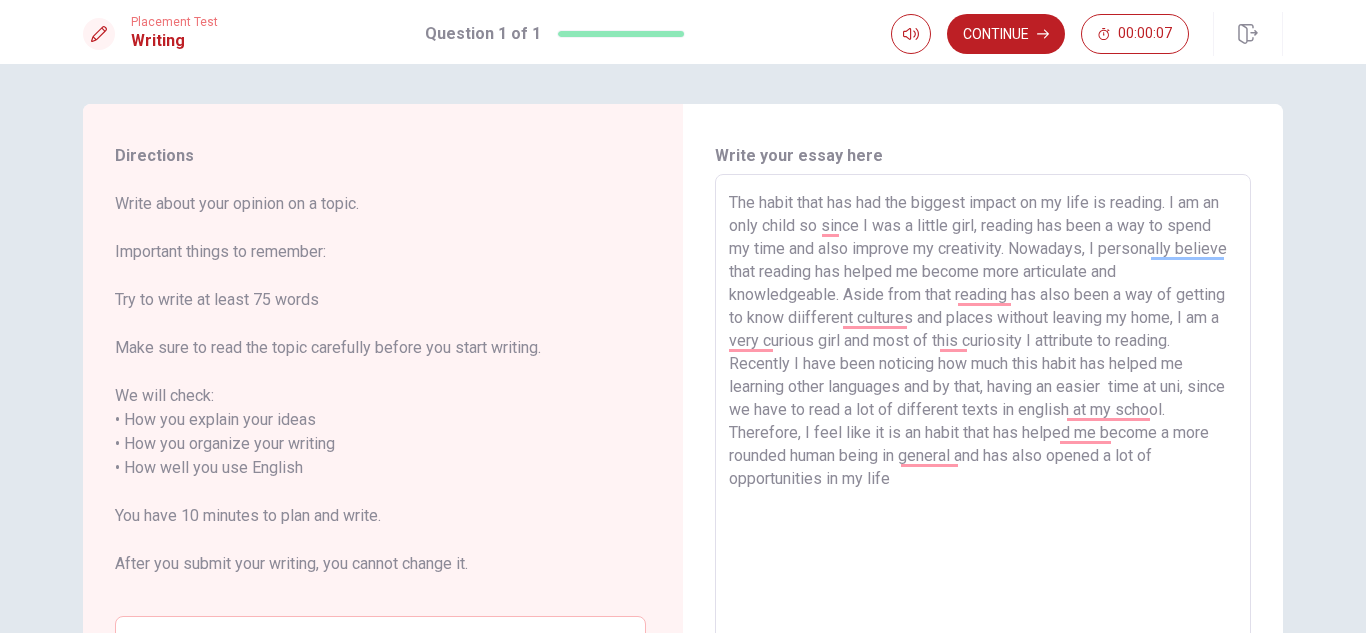 click on "The habit that has had the biggest impact on my life is reading. I am an only child so since I was a little girl, reading has been a way to spend my time and also improve my creativity. Nowadays, I personally believe that reading has helped me become more articulate and knowledgeable. Aside from that reading has also been a way of getting to know diifferent cultures and places without leaving my home, I am a very curious girl and most of this curiosity I attribute to reading.
Recently I have been noticing how much this habit has helped me learning other languages and by that, having an easier  time at uni, since we have to read a lot of different texts in english at my school. Therefore, I feel like it is an habit that has helped me become a more rounded human being in general and has also opened a lot of opportunities in my life" at bounding box center [983, 456] 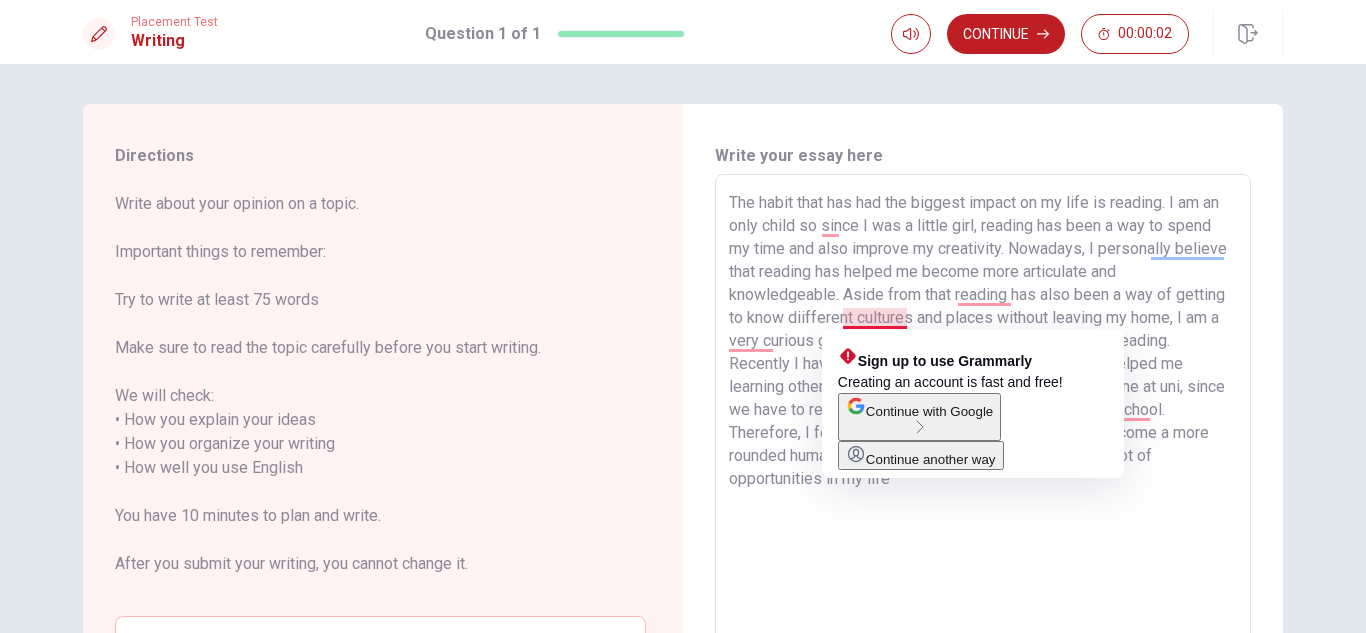 click on "The habit that has had the biggest impact on my life is reading. I am an only child so since I was a little girl, reading has been a way to spend my time and also improve my creativity. Nowadays, I personally believe that reading has helped me become more articulate and knowledgeable. Aside from that reading has also been a way of getting to know diifferent cultures and places without leaving my home, I am a very curious girl and most of this curiosity I attribute to reading.
Recently I have been noticing how much this habit has helped me learning other languages and by that, having an easier  time at uni, since we have to read a lot of different texts in english at my school. Therefore, I feel like it is an habit that has helped me become a more rounded human being in general and has also opened a lot of opportunities in my life" at bounding box center [983, 456] 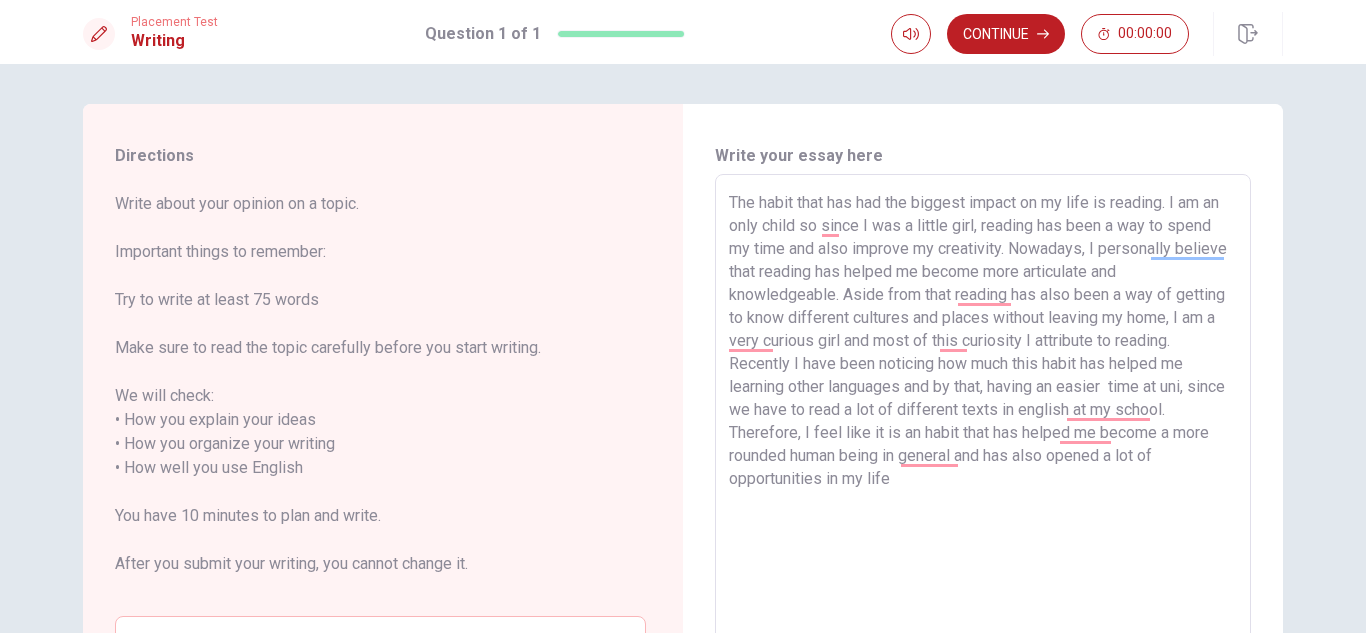 drag, startPoint x: 876, startPoint y: 529, endPoint x: 878, endPoint y: 485, distance: 44.04543 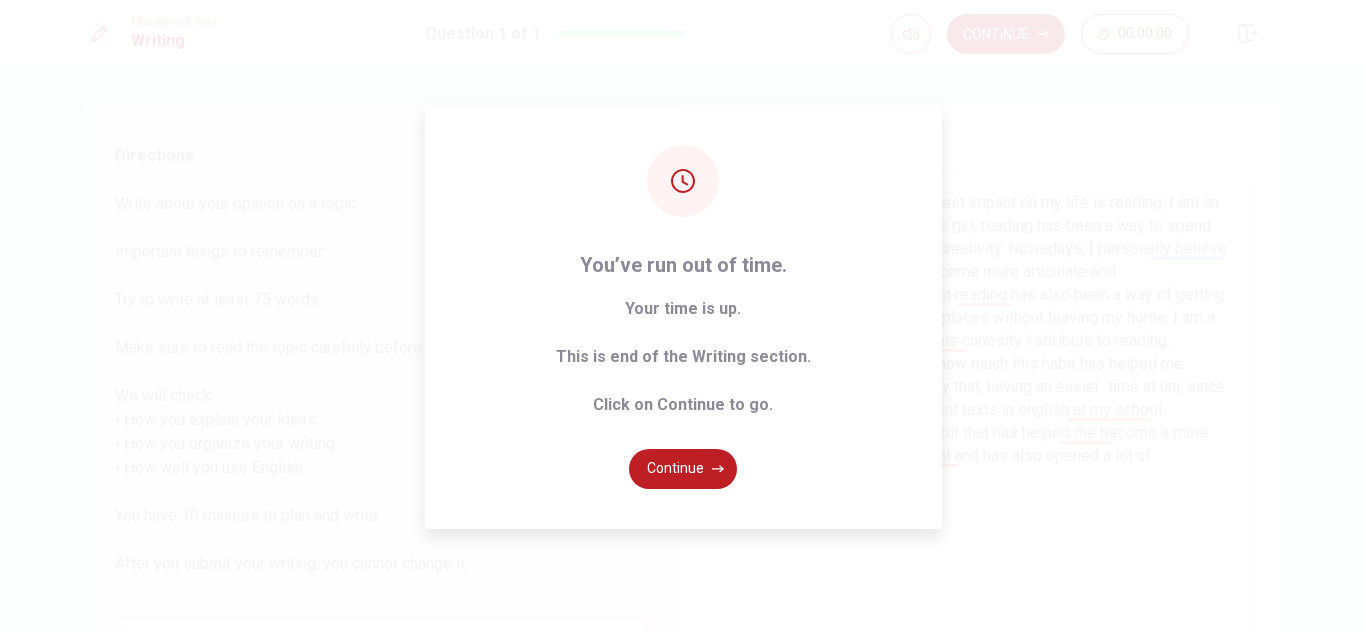 click on "You’ve run out of time. Your time is up. This is end of the Writing section. Click on Continue to go. Continue" at bounding box center [683, 316] 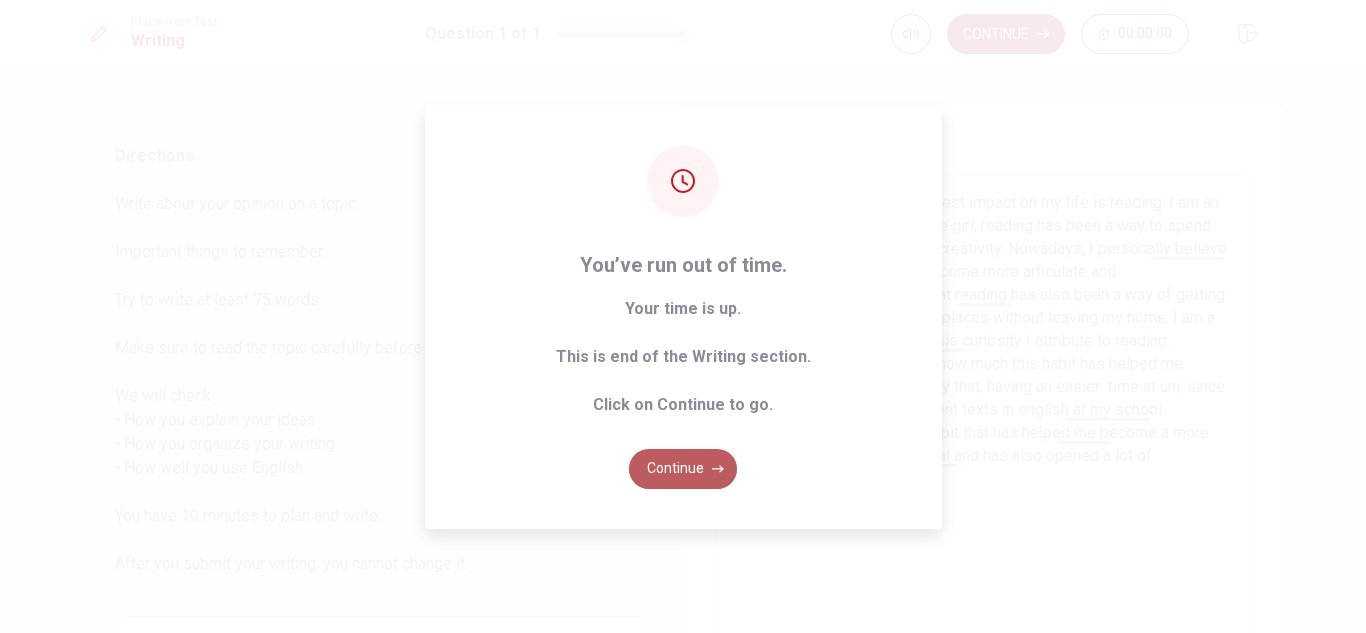 click on "Continue" at bounding box center [683, 469] 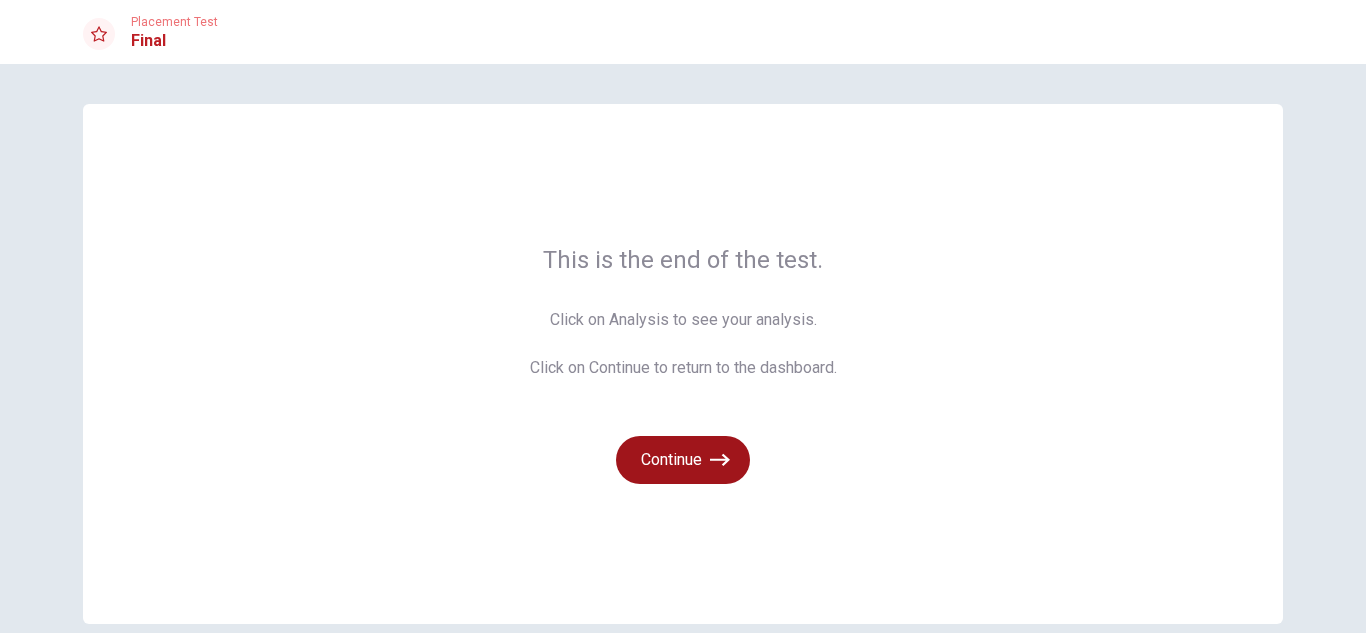 click on "Continue" at bounding box center (683, 460) 